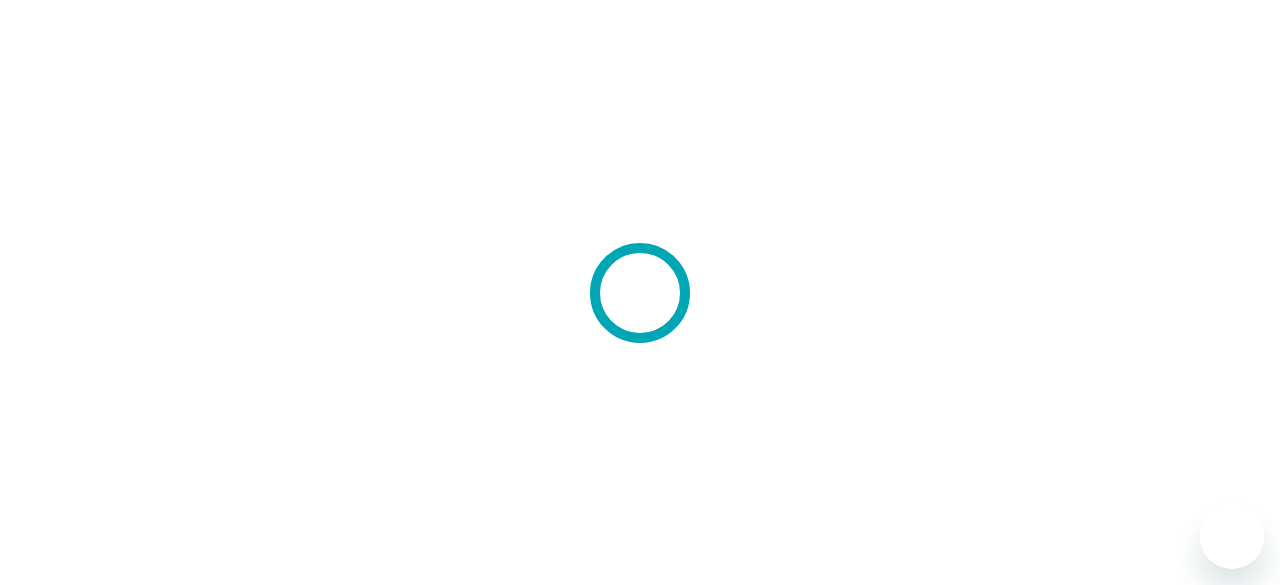 scroll, scrollTop: 0, scrollLeft: 0, axis: both 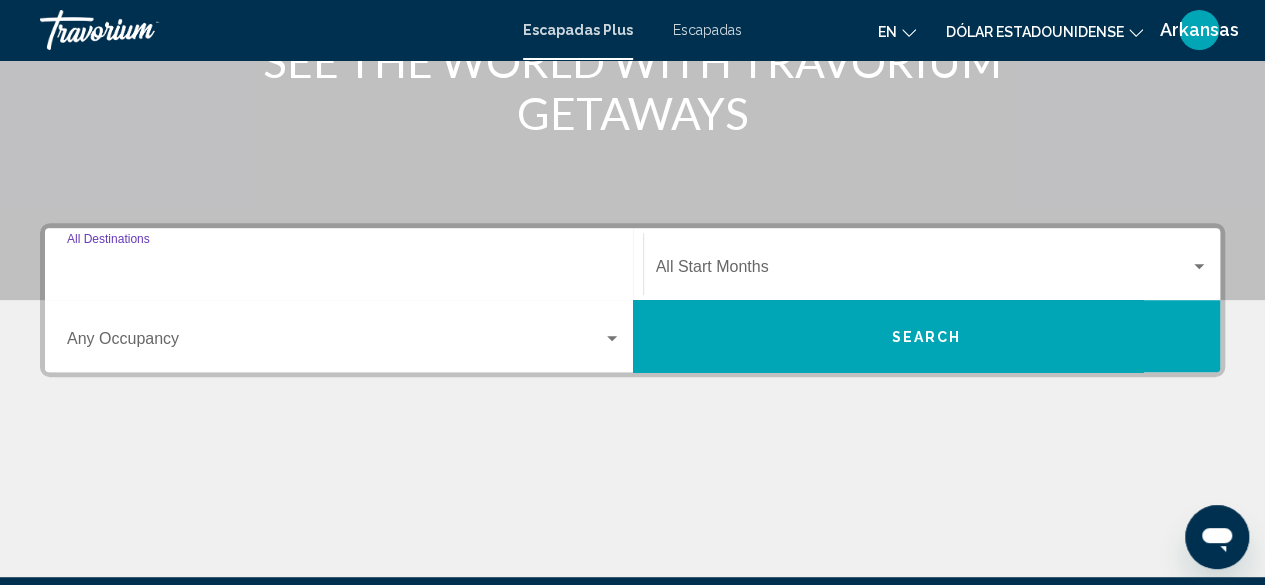 click on "Destination All Destinations" at bounding box center (344, 271) 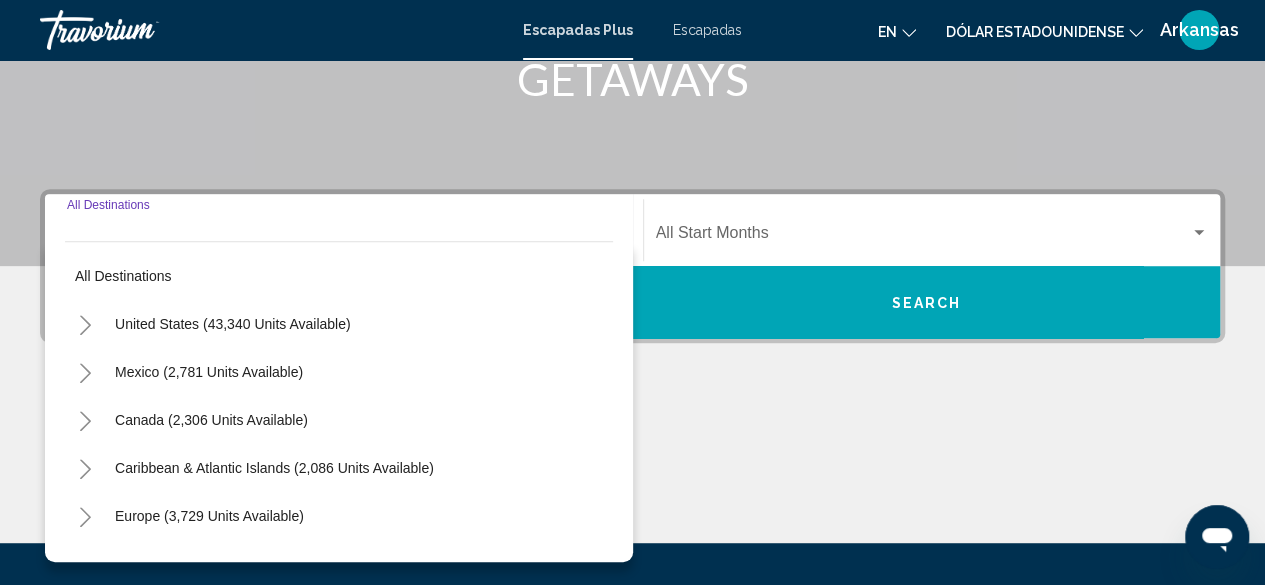 scroll, scrollTop: 258, scrollLeft: 0, axis: vertical 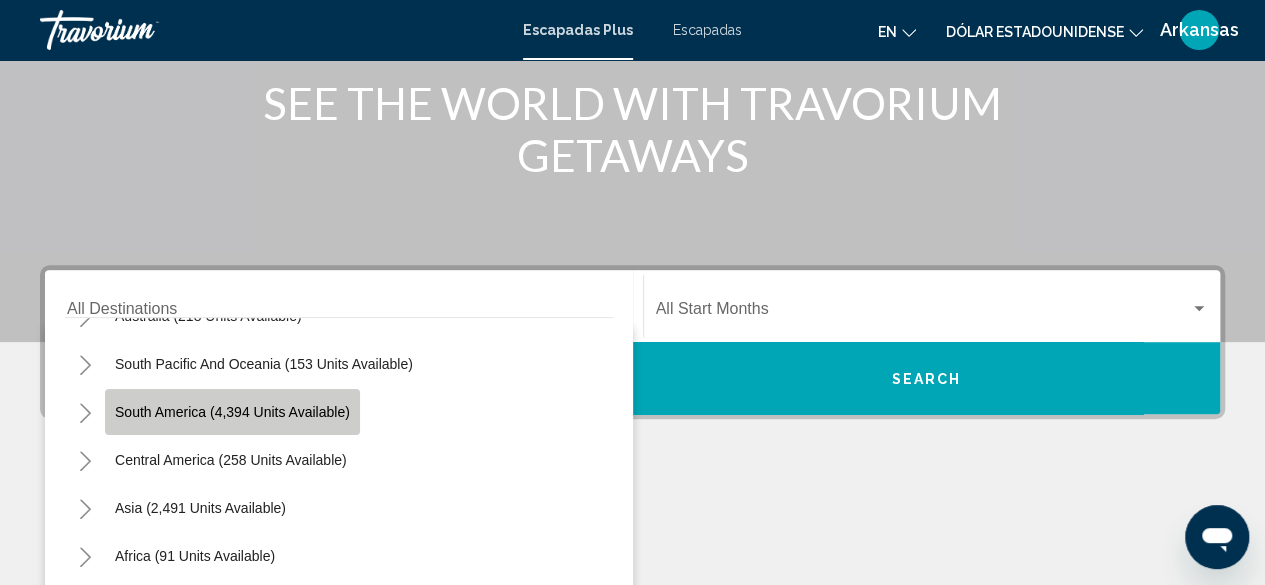 click on "South America (4,394 units available)" 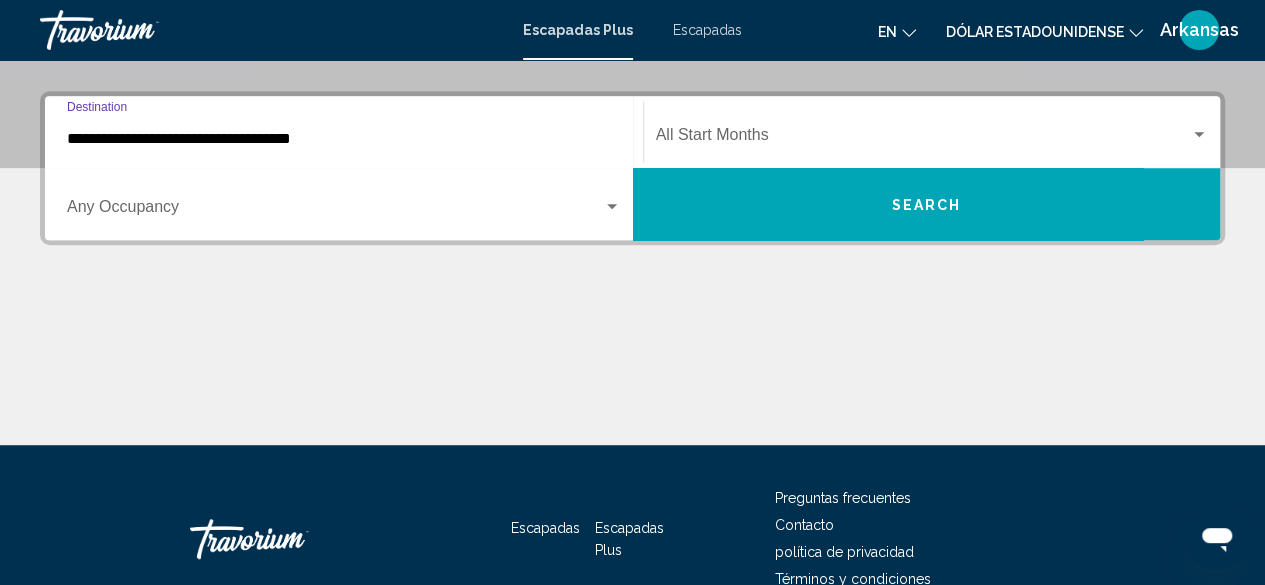 scroll, scrollTop: 458, scrollLeft: 0, axis: vertical 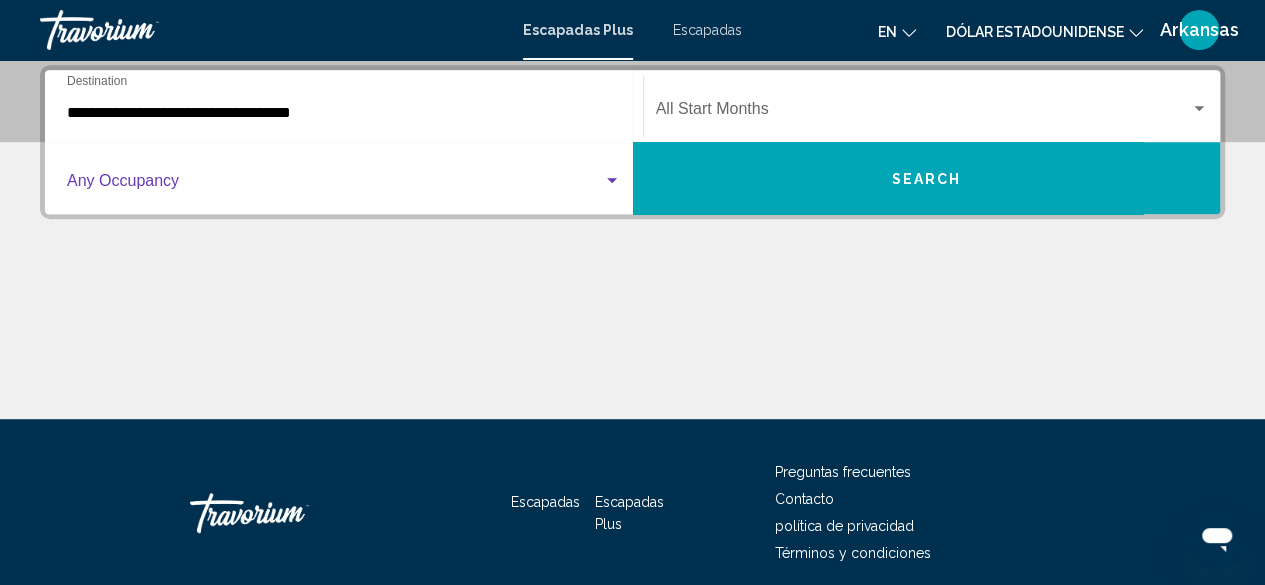 click at bounding box center (335, 185) 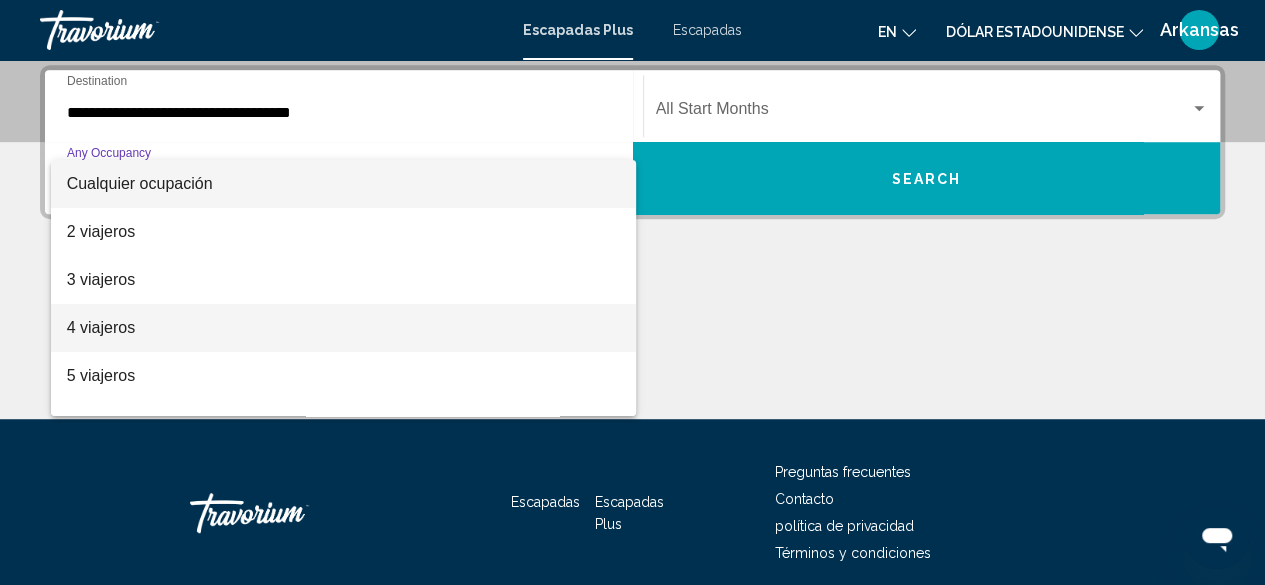 click on "4 viajeros" at bounding box center [344, 328] 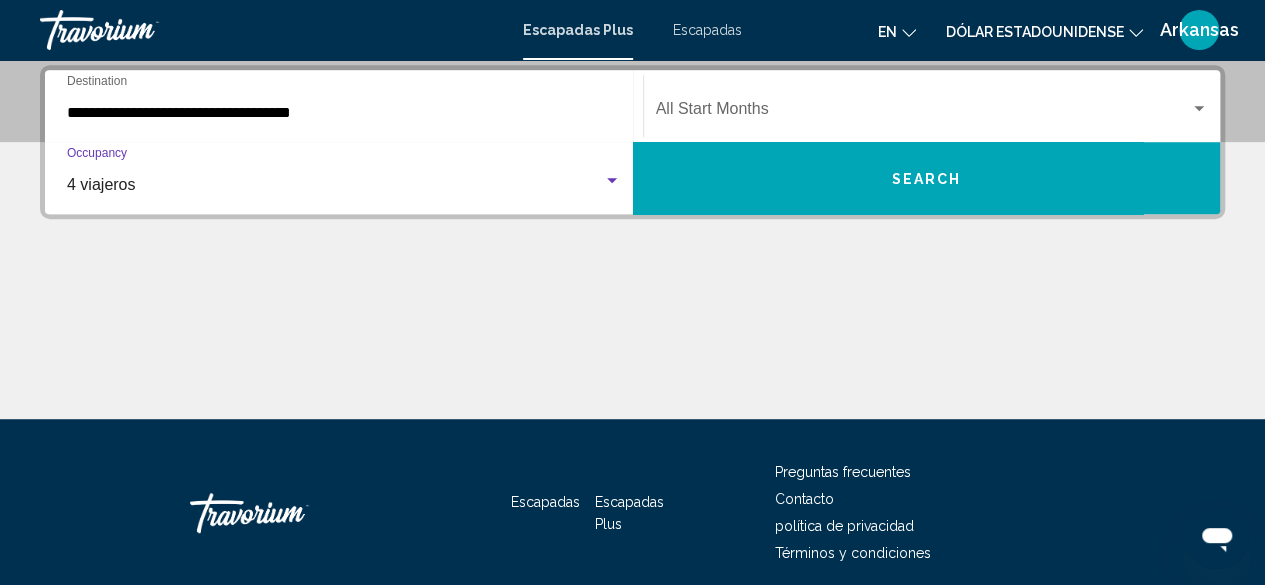 click at bounding box center [923, 113] 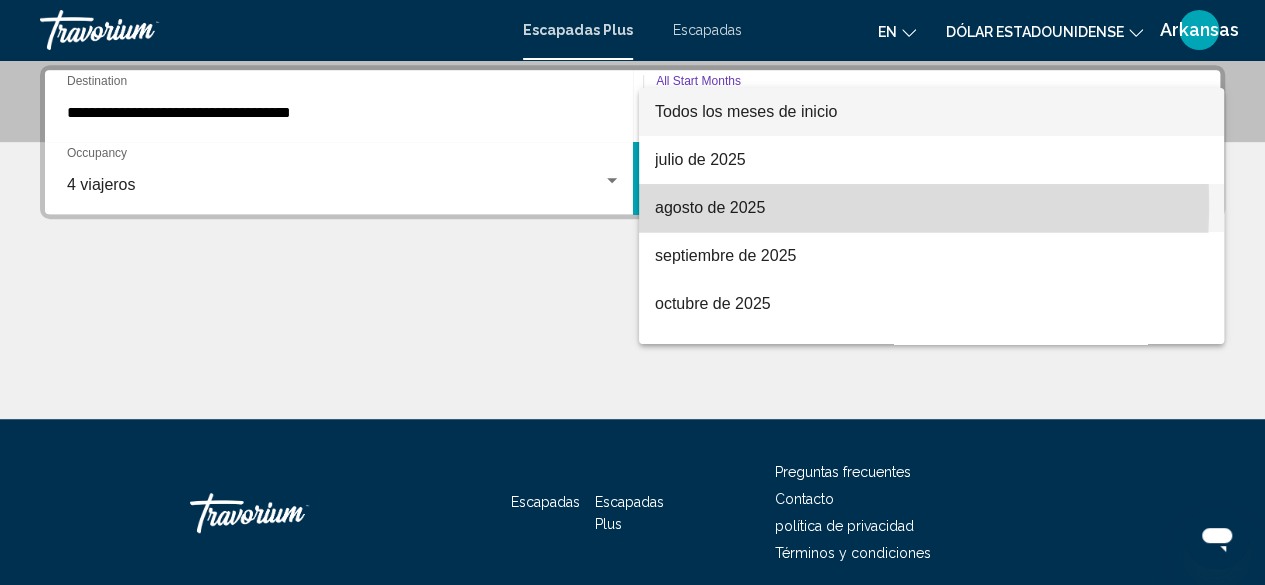 click on "agosto de 2025" at bounding box center [710, 207] 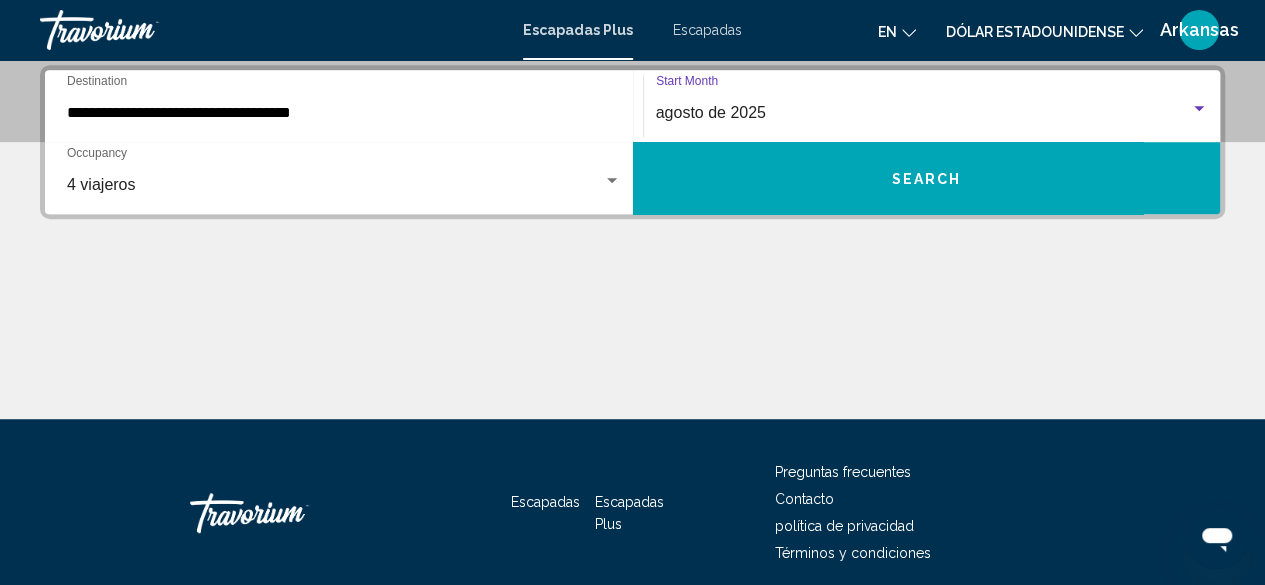 click on "Search" at bounding box center (926, 179) 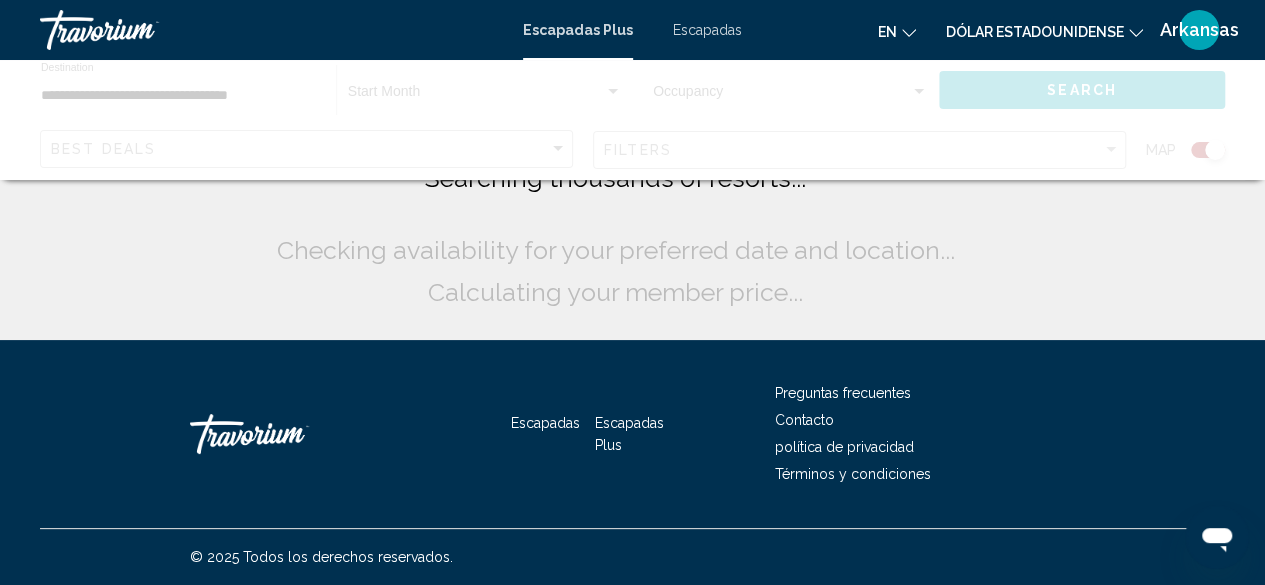 scroll, scrollTop: 0, scrollLeft: 0, axis: both 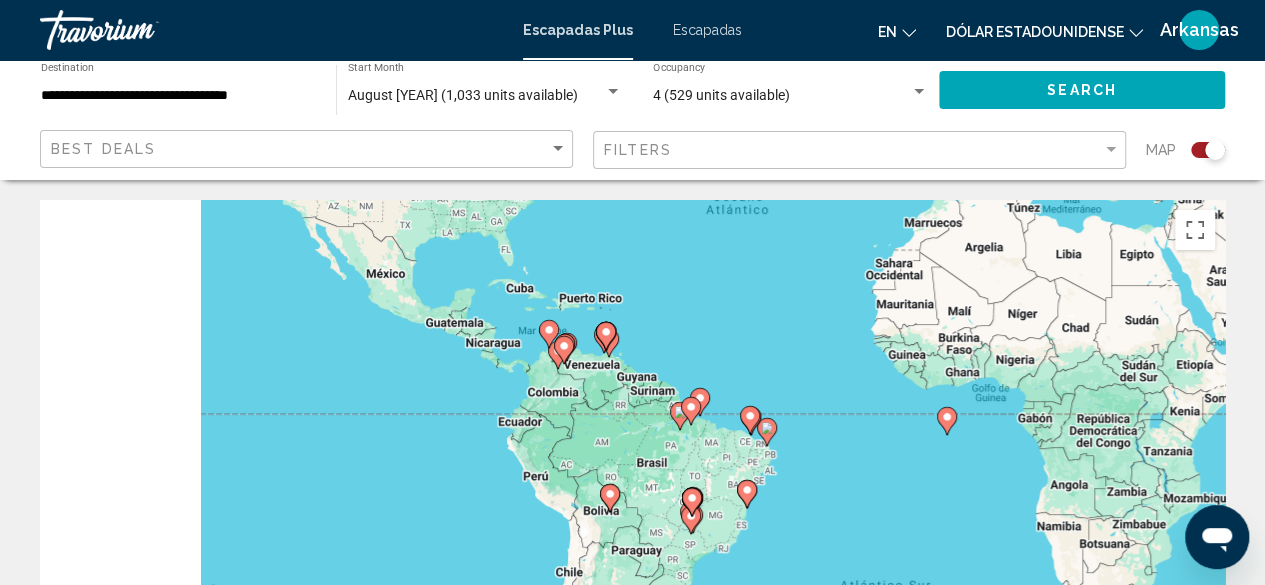 drag, startPoint x: 516, startPoint y: 453, endPoint x: 683, endPoint y: 186, distance: 314.92538 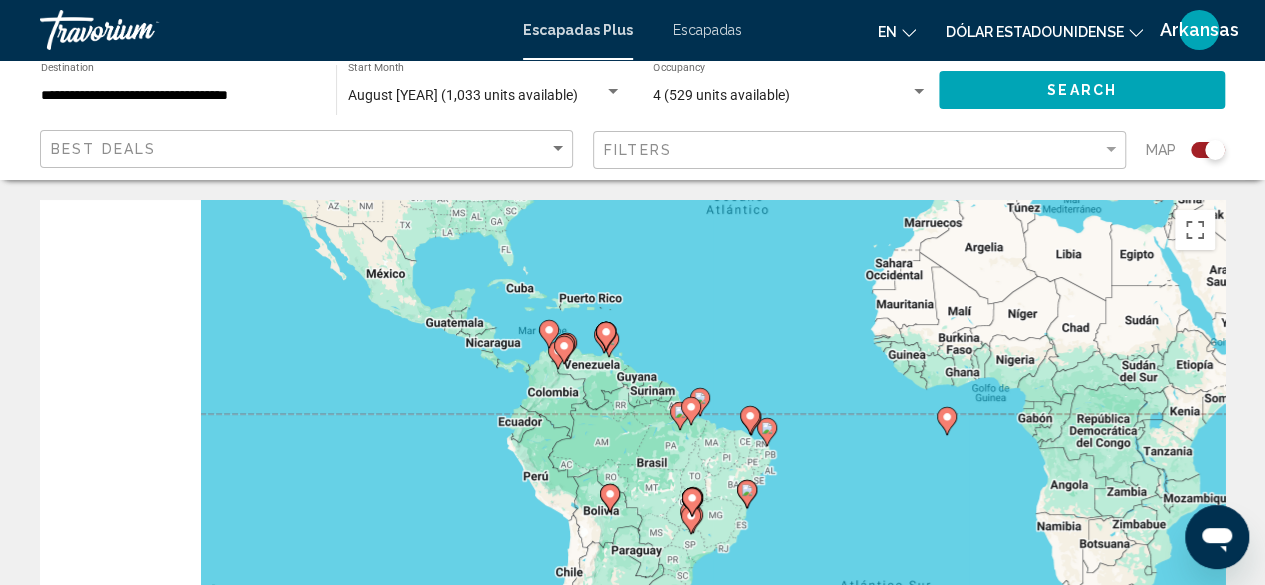 click on "**********" at bounding box center (632, 1968) 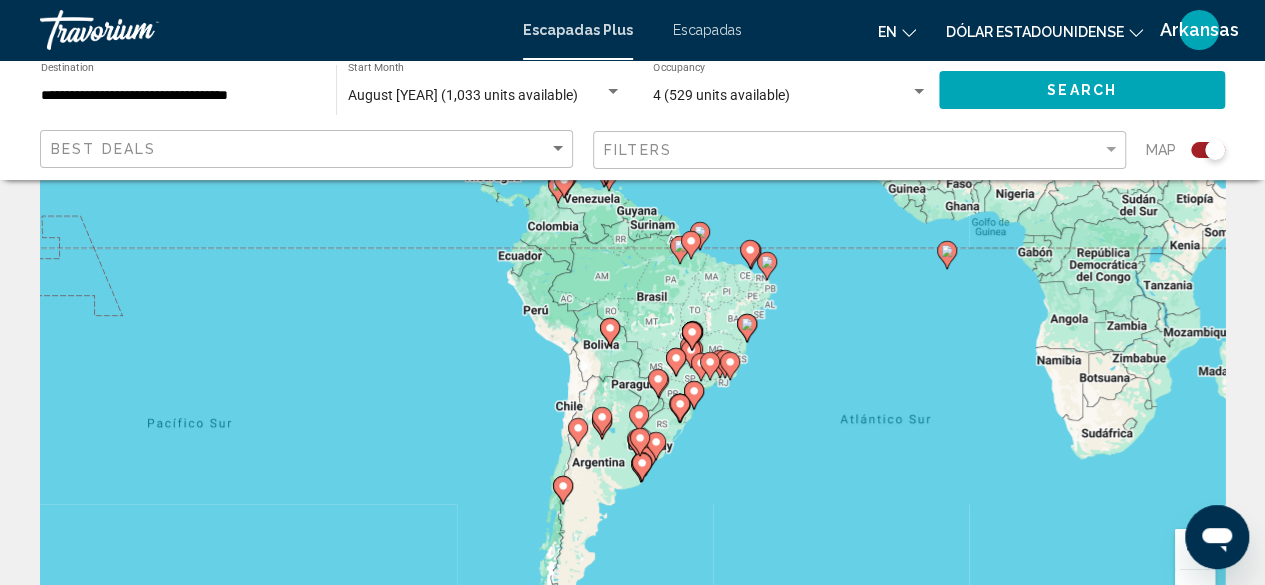 scroll, scrollTop: 300, scrollLeft: 0, axis: vertical 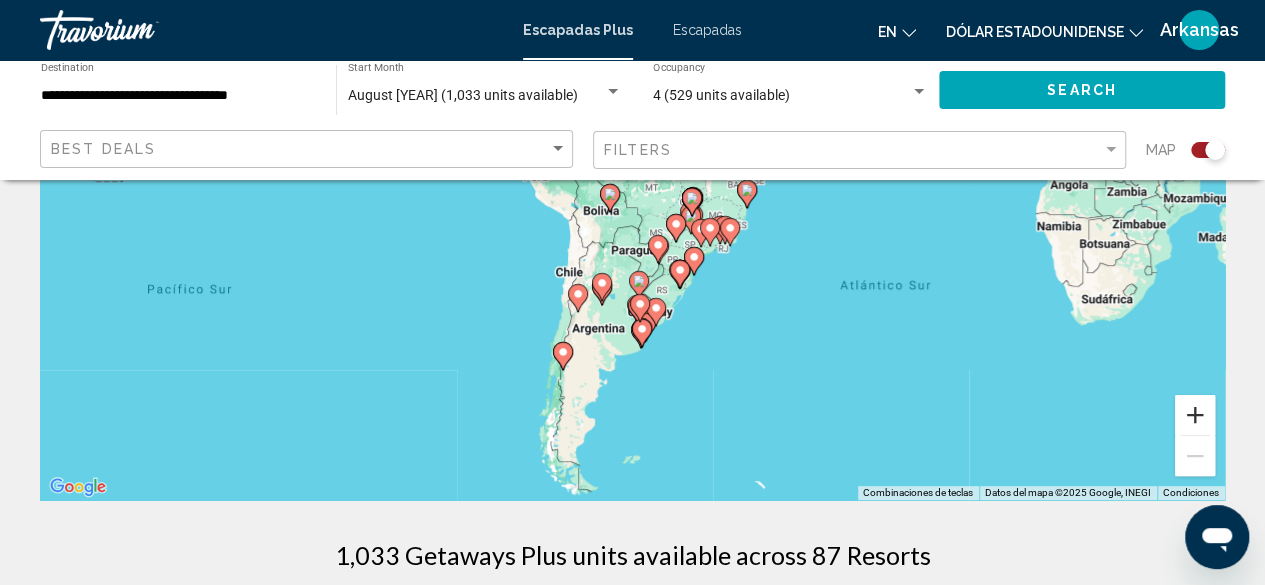 click at bounding box center (1195, 415) 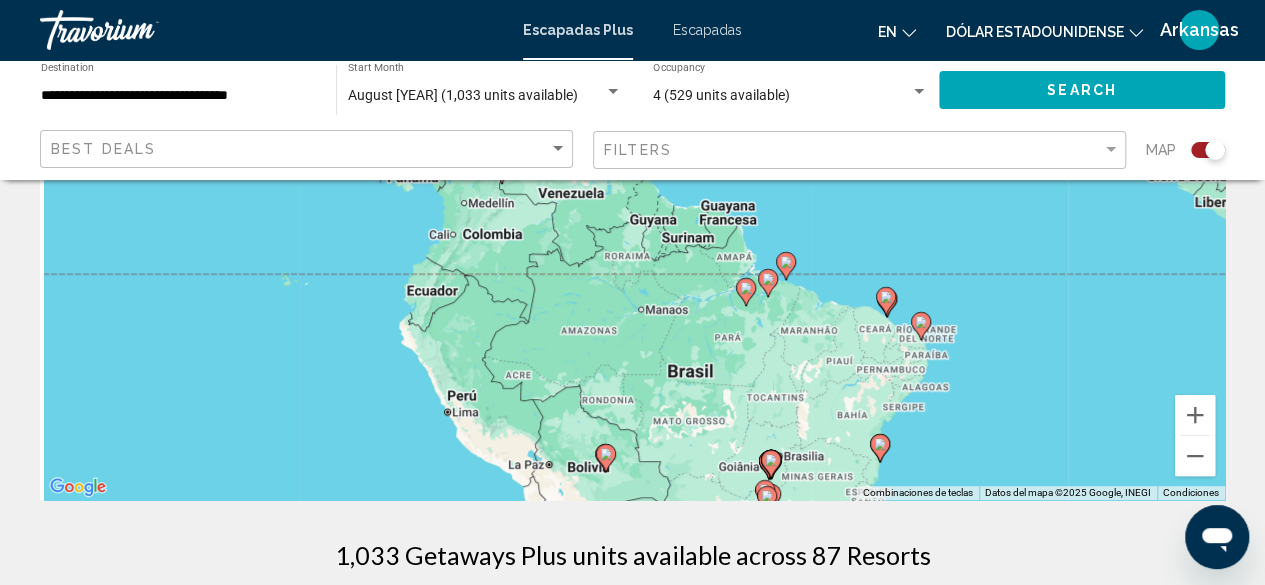 drag, startPoint x: 899, startPoint y: 325, endPoint x: 920, endPoint y: 571, distance: 246.89471 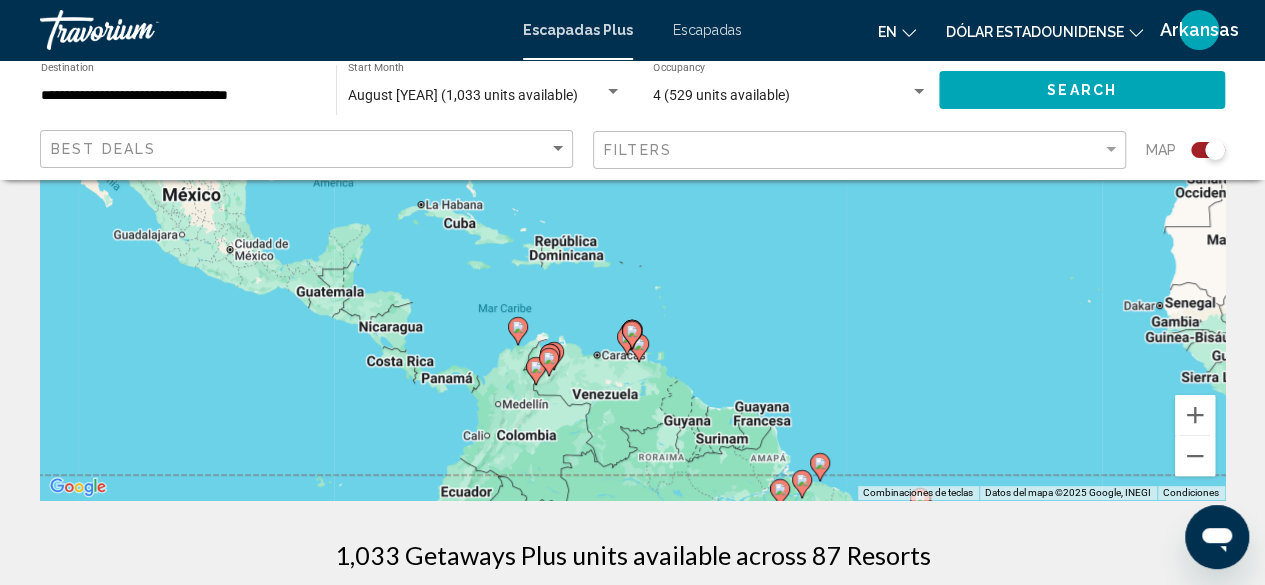drag, startPoint x: 696, startPoint y: 237, endPoint x: 730, endPoint y: 431, distance: 196.95685 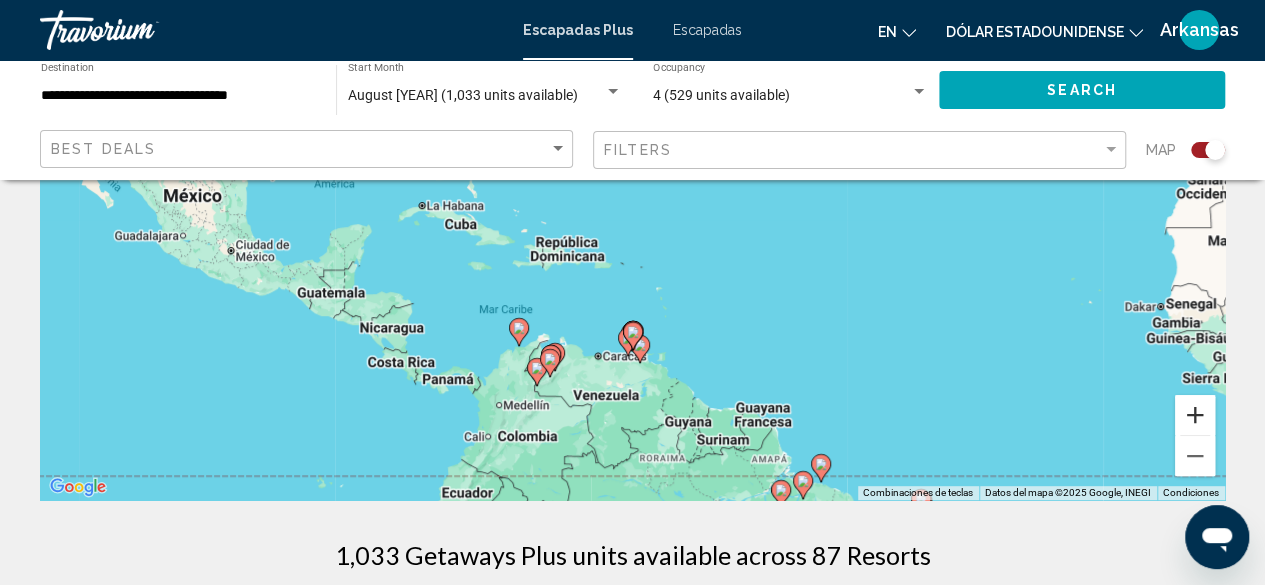 click at bounding box center (1195, 415) 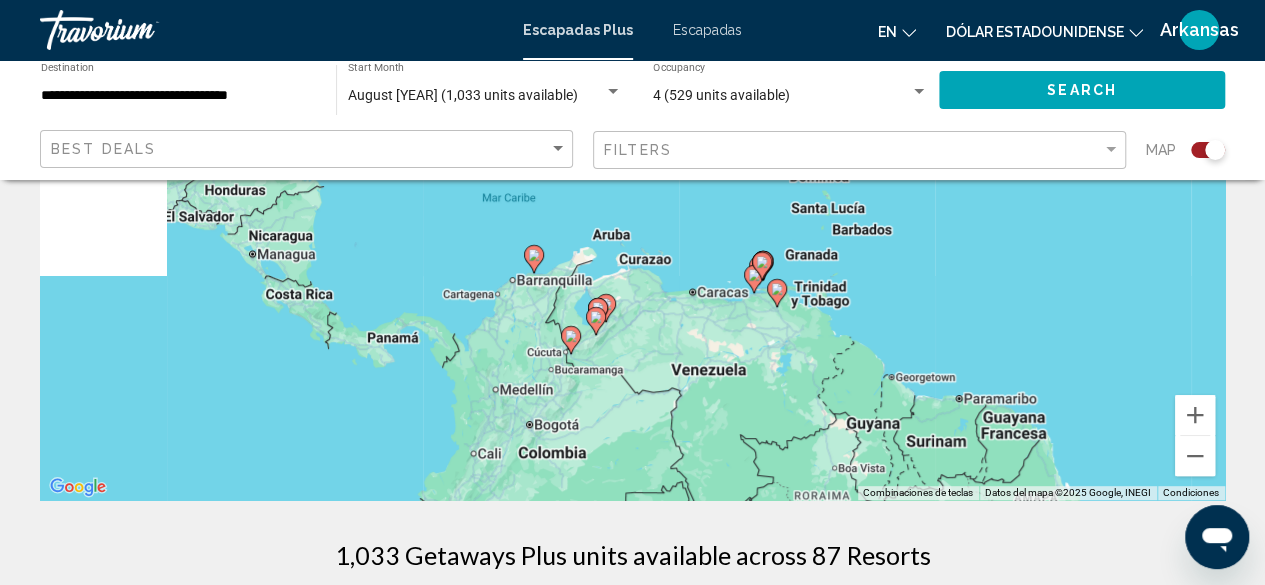 drag, startPoint x: 485, startPoint y: 384, endPoint x: 620, endPoint y: 159, distance: 262.39282 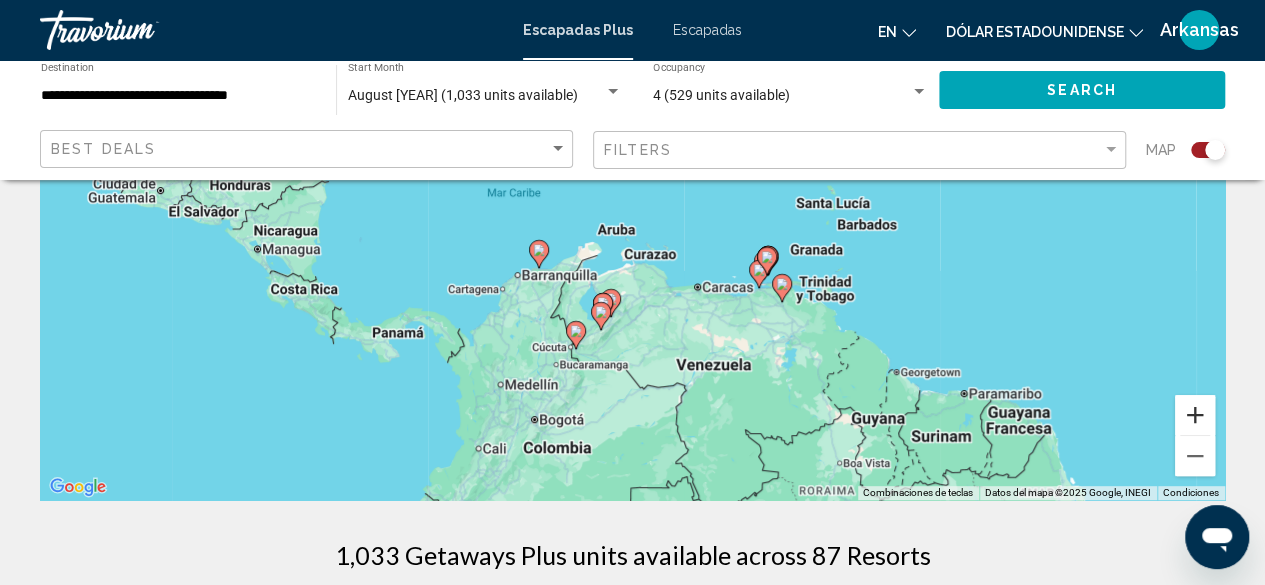 click at bounding box center (1195, 415) 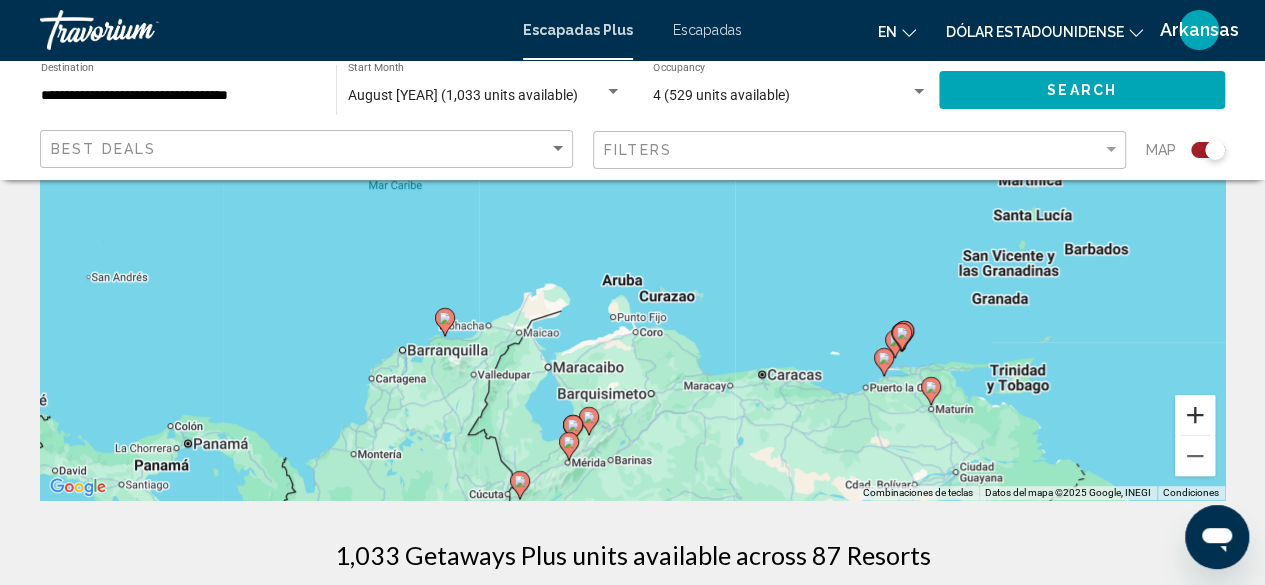 click at bounding box center [1195, 415] 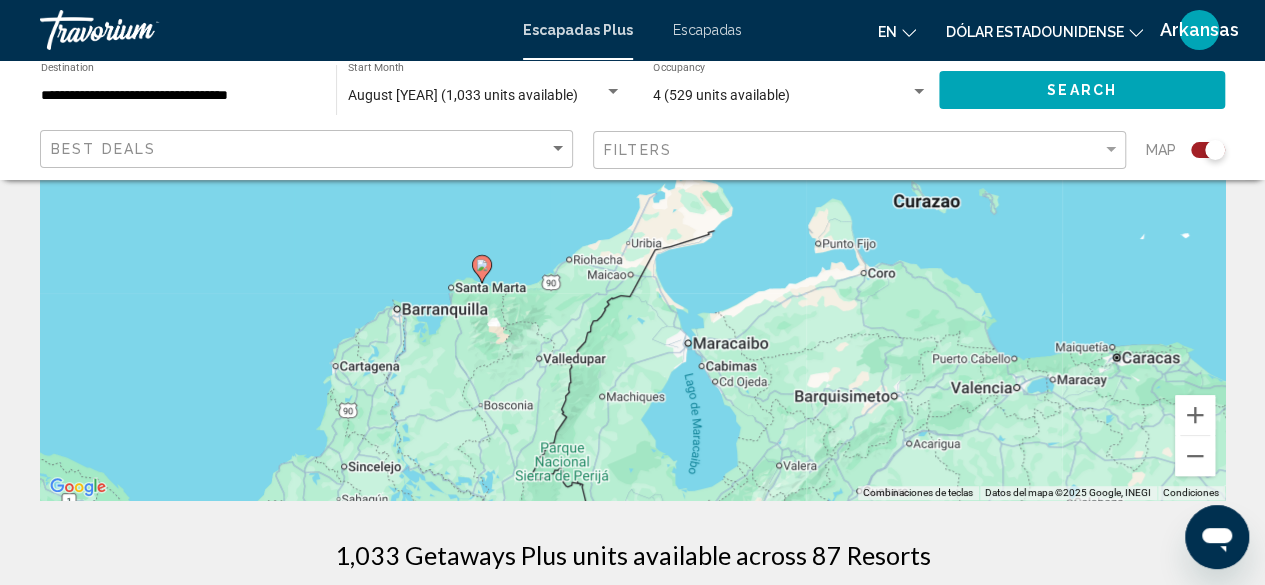 drag, startPoint x: 386, startPoint y: 409, endPoint x: 609, endPoint y: 219, distance: 292.96588 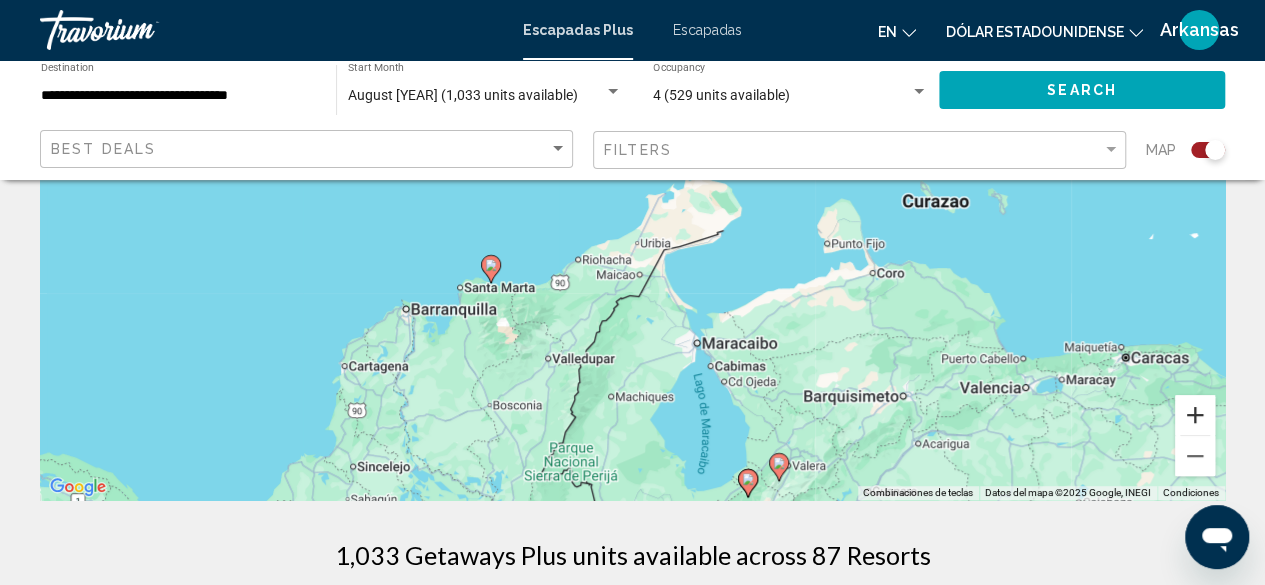 click at bounding box center [1195, 415] 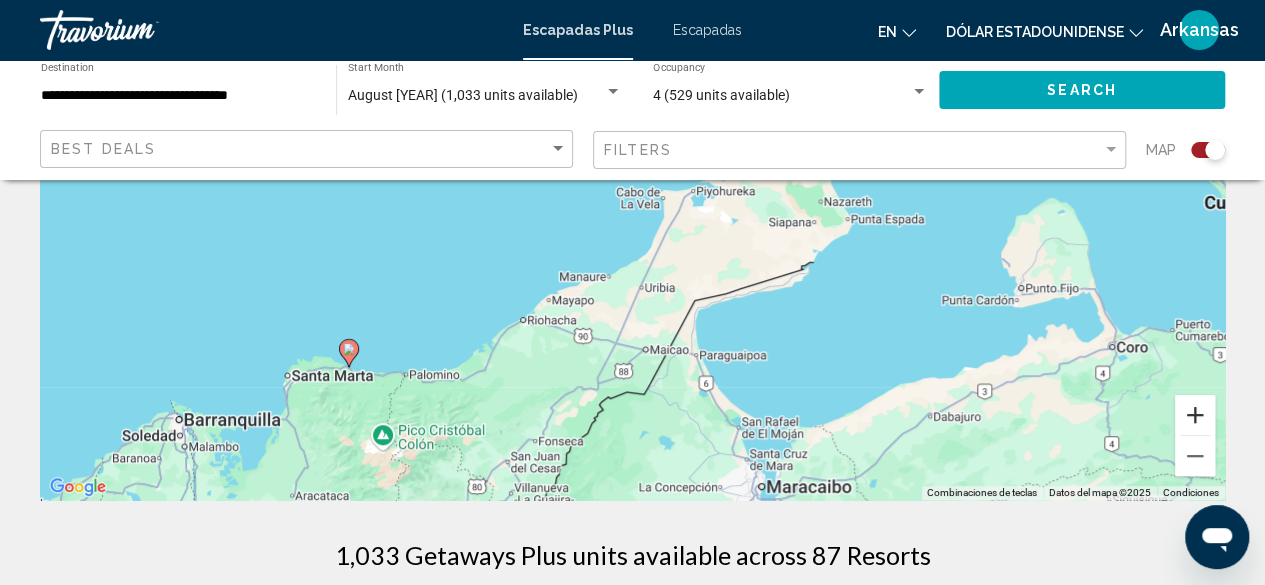 click at bounding box center [1195, 415] 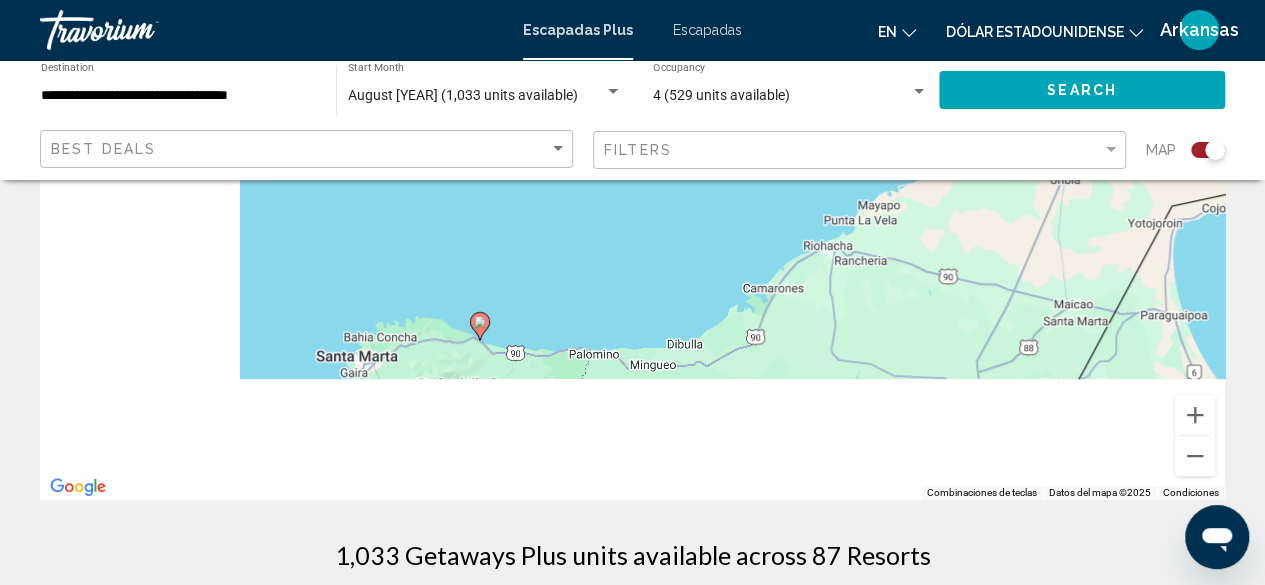 drag, startPoint x: 294, startPoint y: 405, endPoint x: 812, endPoint y: 185, distance: 562.78235 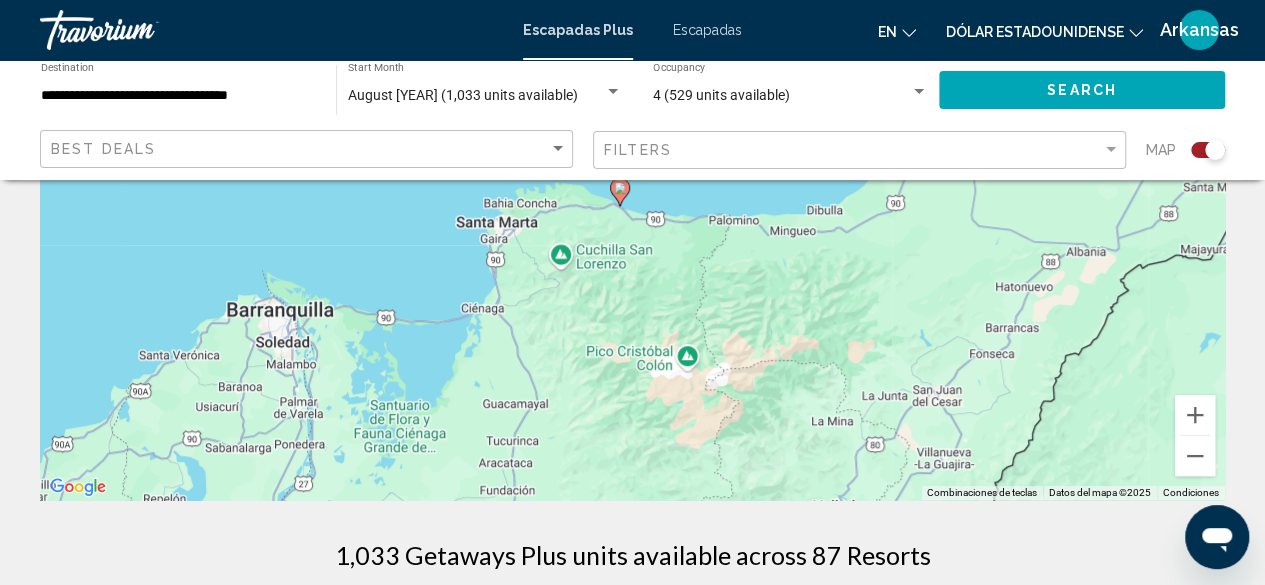 drag, startPoint x: 634, startPoint y: 338, endPoint x: 714, endPoint y: 103, distance: 248.24384 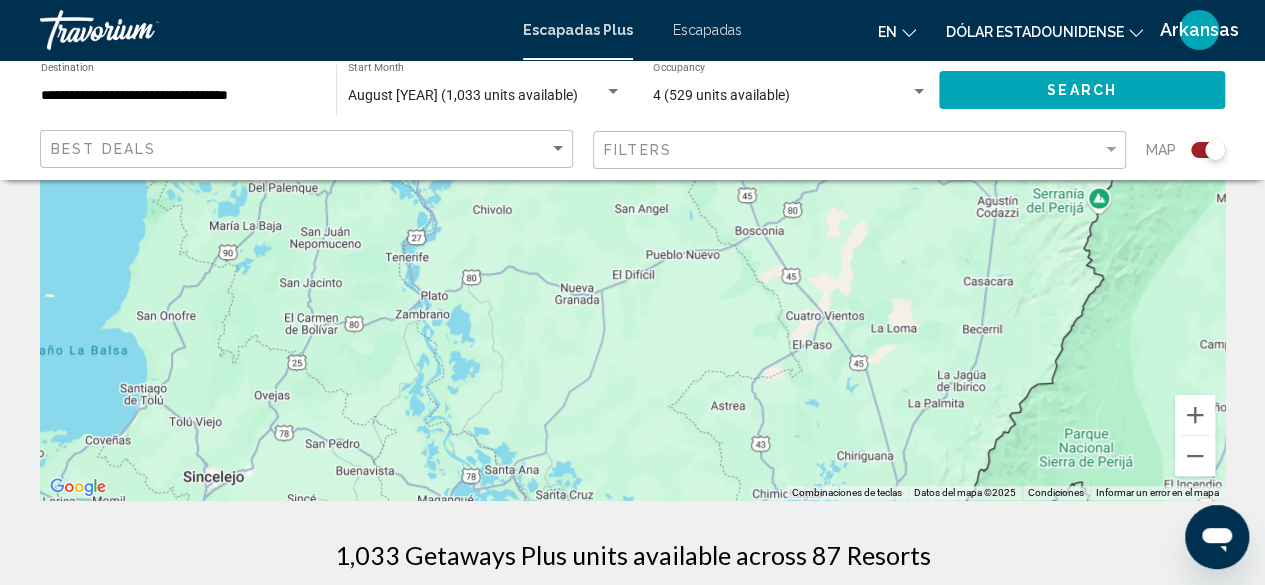 drag, startPoint x: 686, startPoint y: 316, endPoint x: 624, endPoint y: 484, distance: 179.07541 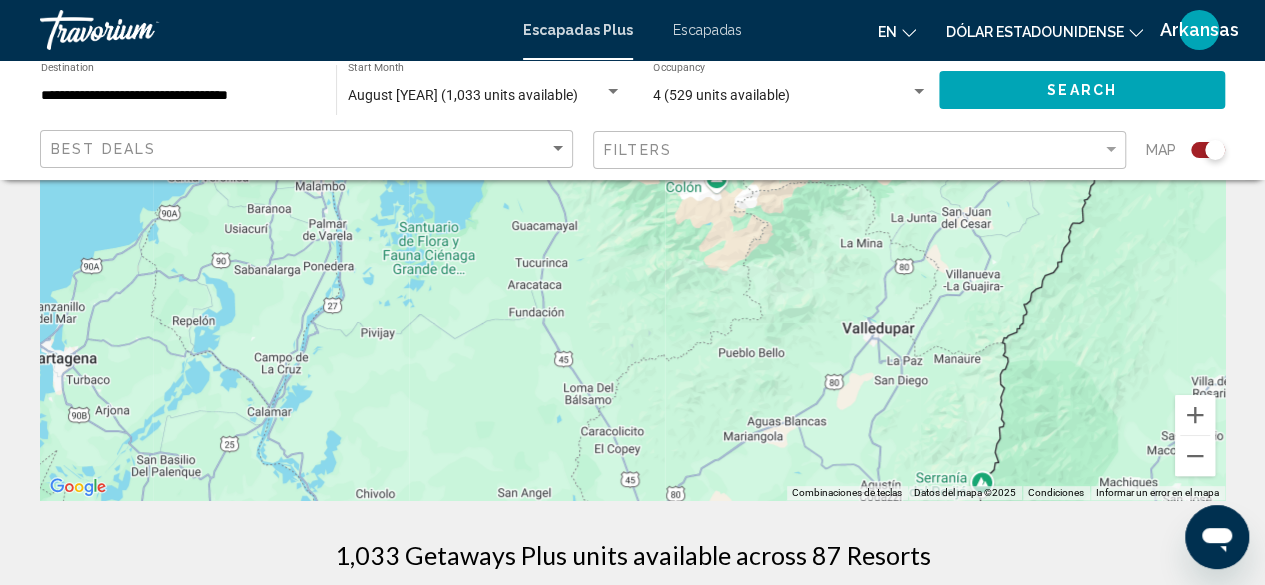 drag, startPoint x: 693, startPoint y: 247, endPoint x: 625, endPoint y: 455, distance: 218.83327 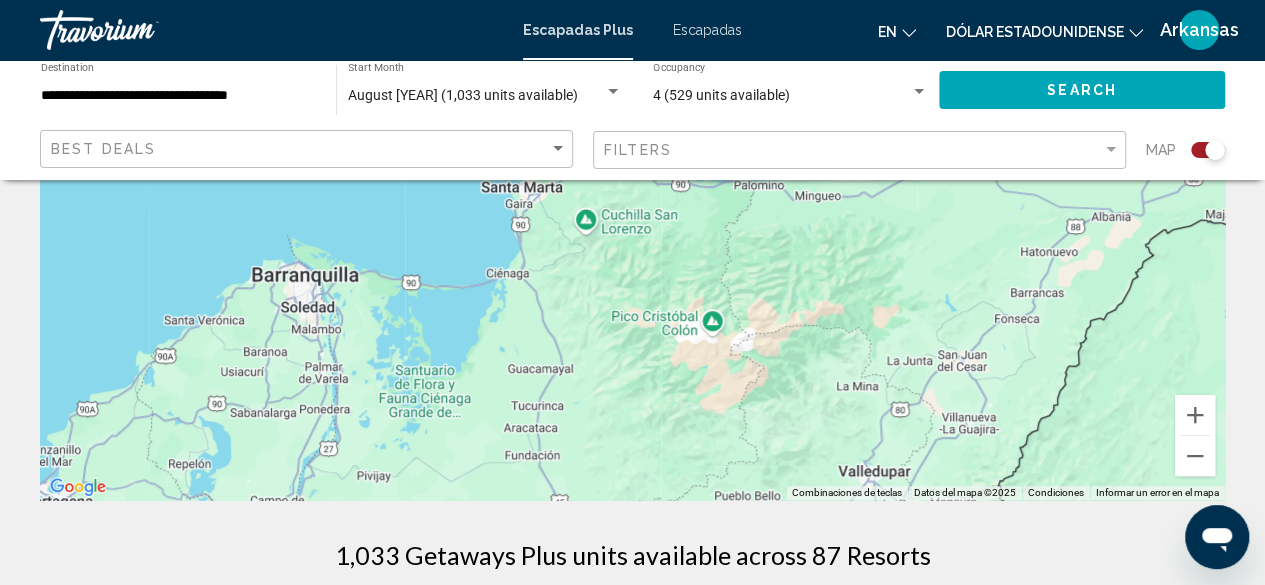drag, startPoint x: 654, startPoint y: 338, endPoint x: 630, endPoint y: 543, distance: 206.4001 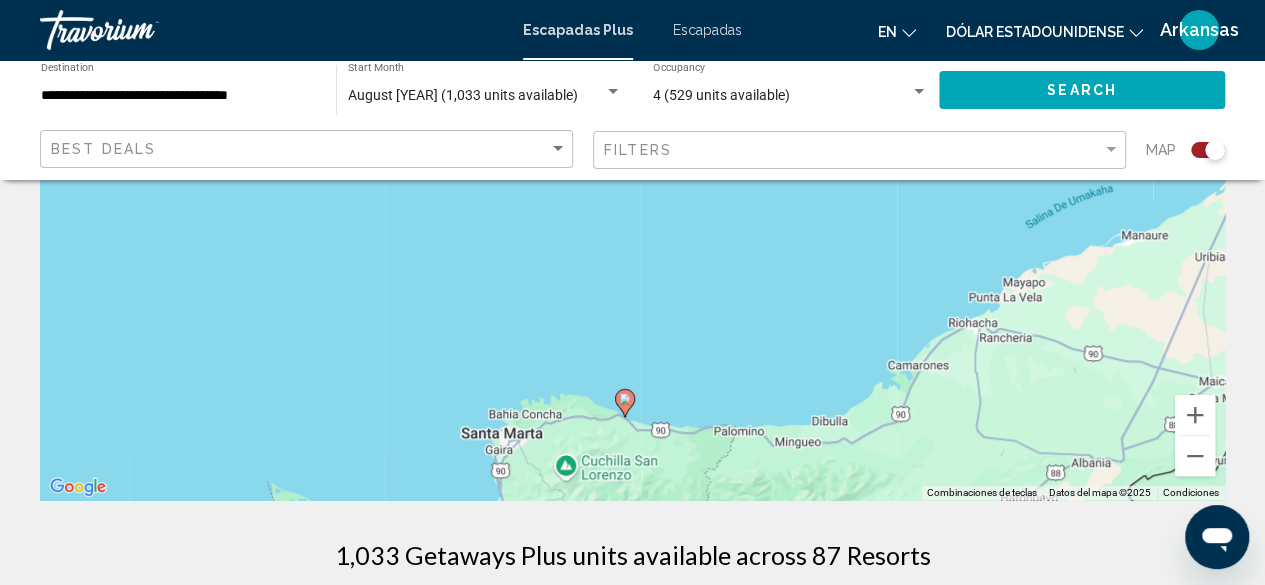 click 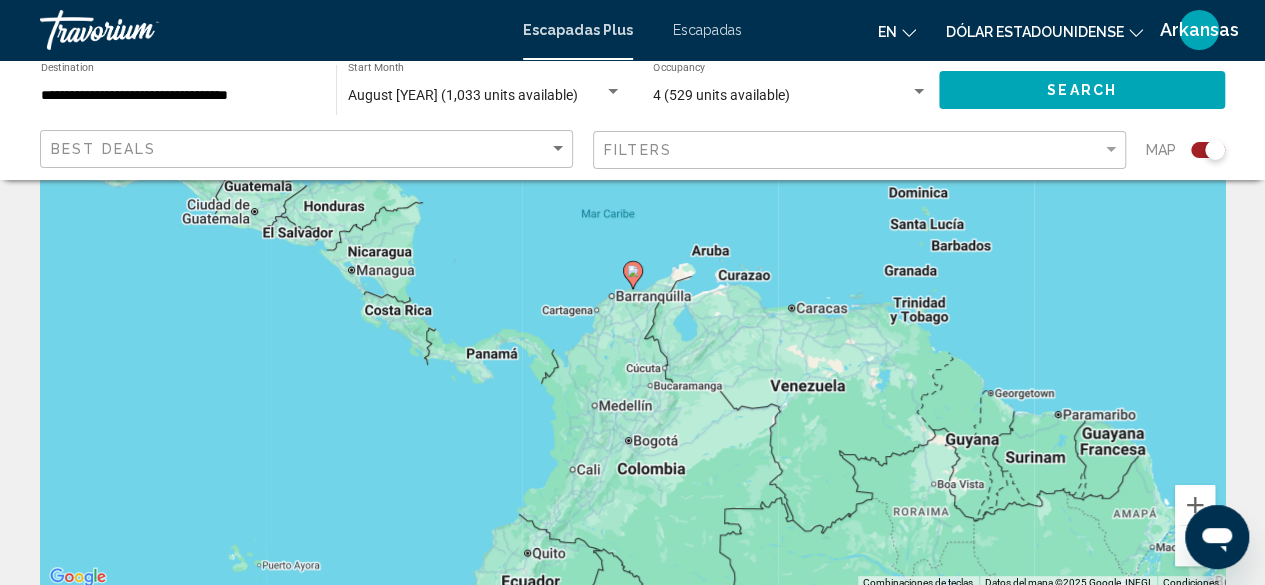 scroll, scrollTop: 0, scrollLeft: 0, axis: both 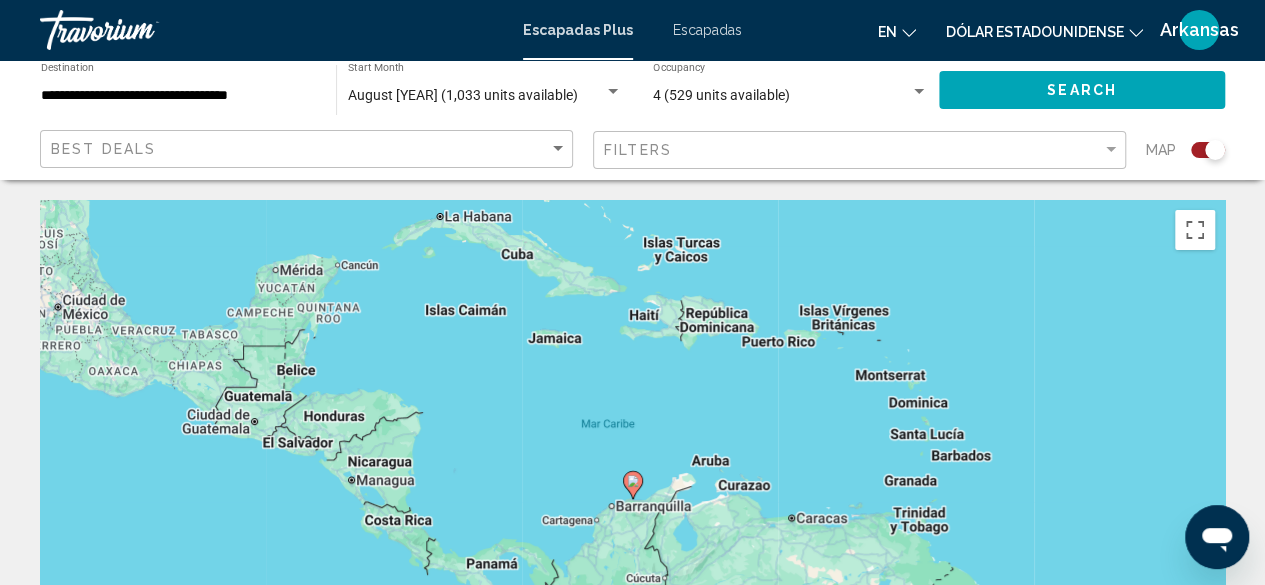 click 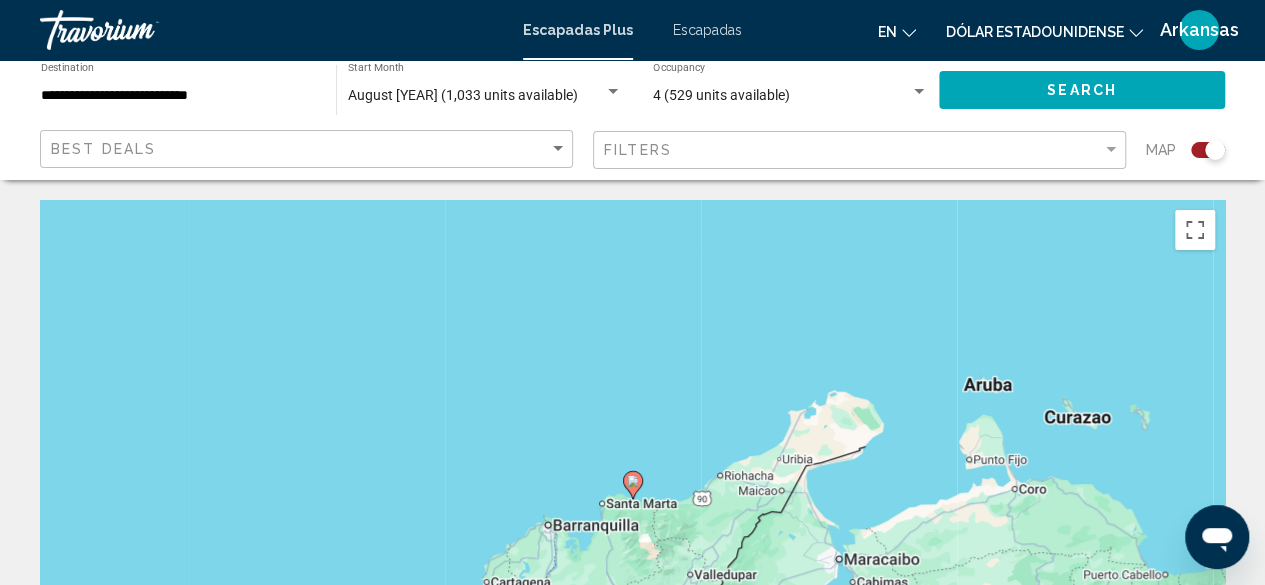 click 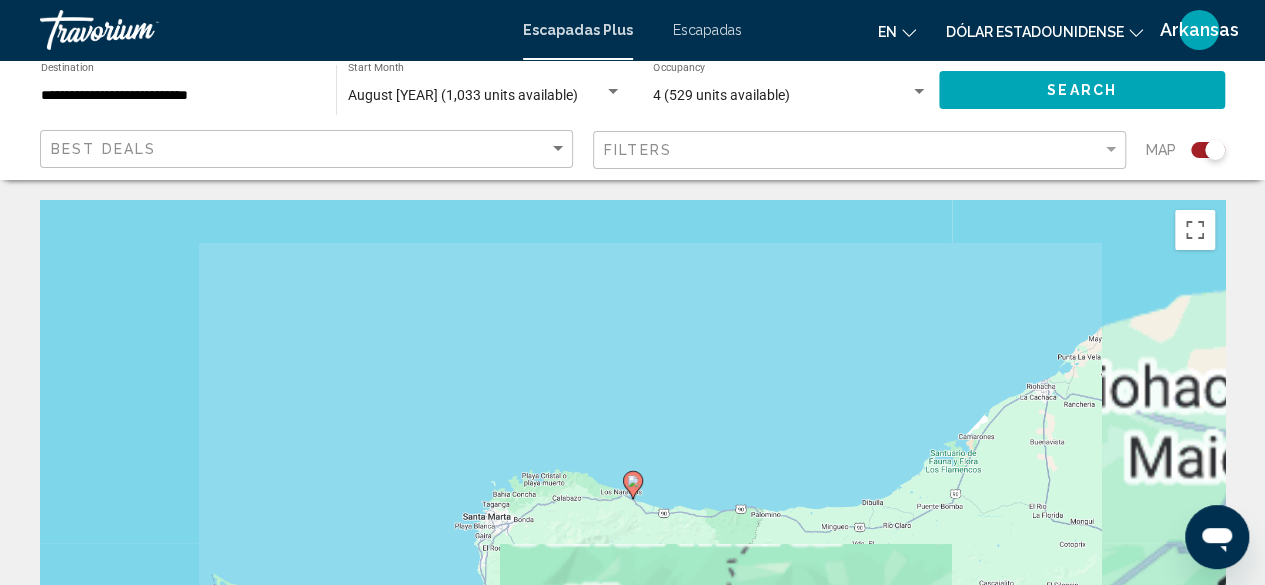 click 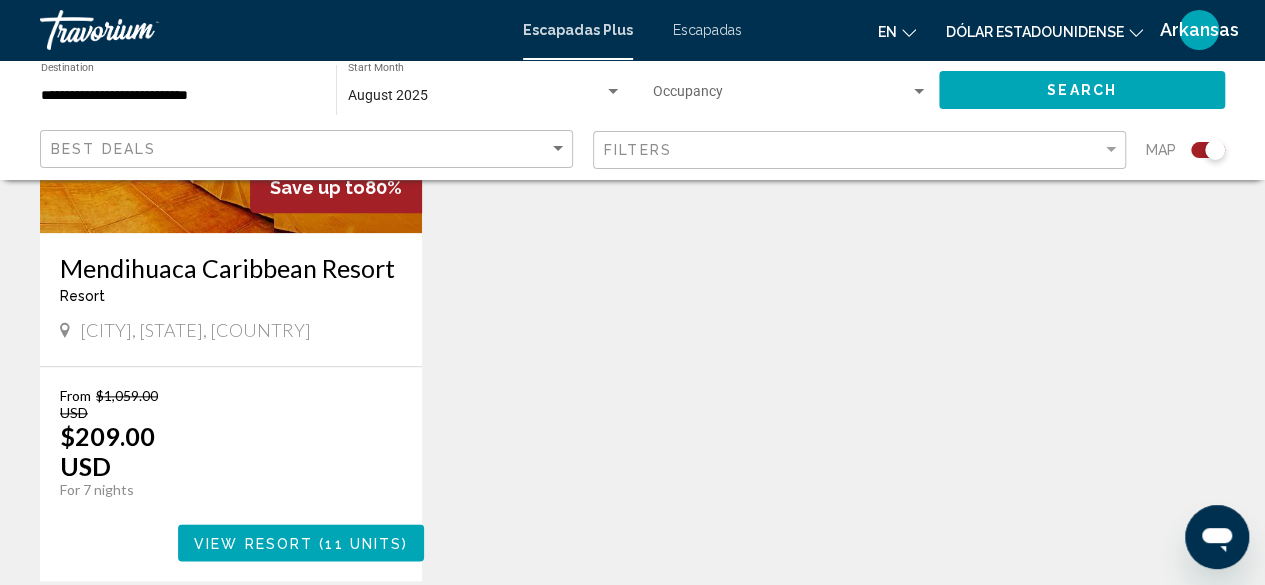 scroll, scrollTop: 400, scrollLeft: 0, axis: vertical 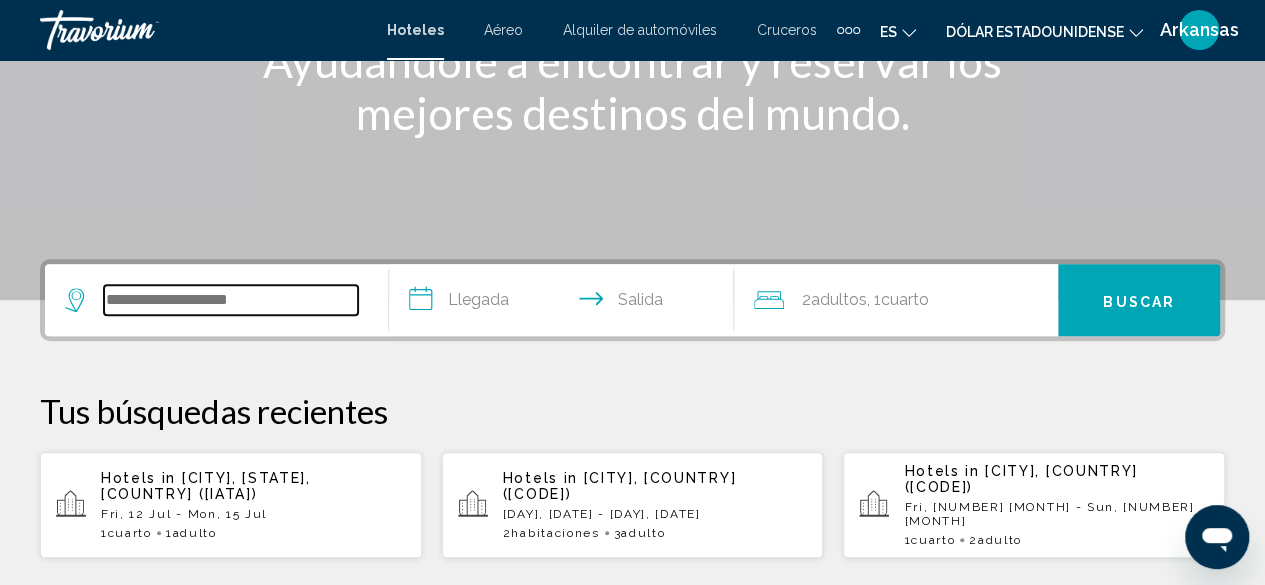 click at bounding box center (231, 300) 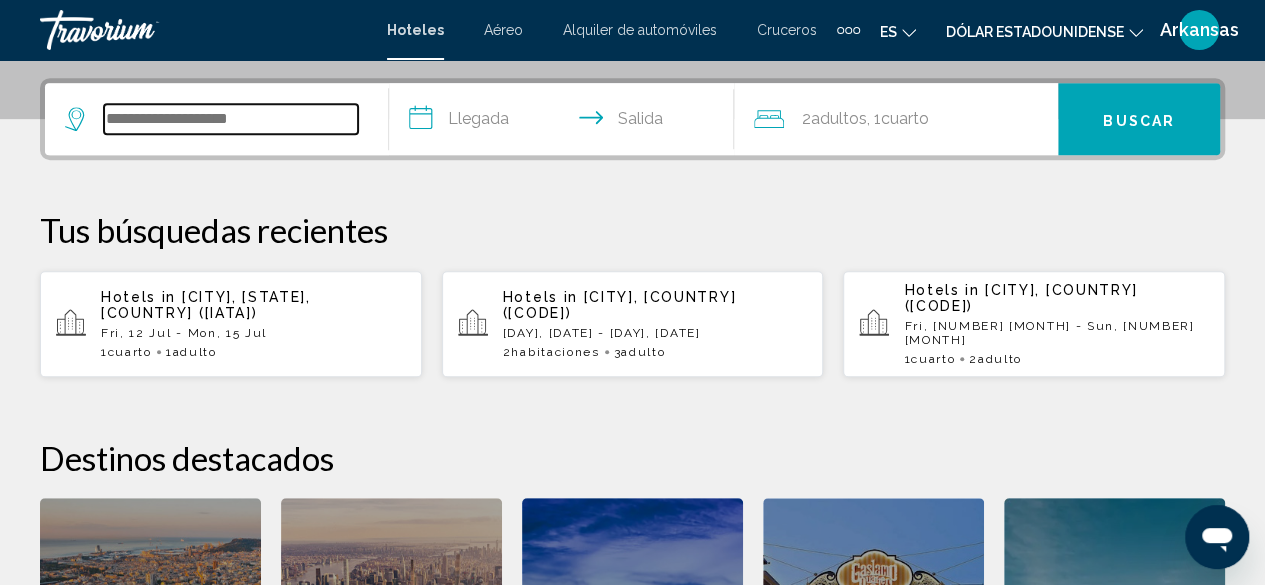 scroll, scrollTop: 494, scrollLeft: 0, axis: vertical 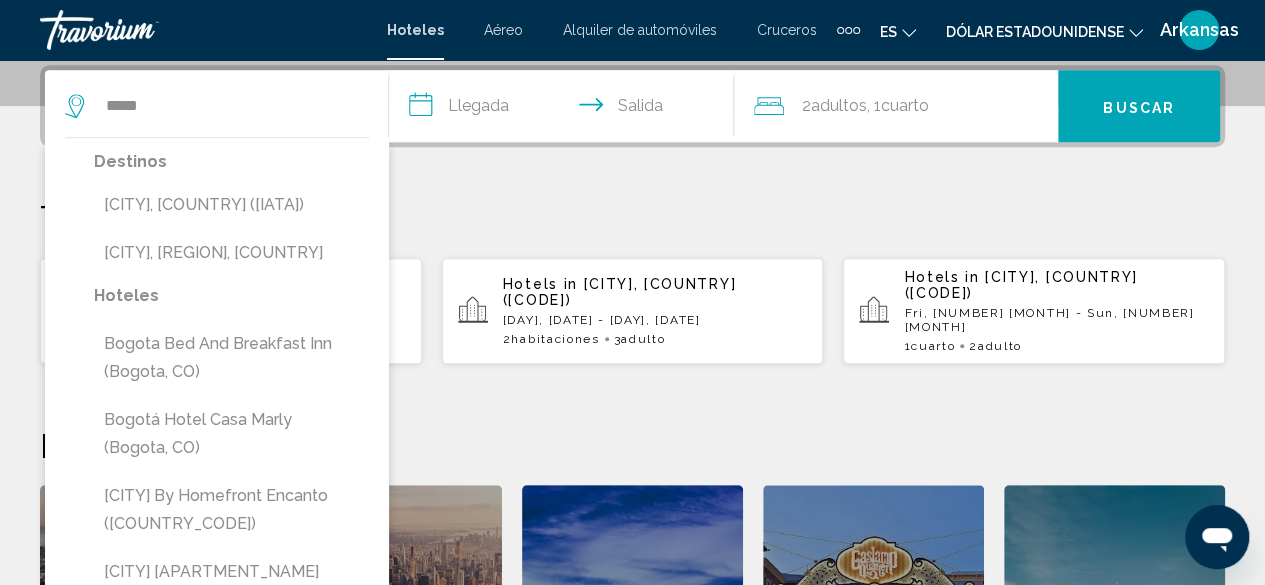 click on "[CITY], [COUNTRY] ([IATA])" at bounding box center [231, 205] 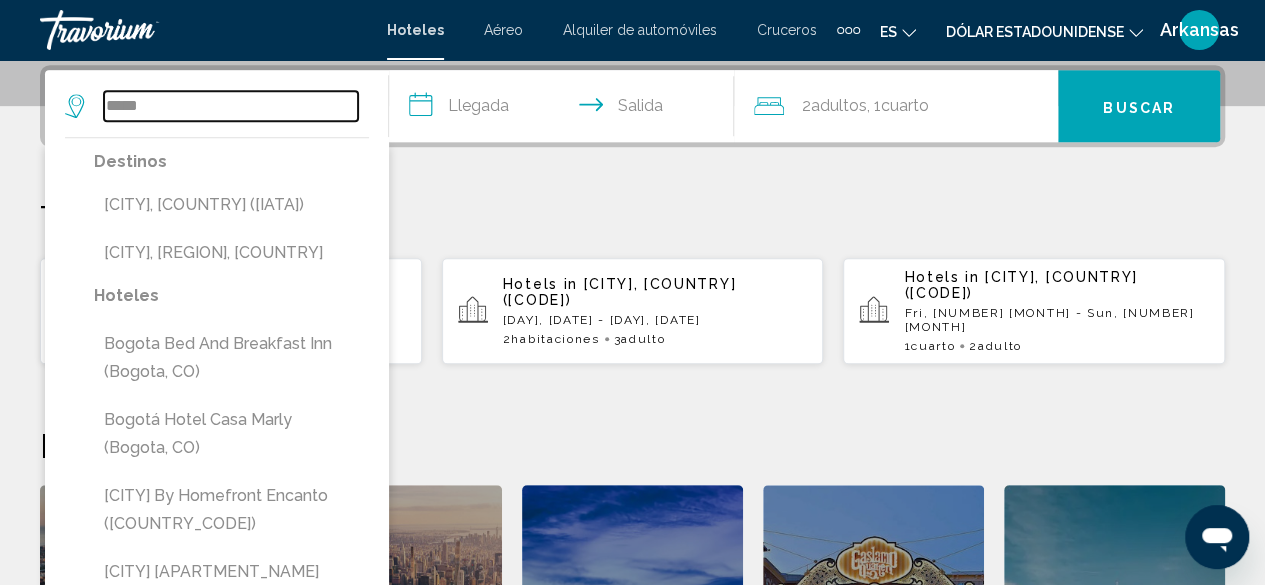 type on "**********" 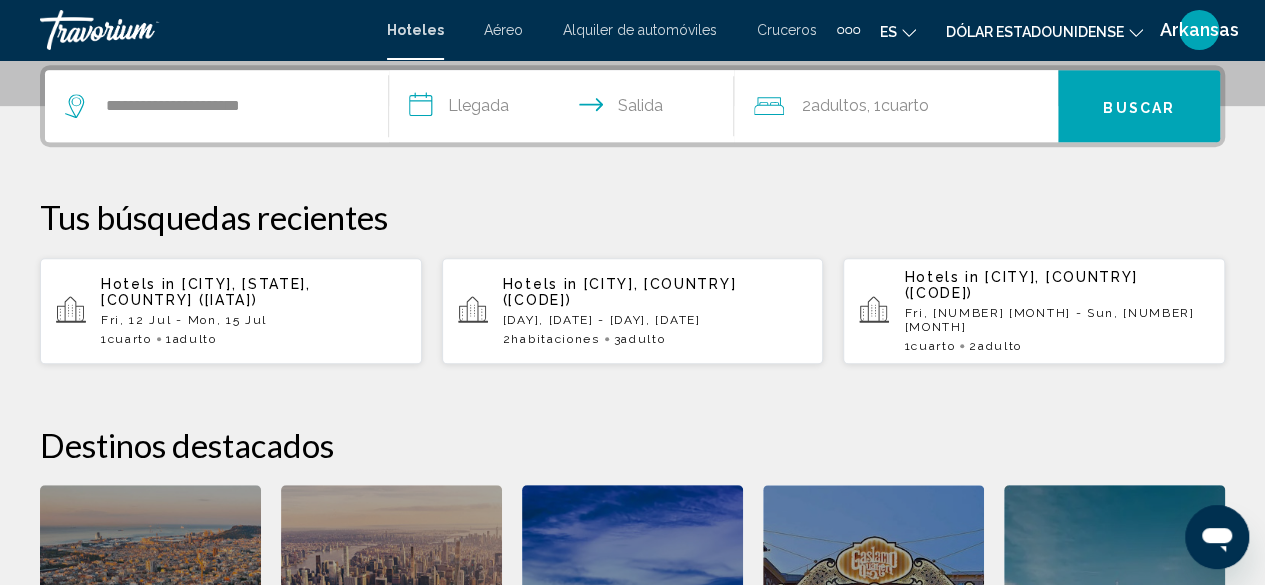 click on "**********" at bounding box center [565, 109] 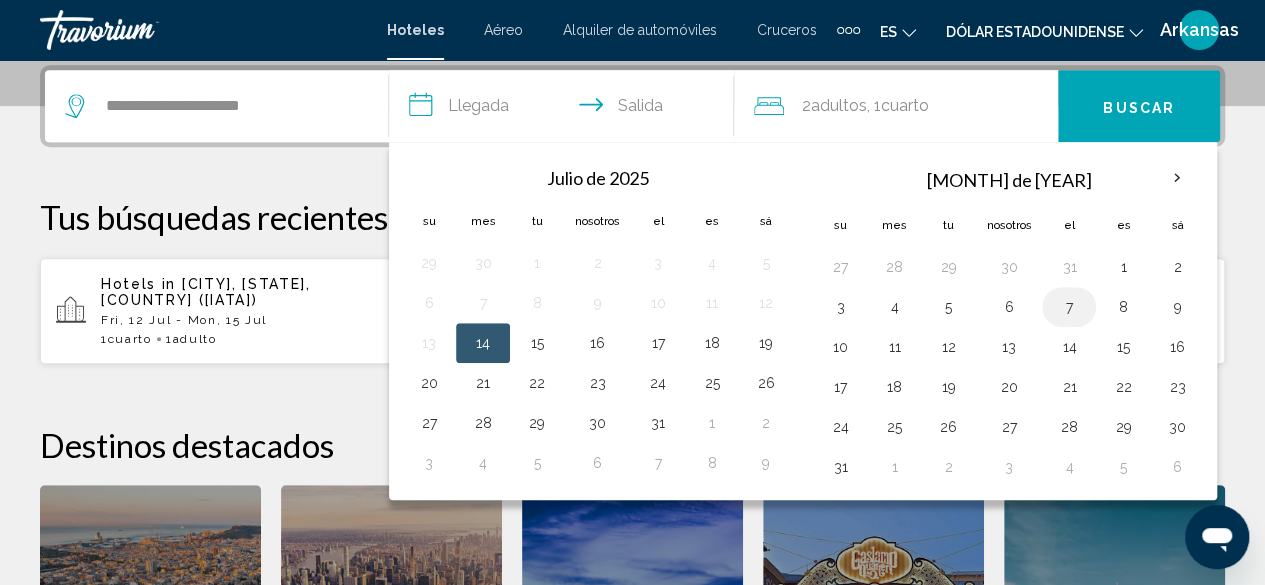 click on "7" at bounding box center (1069, 307) 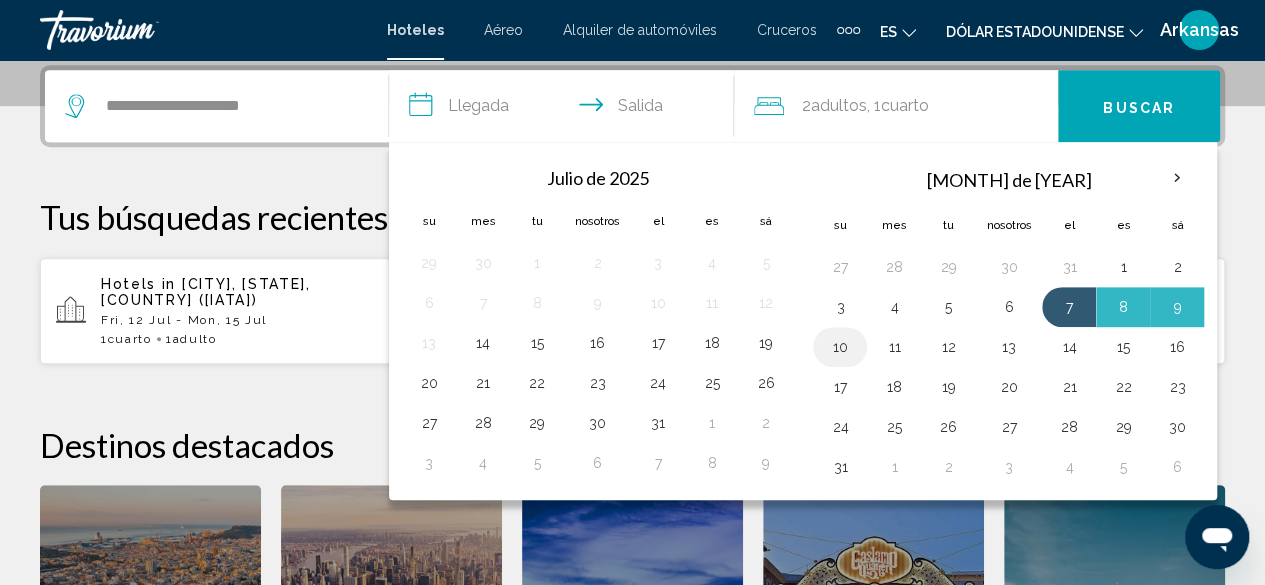 click on "10" at bounding box center [840, 347] 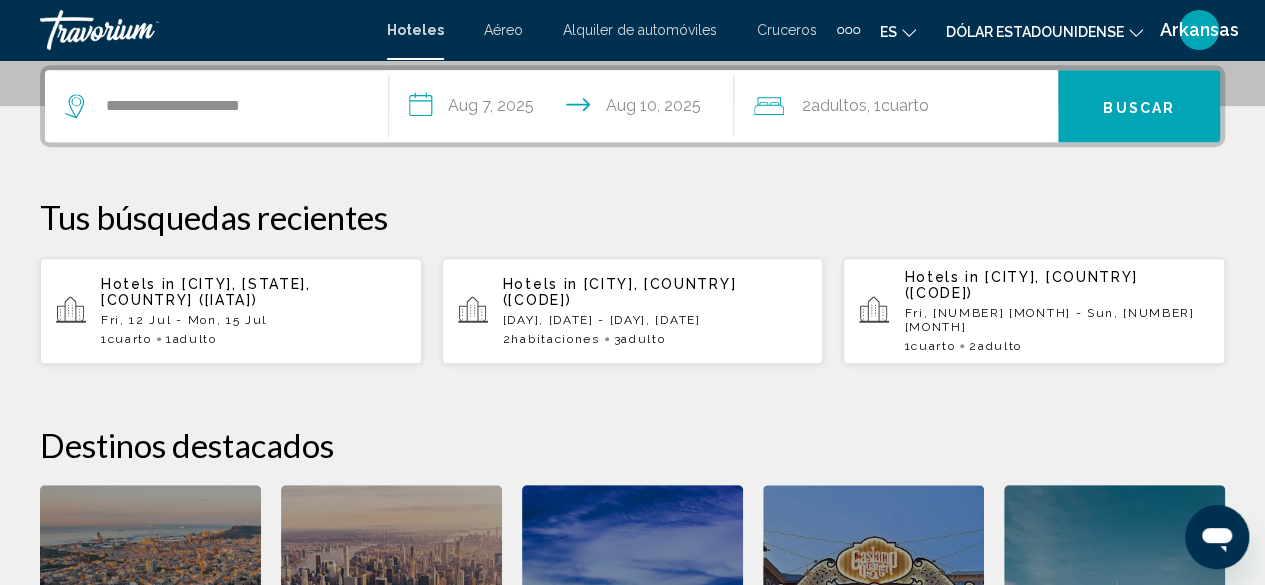 click on "adultos" 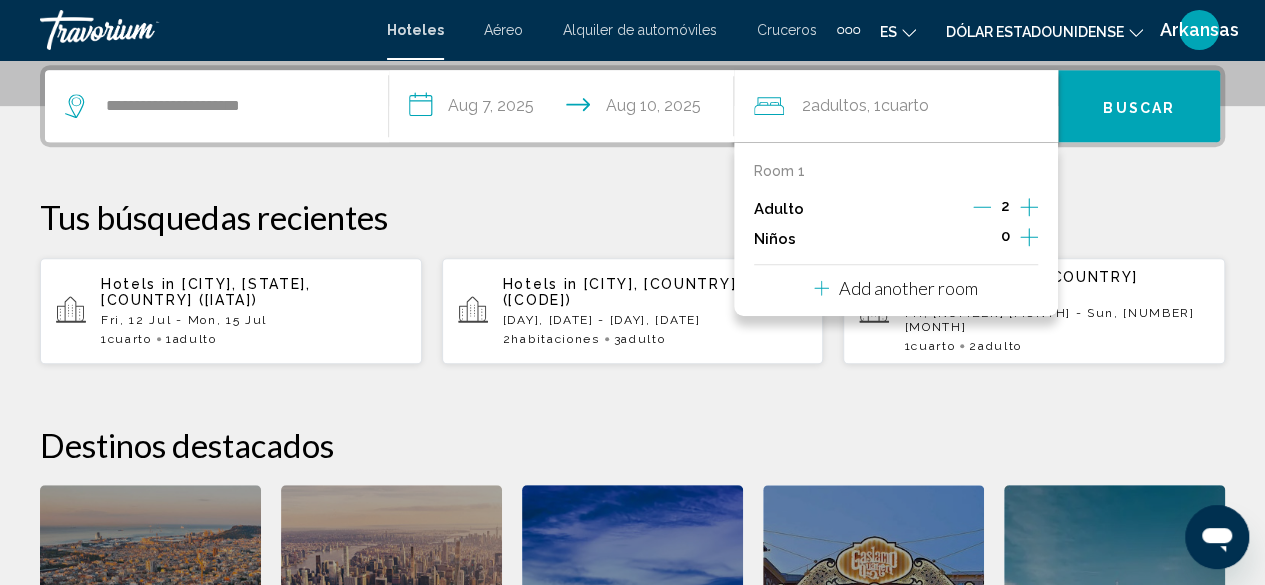click 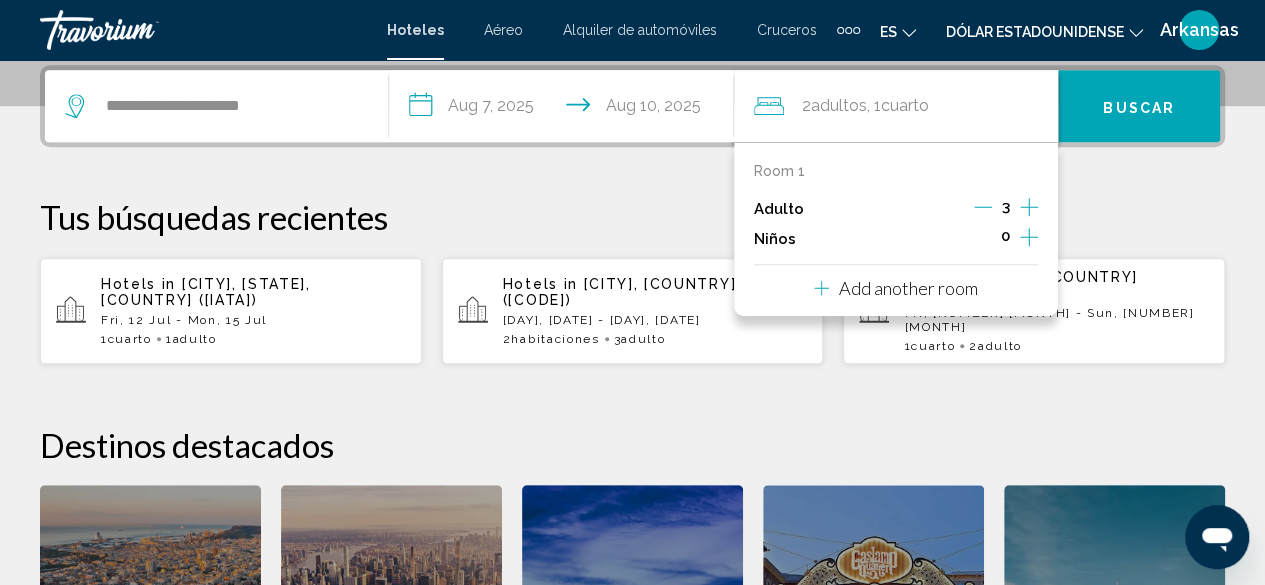 click 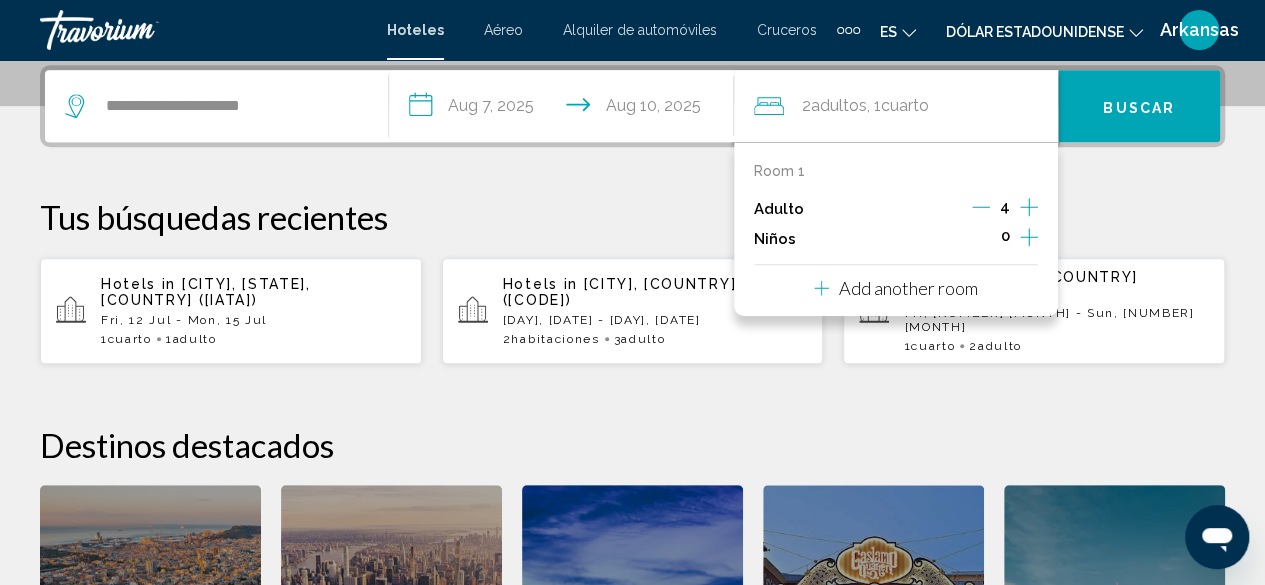 click 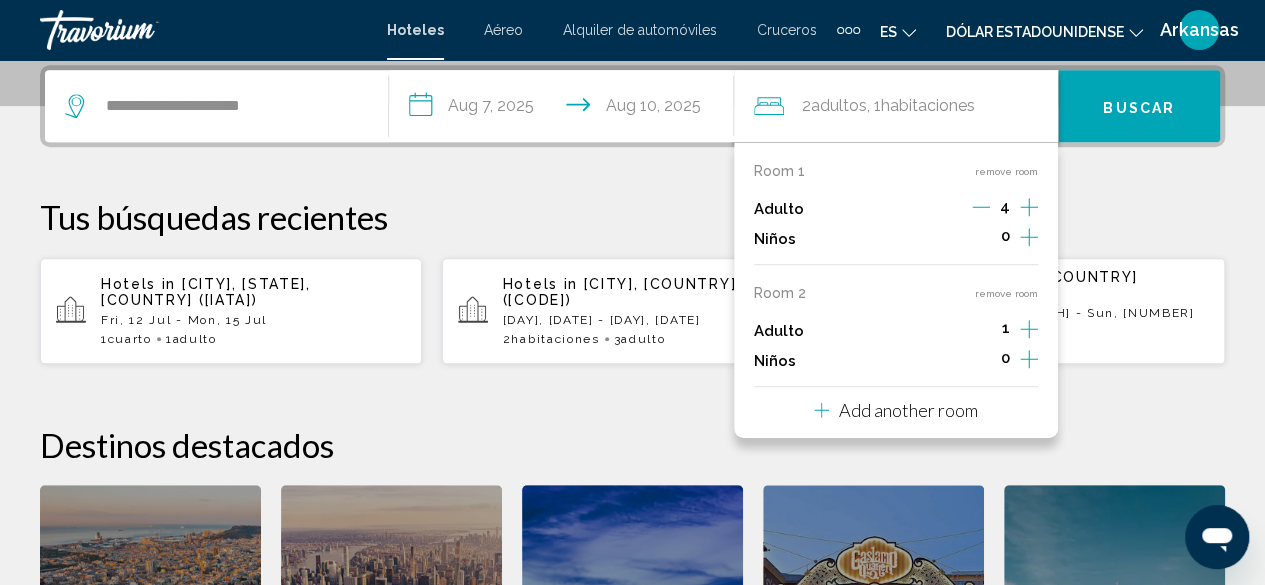click 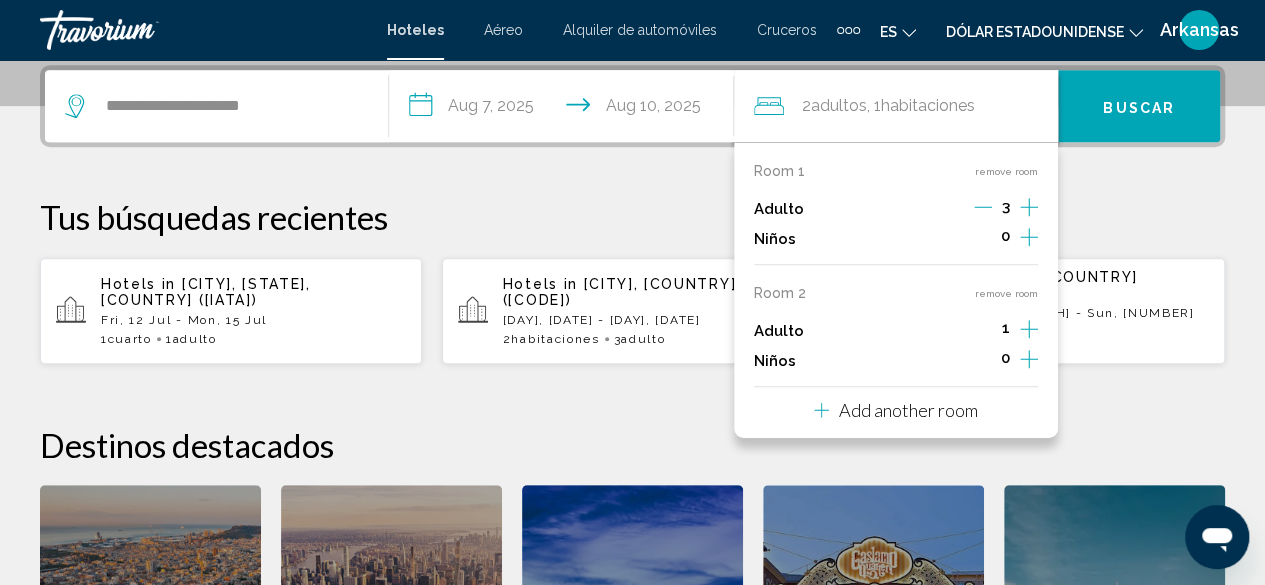 click 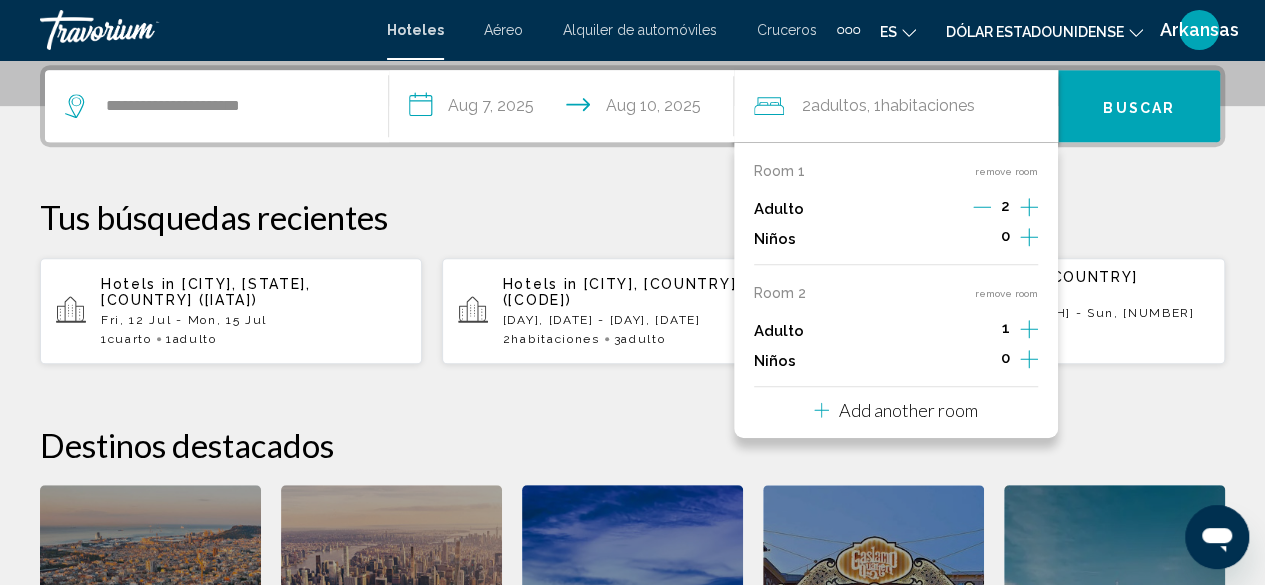 click 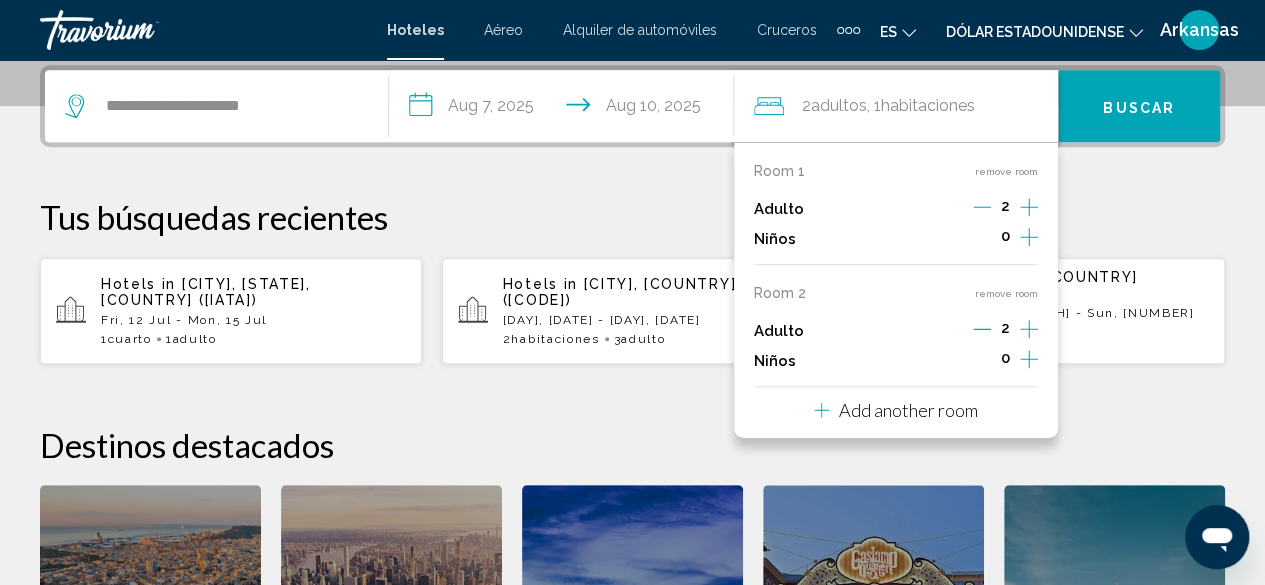 click on "Buscar" at bounding box center (1139, 107) 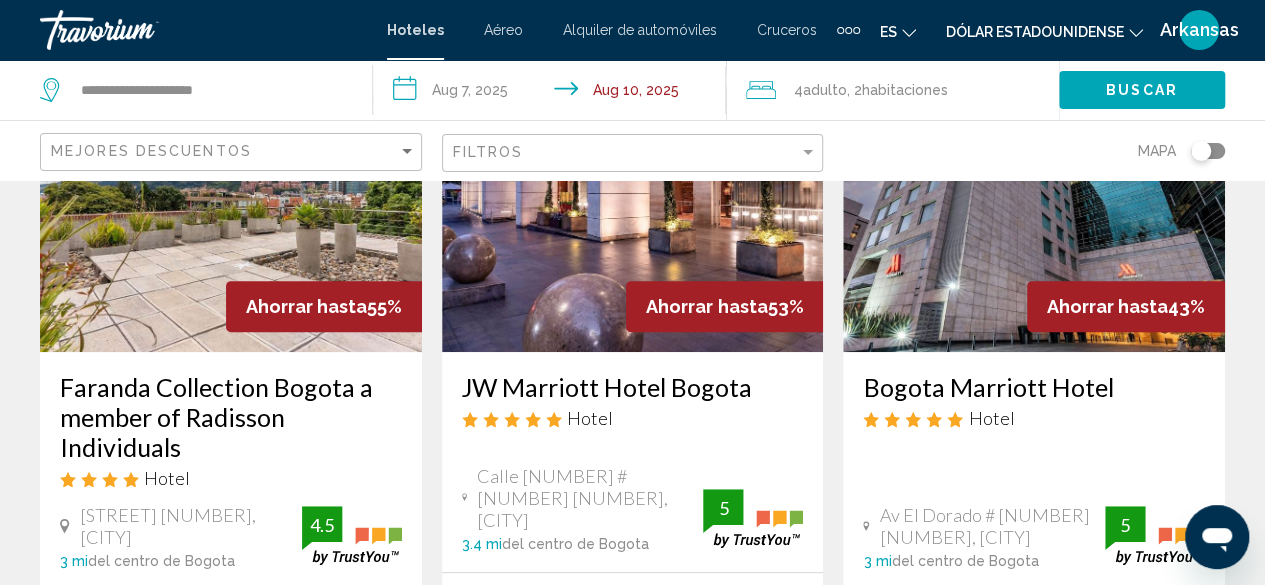 scroll, scrollTop: 0, scrollLeft: 0, axis: both 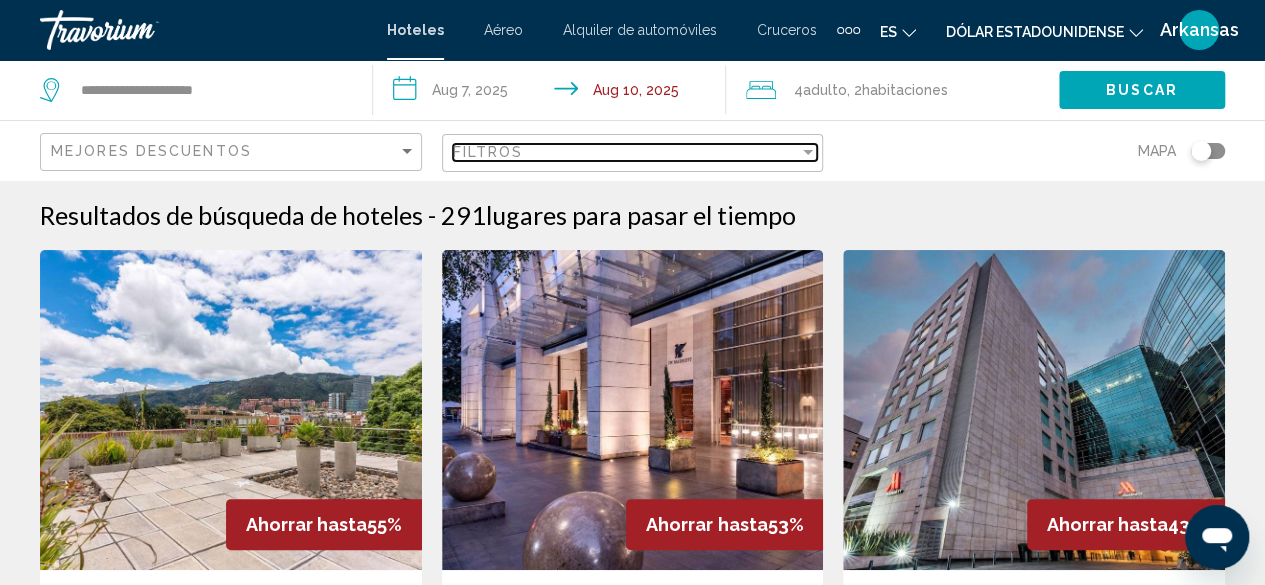 click at bounding box center (808, 152) 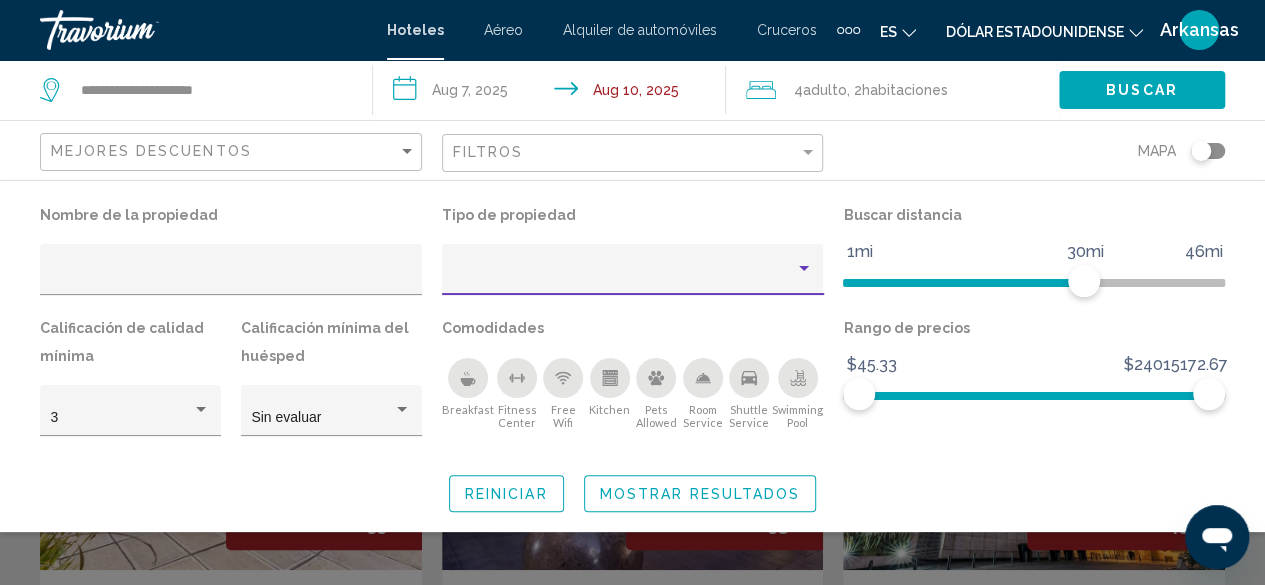 click at bounding box center [623, 277] 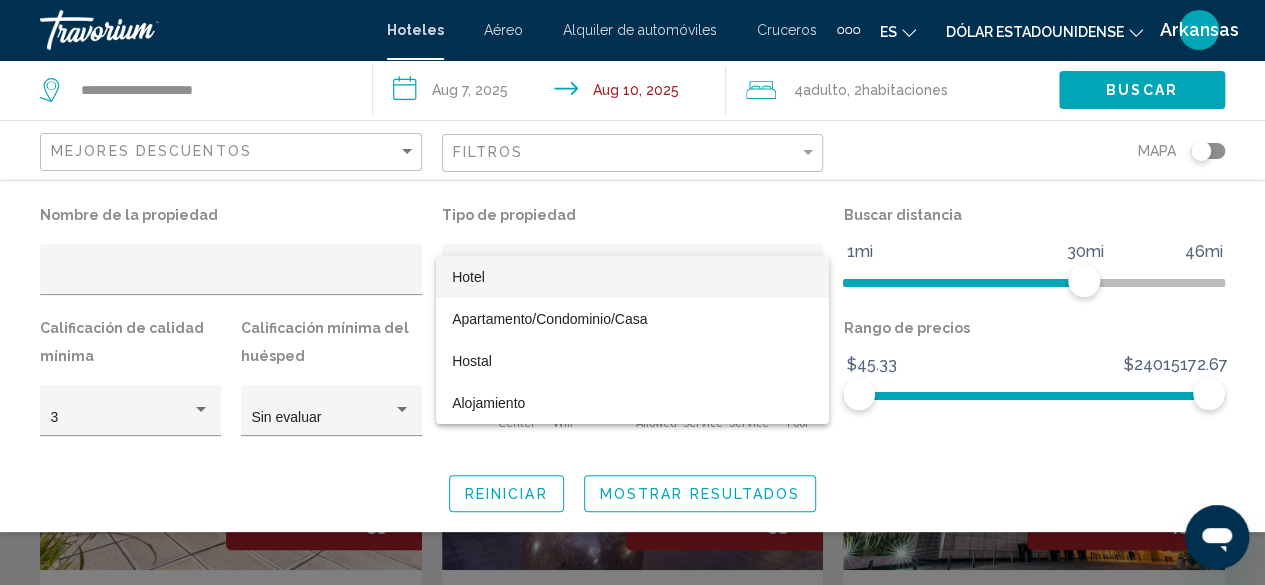 click at bounding box center (632, 292) 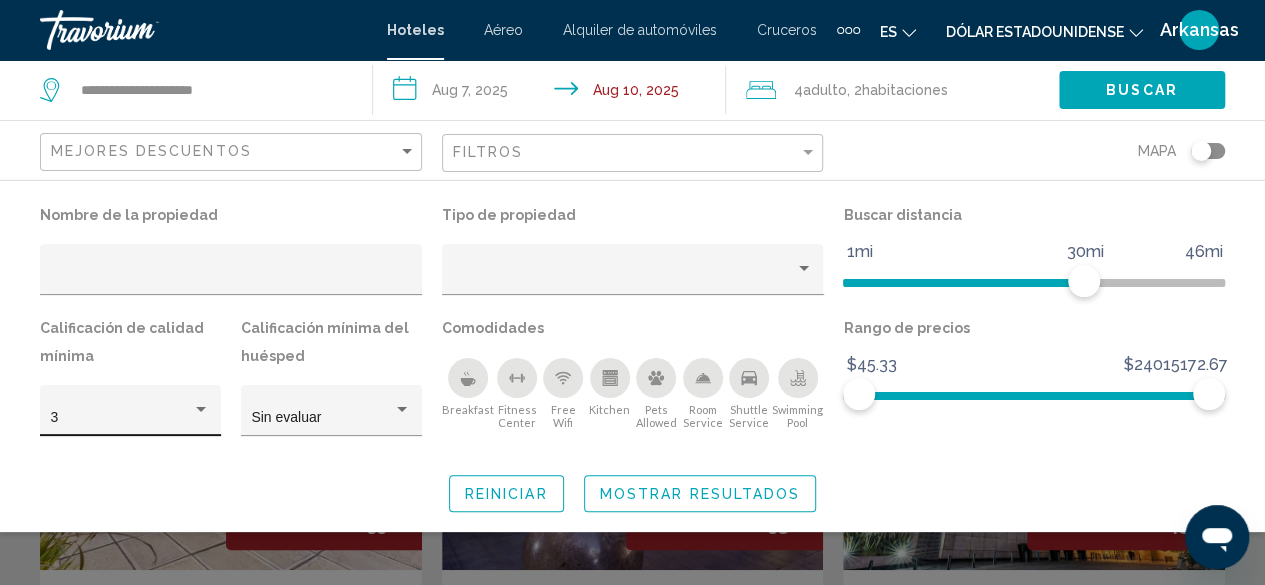 click at bounding box center [201, 409] 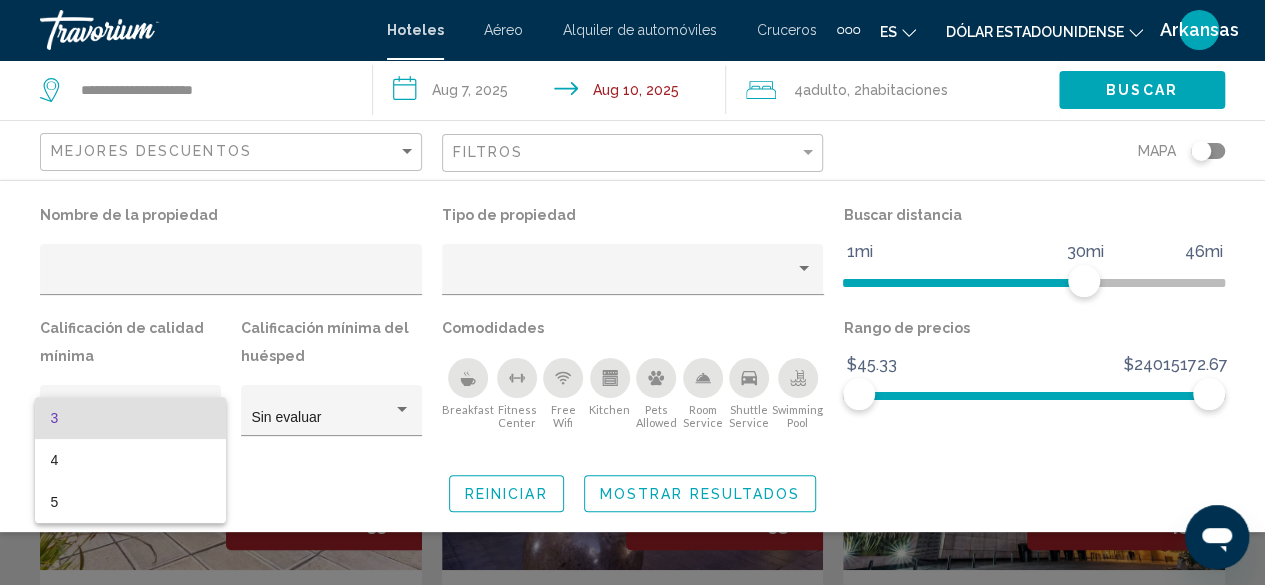 click at bounding box center (632, 292) 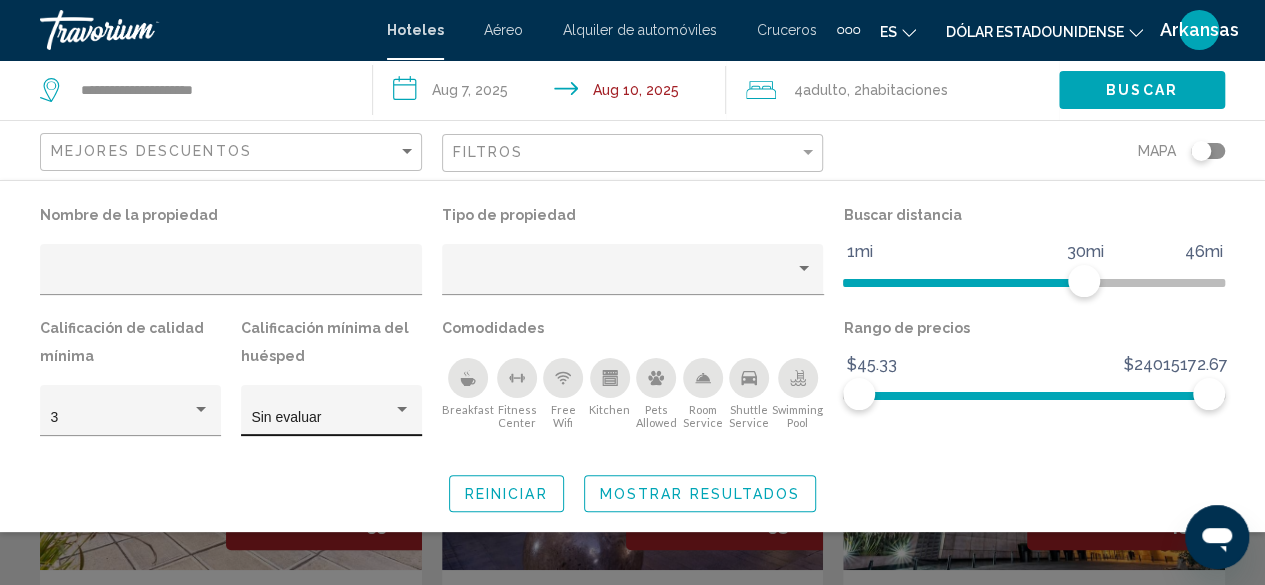 click at bounding box center [402, 410] 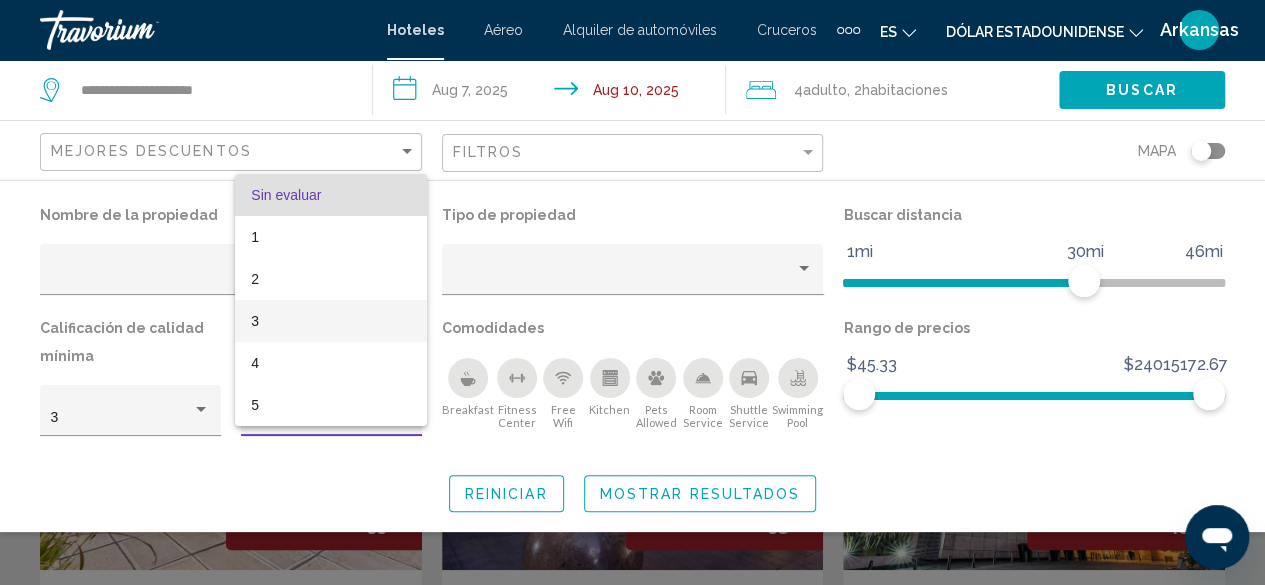 click on "3" at bounding box center (331, 321) 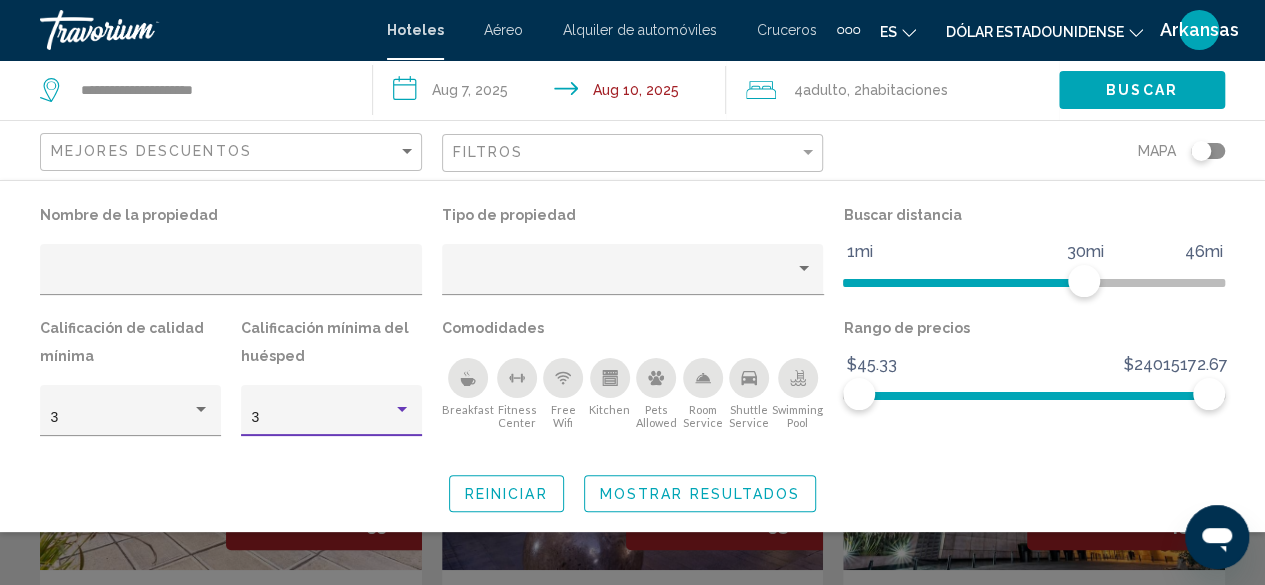 click 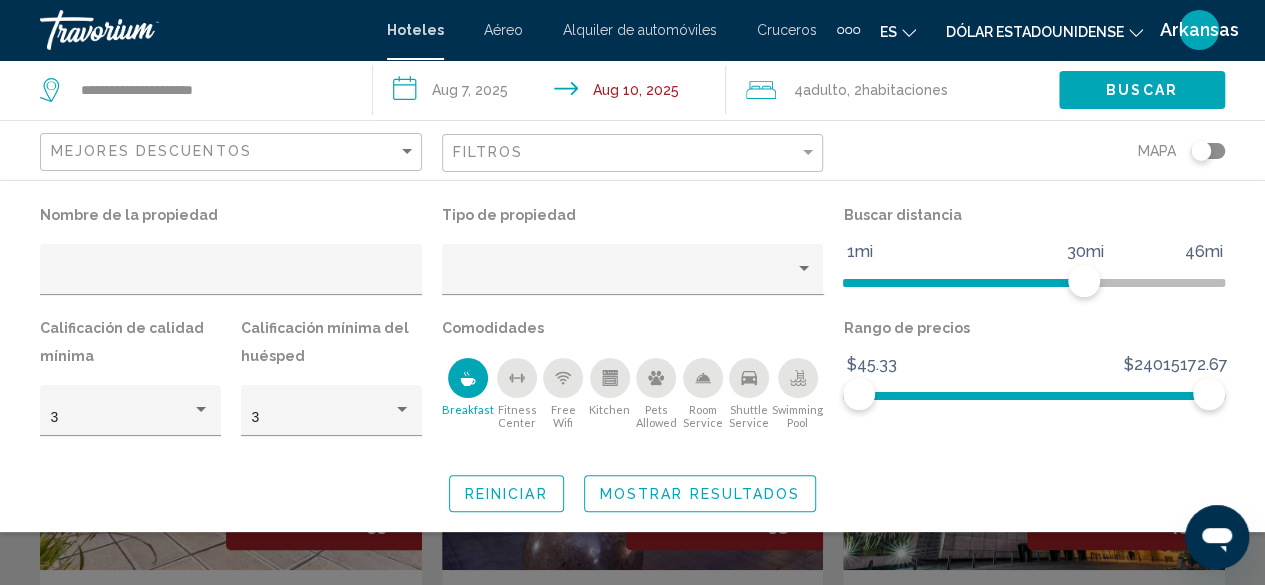click 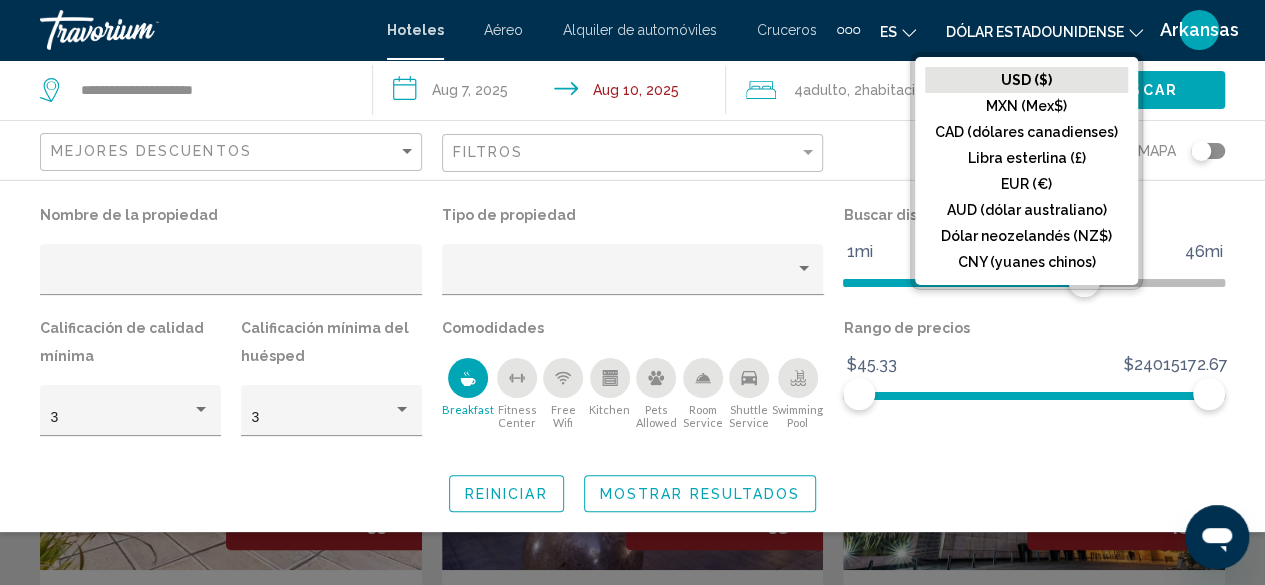 click on "Nombre de la propiedad Tipo de propiedad Buscar distancia 1mi 46mi 30mi Calificación de calidad mínima 3 Calificación mínima del huésped 3 Comodidades
Breakfast
Fitness Center
Free Wifi
Kitchen
Pets Allowed
Room Service
Shuttle Service
Swimming Pool Rango de precios $45.33 $24015172.67 $45.33 $24015172.67 Reiniciar Mostrar resultados" 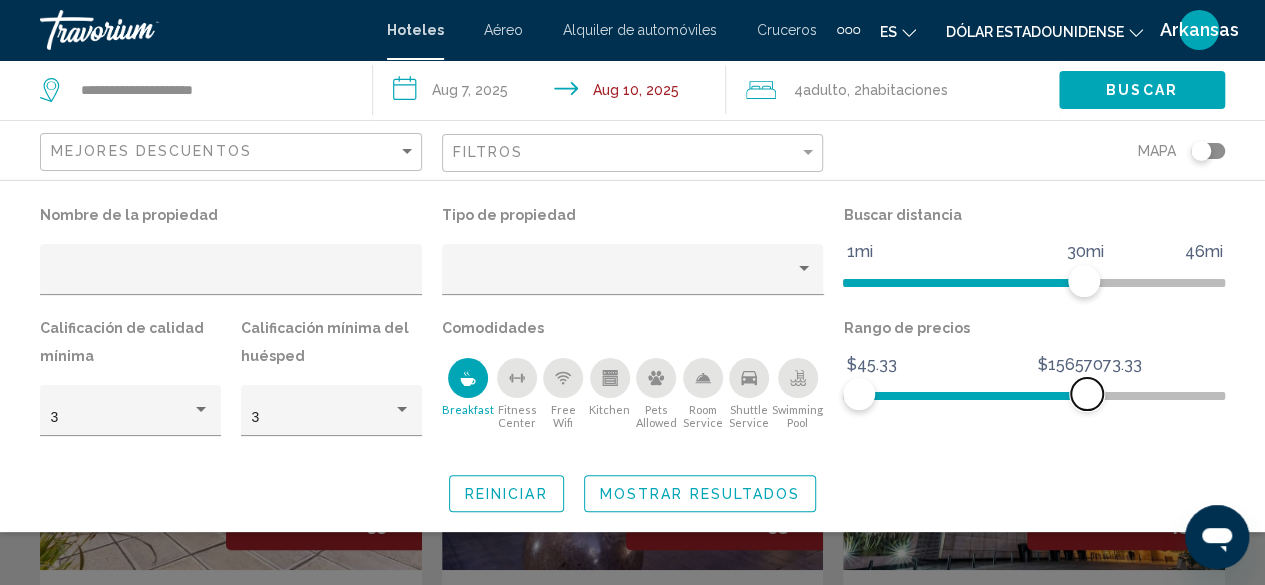 drag, startPoint x: 1212, startPoint y: 397, endPoint x: 1088, endPoint y: 403, distance: 124.14507 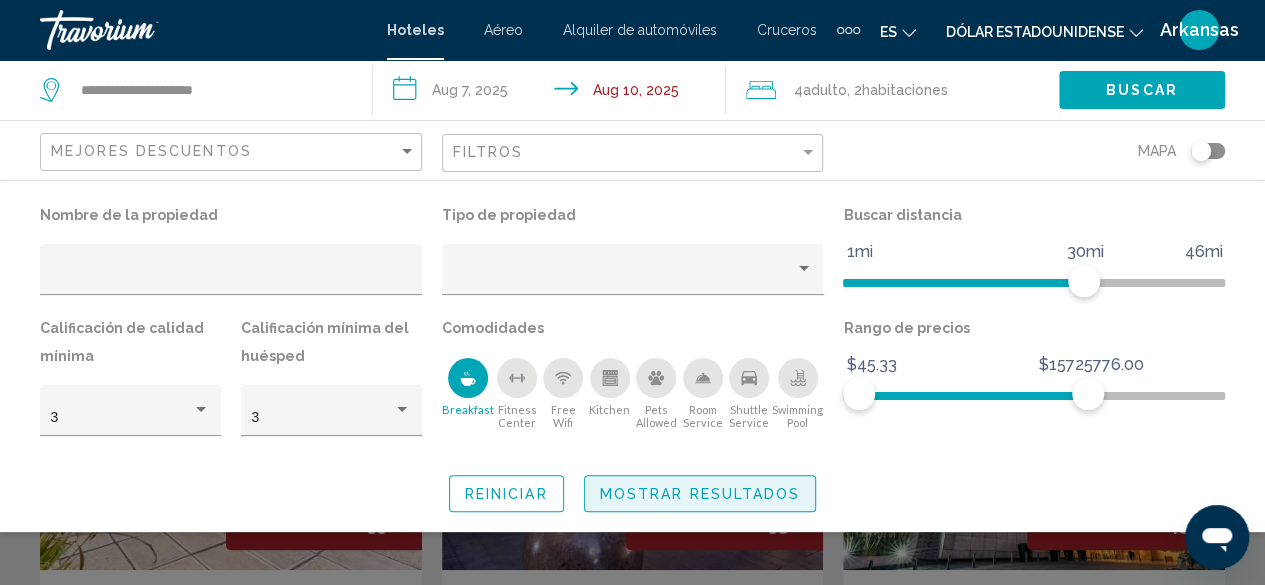 click on "Mostrar resultados" 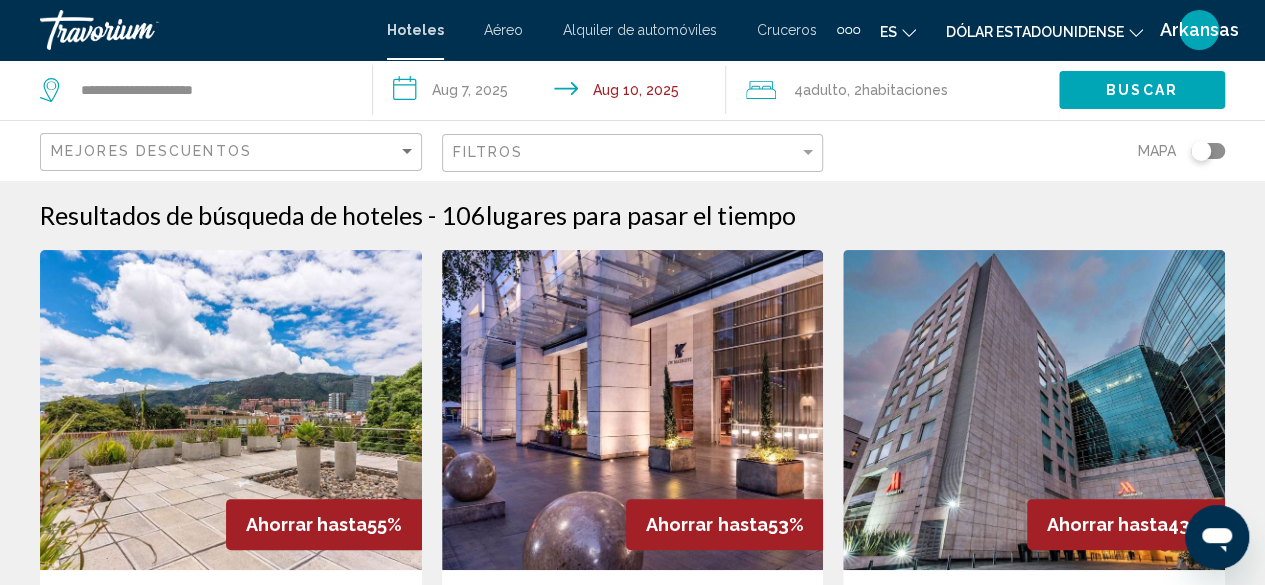 click on "Mejores descuentos" 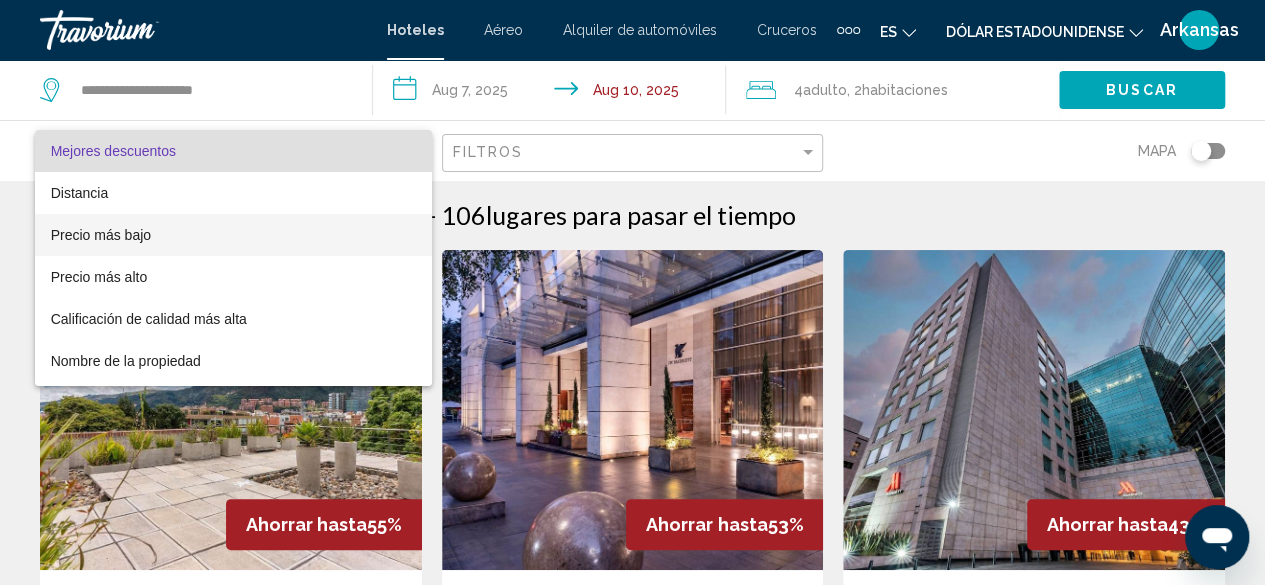 click on "Precio más bajo" at bounding box center [233, 235] 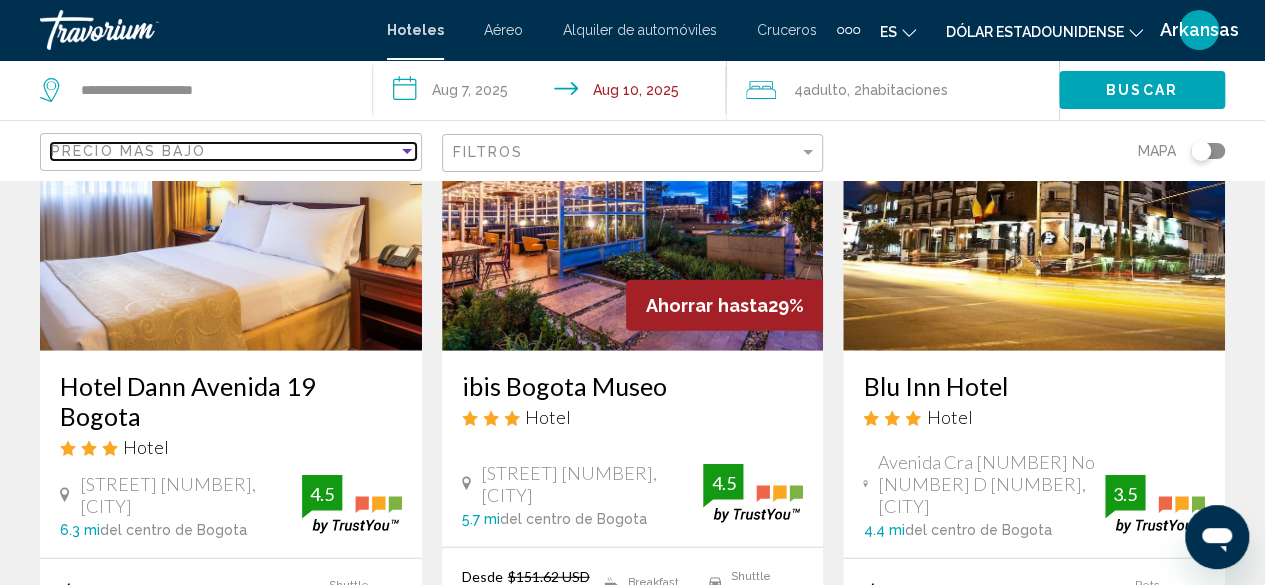 scroll, scrollTop: 1771, scrollLeft: 0, axis: vertical 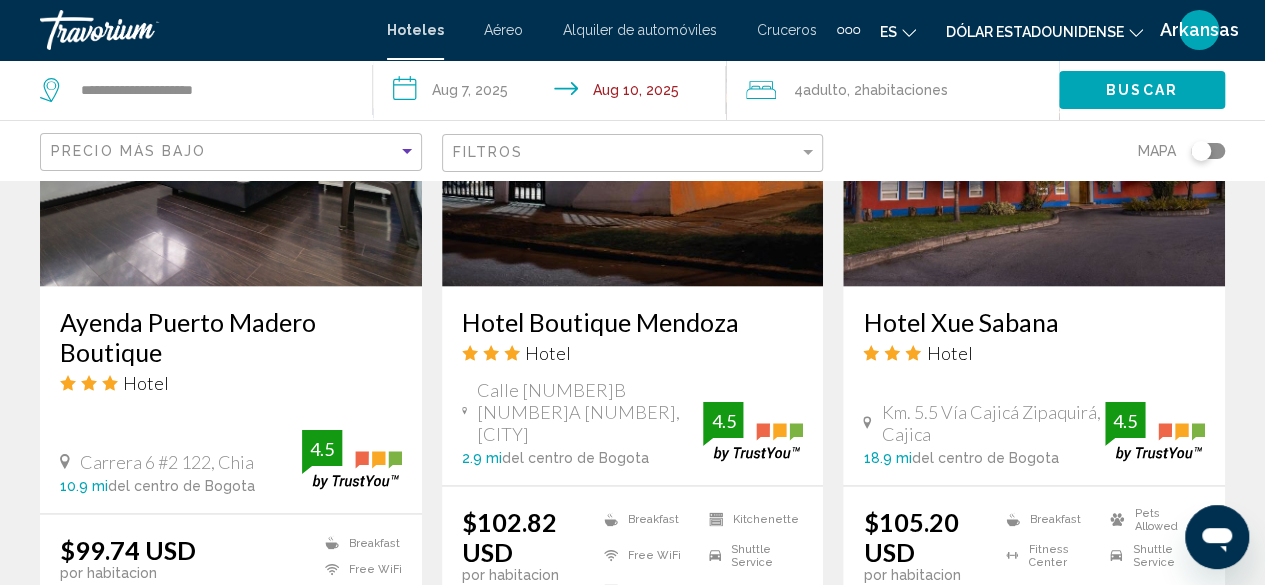 click 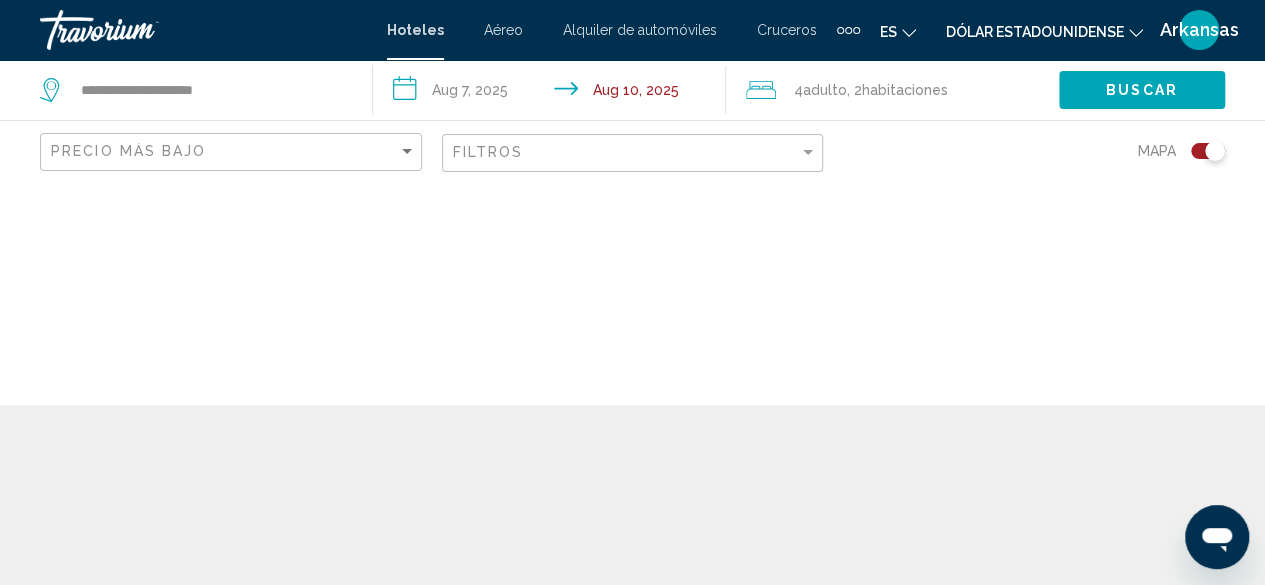 scroll, scrollTop: 0, scrollLeft: 0, axis: both 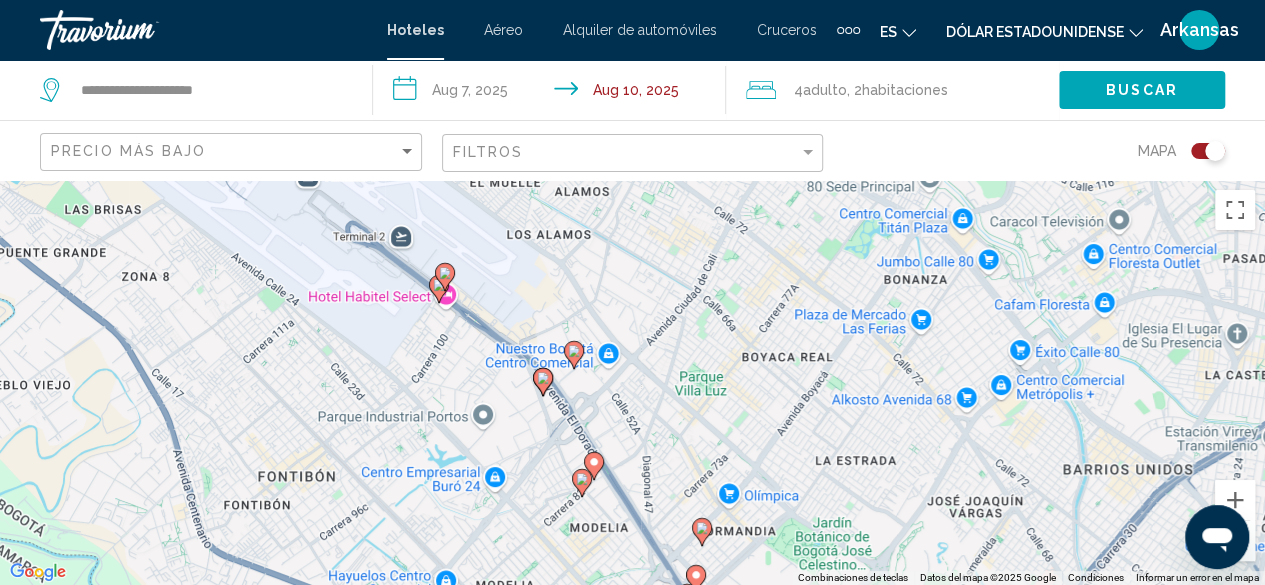 click 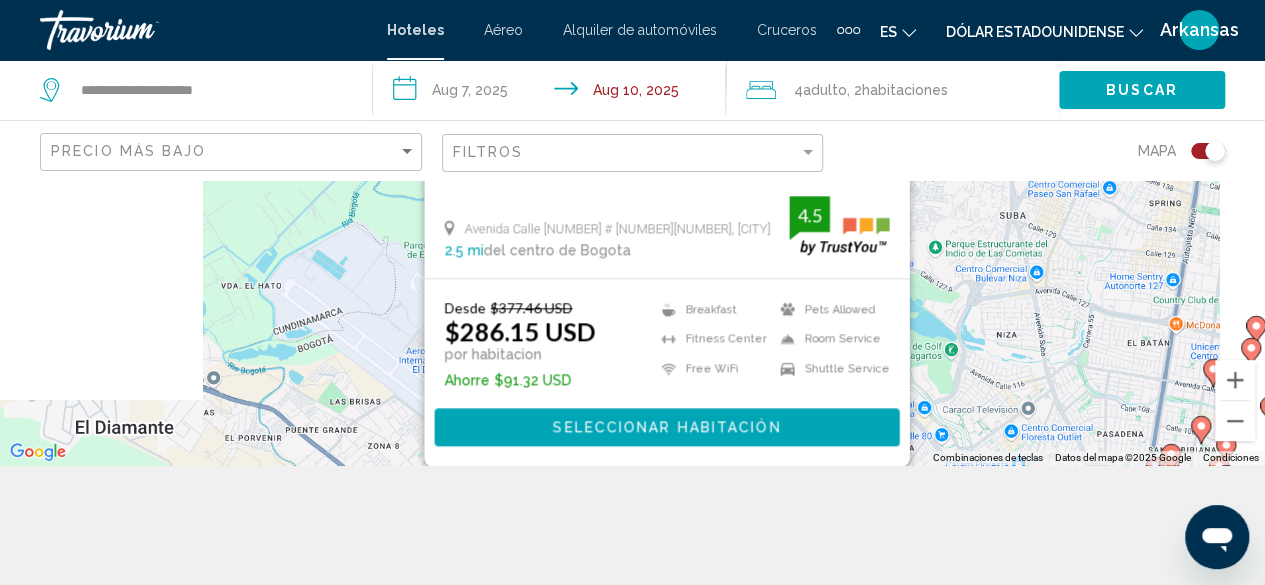 scroll, scrollTop: 180, scrollLeft: 0, axis: vertical 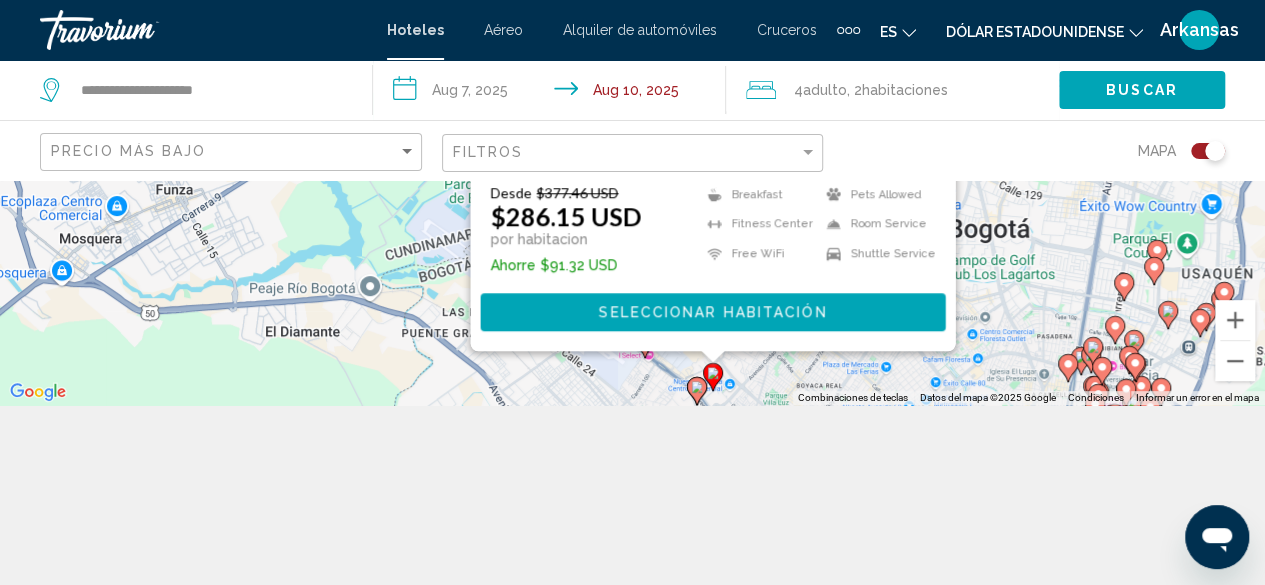 click 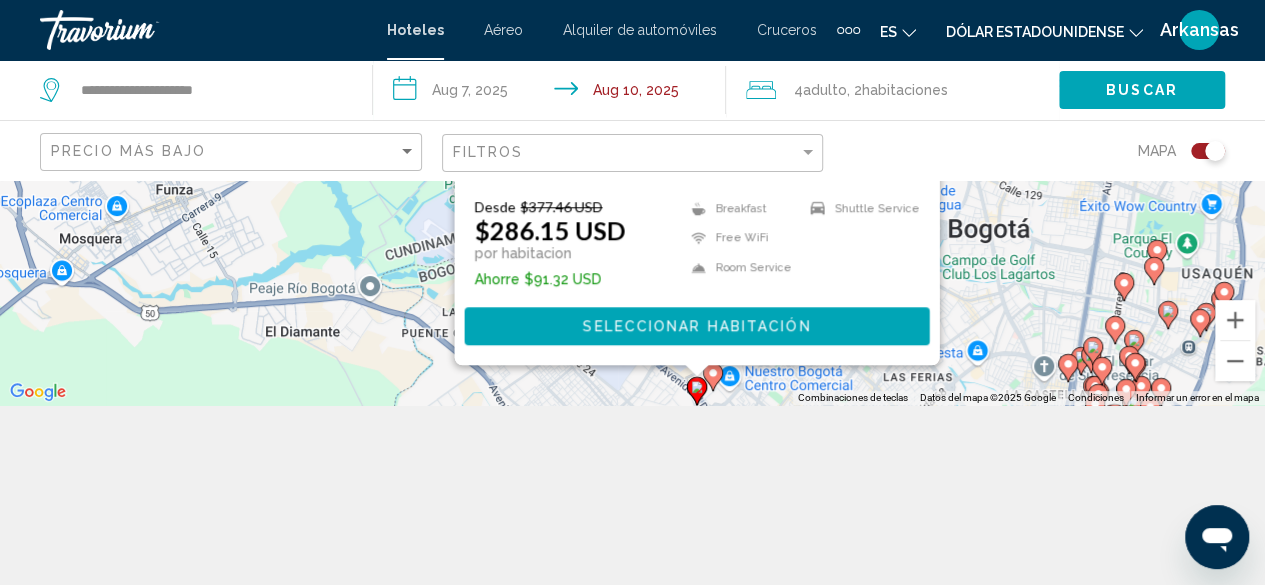 scroll, scrollTop: 0, scrollLeft: 0, axis: both 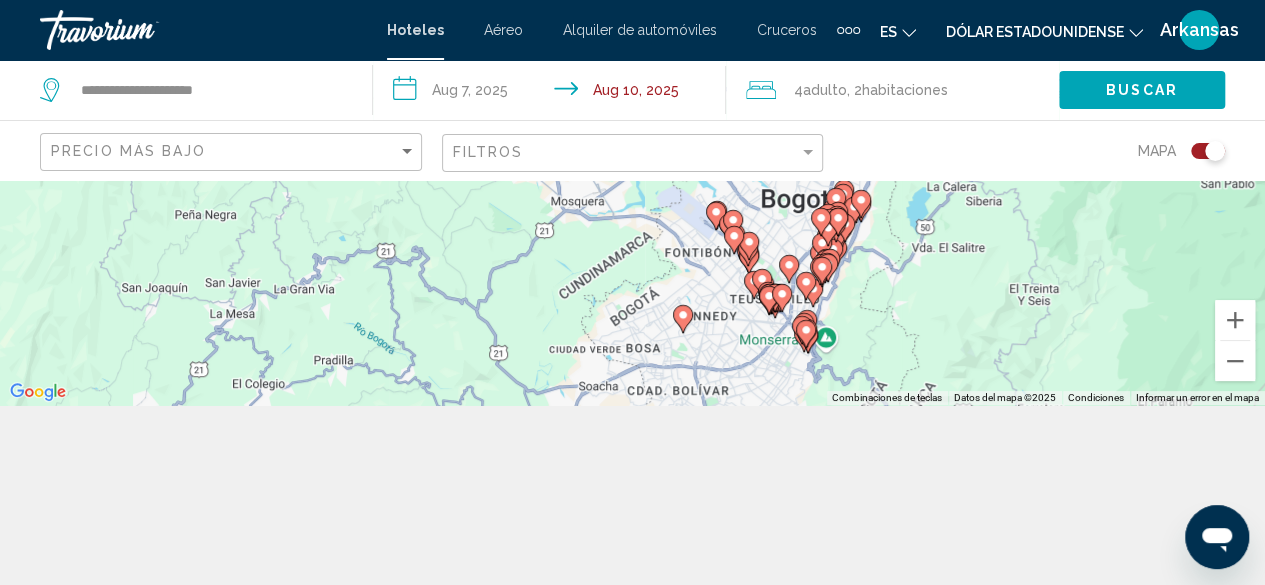 drag, startPoint x: 851, startPoint y: 355, endPoint x: 757, endPoint y: 167, distance: 210.19038 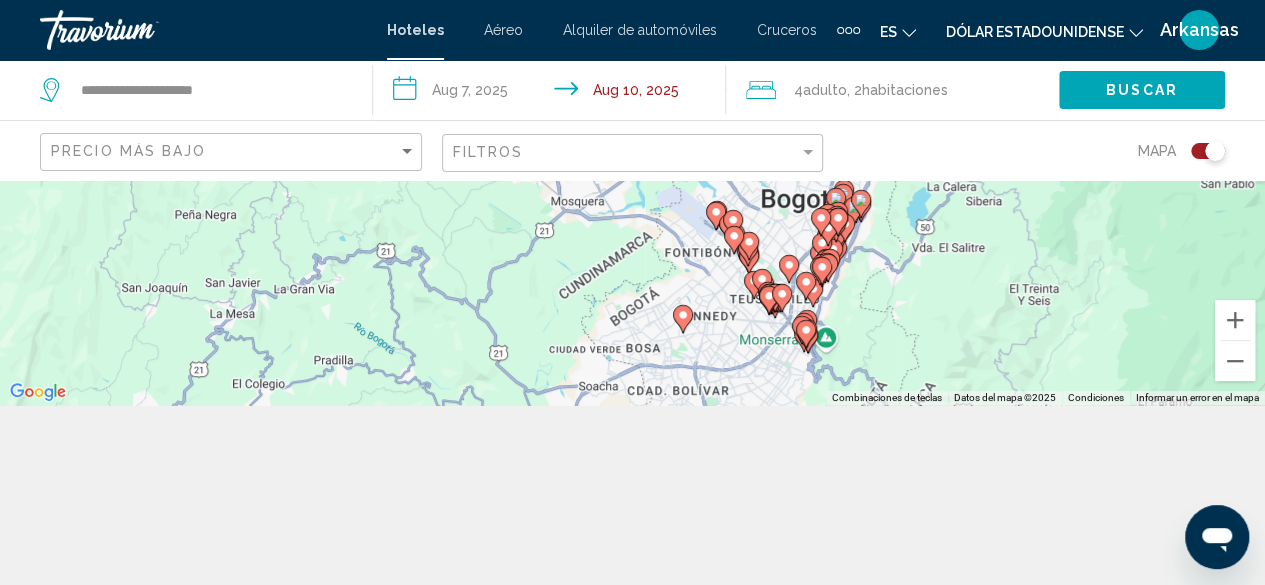 click on "**********" 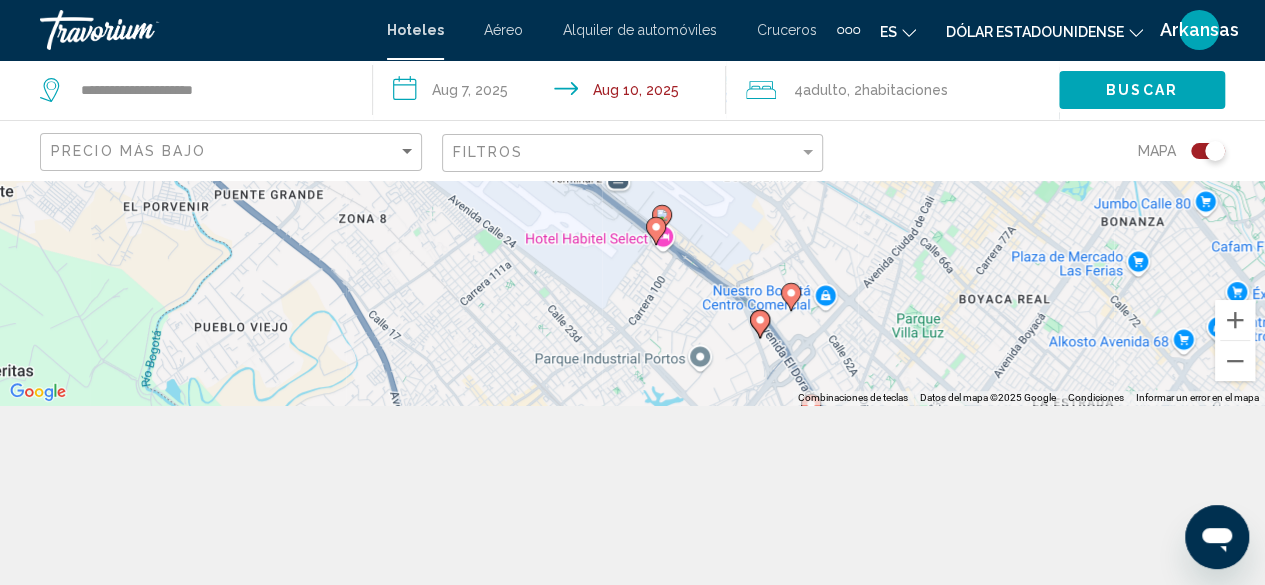 drag, startPoint x: 732, startPoint y: 189, endPoint x: 778, endPoint y: 435, distance: 250.26385 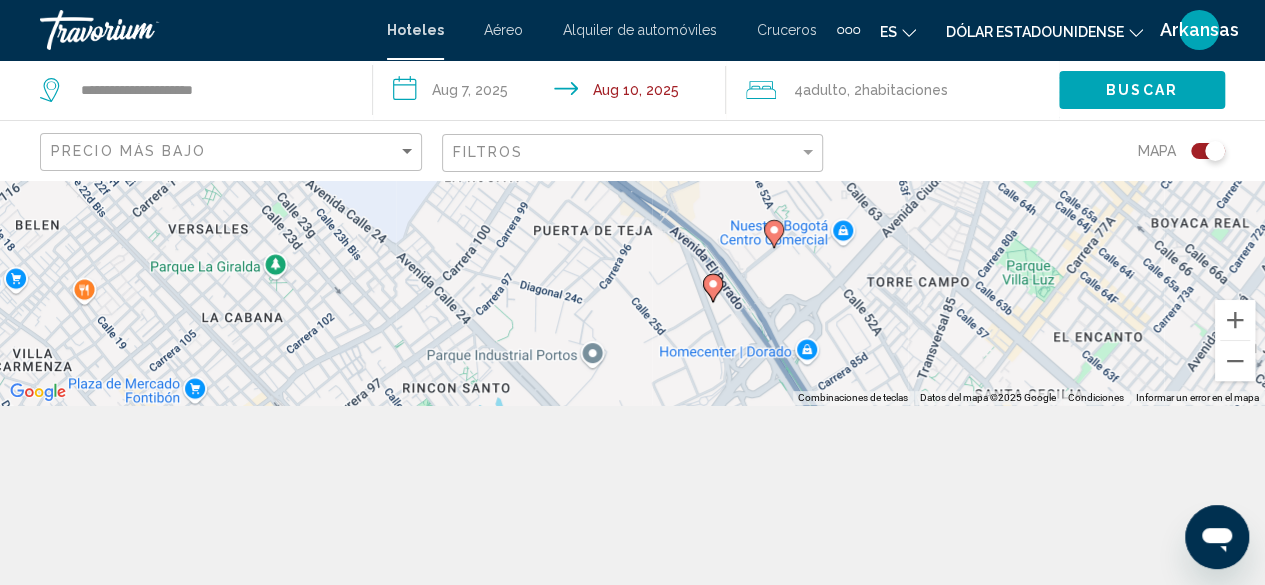 drag, startPoint x: 672, startPoint y: 210, endPoint x: 644, endPoint y: 175, distance: 44.82187 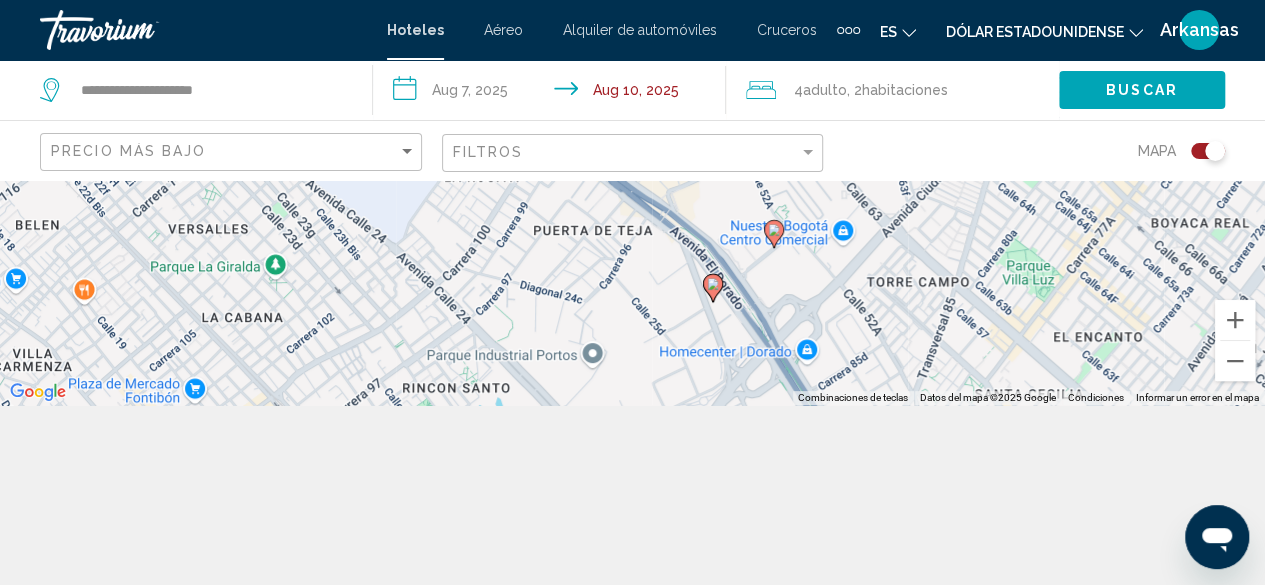 click 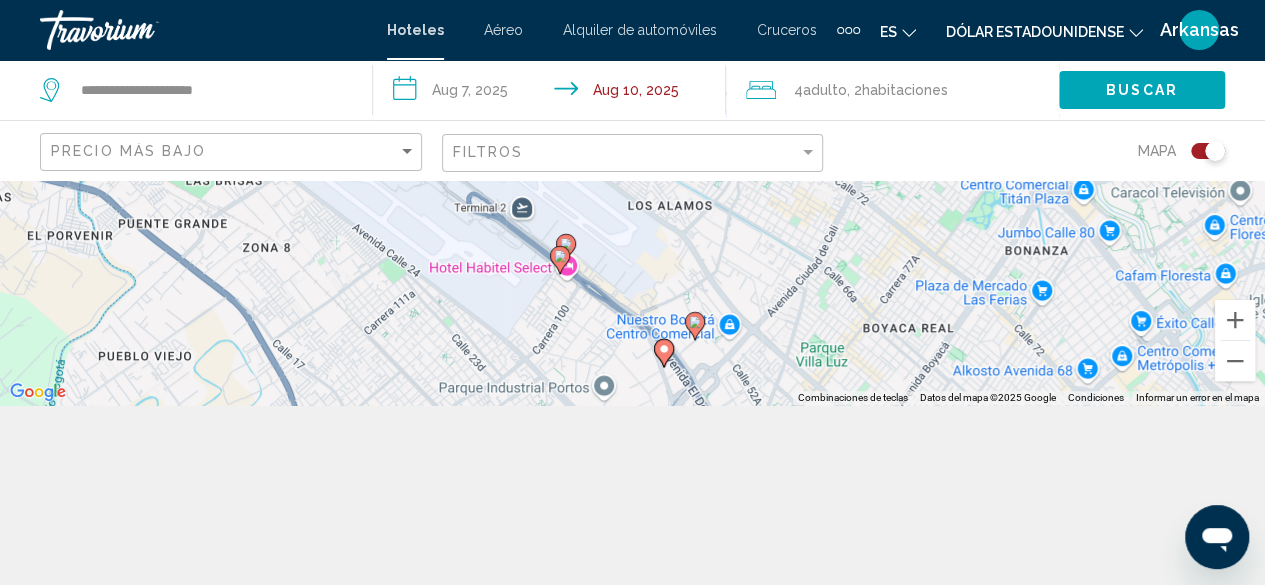 click 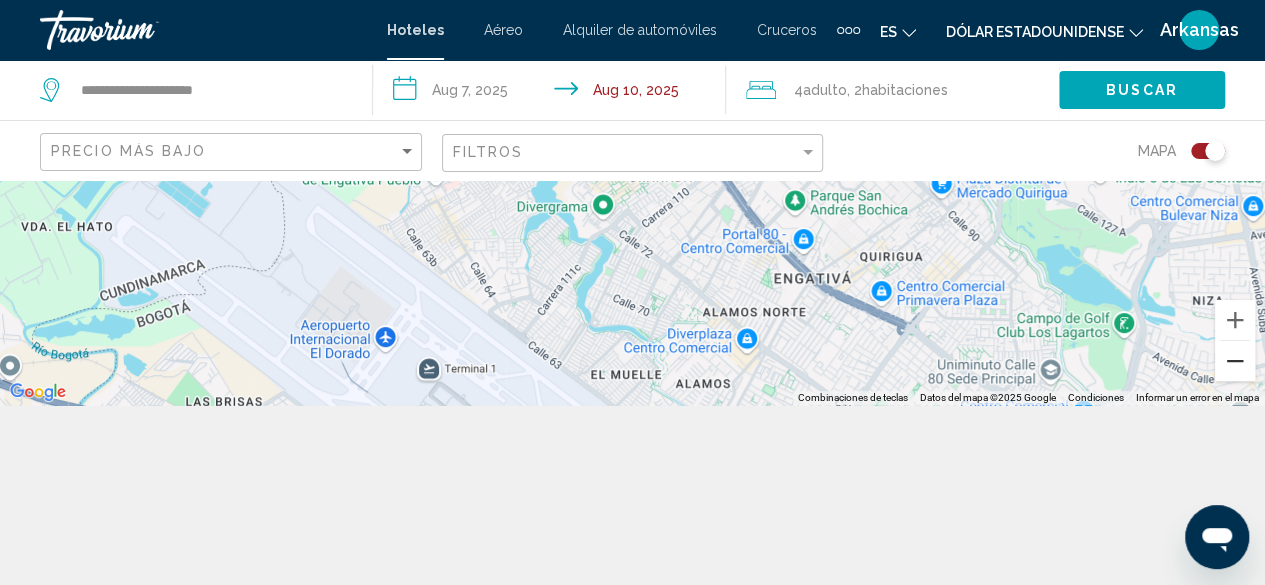 click at bounding box center [1235, 361] 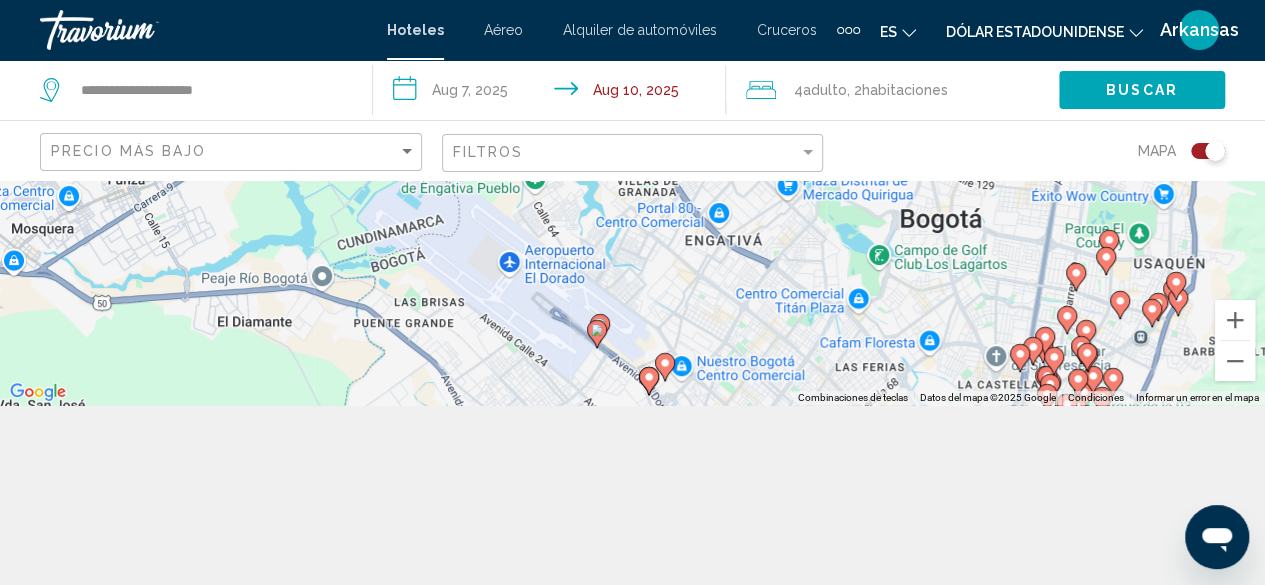 click 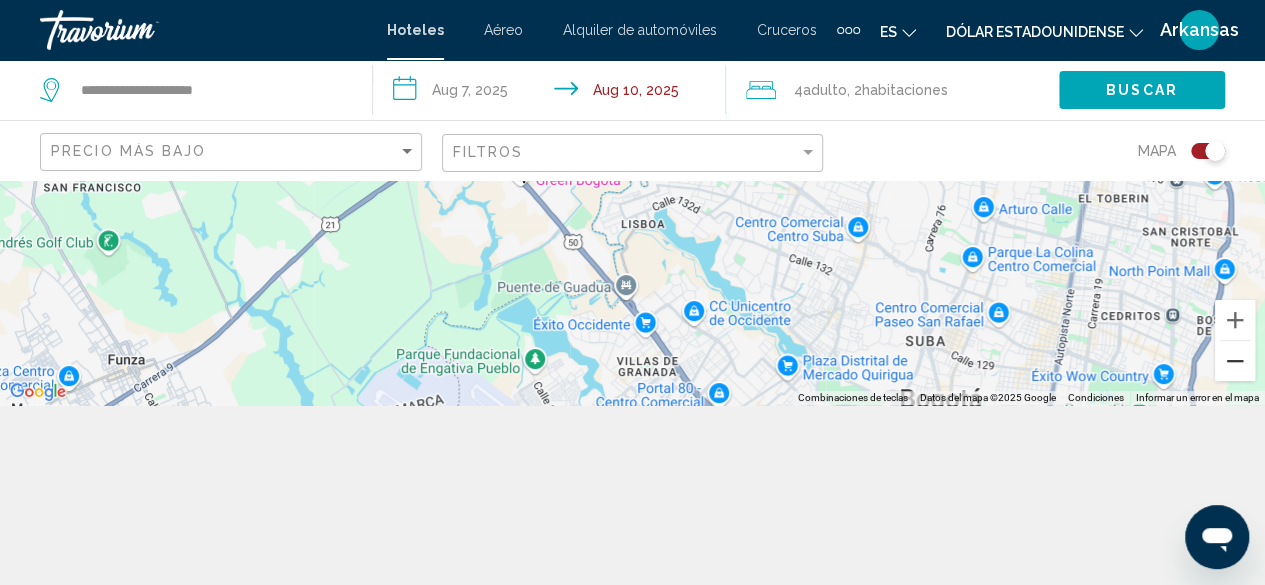 click at bounding box center (1235, 361) 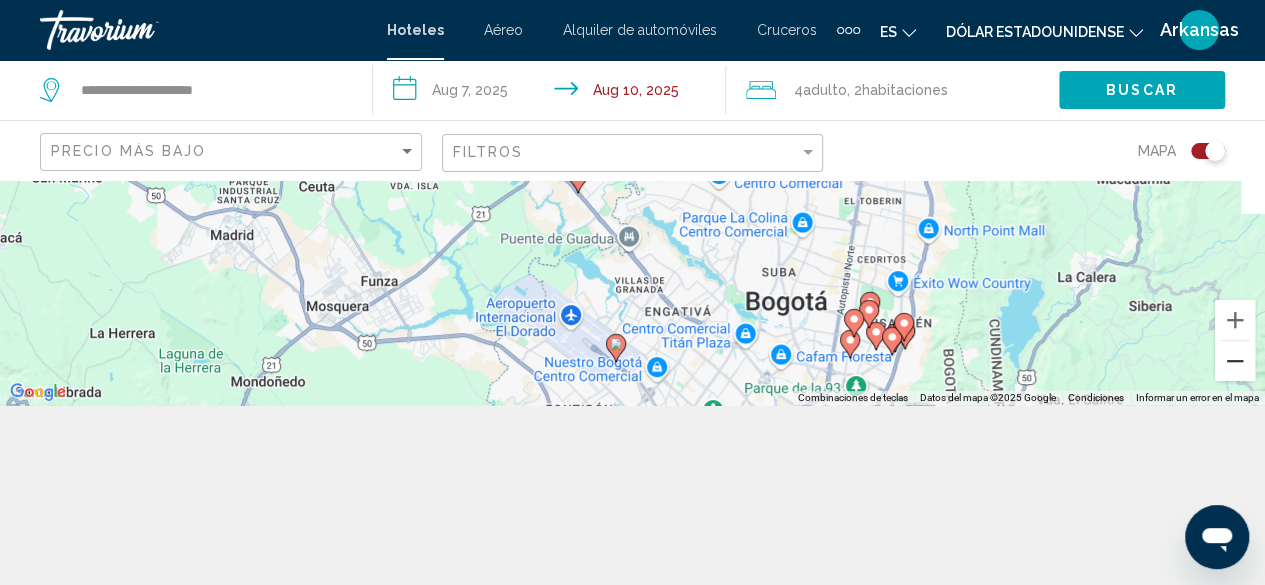 click at bounding box center (1235, 361) 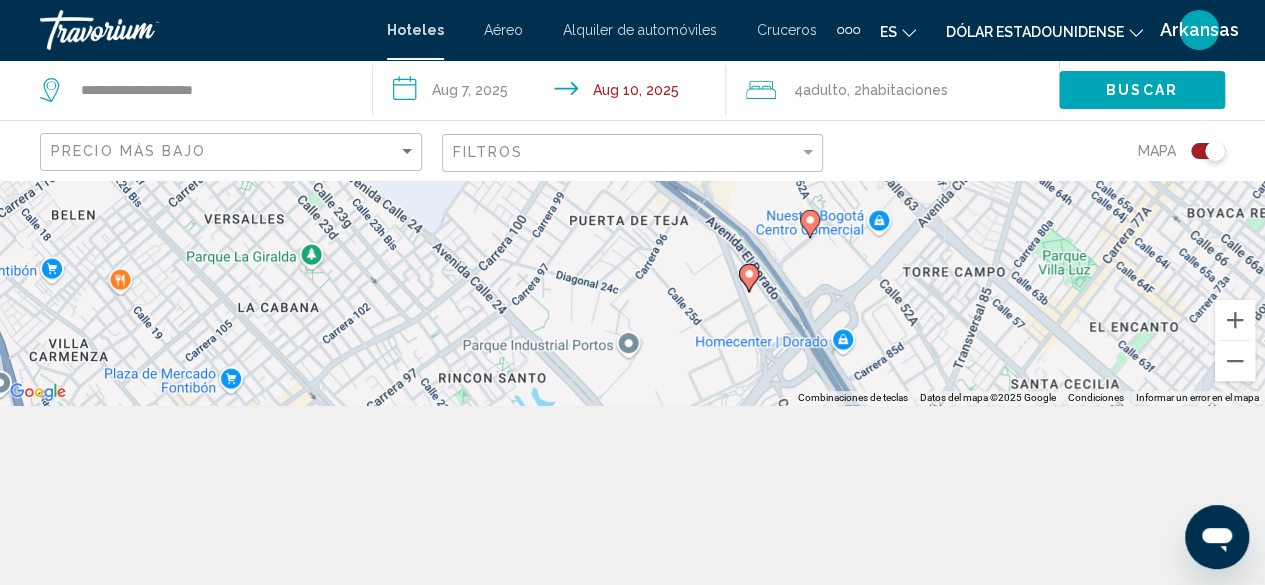 click 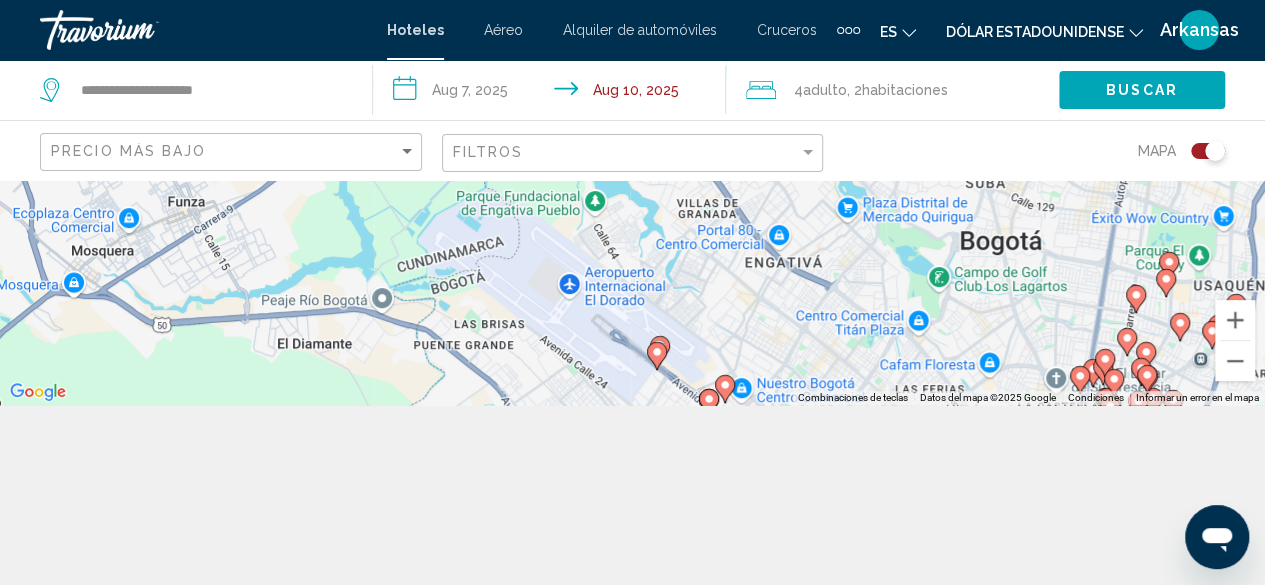 click 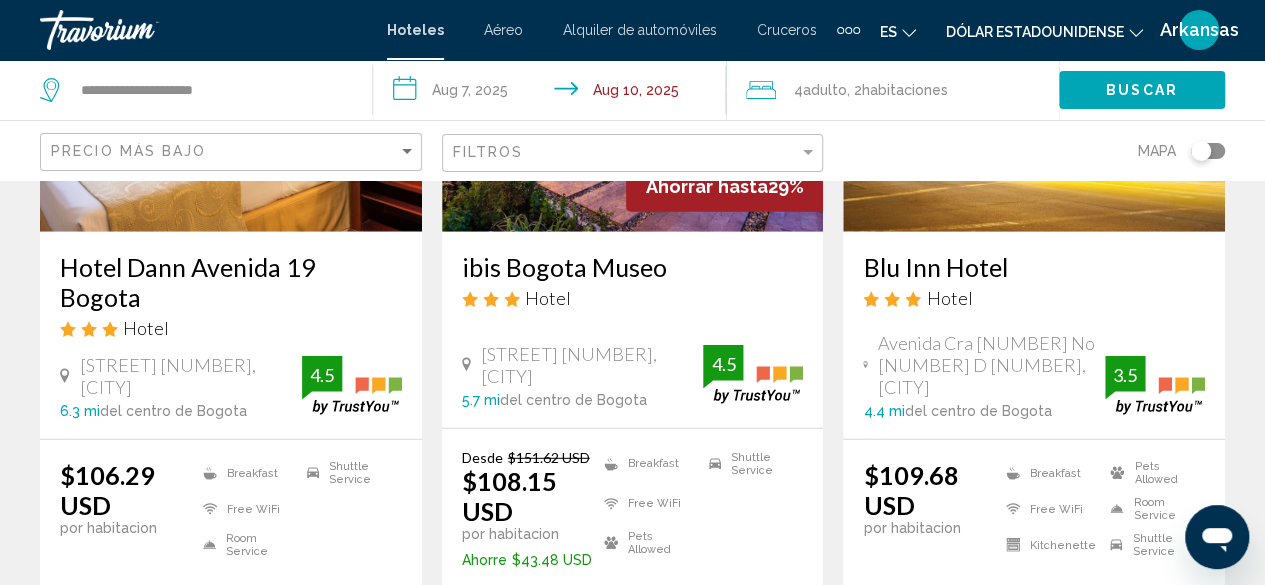 scroll, scrollTop: 2900, scrollLeft: 0, axis: vertical 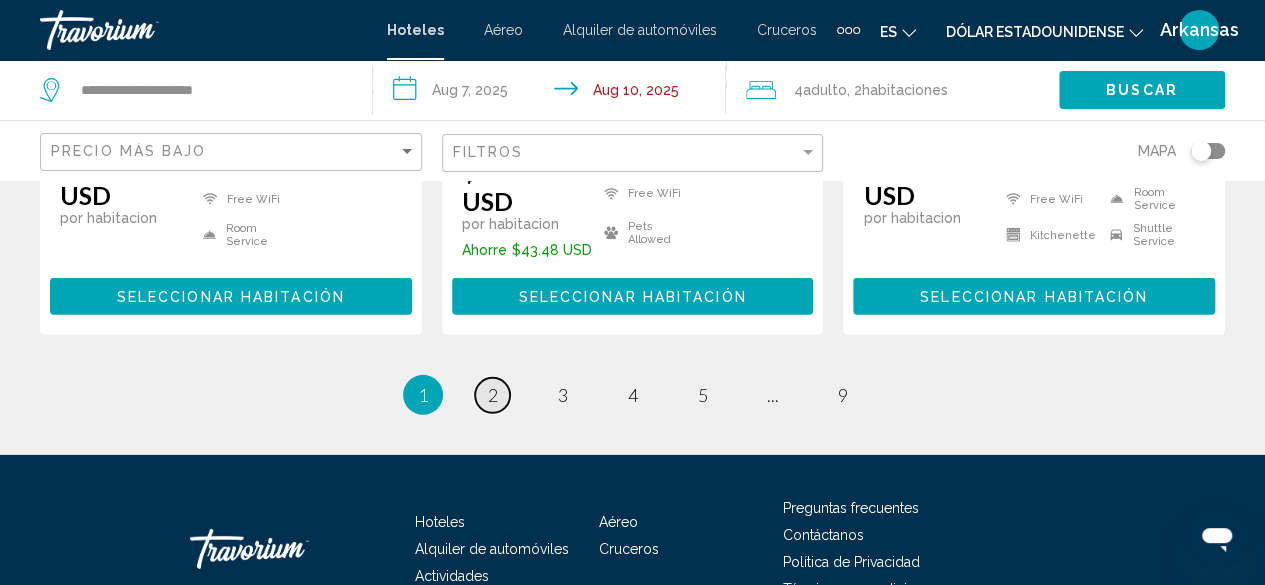 click on "page  2" at bounding box center [492, 395] 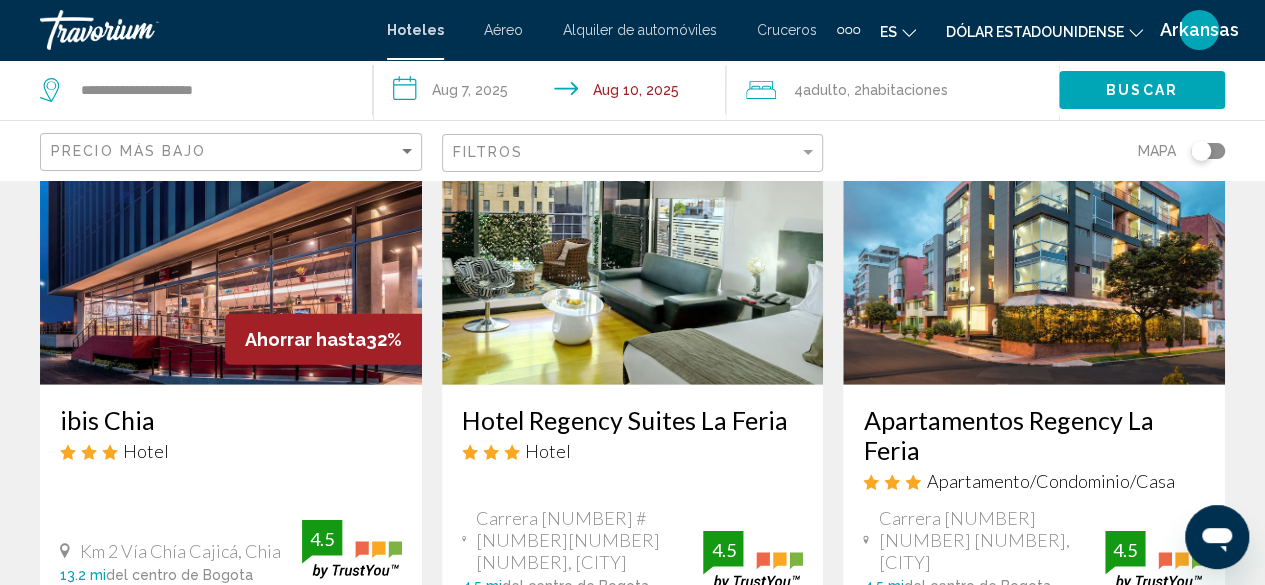 scroll, scrollTop: 2800, scrollLeft: 0, axis: vertical 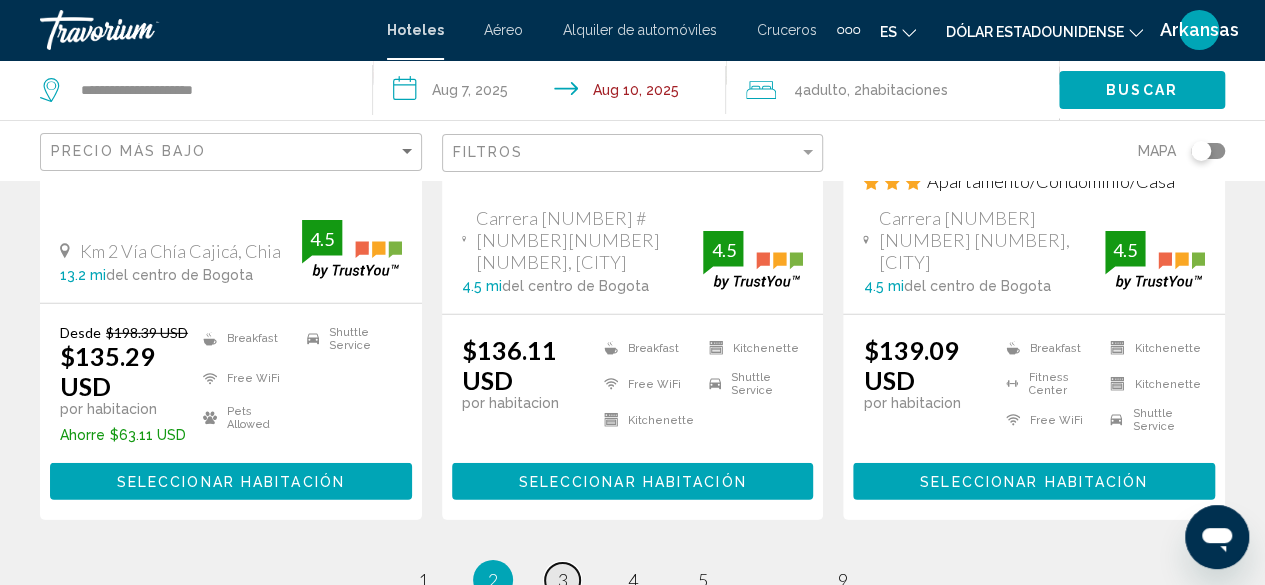 click on "3" at bounding box center [563, 580] 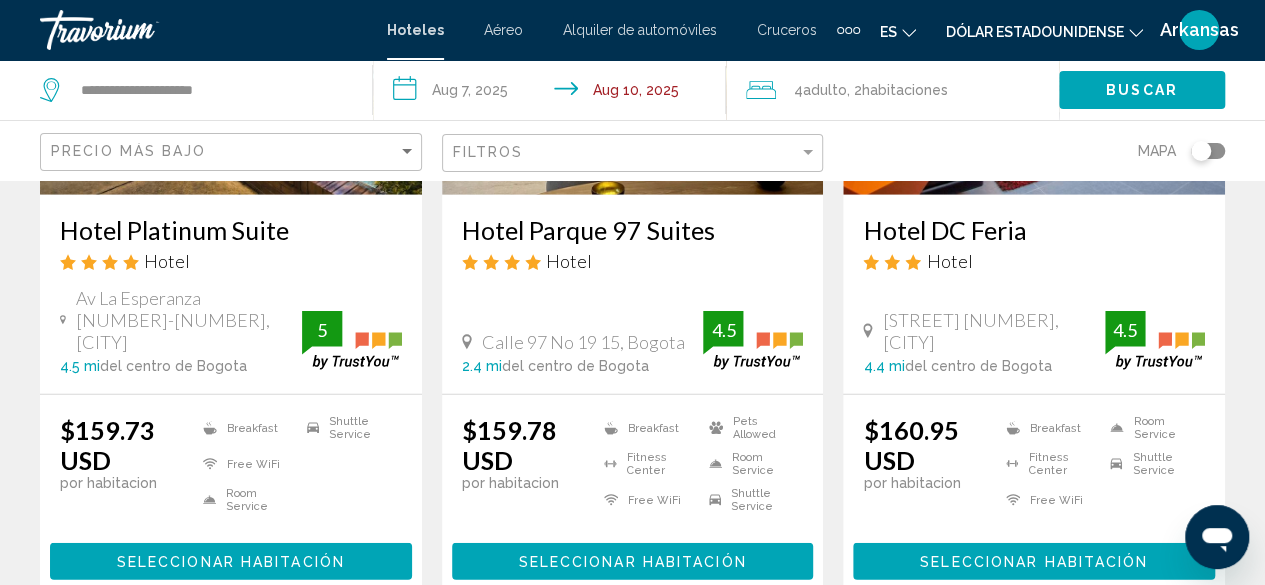 scroll, scrollTop: 2700, scrollLeft: 0, axis: vertical 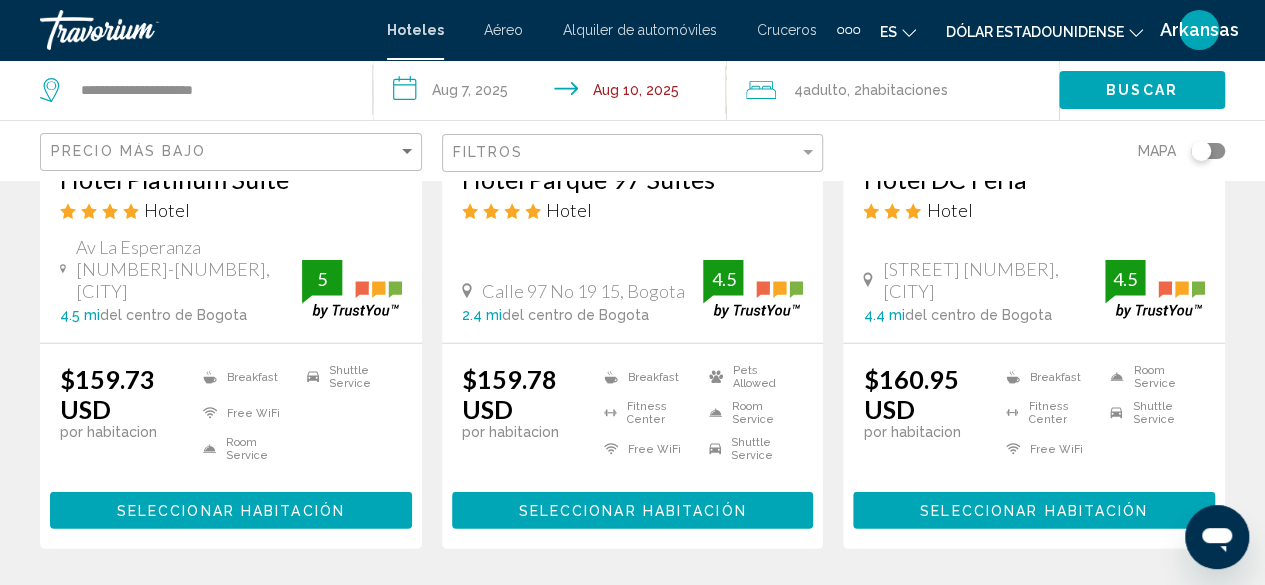 click on "4" at bounding box center (633, 609) 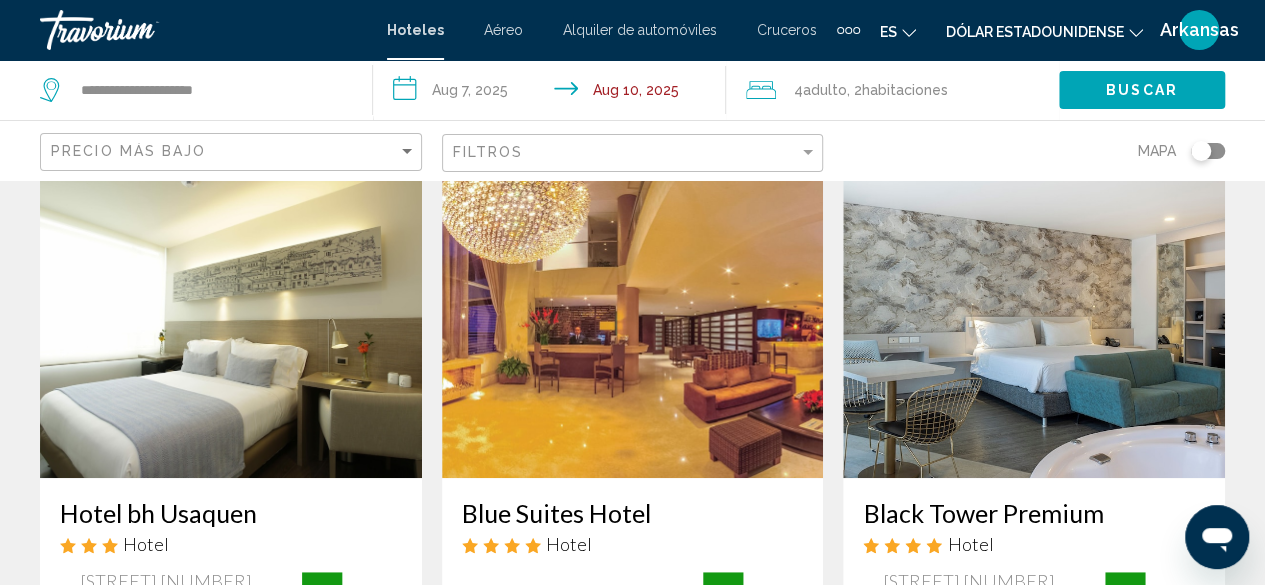 scroll, scrollTop: 0, scrollLeft: 0, axis: both 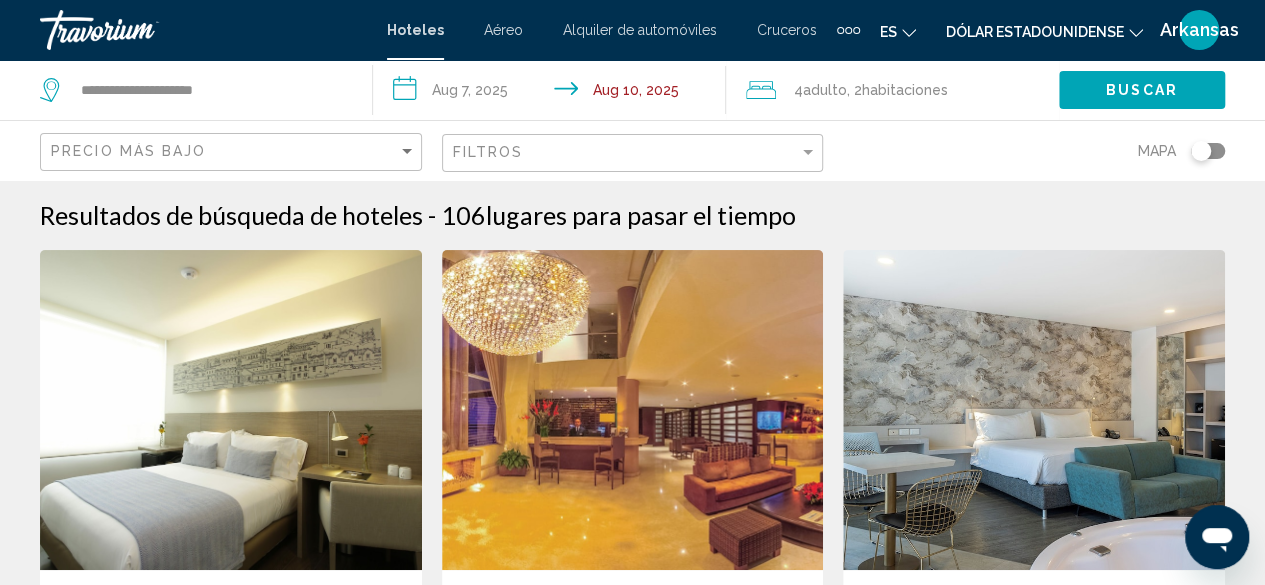click 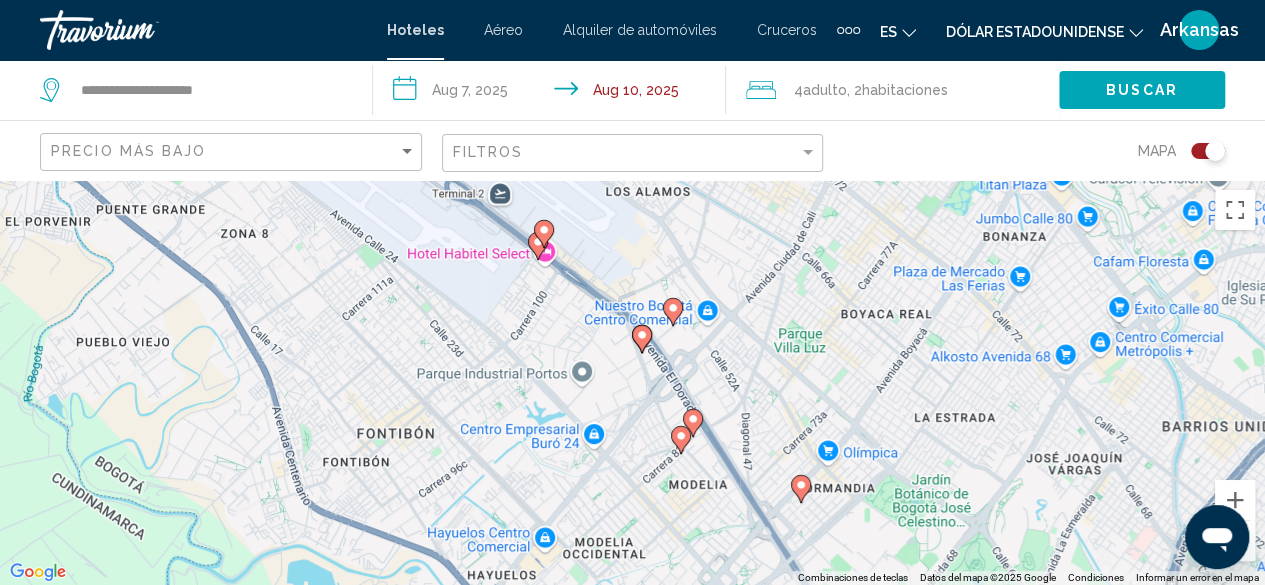 drag, startPoint x: 732, startPoint y: 517, endPoint x: 743, endPoint y: 311, distance: 206.29349 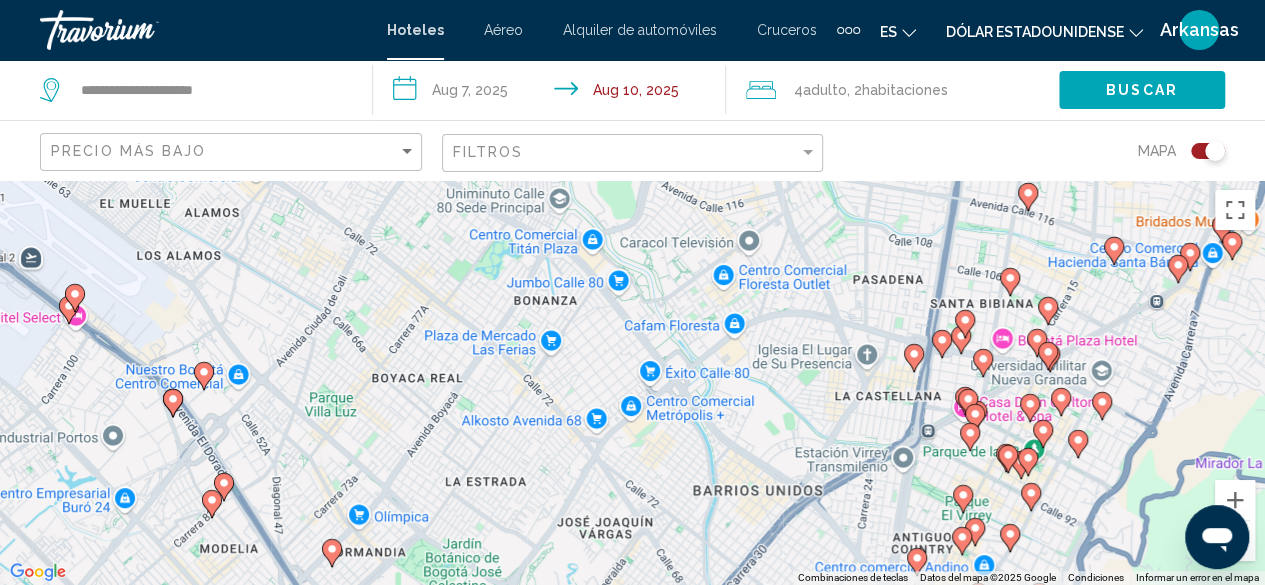 click 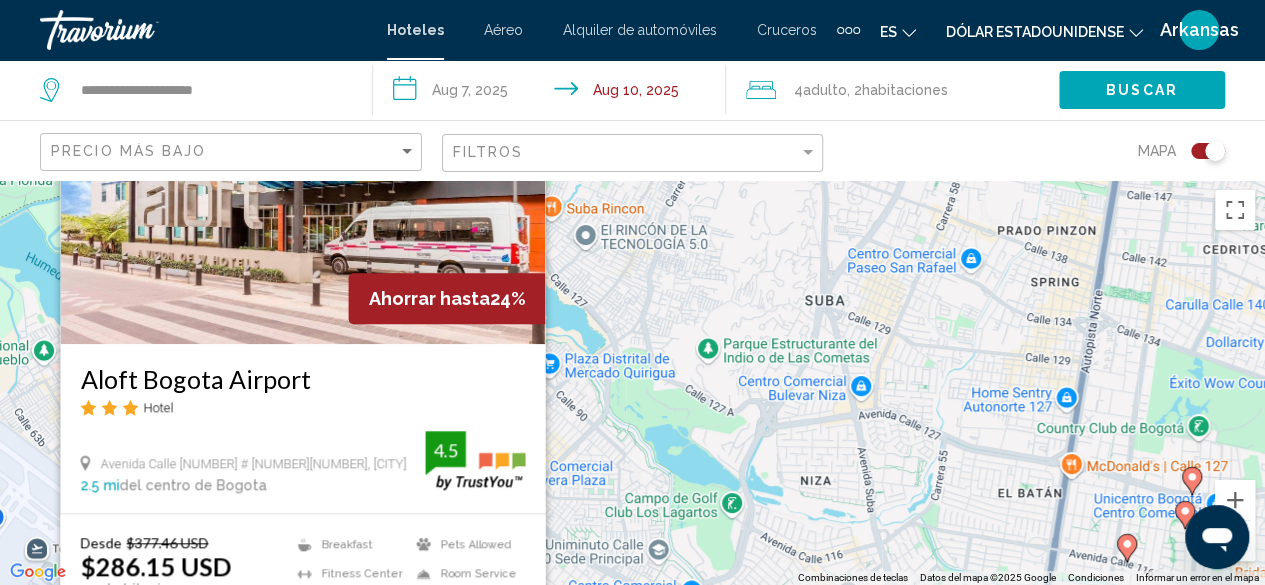 click on "Aloft Bogota Airport" at bounding box center [302, 379] 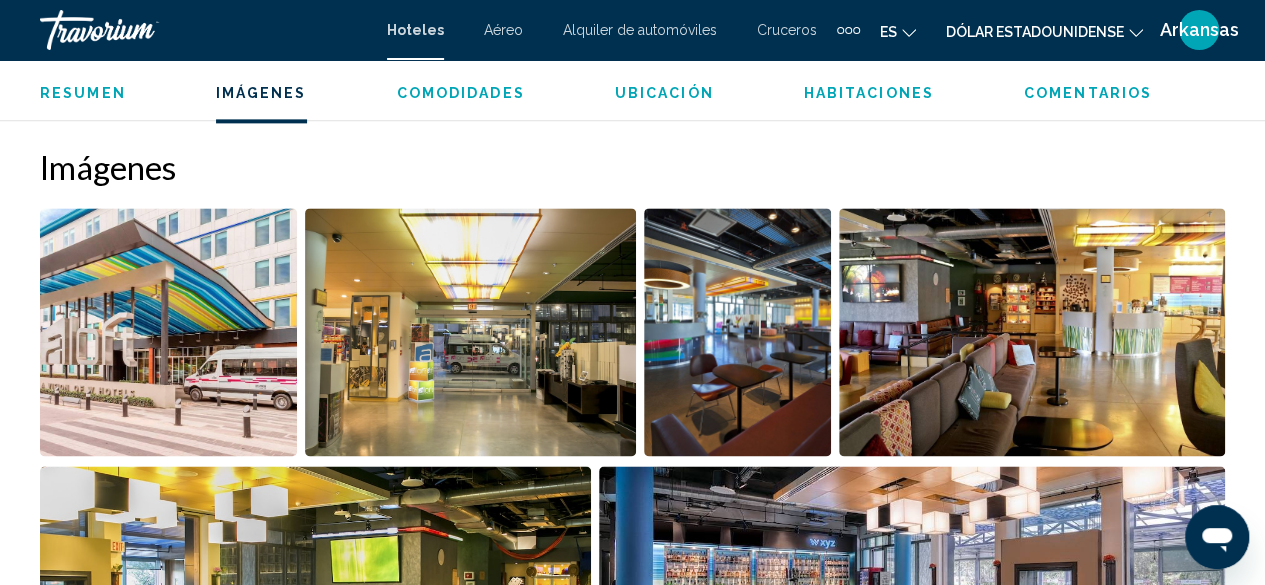 scroll, scrollTop: 1342, scrollLeft: 0, axis: vertical 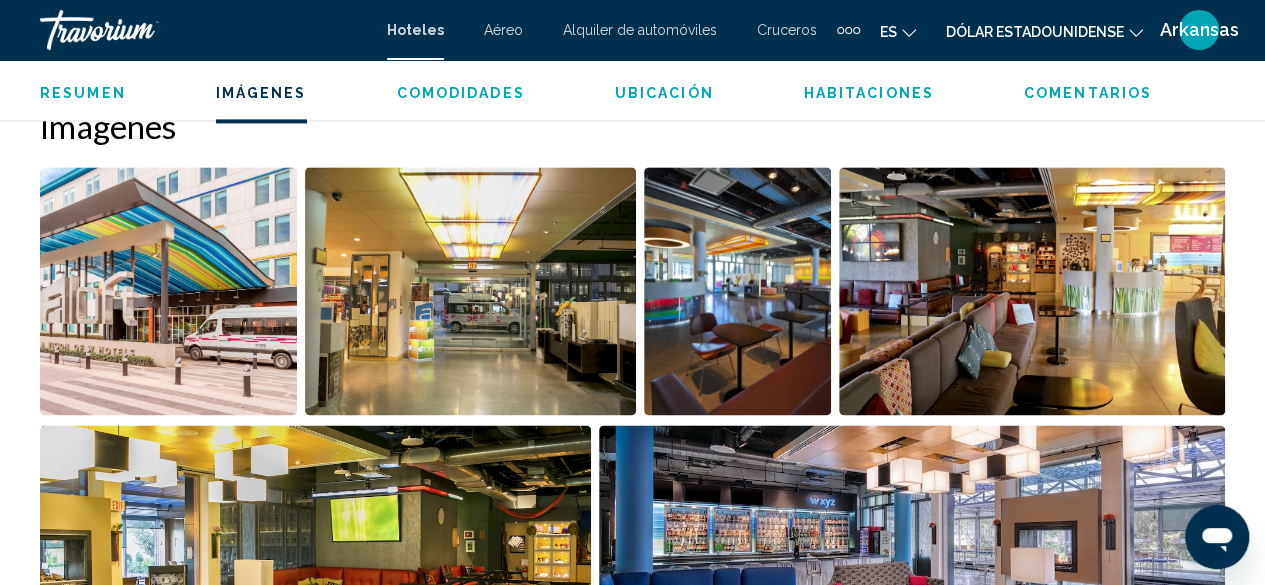 click at bounding box center [168, 291] 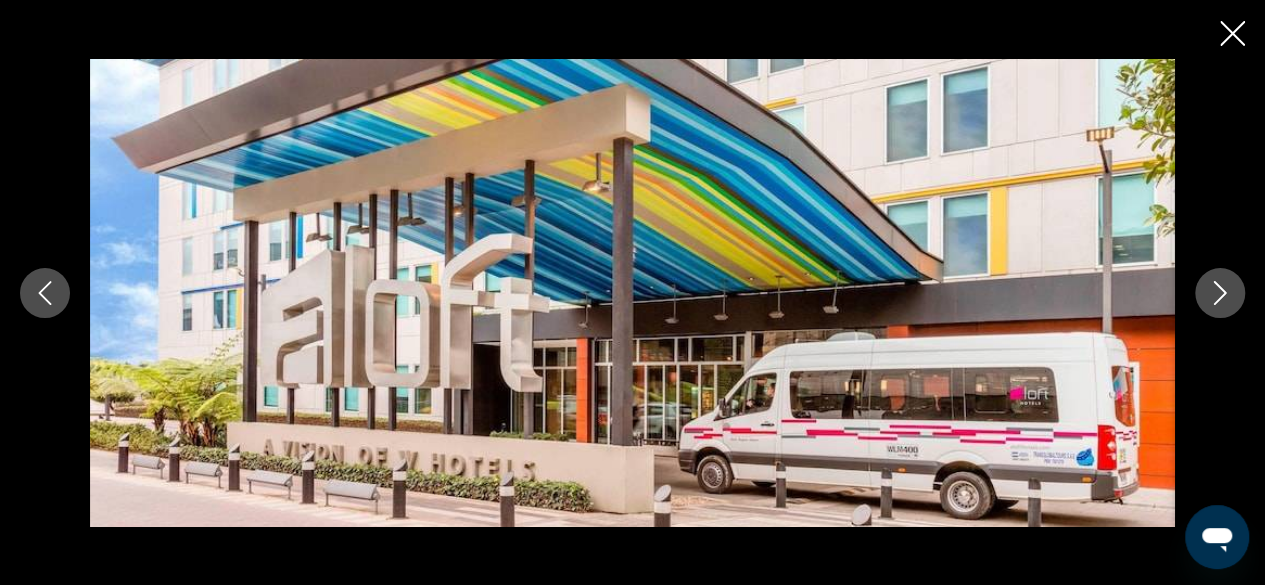 click 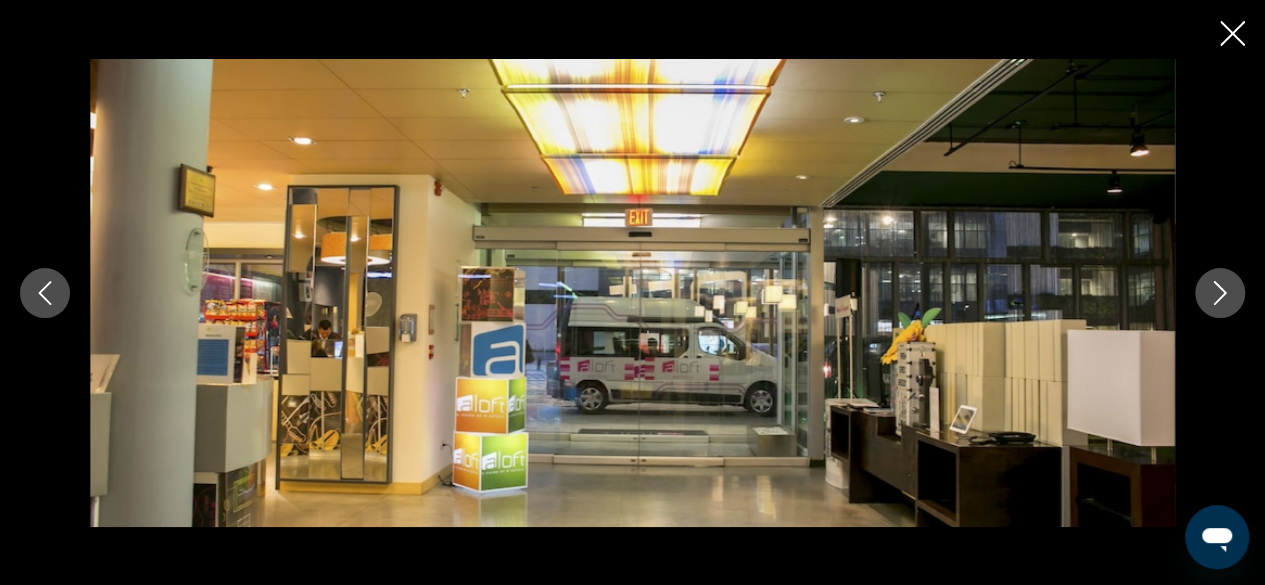 click 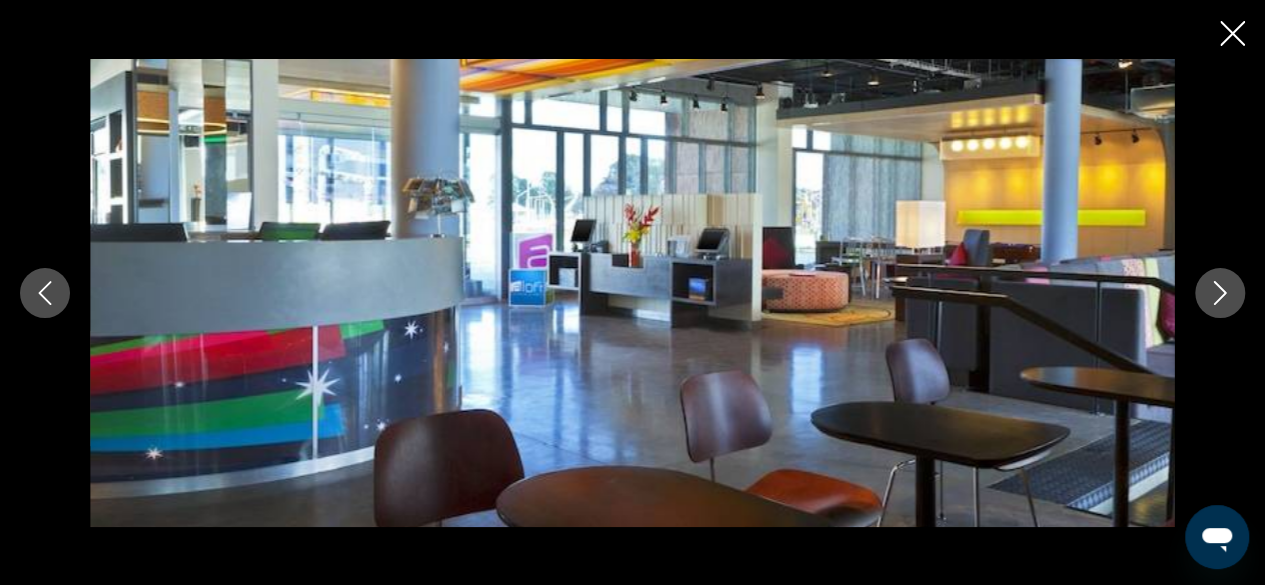click 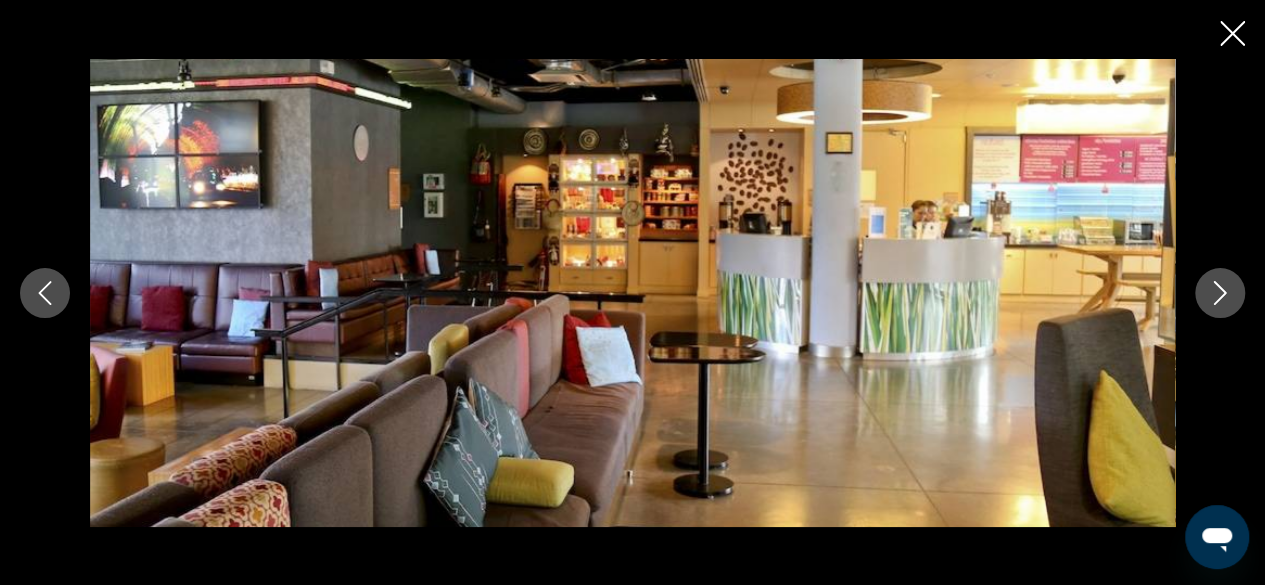 click 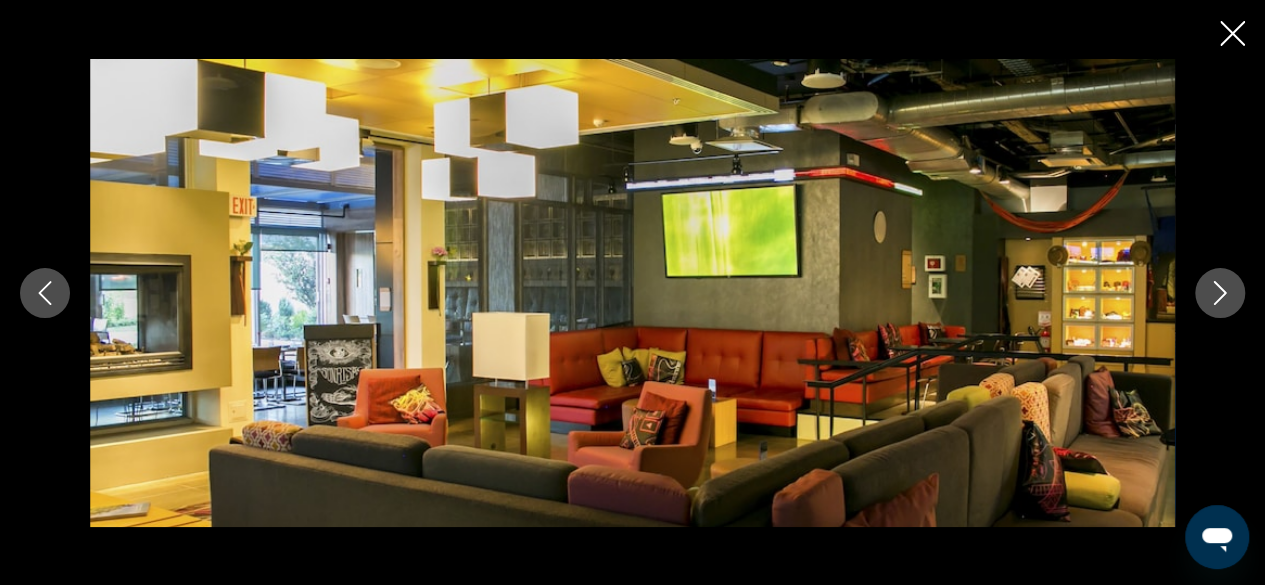 click 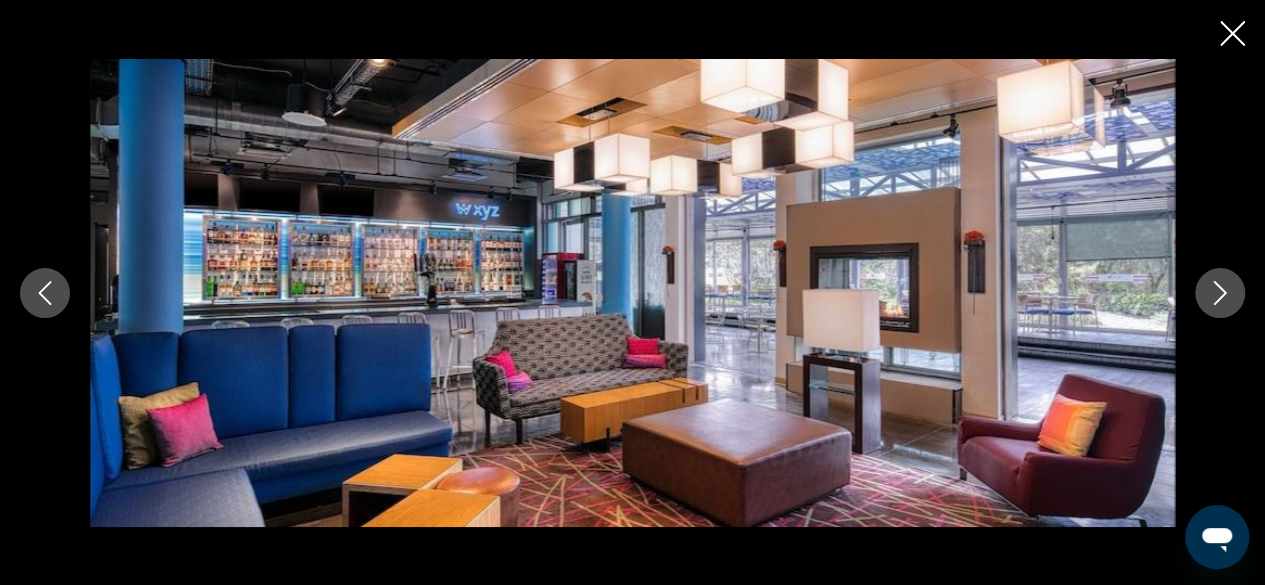 click 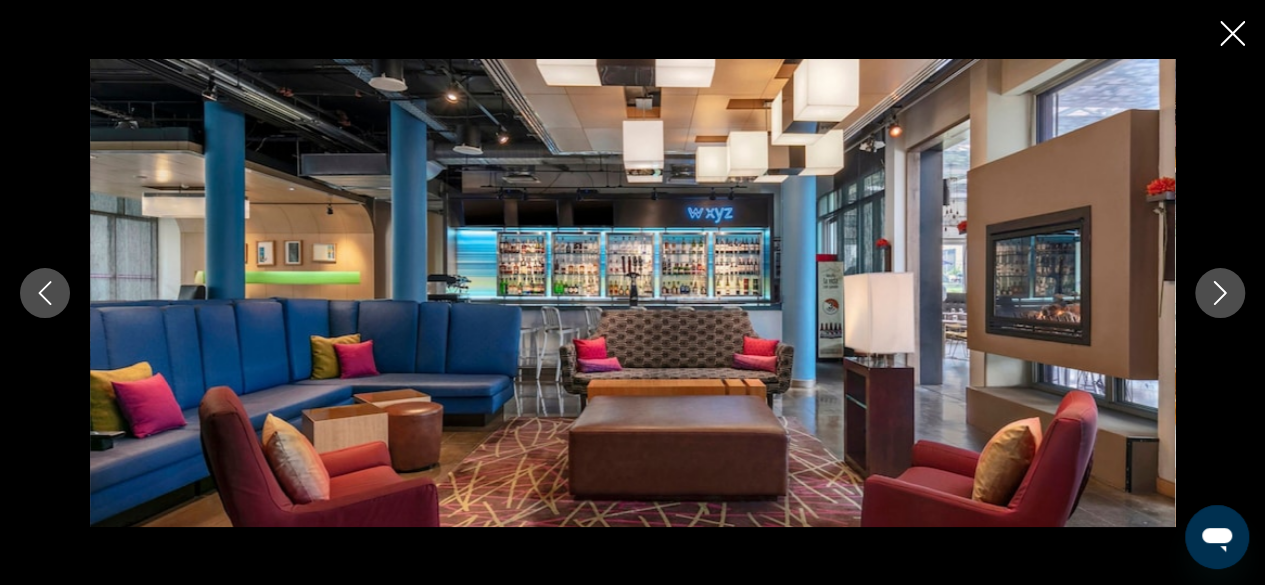 click 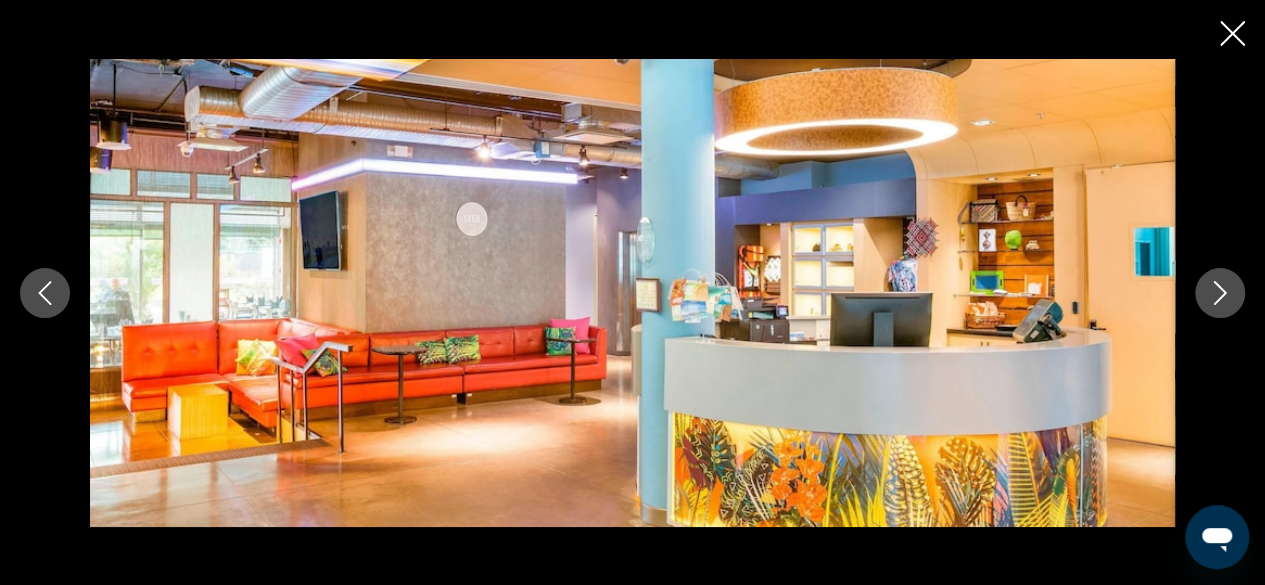 click 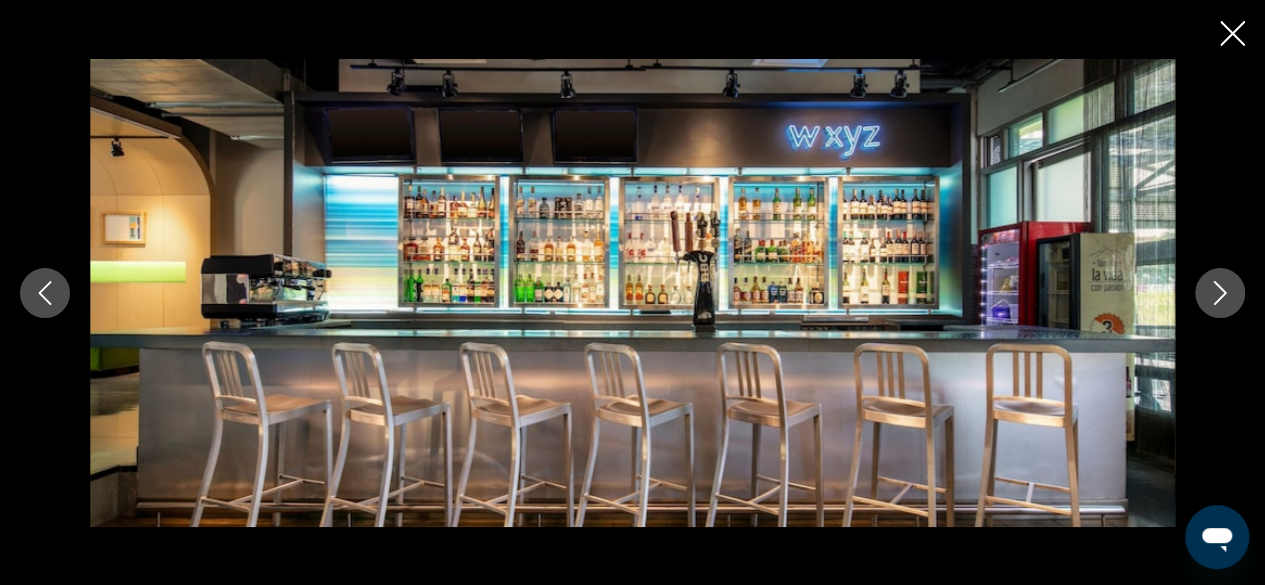 click 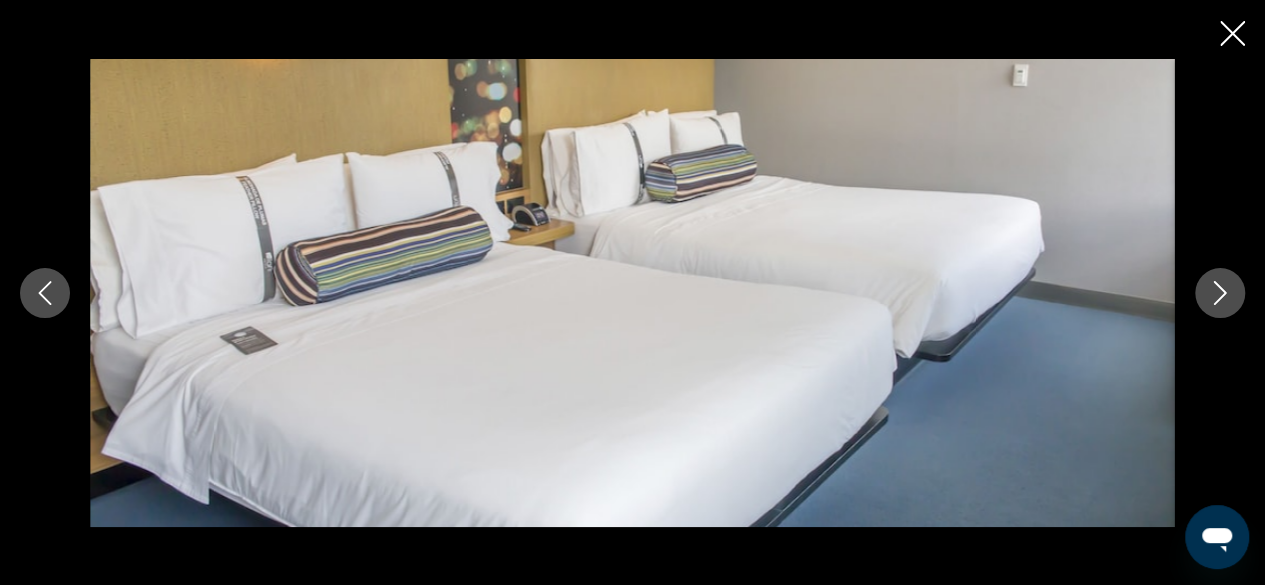 click 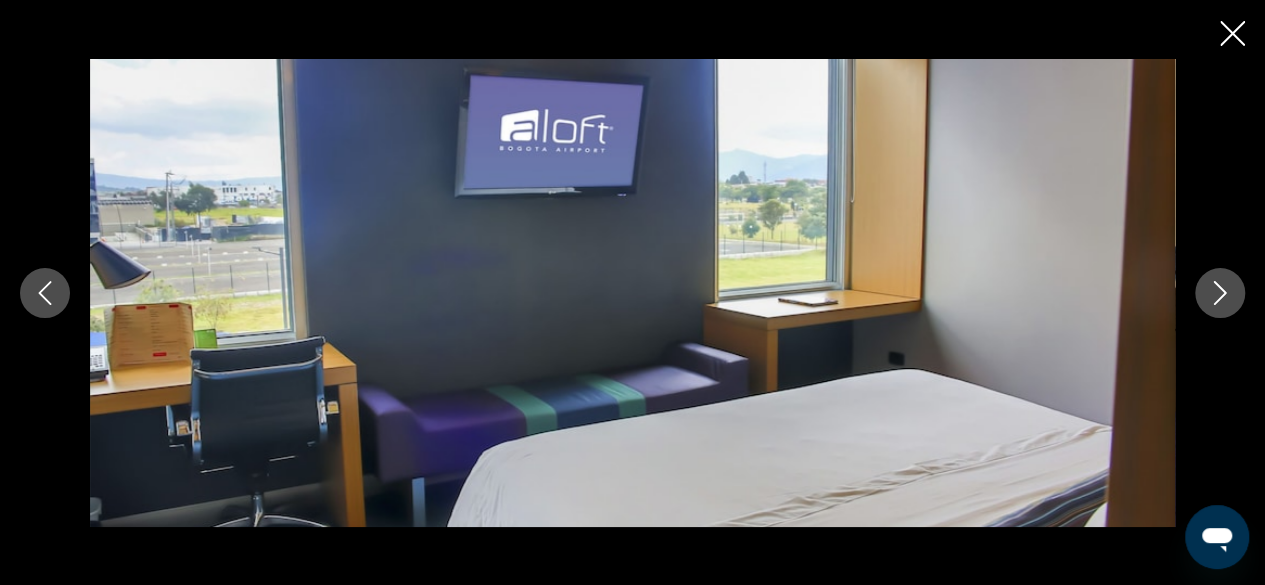 click 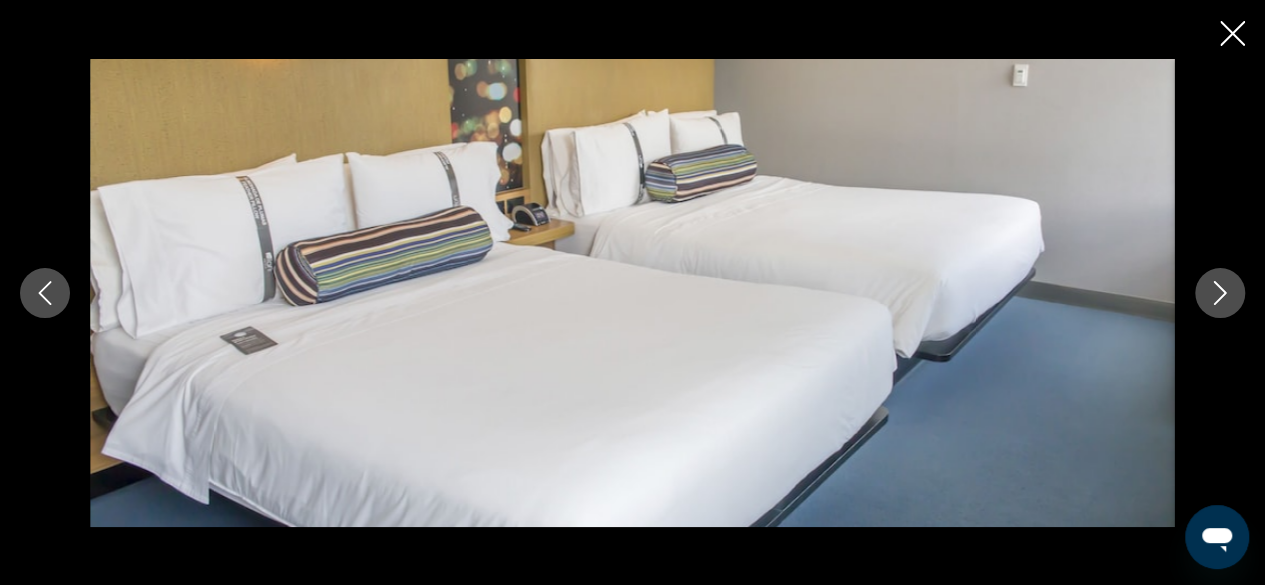 click 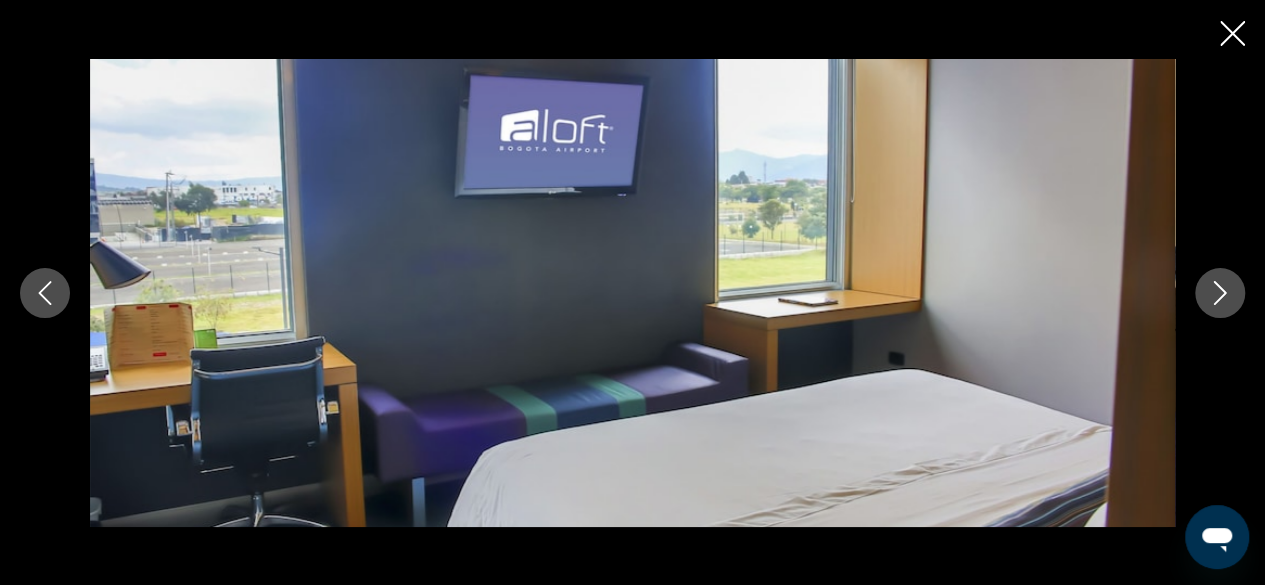 click 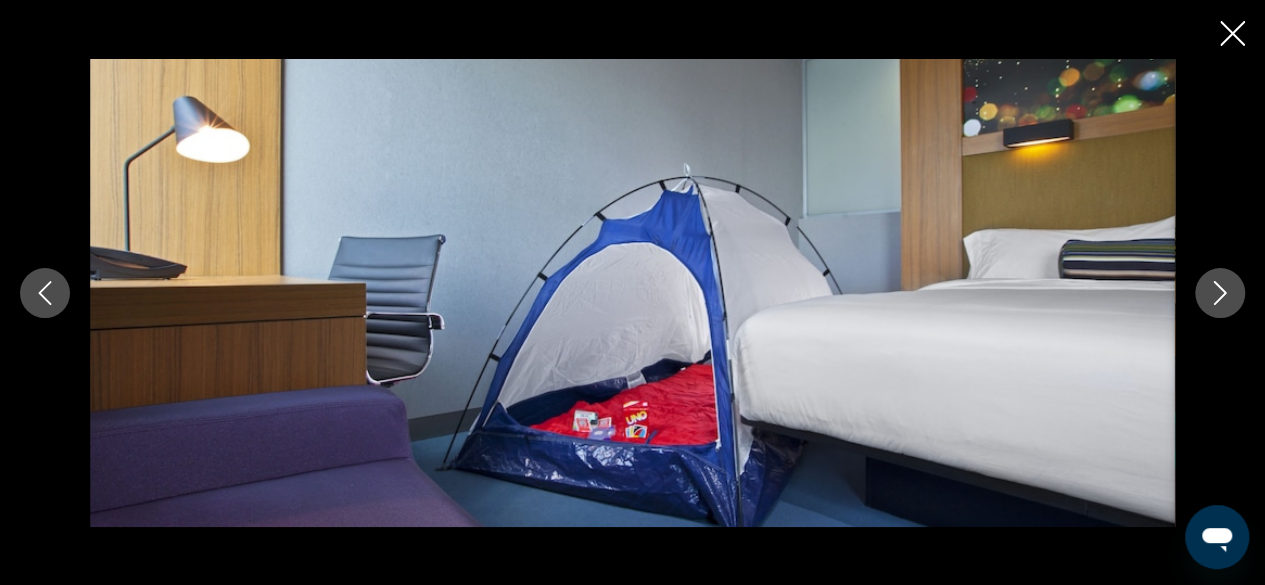 click 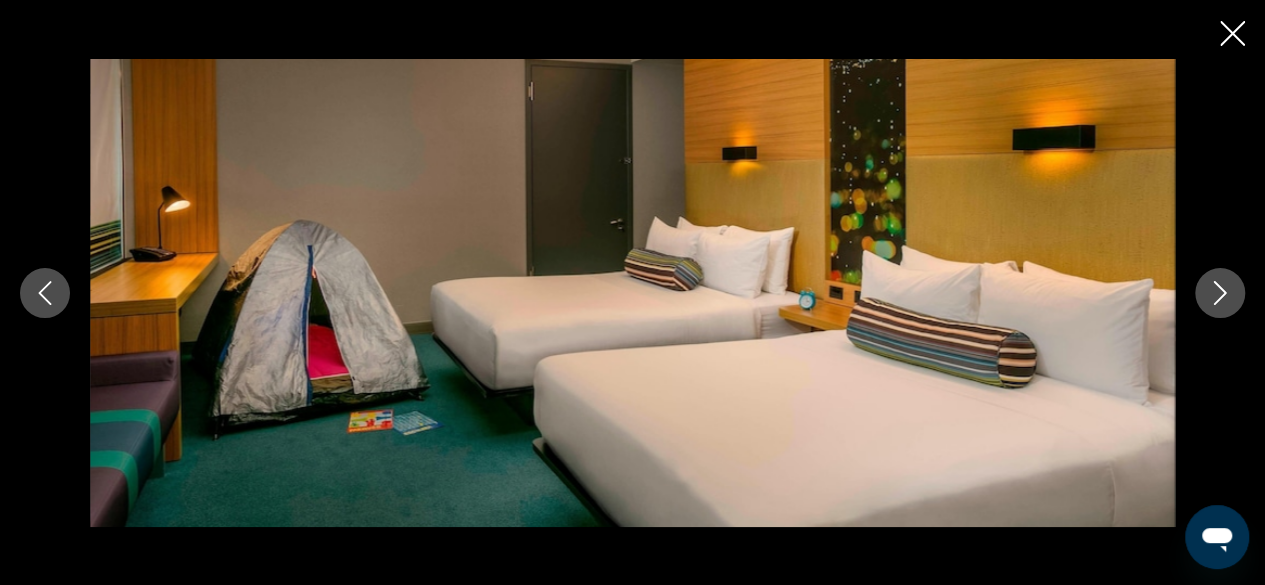 click 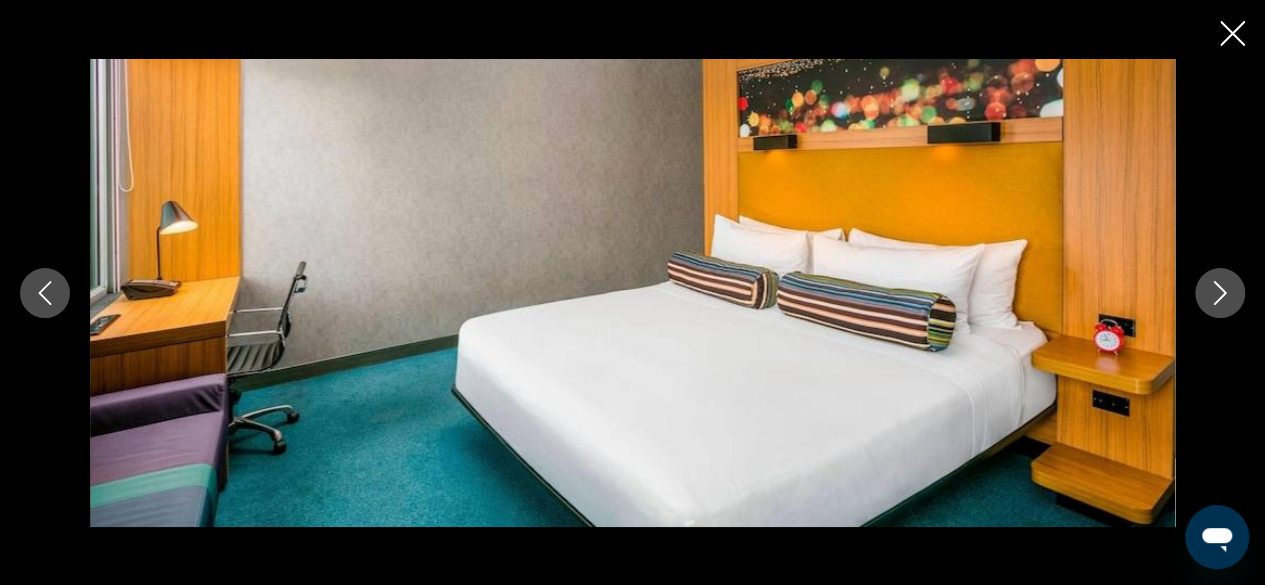 click 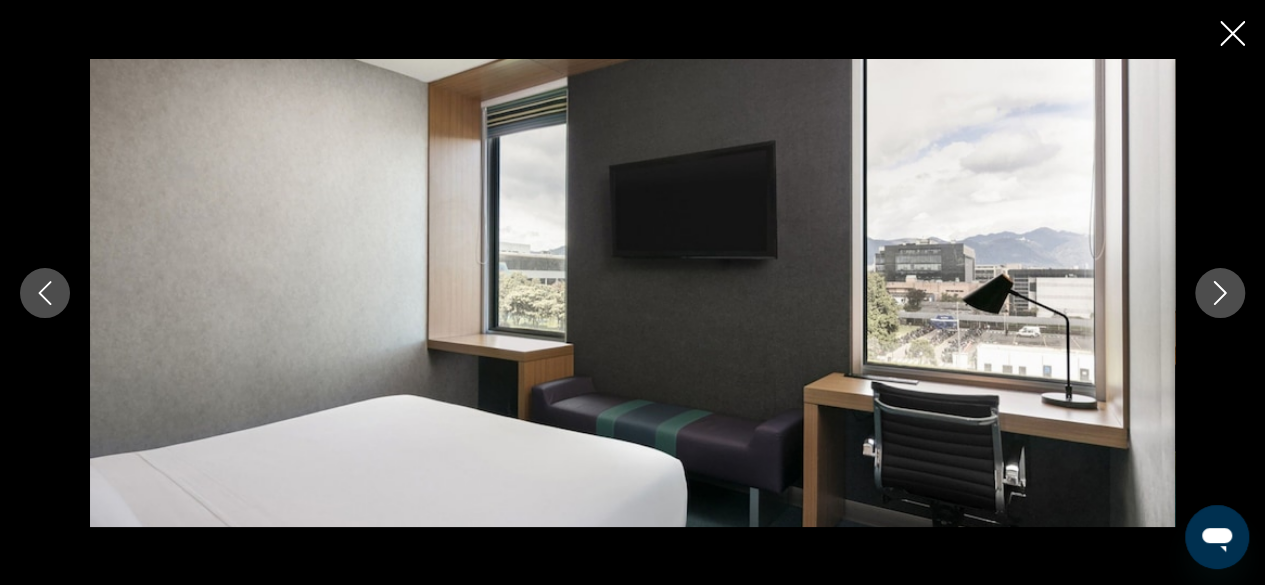 click 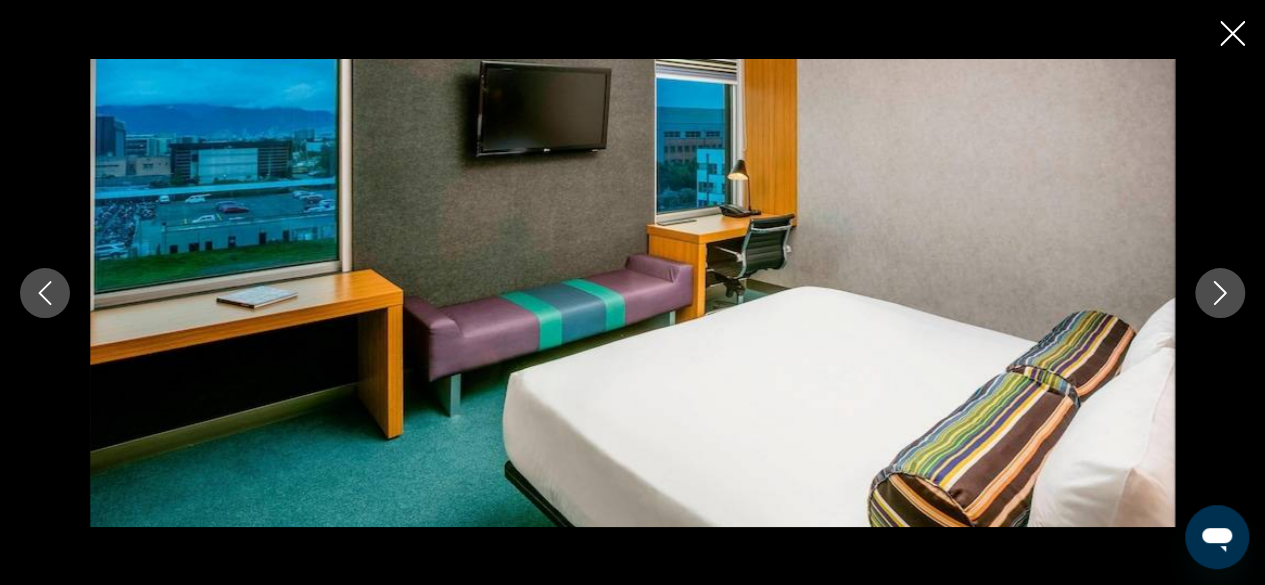click 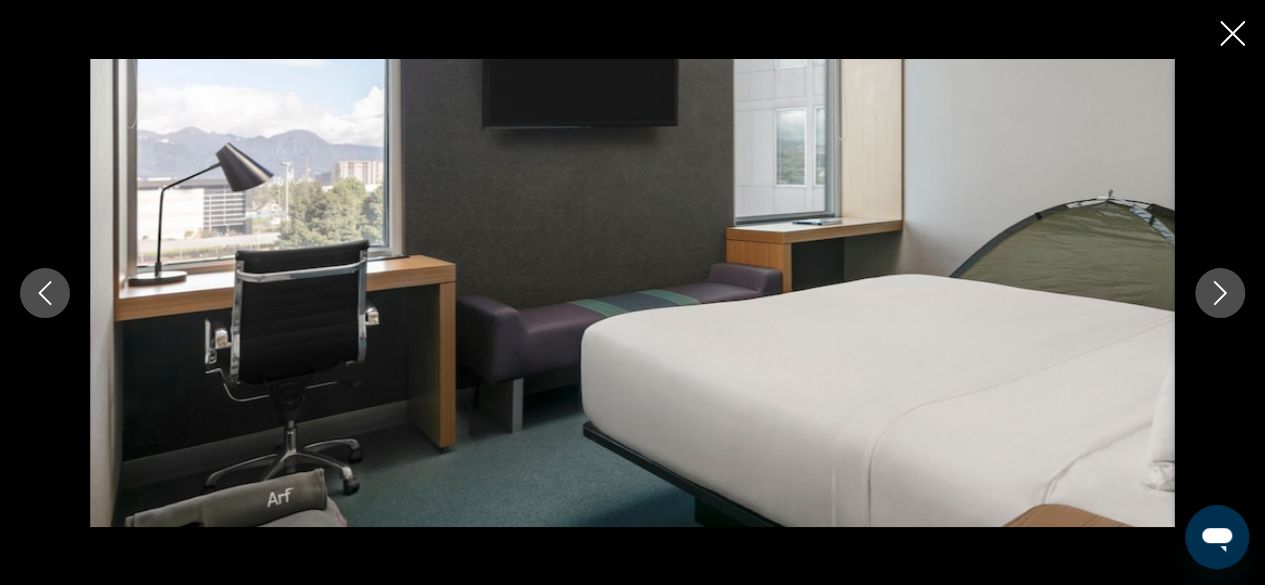 click 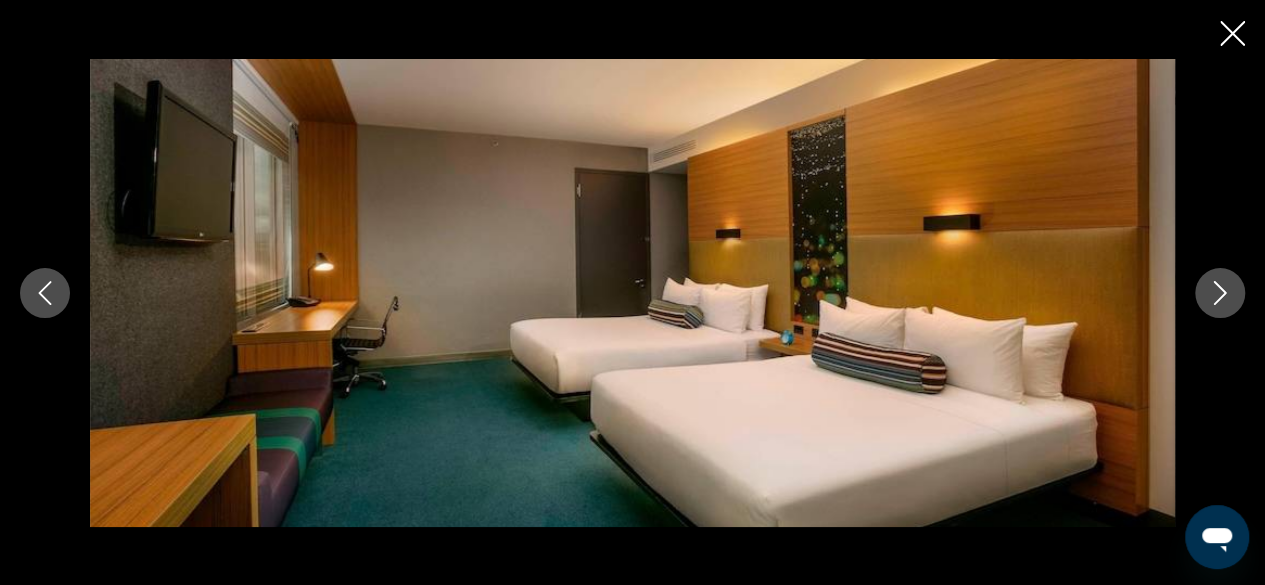 click 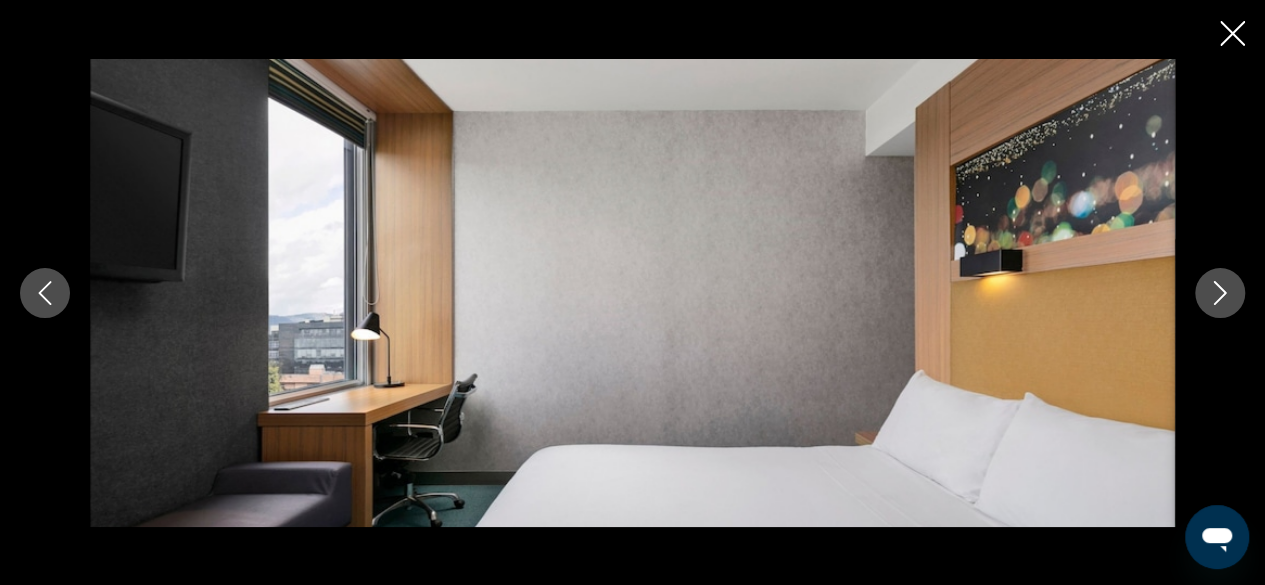 click 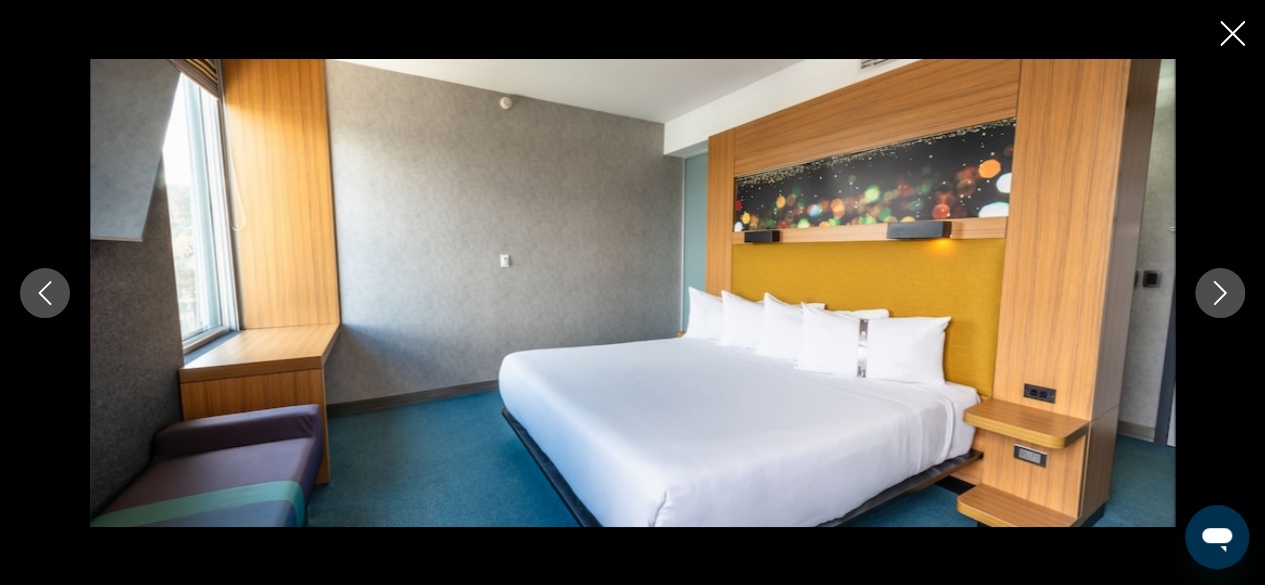 click 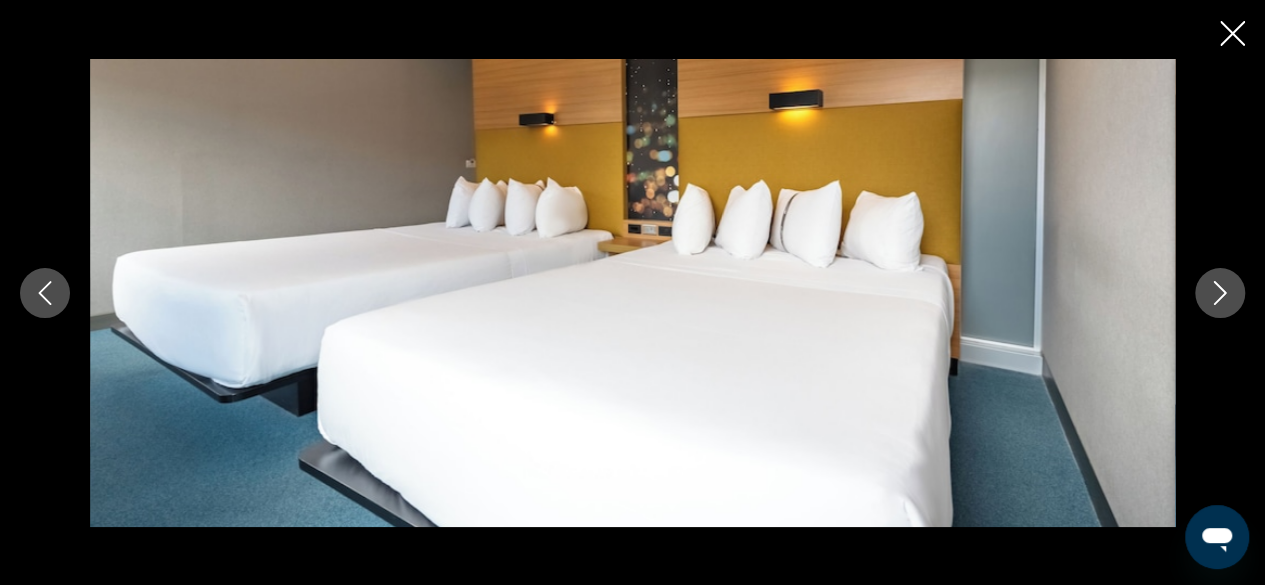 click 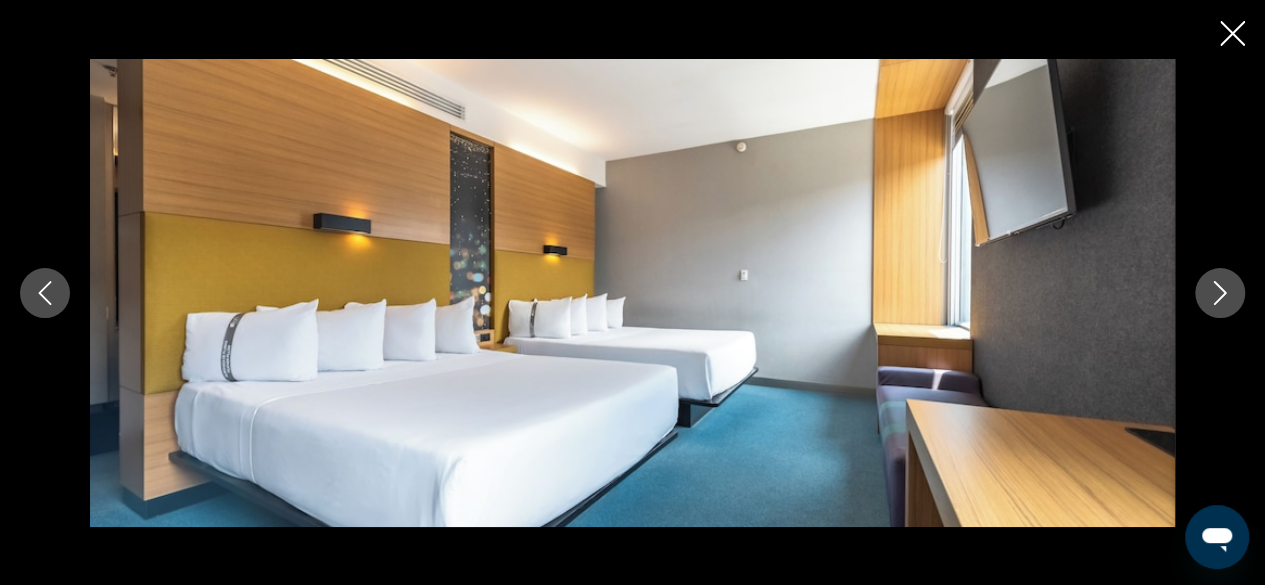 click 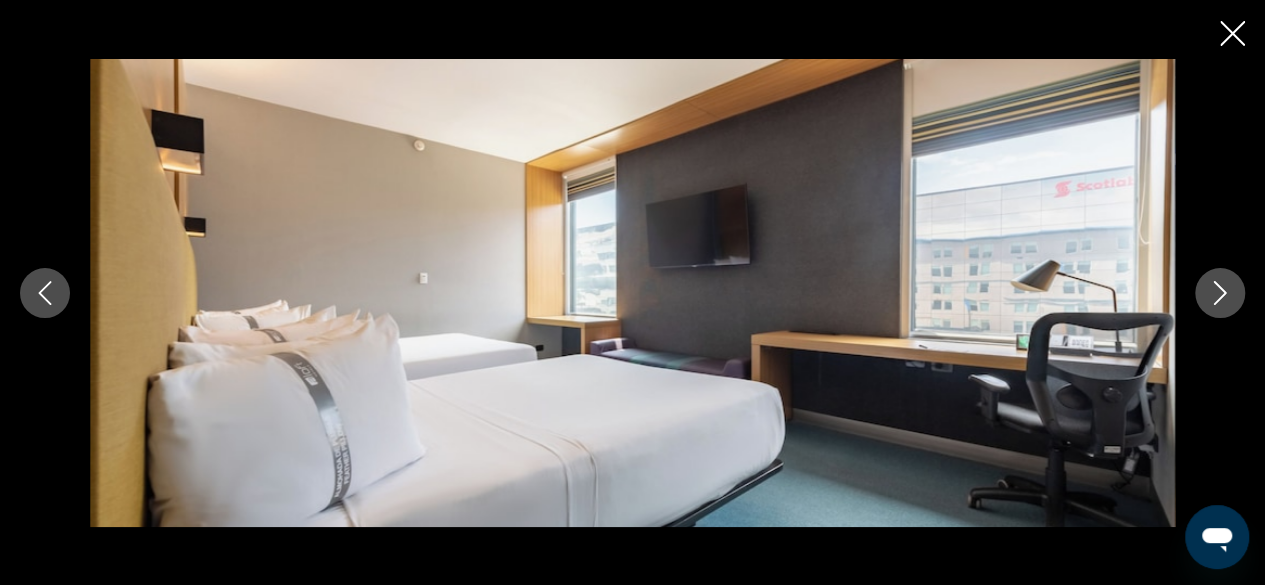 click 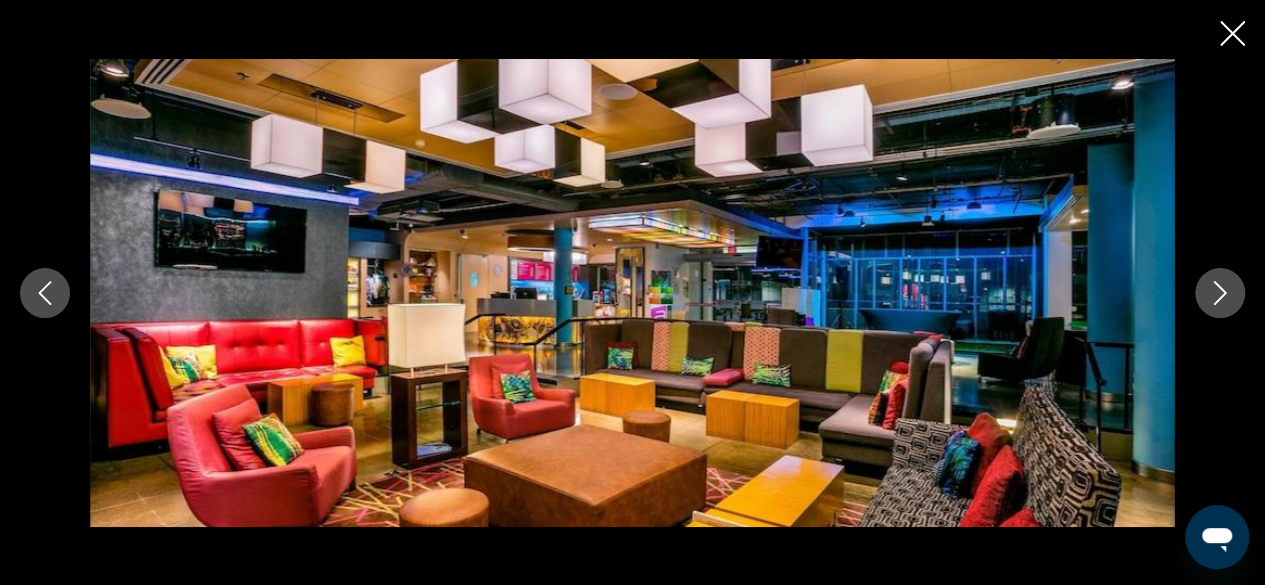 click 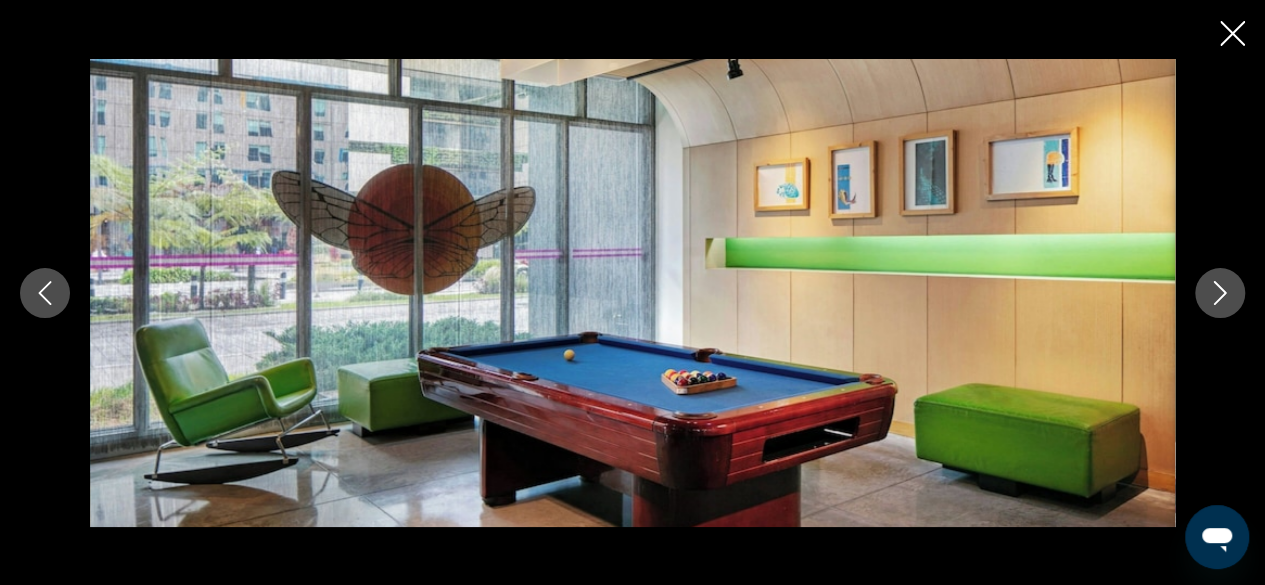 click 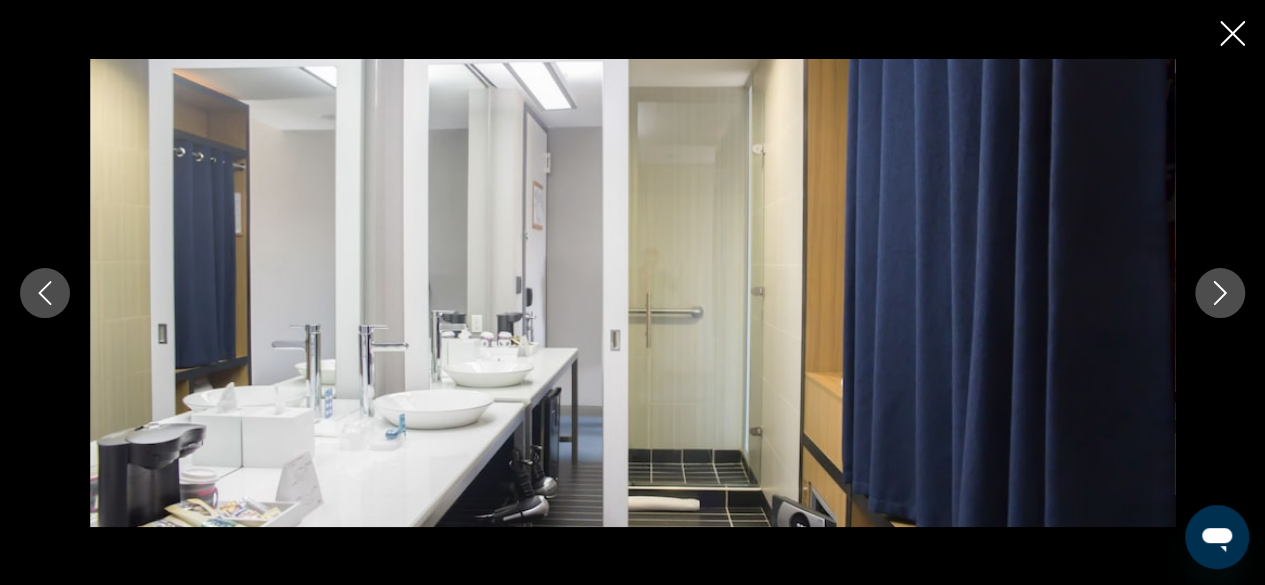 click 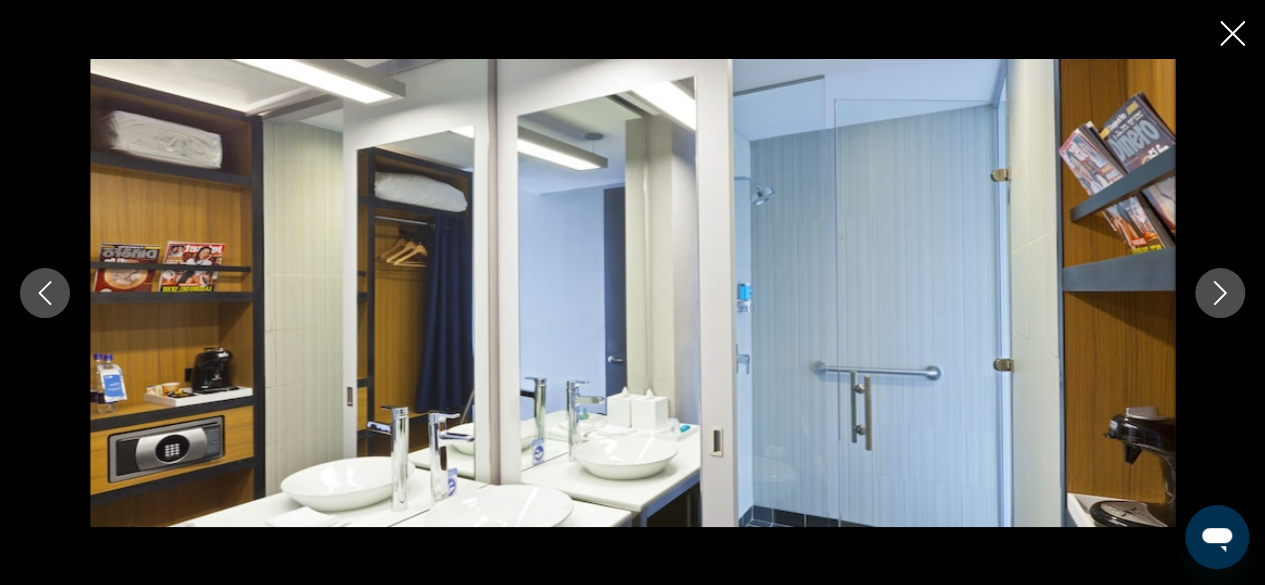 click 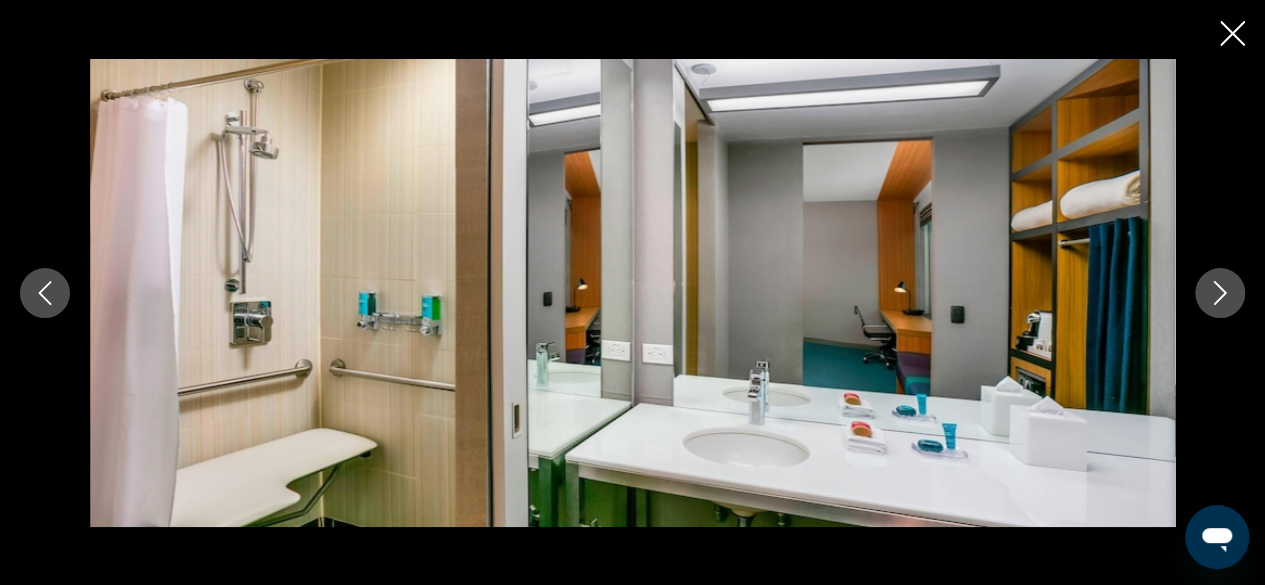 click 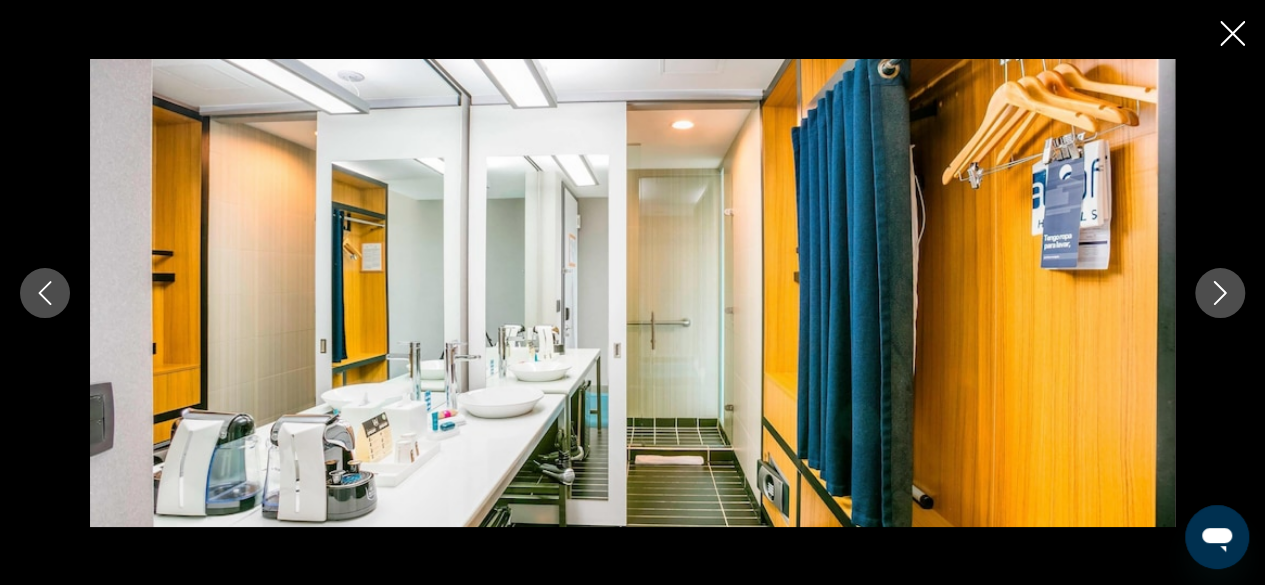 click 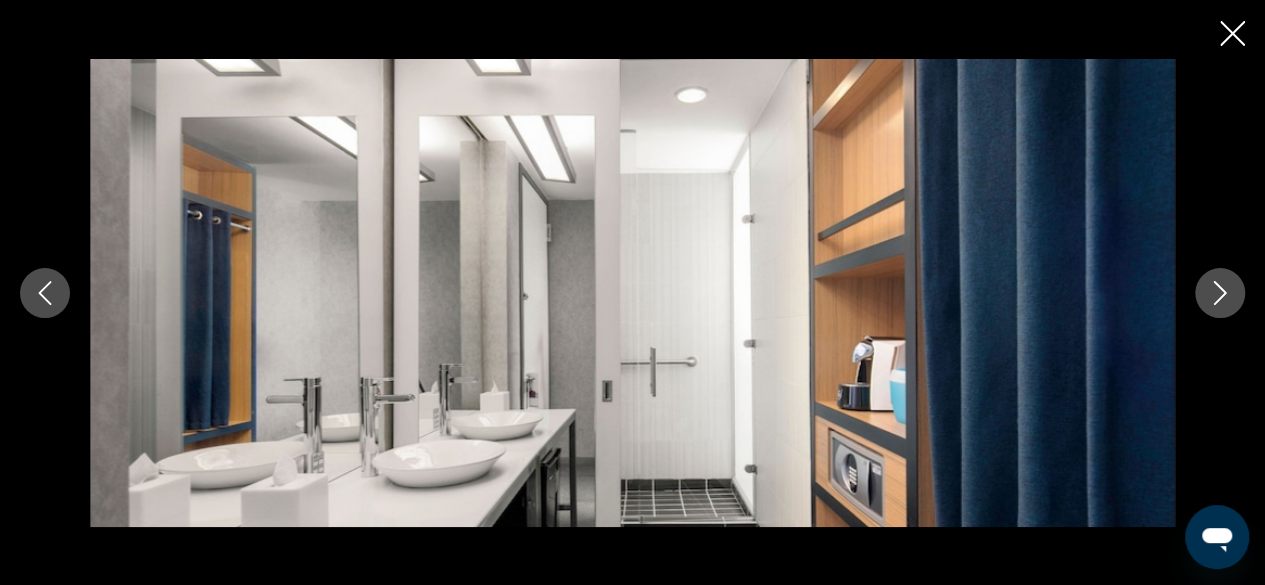 click 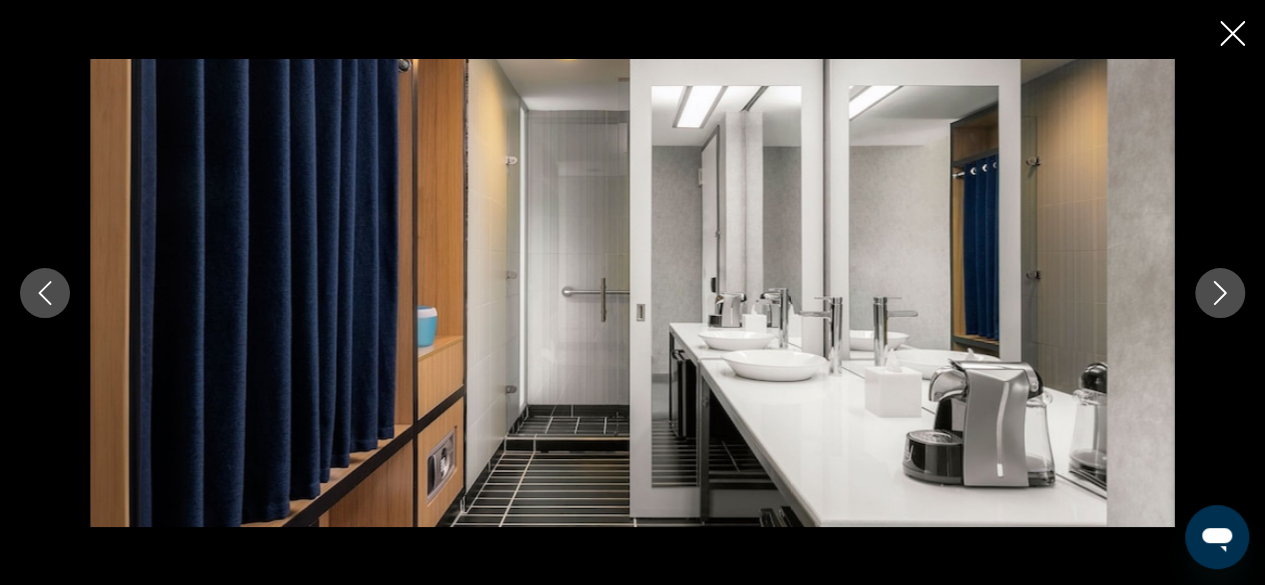 click 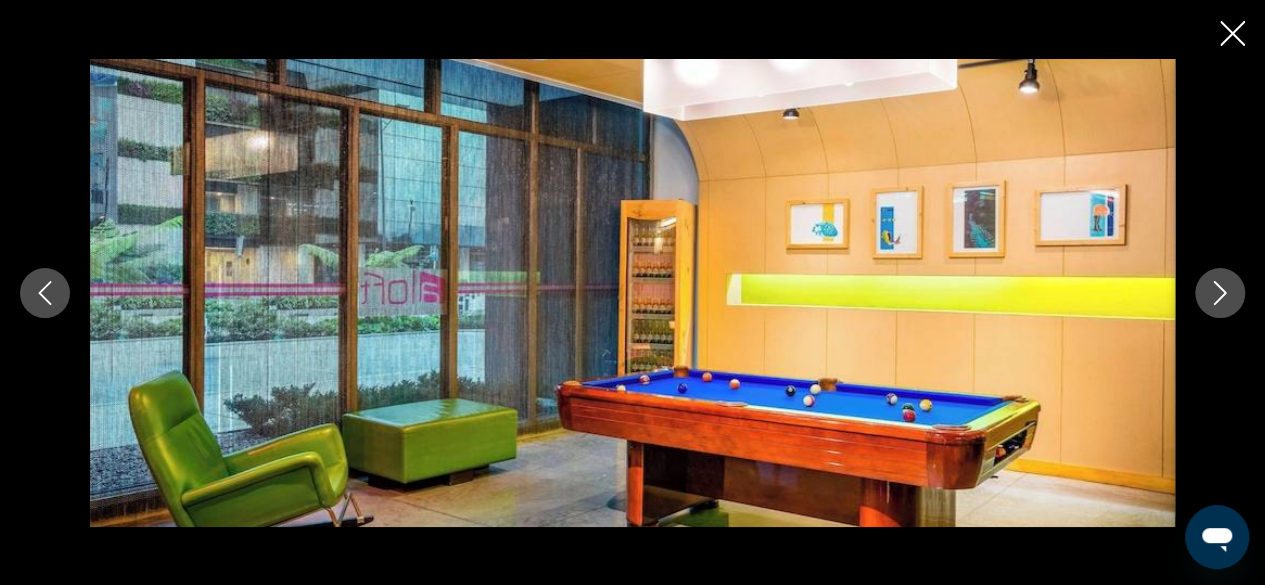click 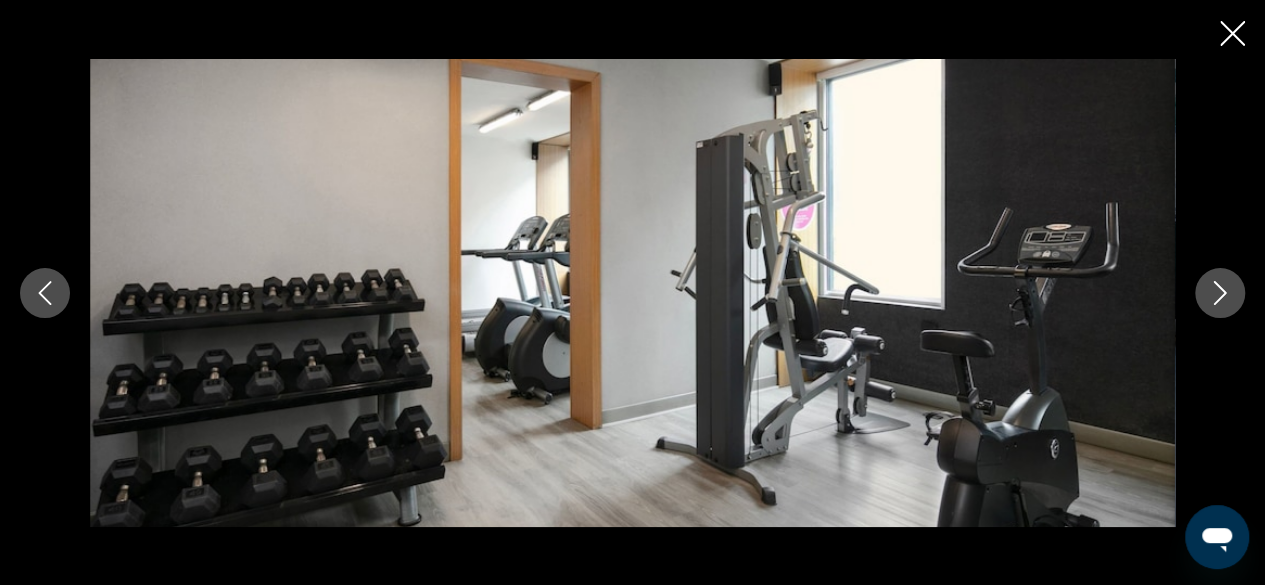 click 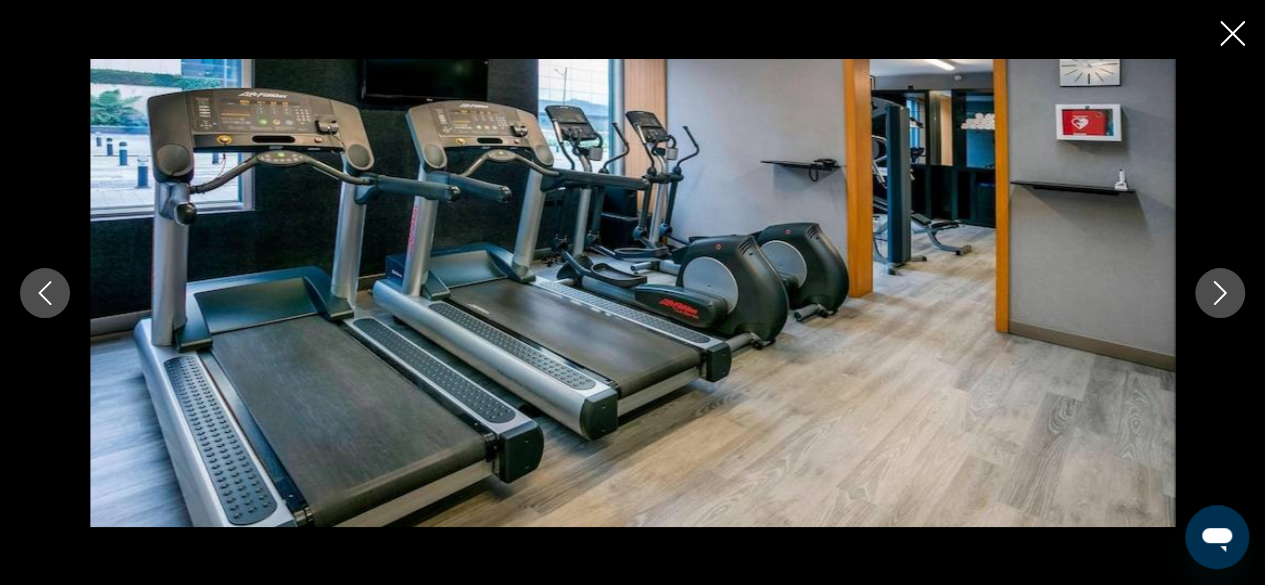 click 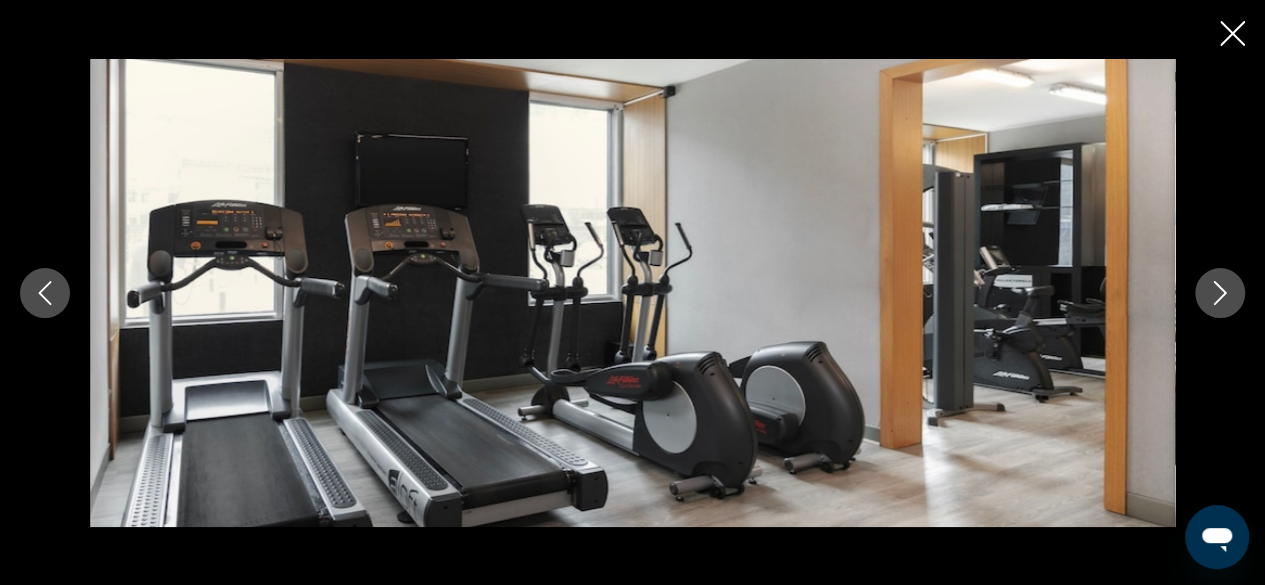 click 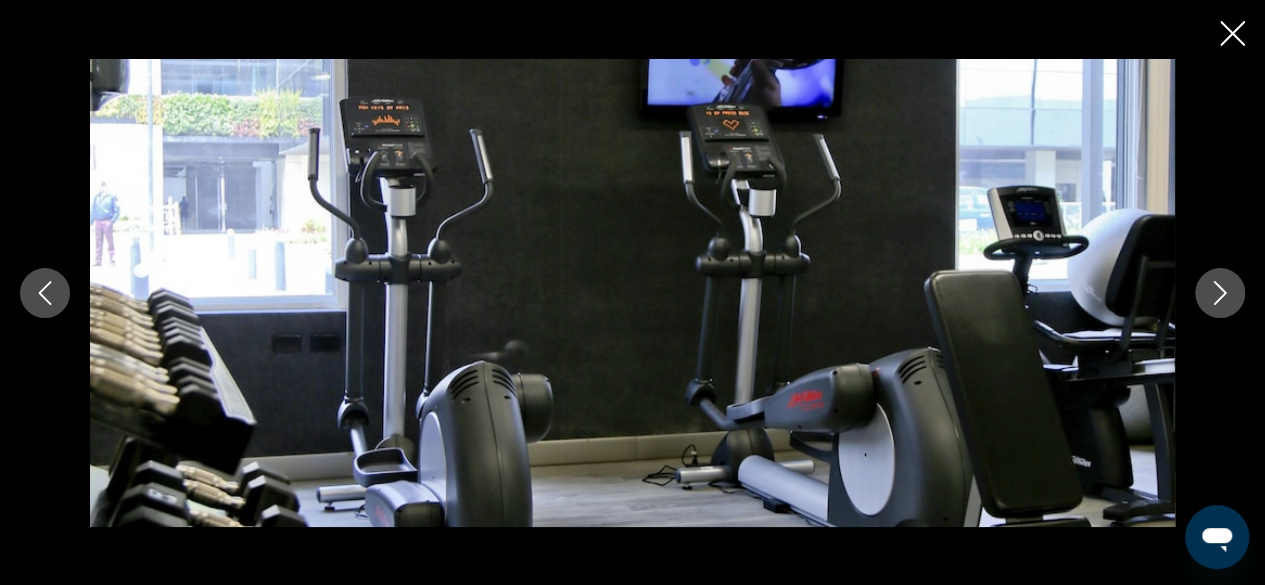 click 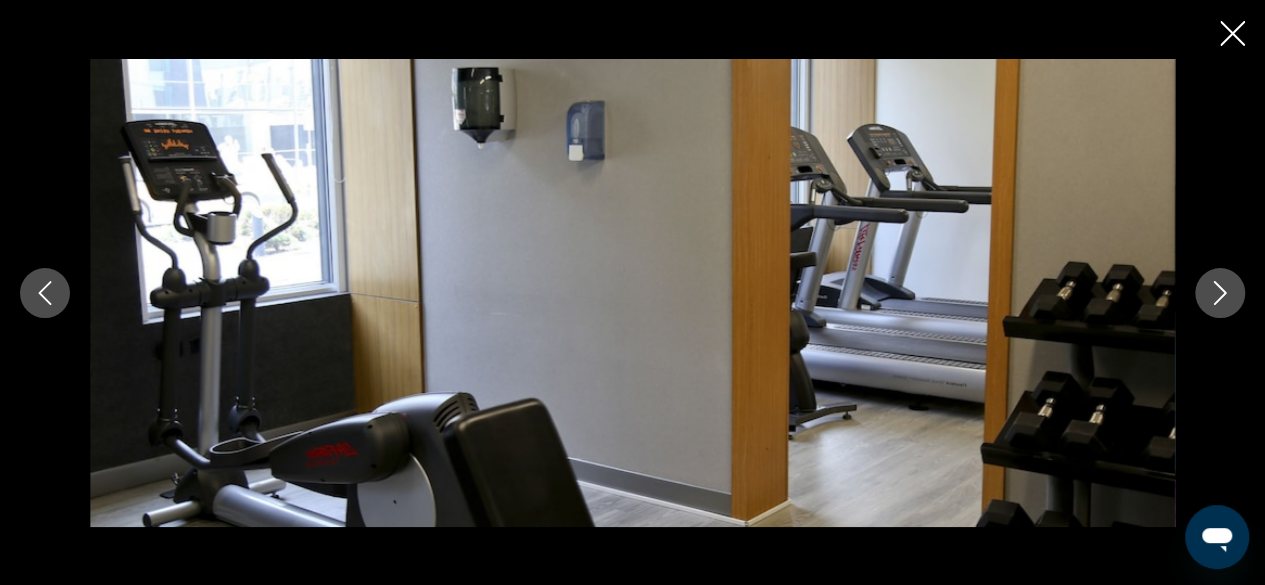 click 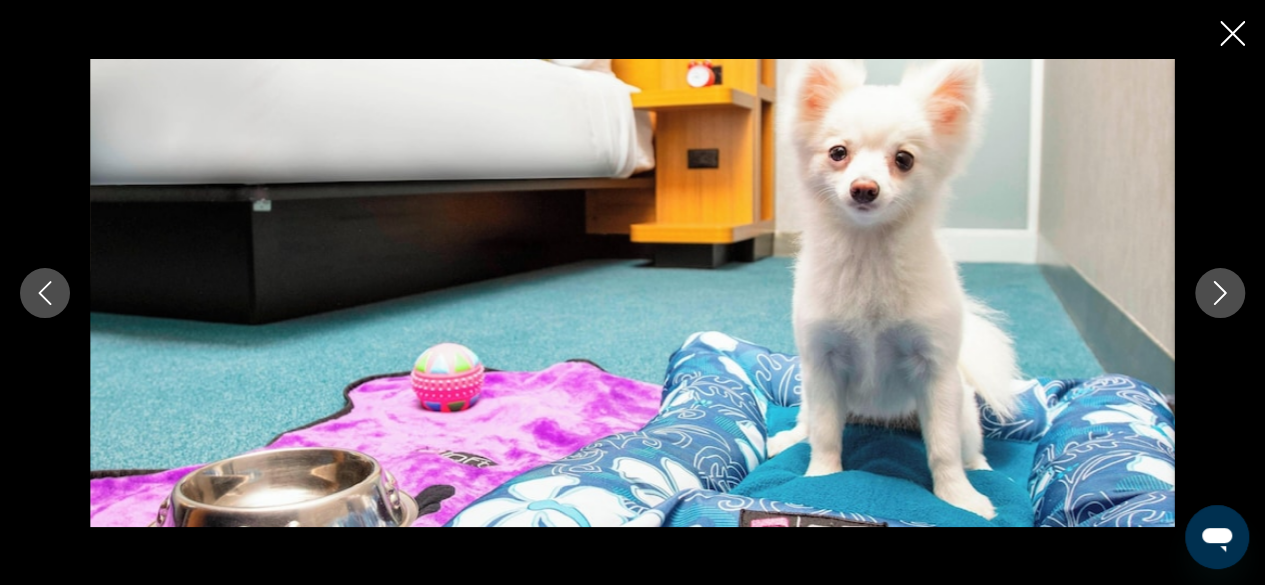 click 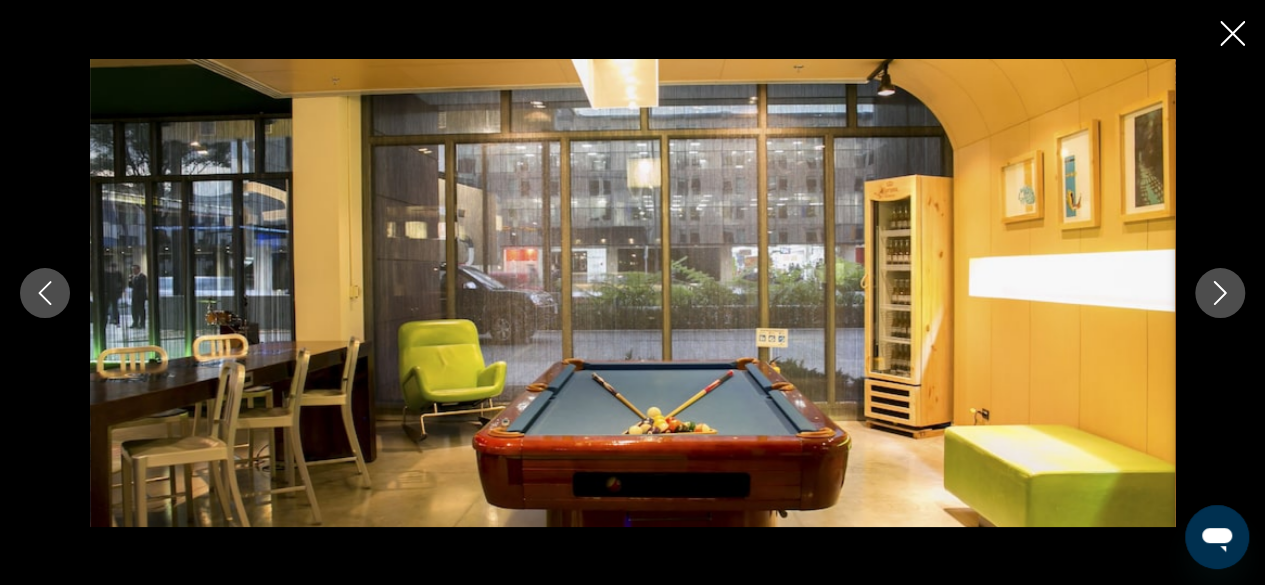 click 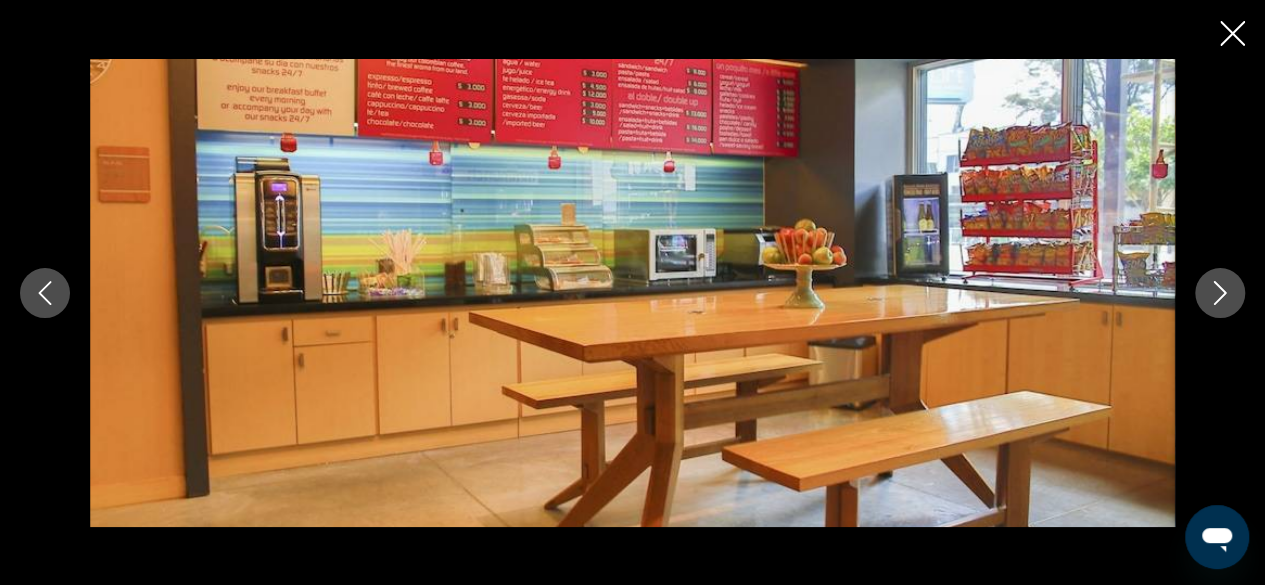 click 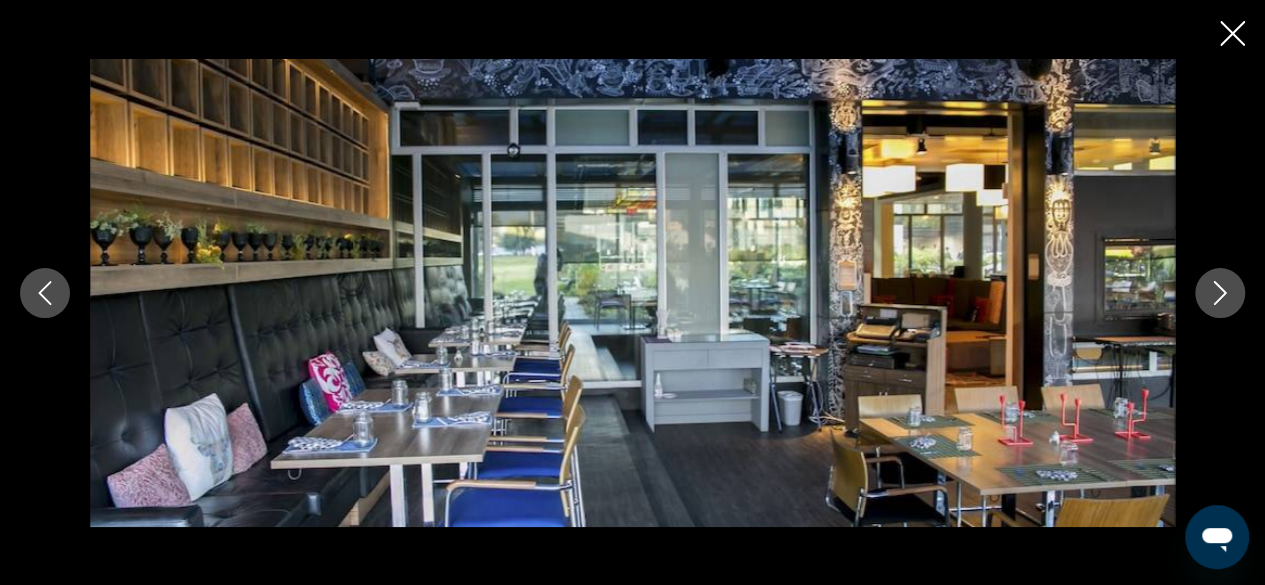 click 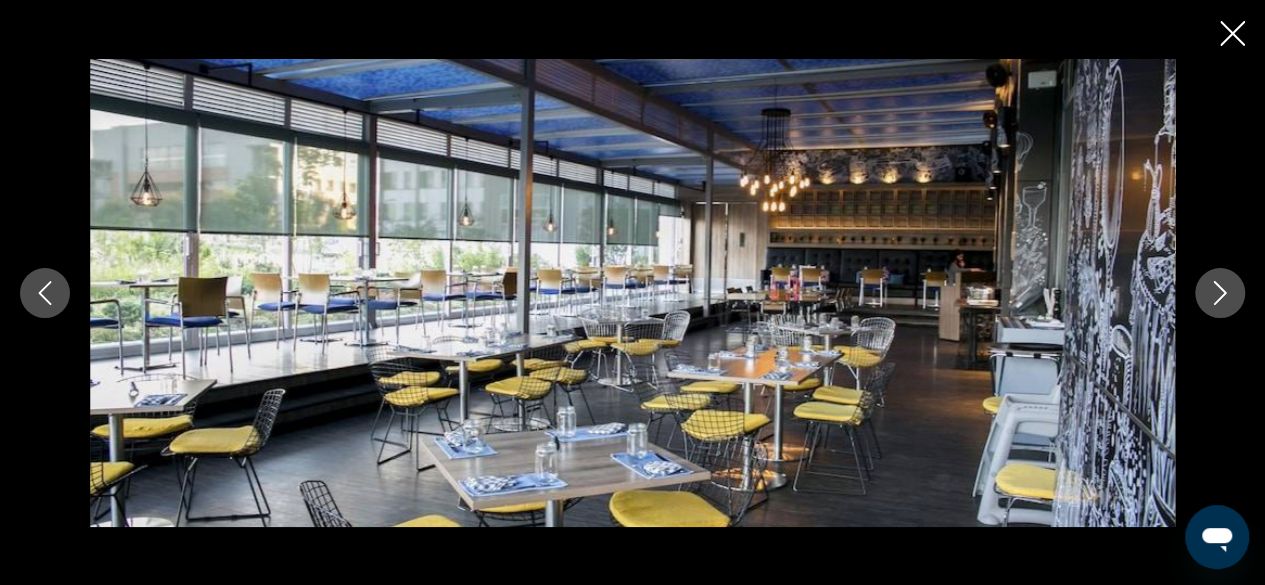 click 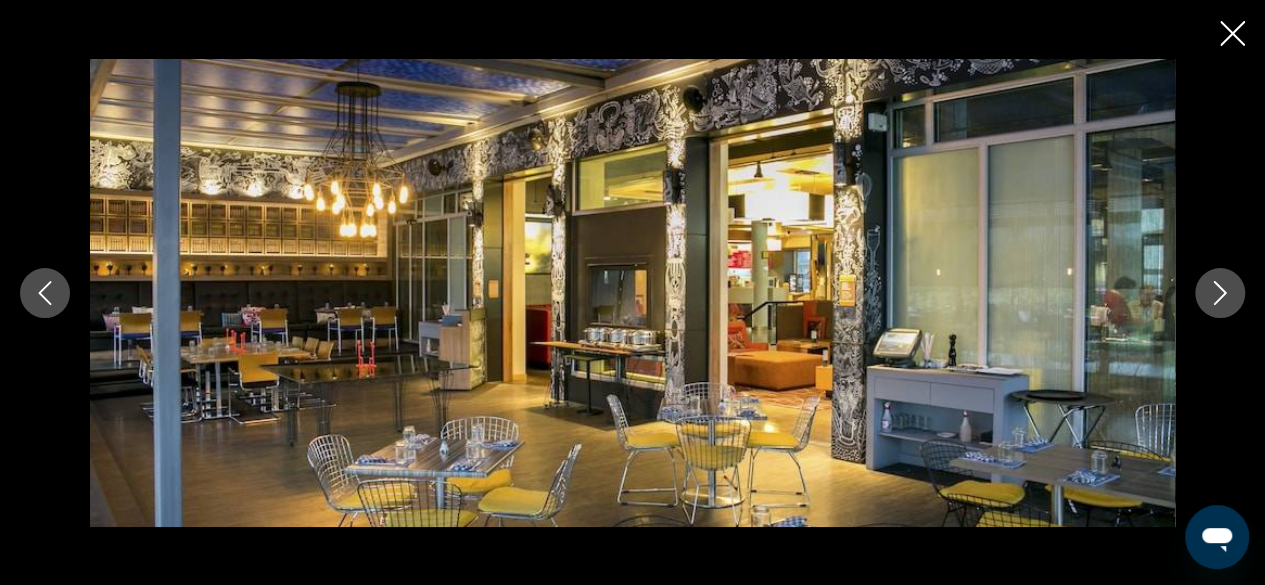click 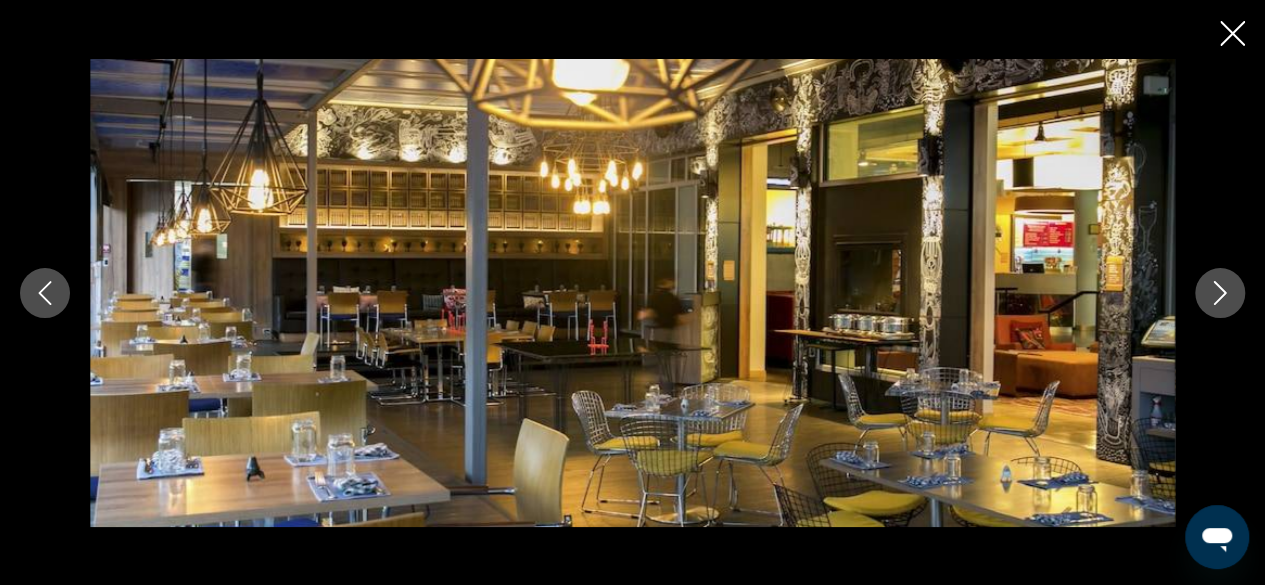 click 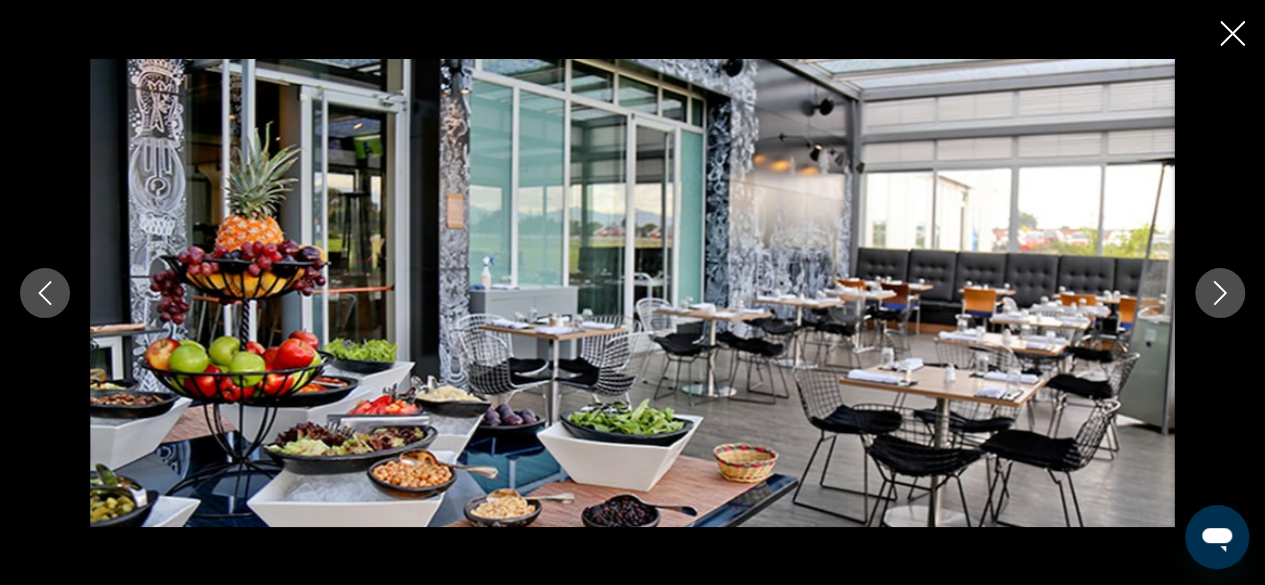click 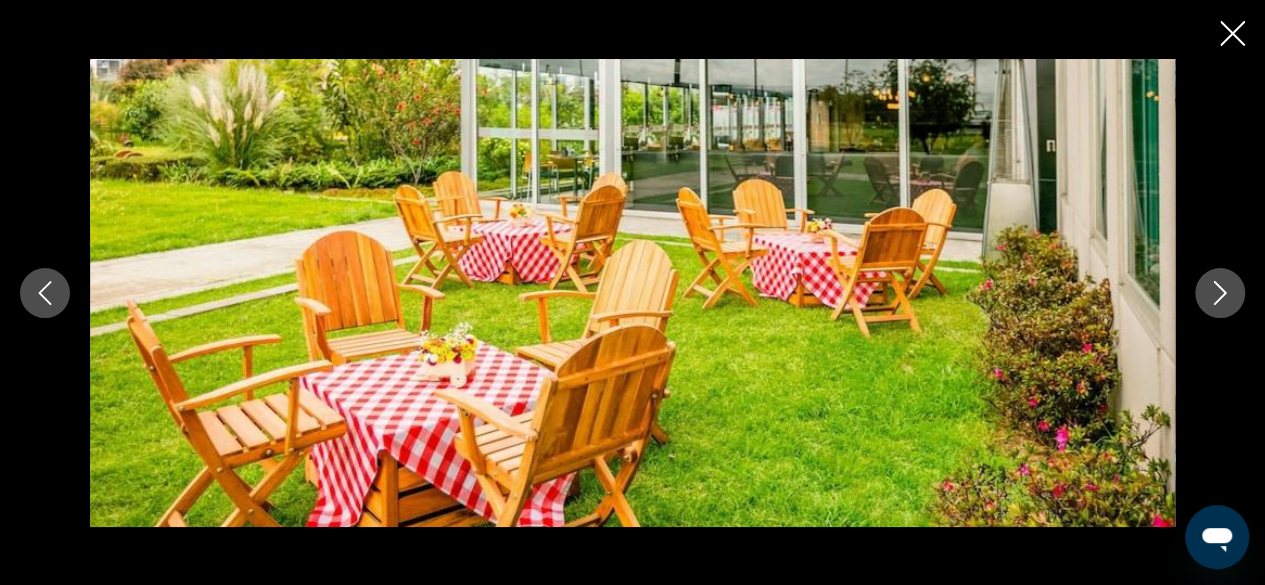 click 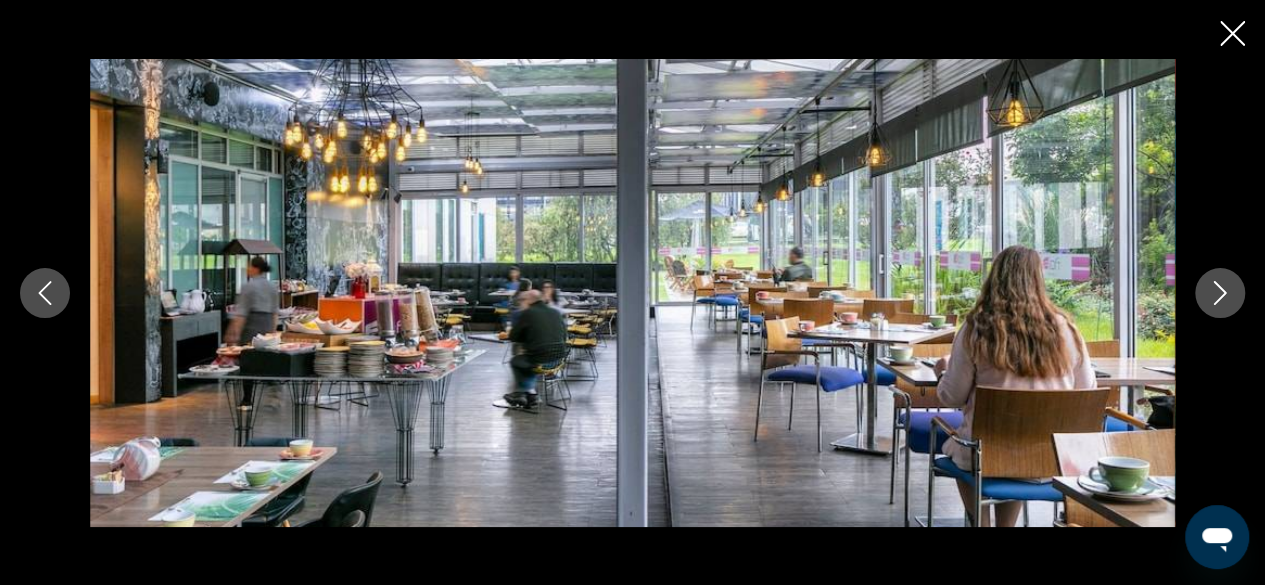 click 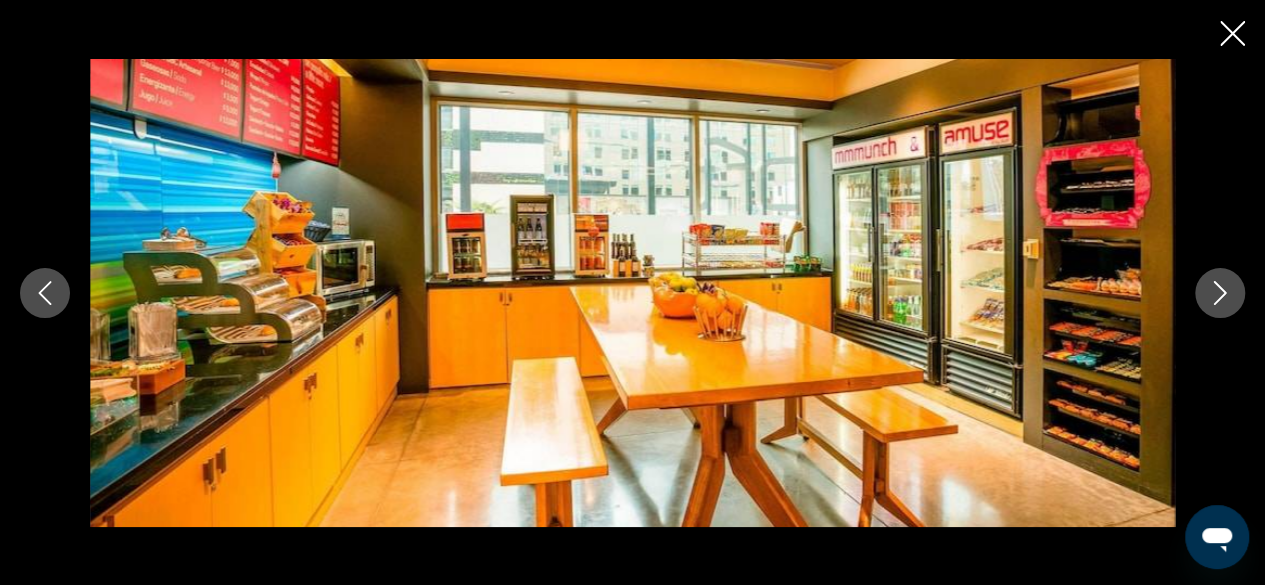 click 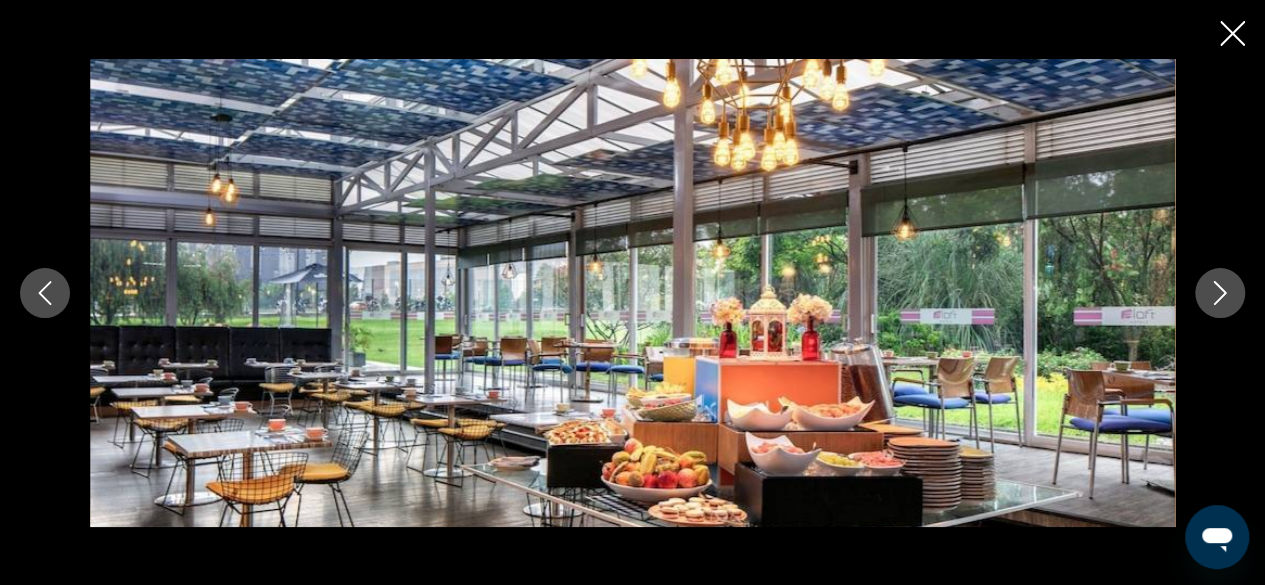 click 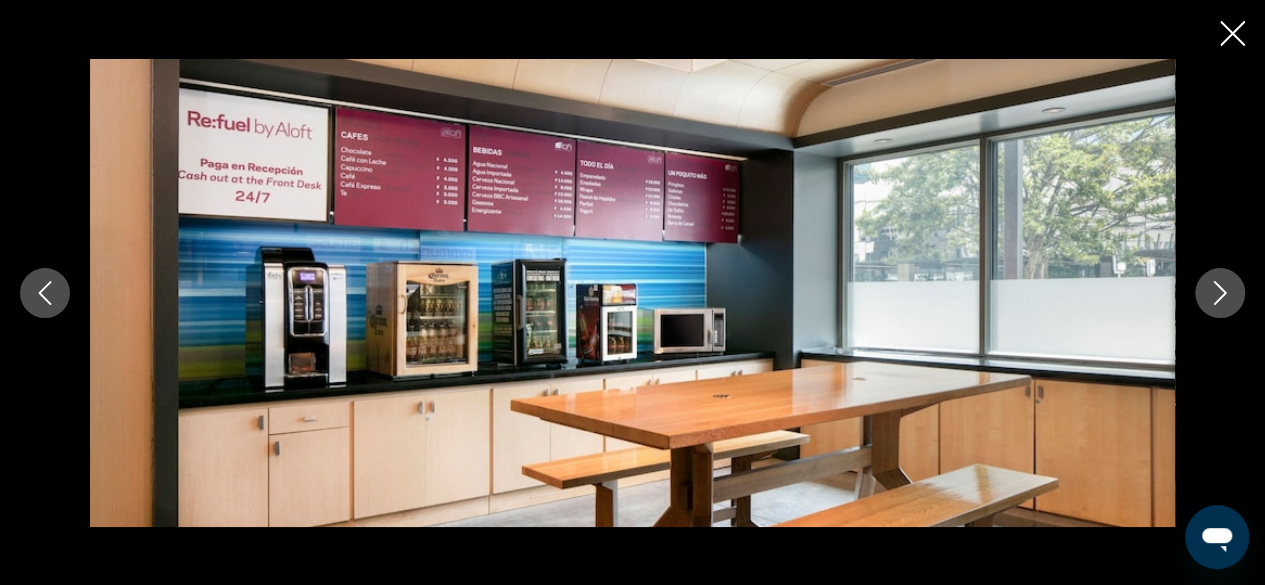 click 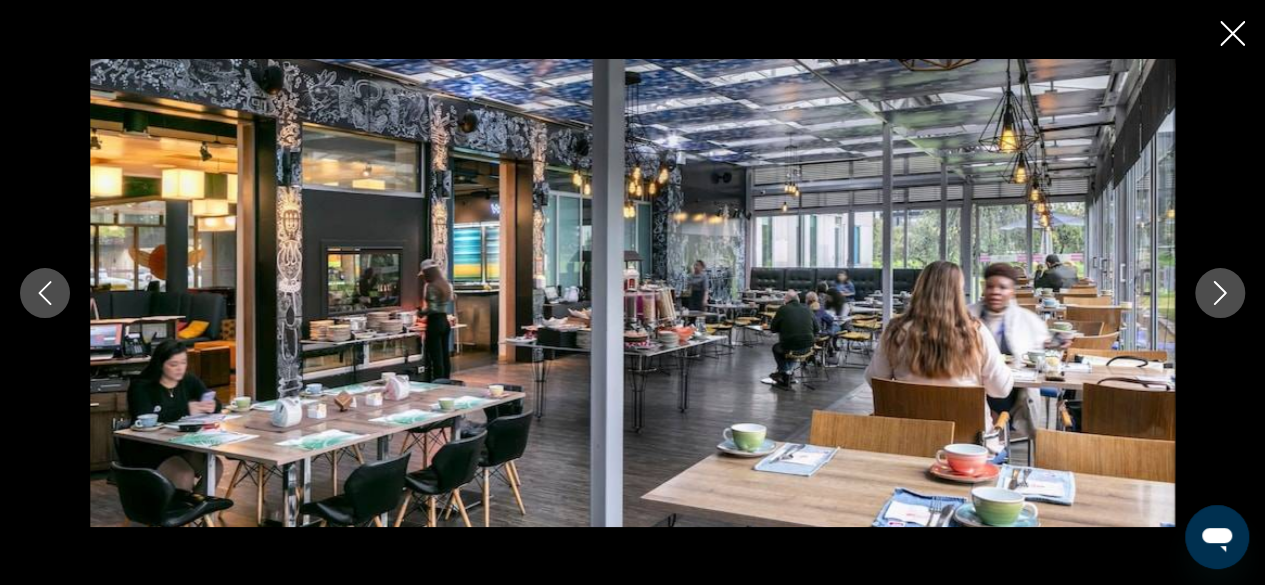 click 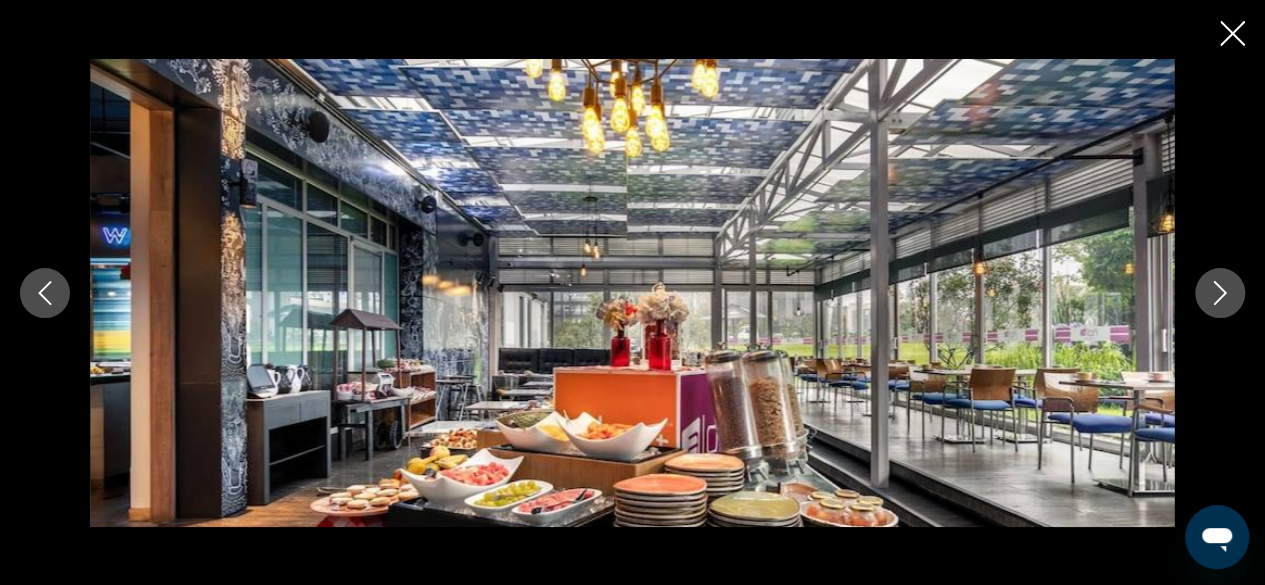 click 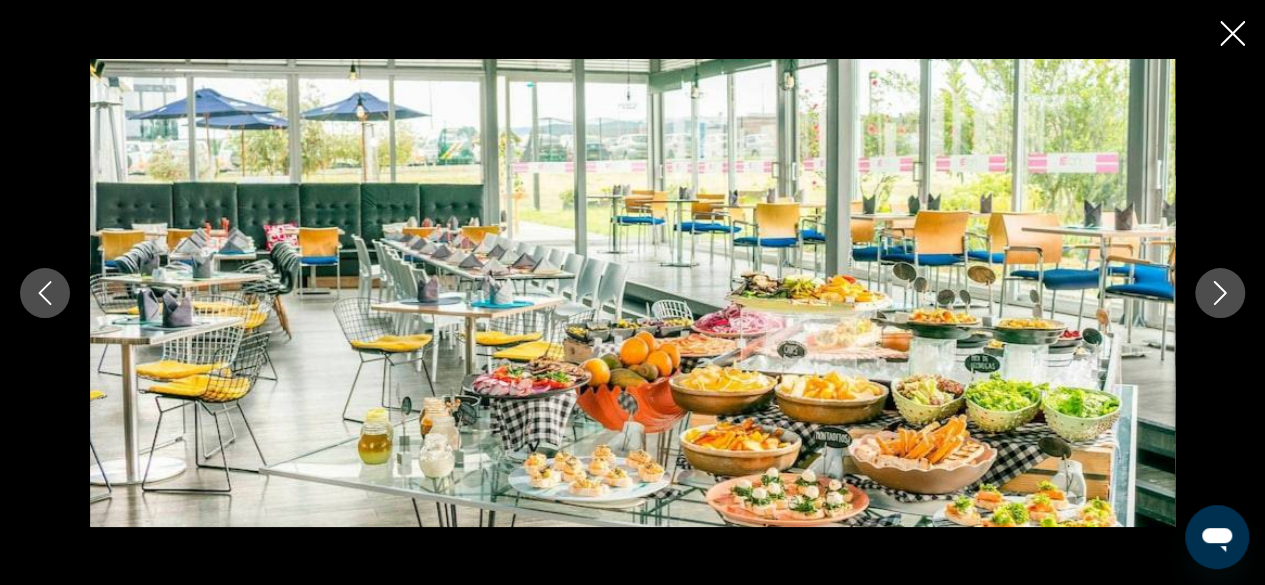 click 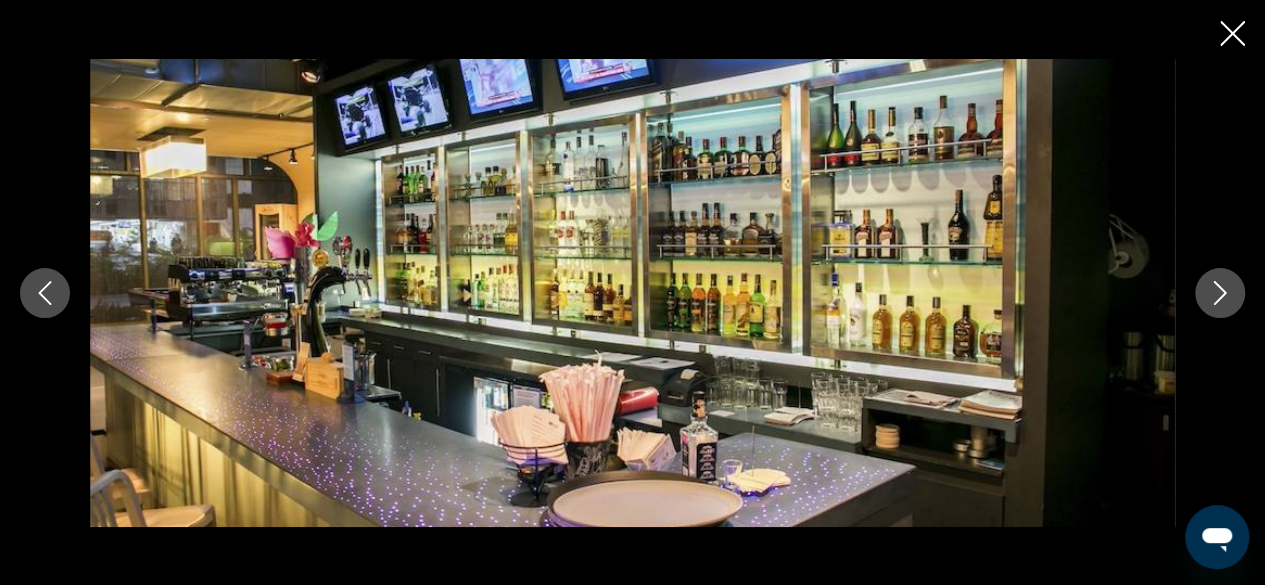 click 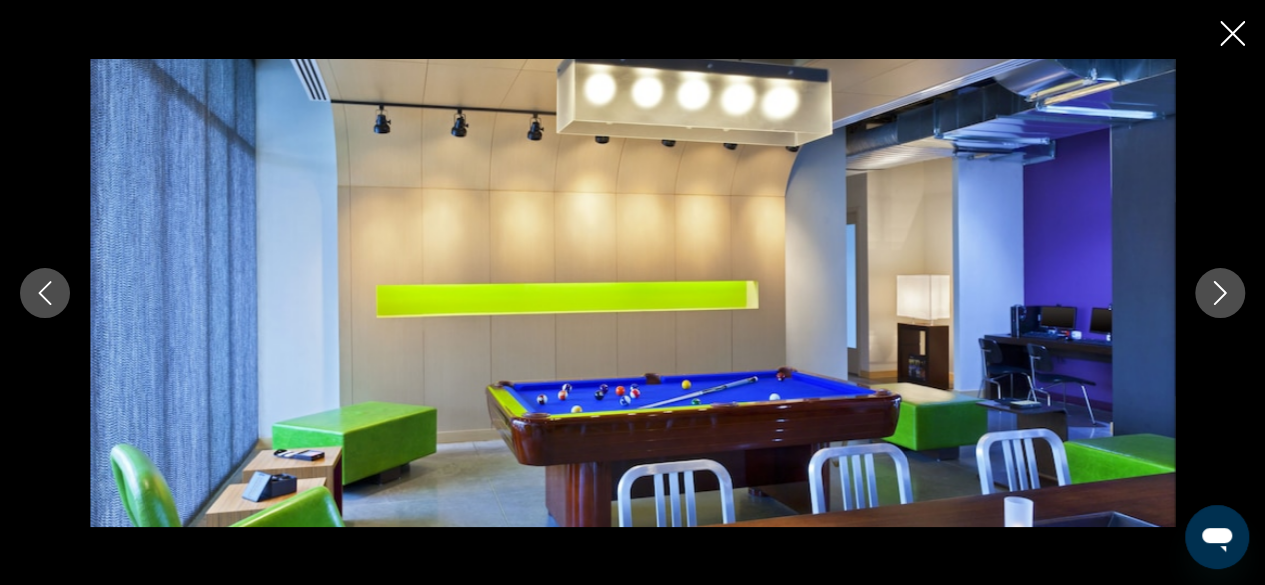 click 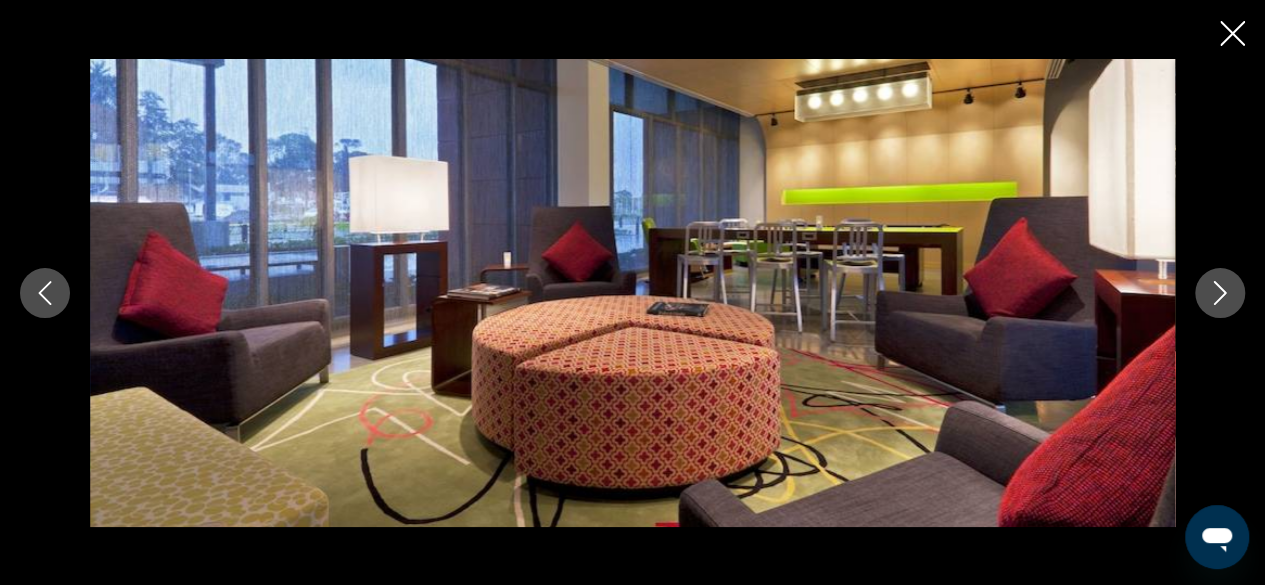 click 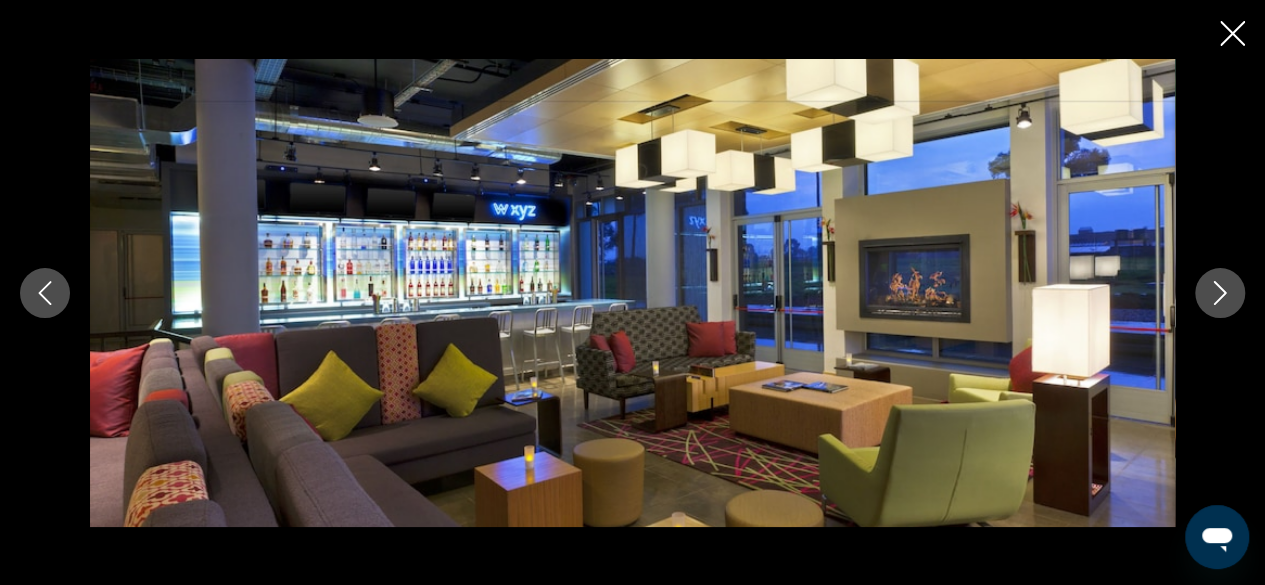 click 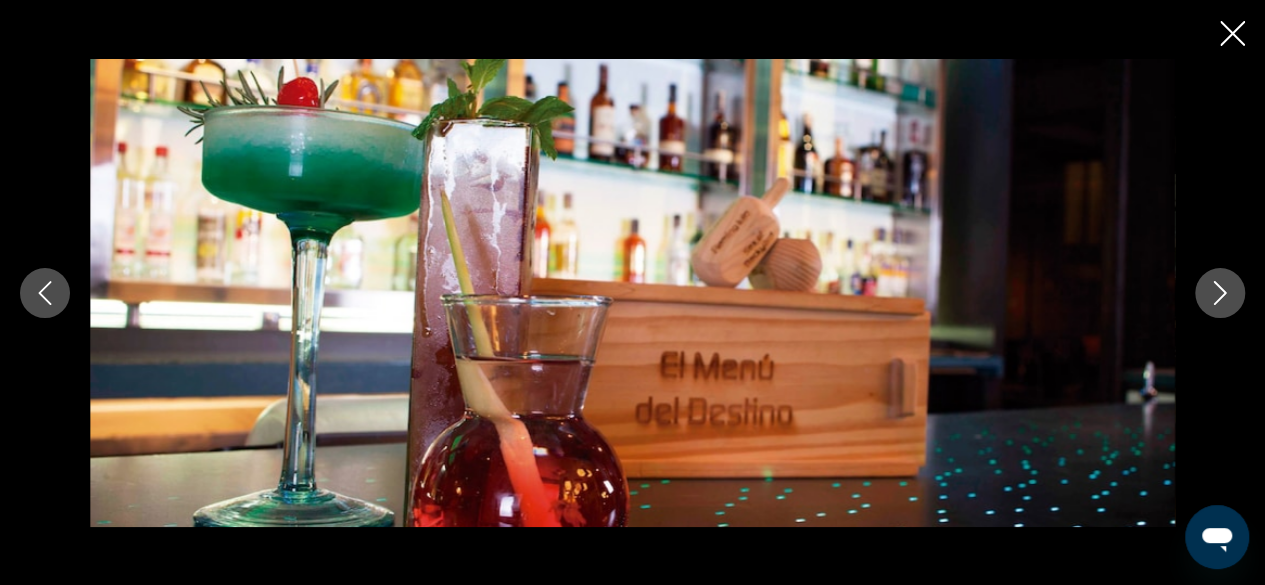 click 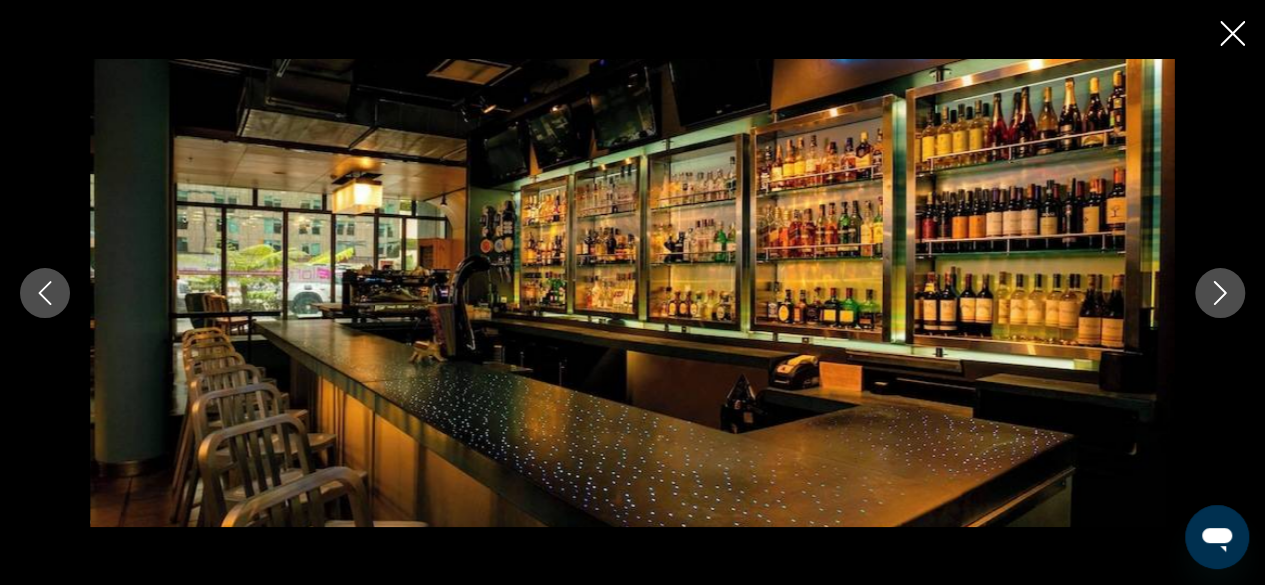 click 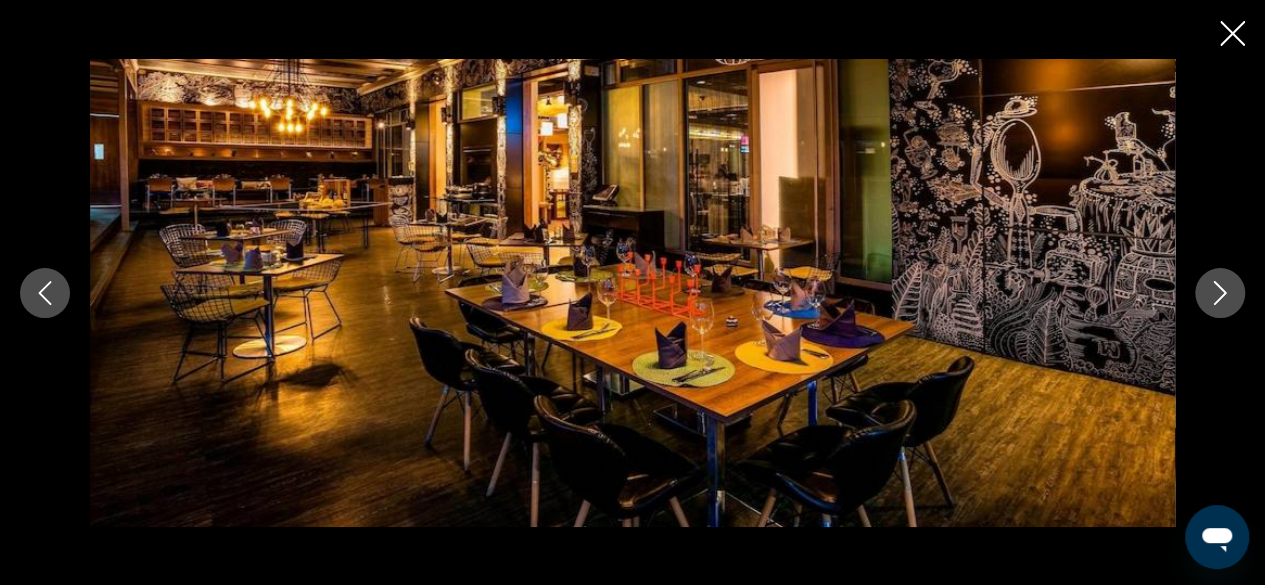 click 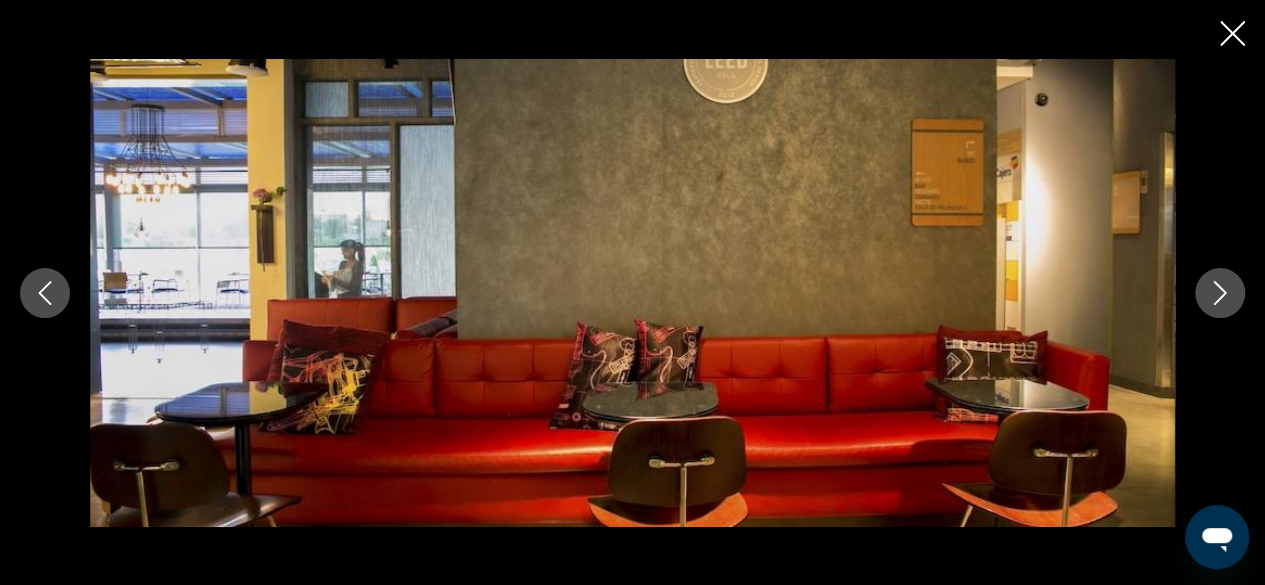 click 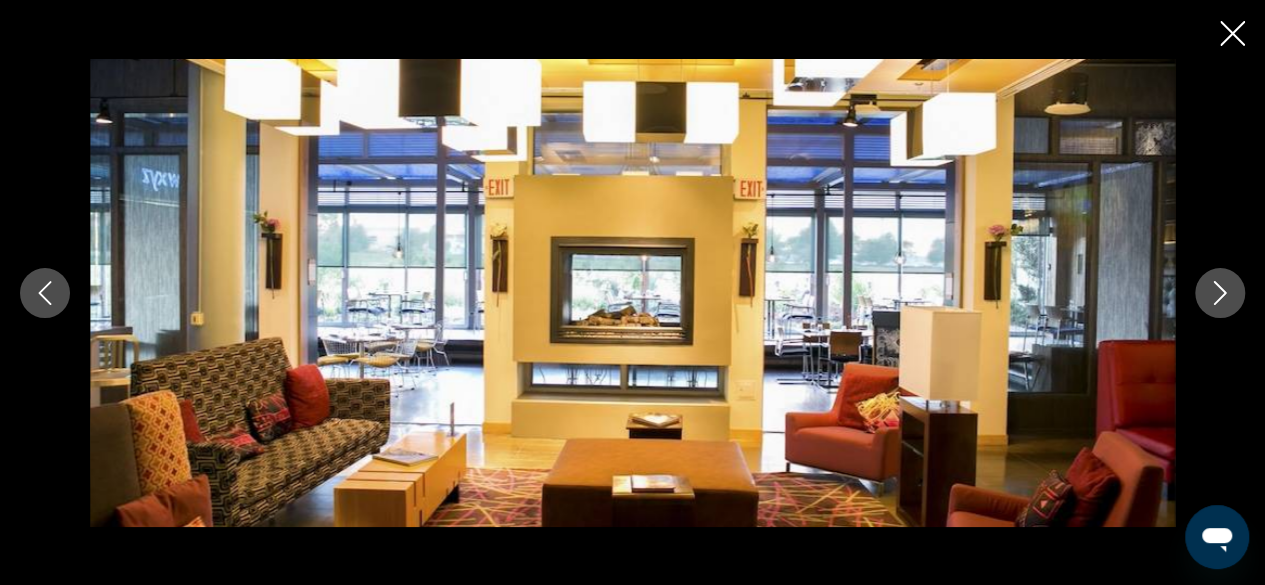 click 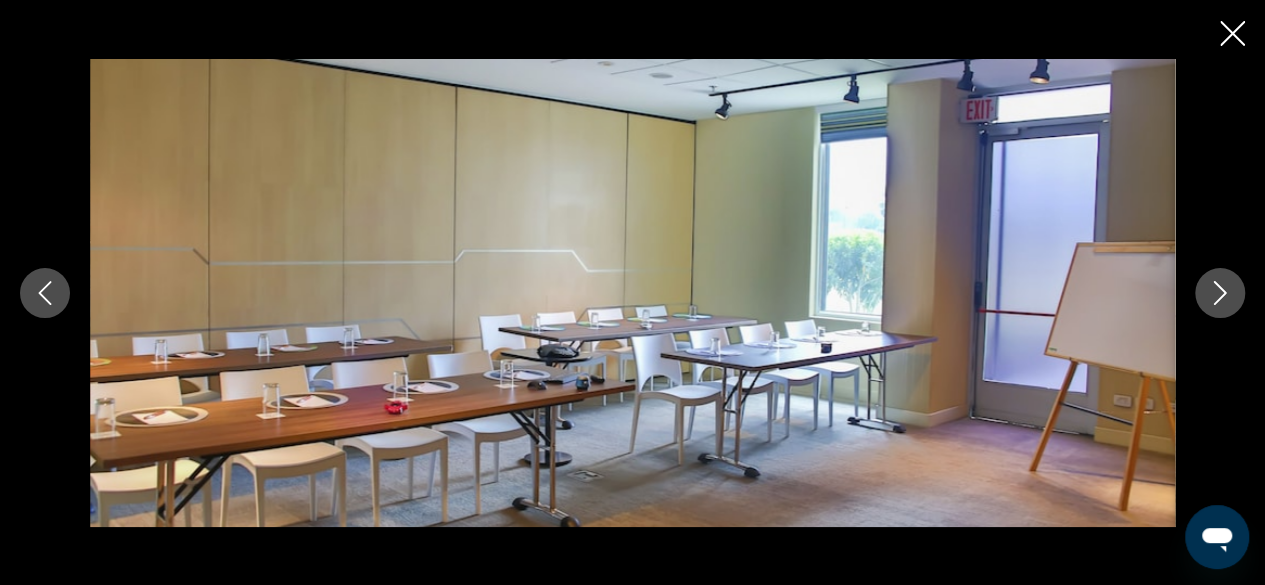 click 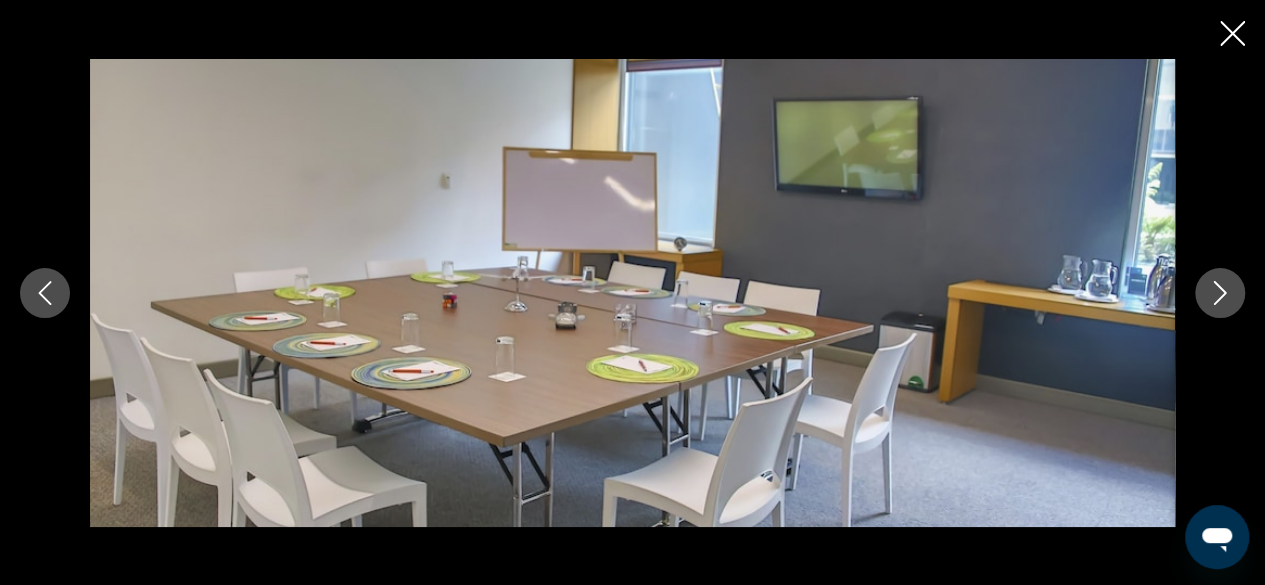 click 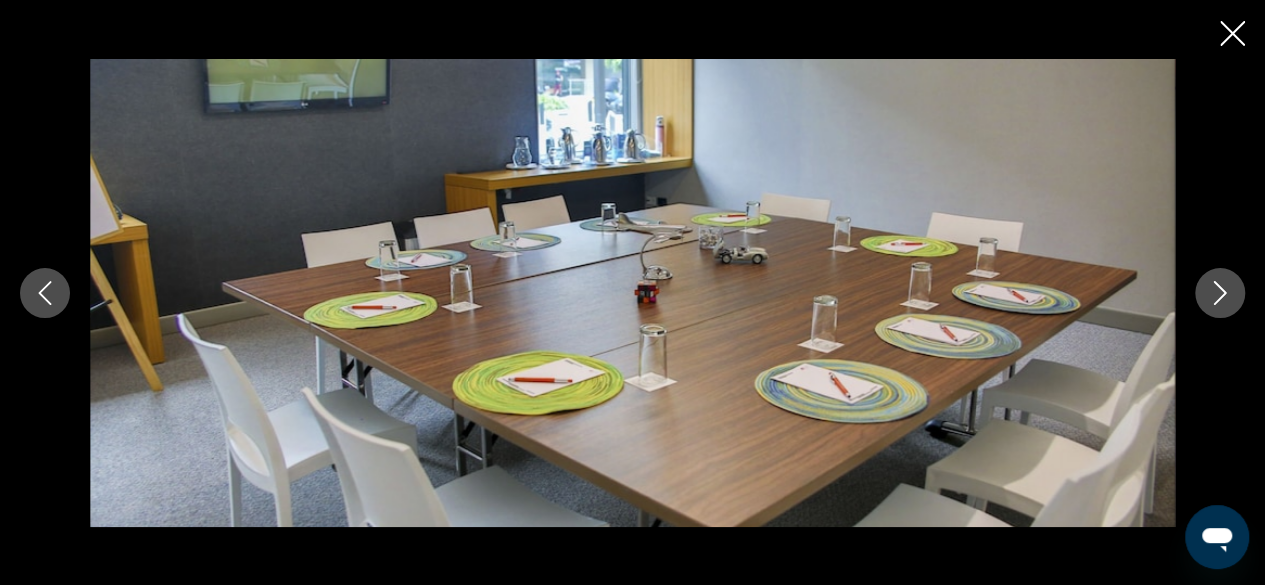 click 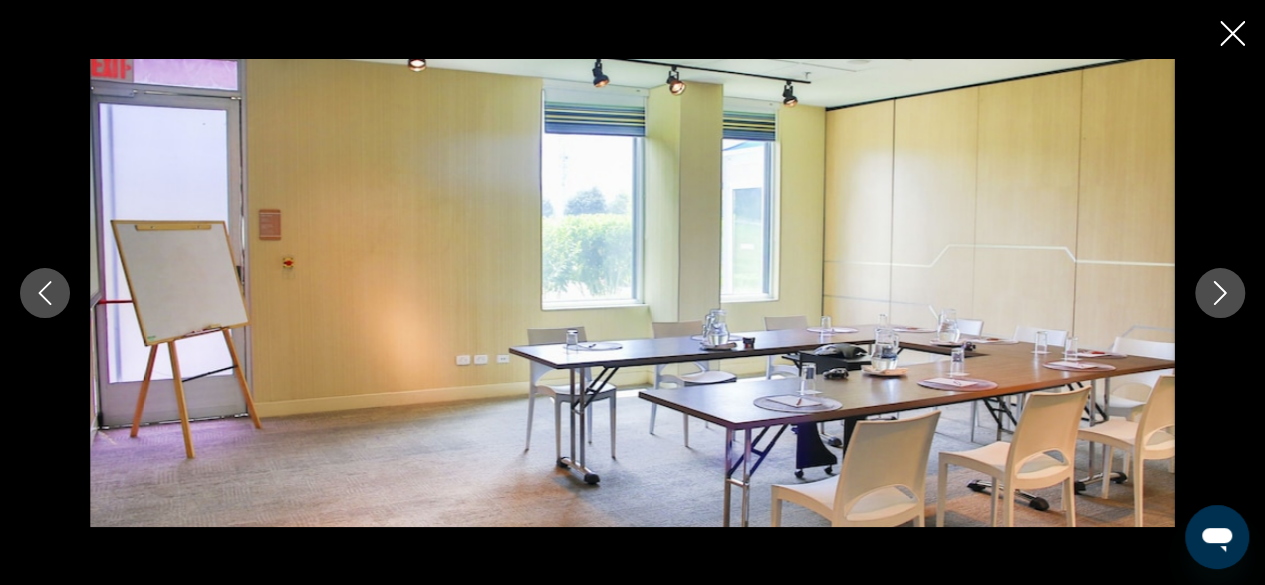 click 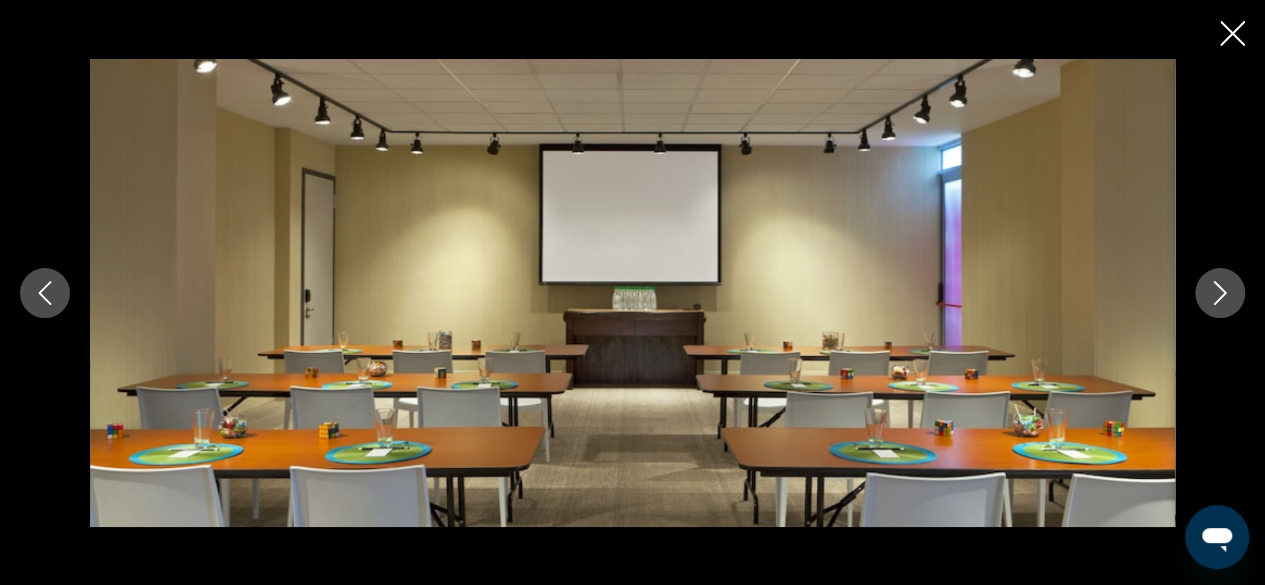click 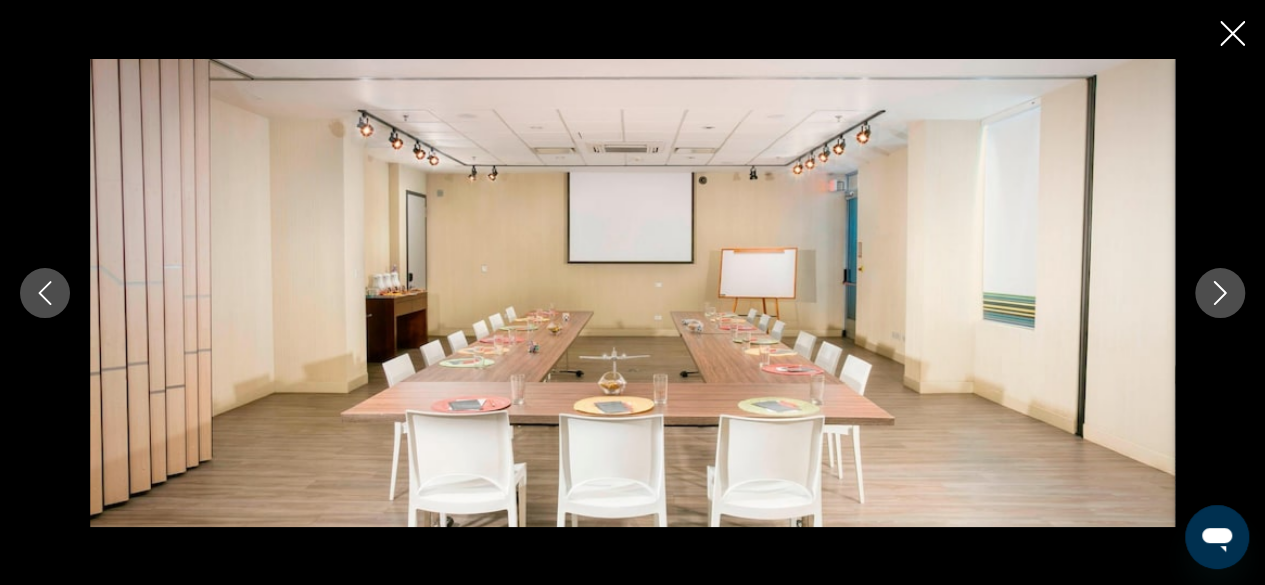 click 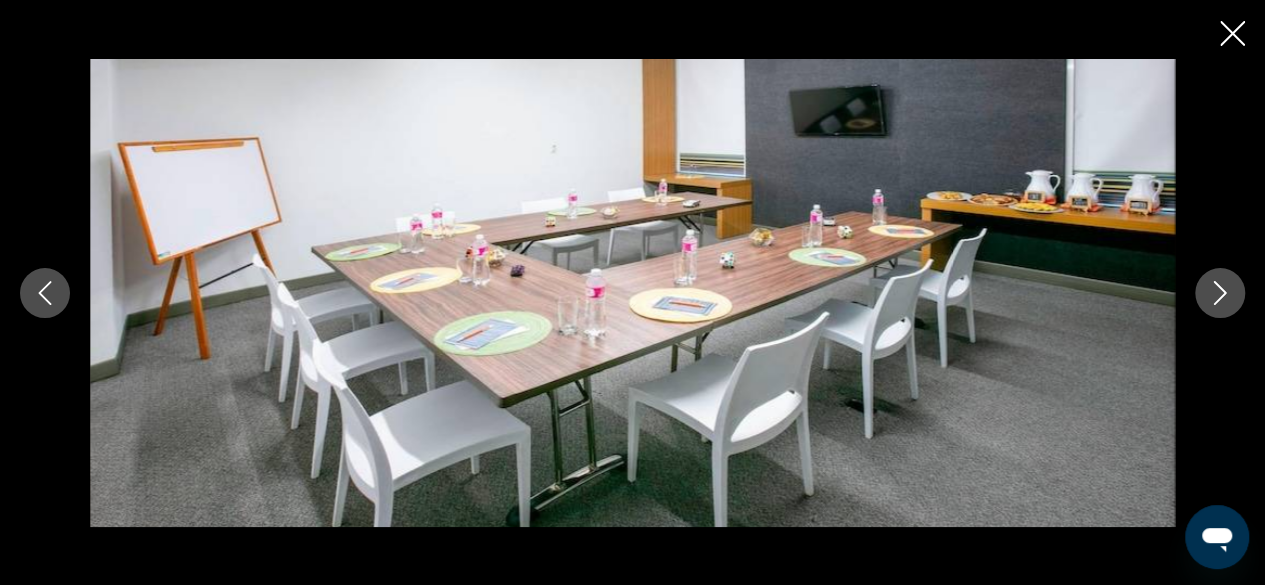click 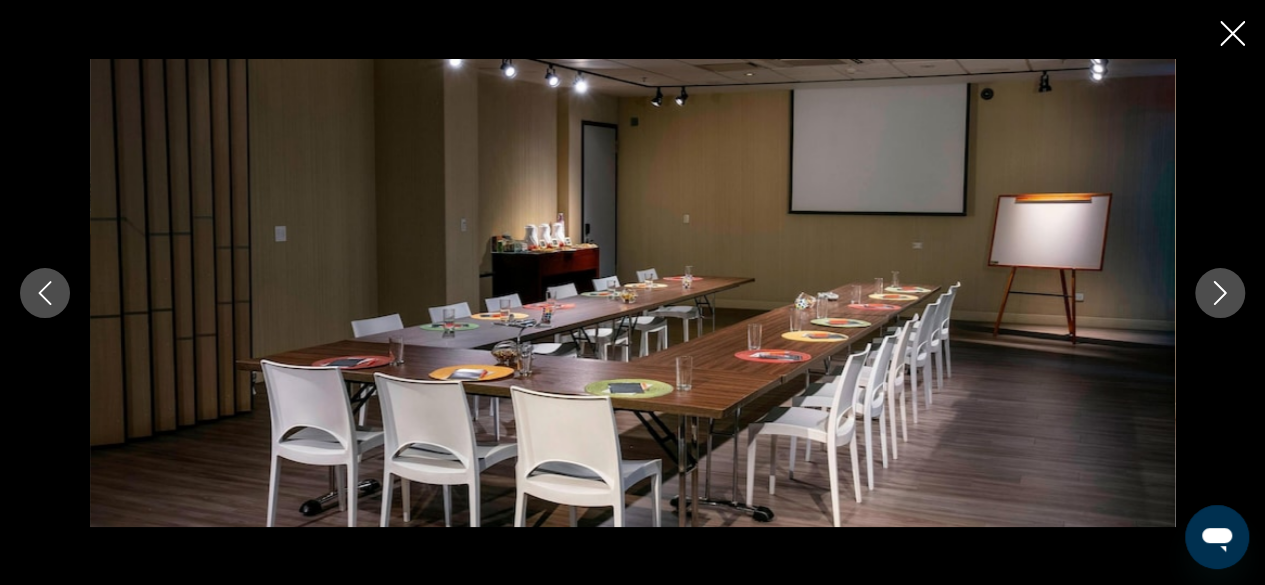 click 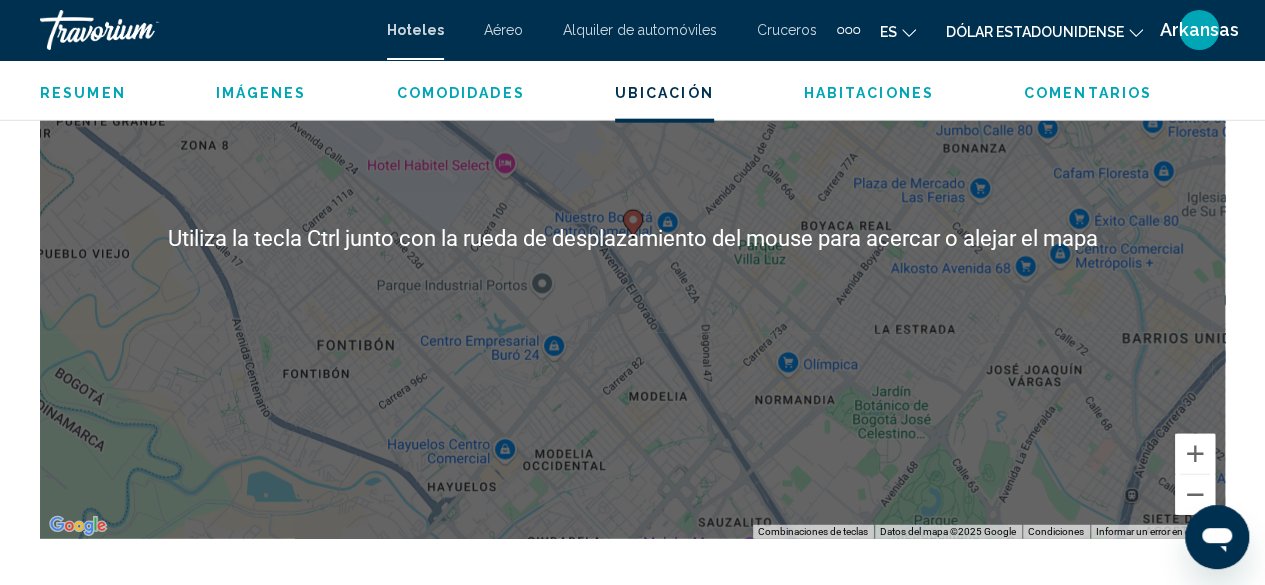 scroll, scrollTop: 2442, scrollLeft: 0, axis: vertical 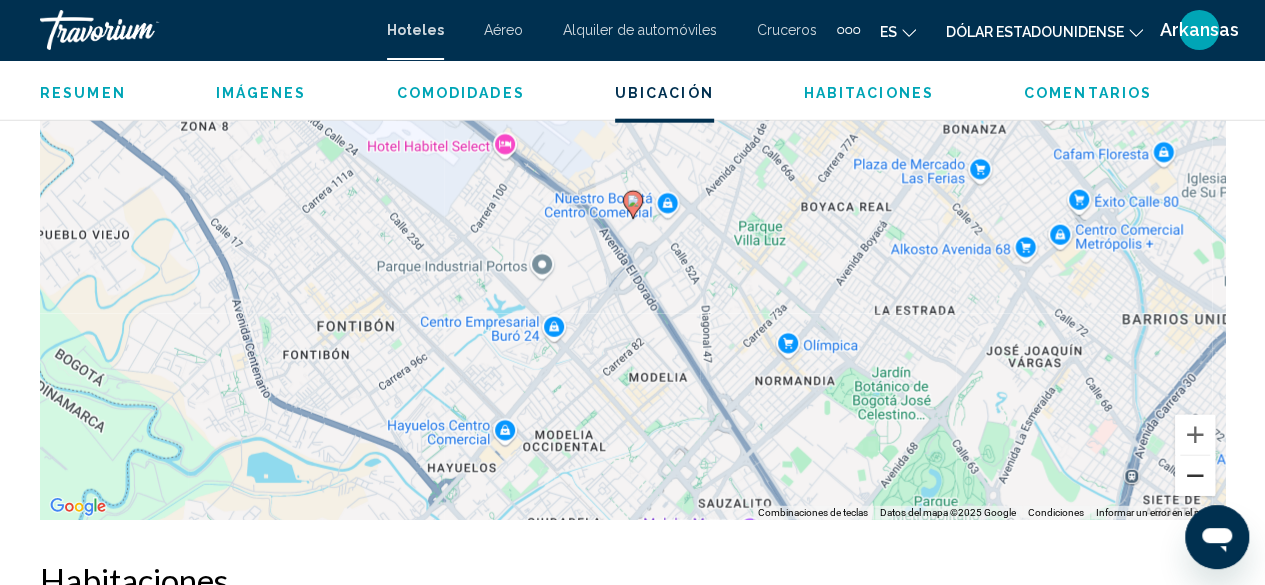 click at bounding box center [1195, 476] 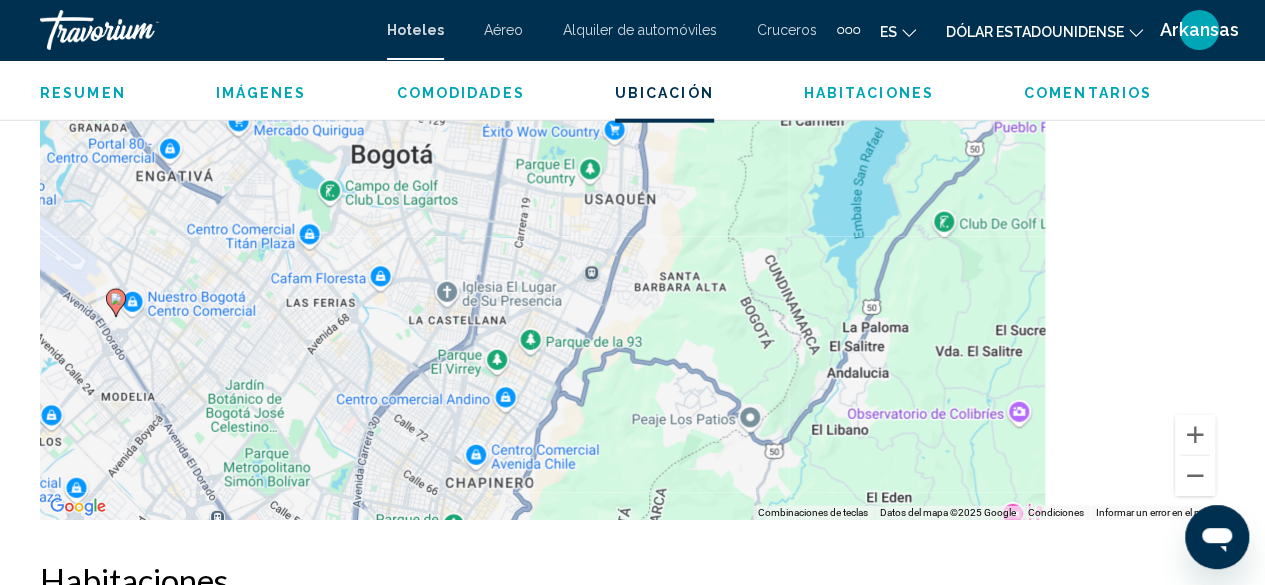 drag, startPoint x: 1067, startPoint y: 320, endPoint x: 543, endPoint y: 419, distance: 533.2701 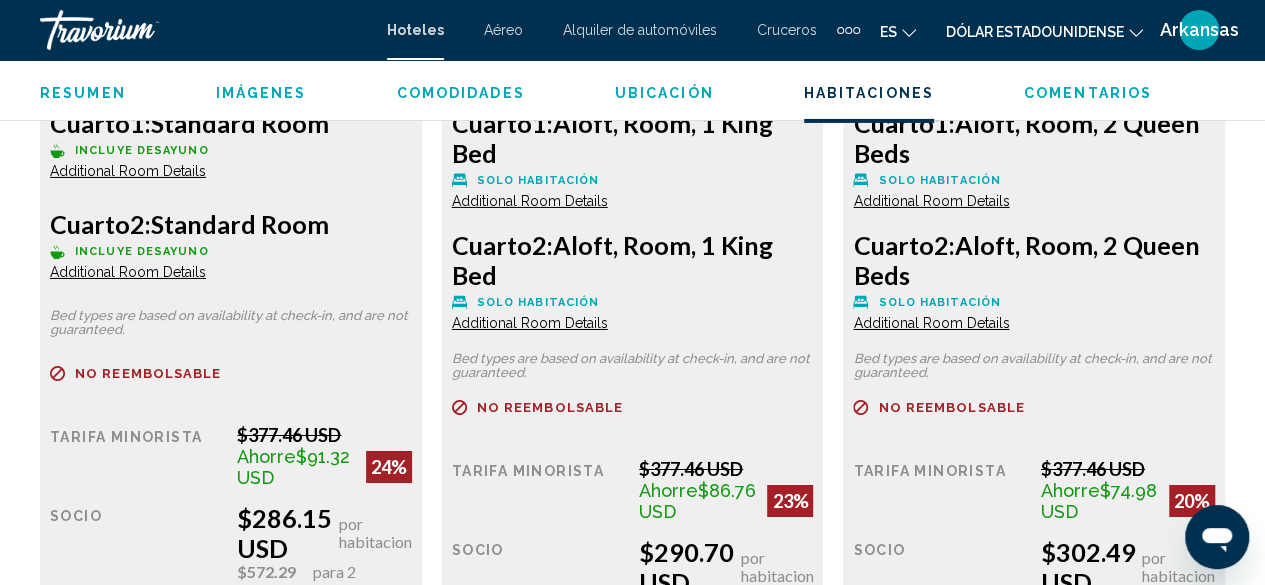 scroll, scrollTop: 3442, scrollLeft: 0, axis: vertical 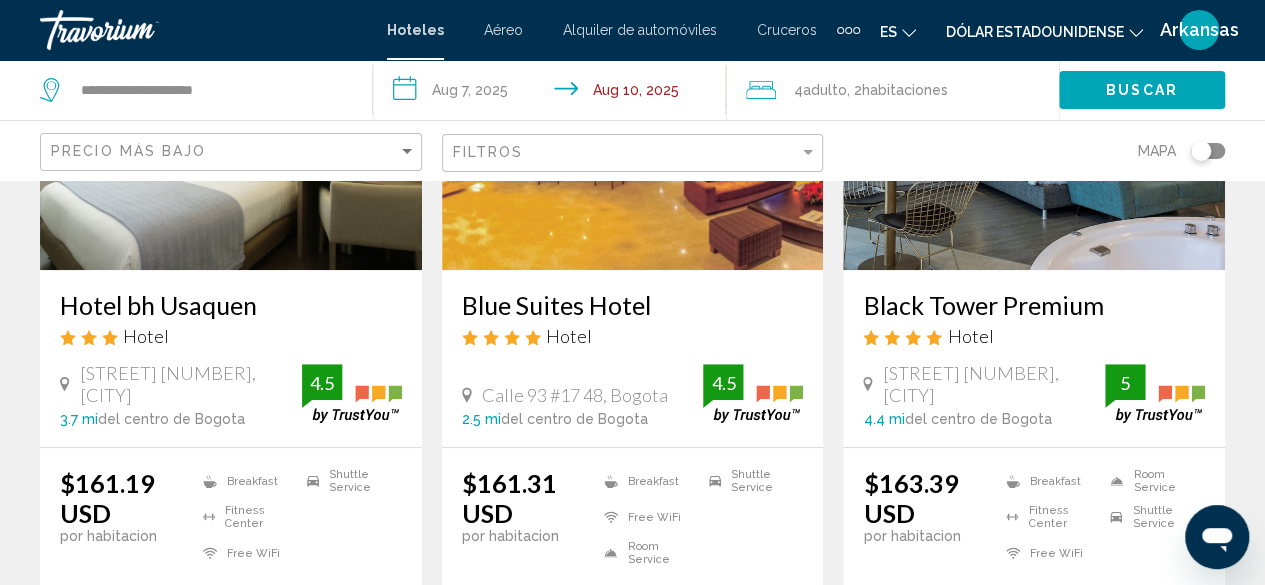 click 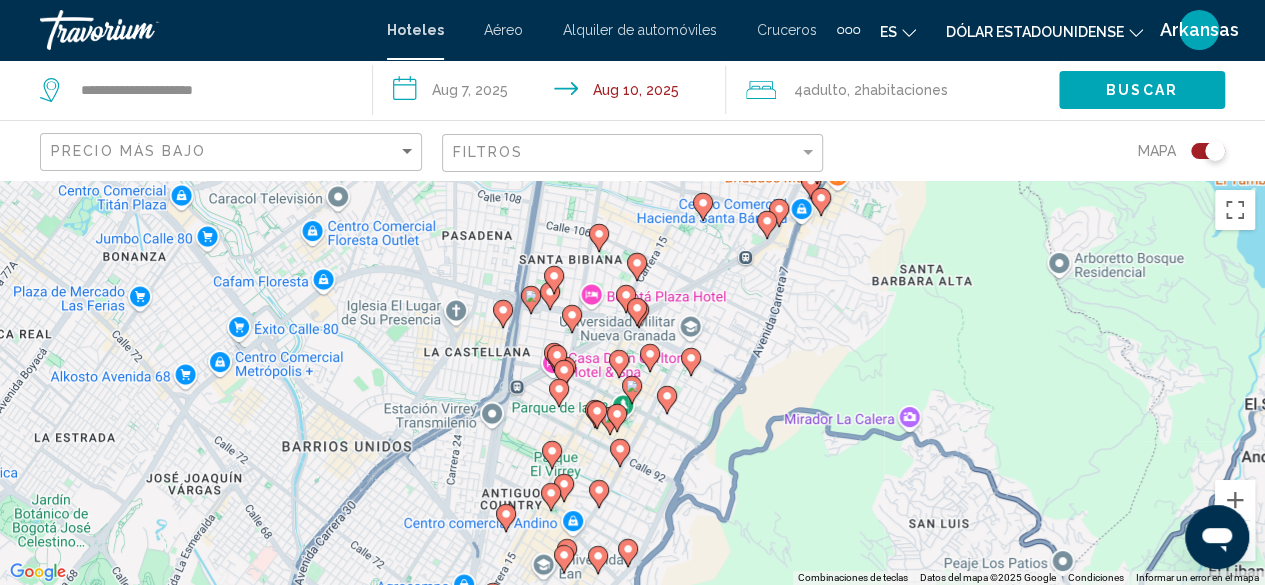 drag, startPoint x: 572, startPoint y: 356, endPoint x: 577, endPoint y: 246, distance: 110.11358 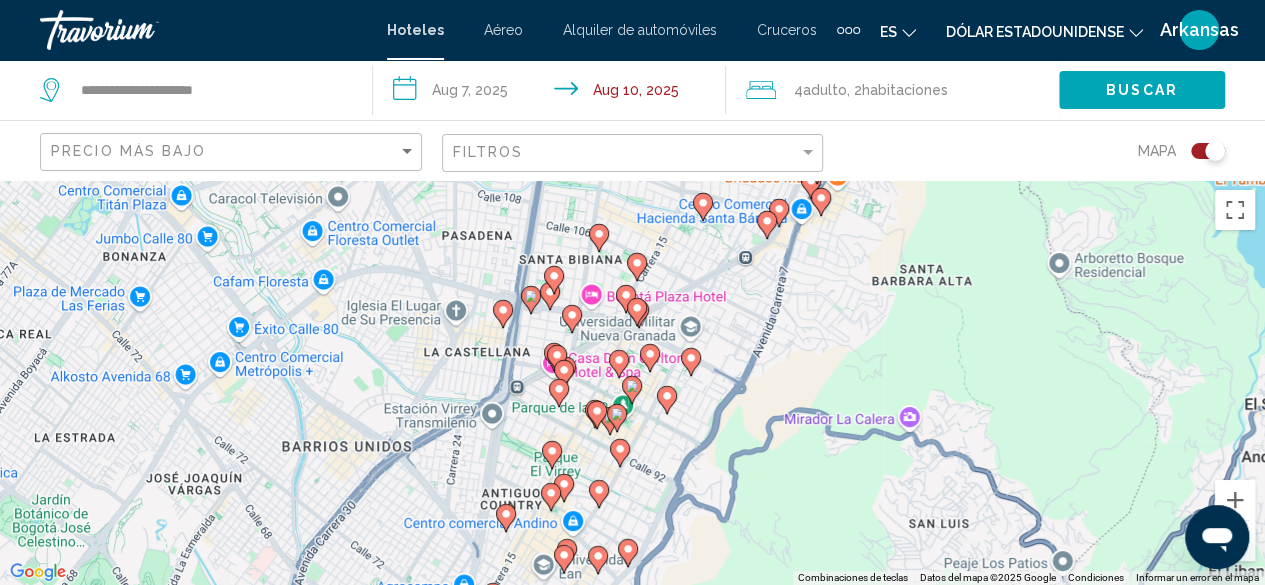 click on "Para activar la función de arrastrar con el teclado, presiona Alt + Intro. Una vez que estés en el estado de arrastrar con el teclado, usa las teclas de flecha para mover el marcador. Para completar la acción, presiona la tecla Intro. Para cancelar, presiona Escape." at bounding box center (632, 382) 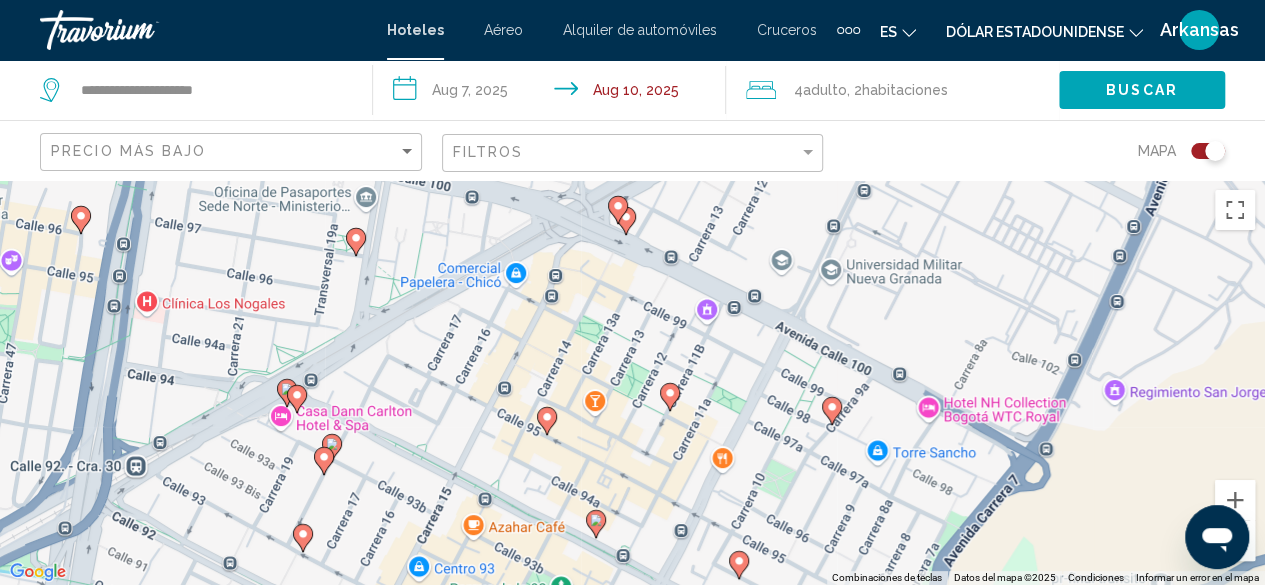 drag, startPoint x: 643, startPoint y: 497, endPoint x: 682, endPoint y: 359, distance: 143.40501 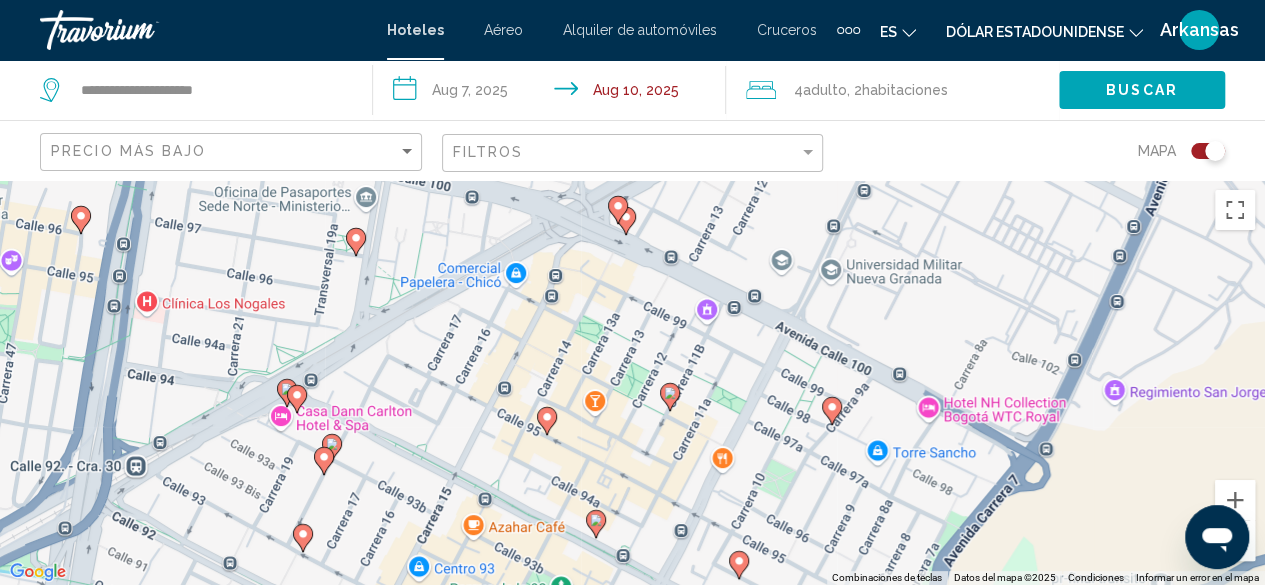 click on "Para activar la función de arrastrar con el teclado, presiona Alt + Intro. Una vez que estés en el estado de arrastrar con el teclado, usa las teclas de flecha para mover el marcador. Para completar la acción, presiona la tecla Intro. Para cancelar, presiona Escape." at bounding box center (632, 382) 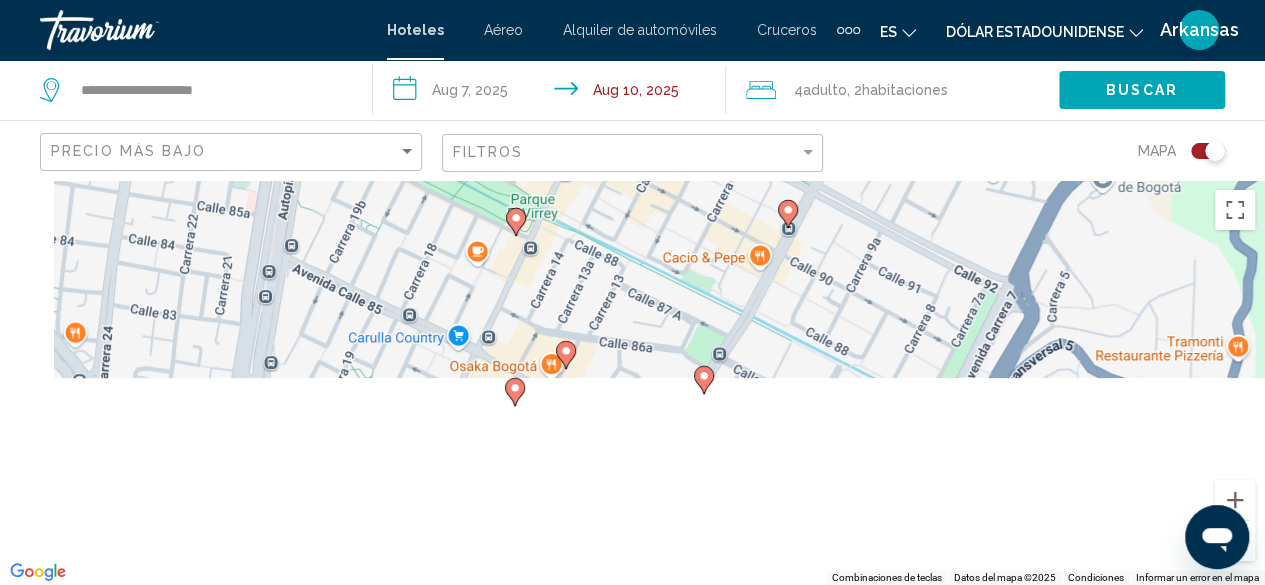 drag, startPoint x: 690, startPoint y: 431, endPoint x: 904, endPoint y: 101, distance: 393.31412 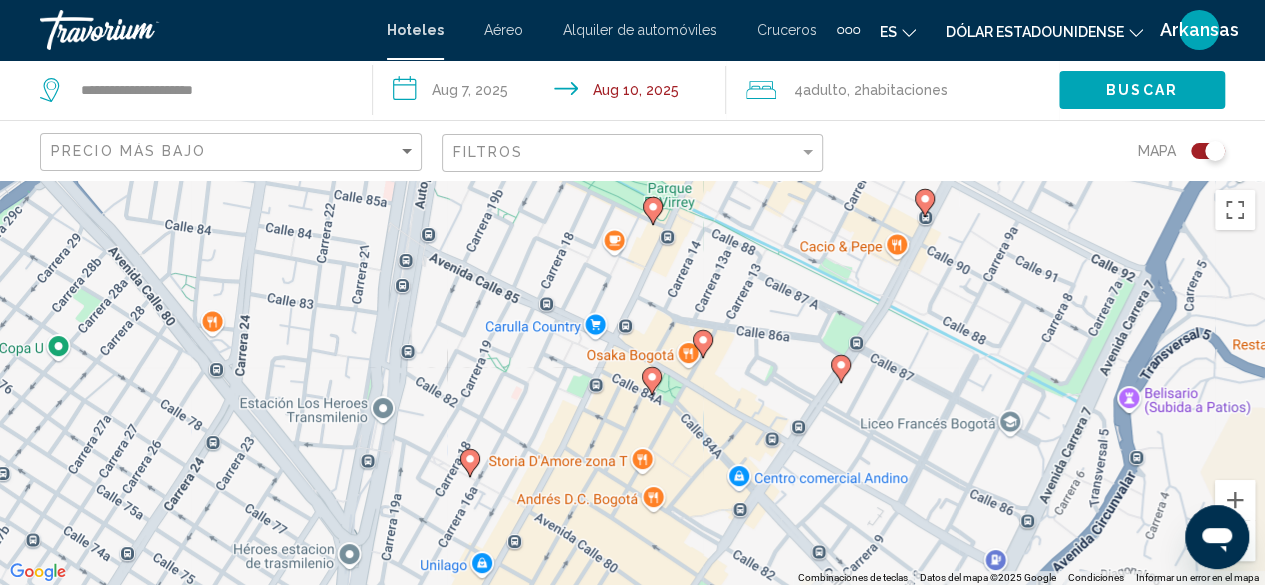 click 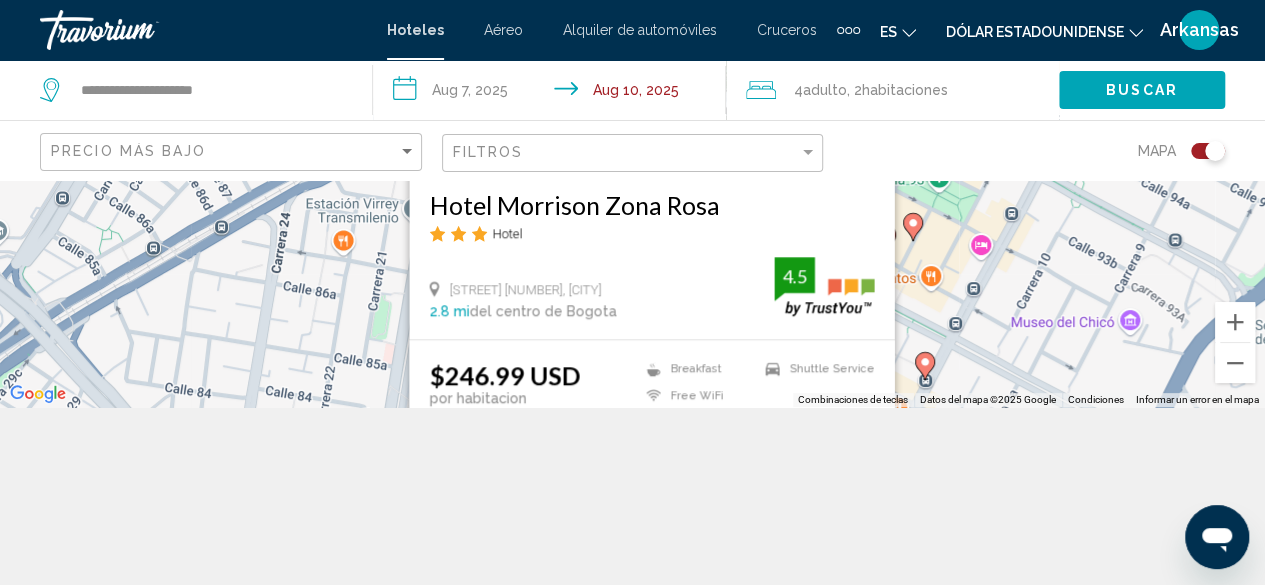 scroll, scrollTop: 180, scrollLeft: 0, axis: vertical 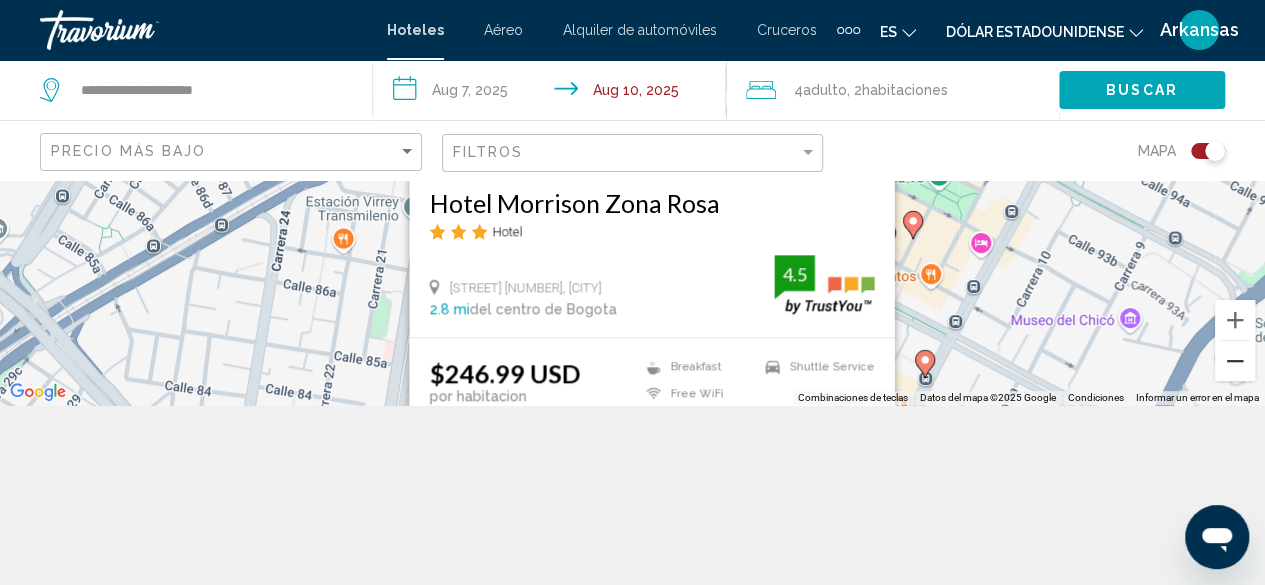 click at bounding box center [1235, 361] 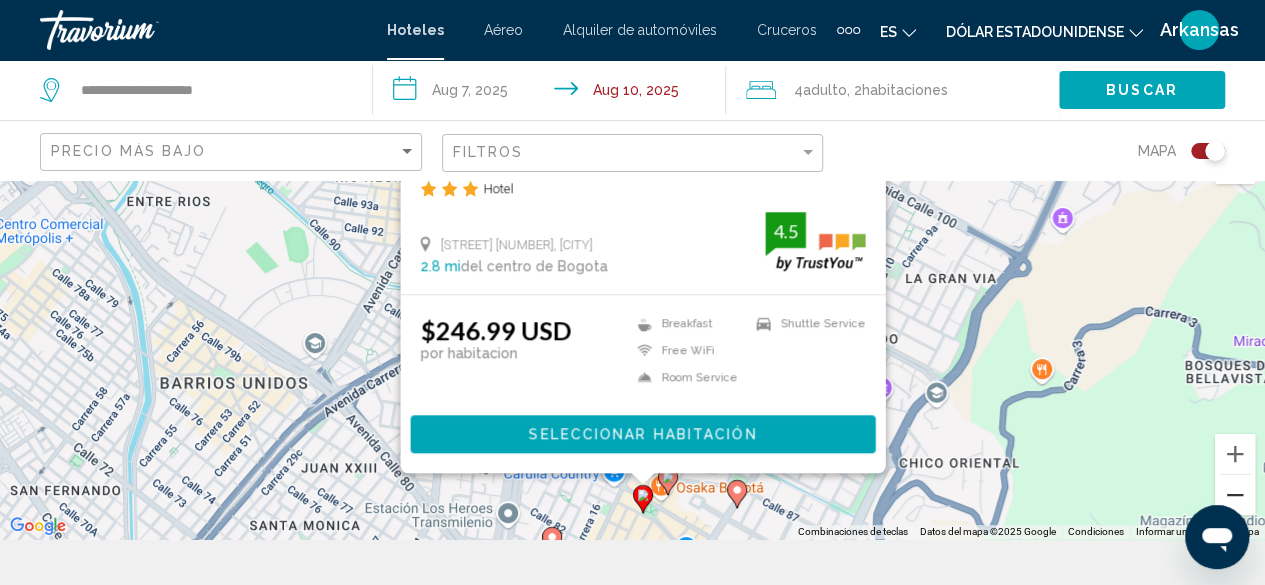 scroll, scrollTop: 0, scrollLeft: 0, axis: both 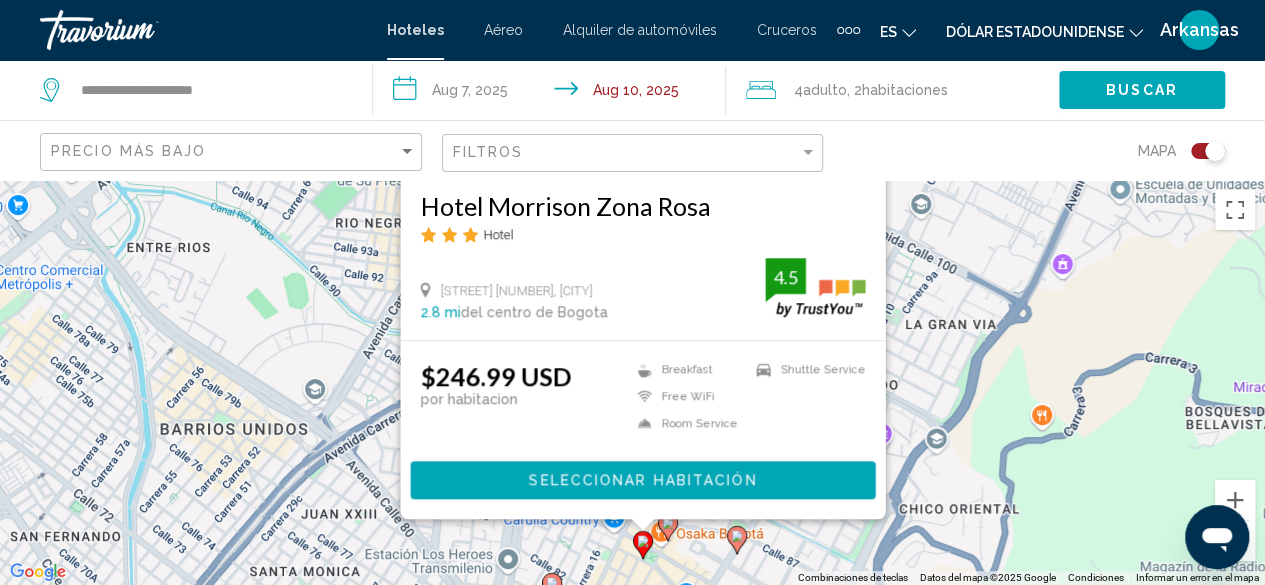 click on "Hotel Morrison Zona Rosa
Hotel
Calle [NUMBER] Bis [NUMBER] [NUMBER], [CITY] [NUMBER] mi  del centro de [CITY] del hotel [NUMBER] [NUMBER] Desde $[NUMBER] USD  por habitacion
Breakfast
Free WiFi
Room Service
Shuttle Service  [NUMBER] Seleccionar habitación" at bounding box center [632, 382] 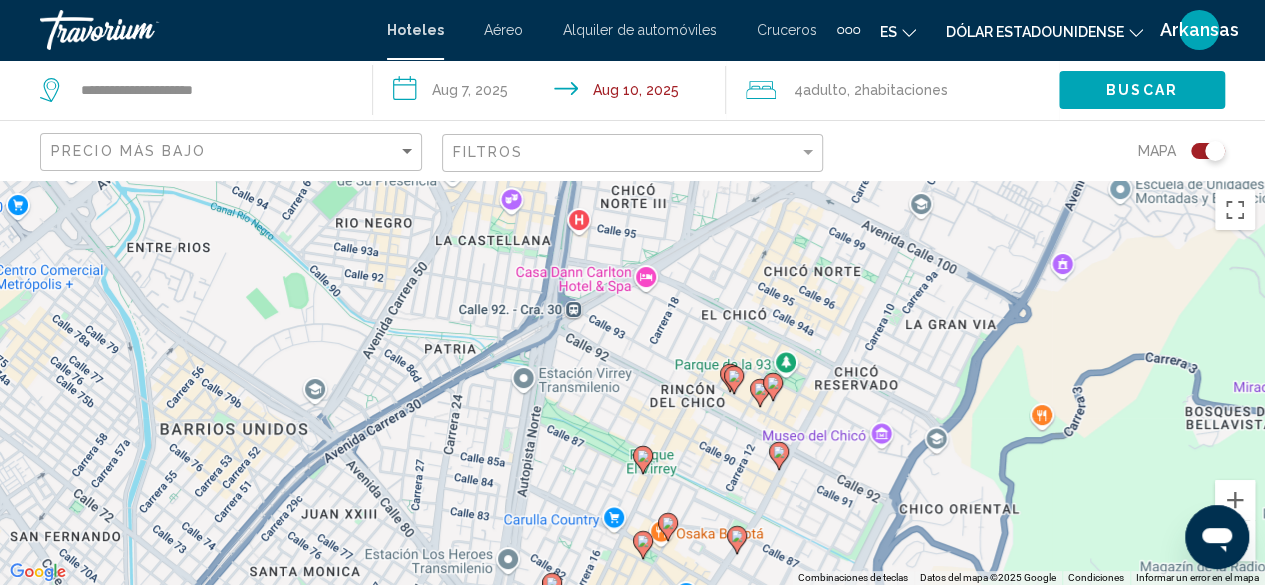 click 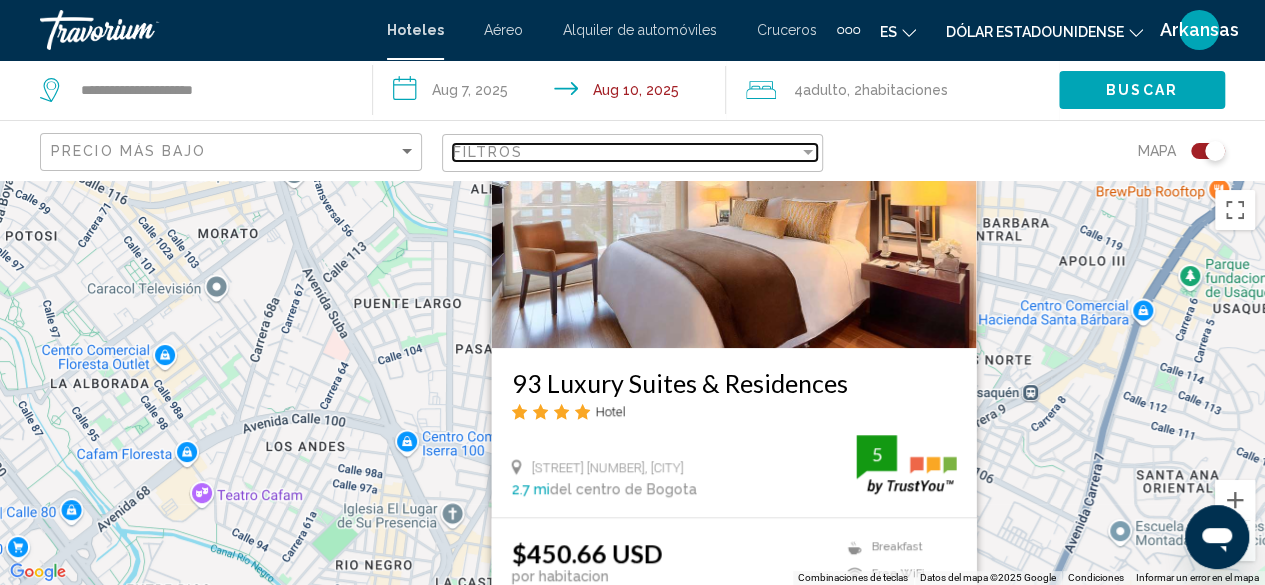 drag, startPoint x: 501, startPoint y: 156, endPoint x: 526, endPoint y: 155, distance: 25.019993 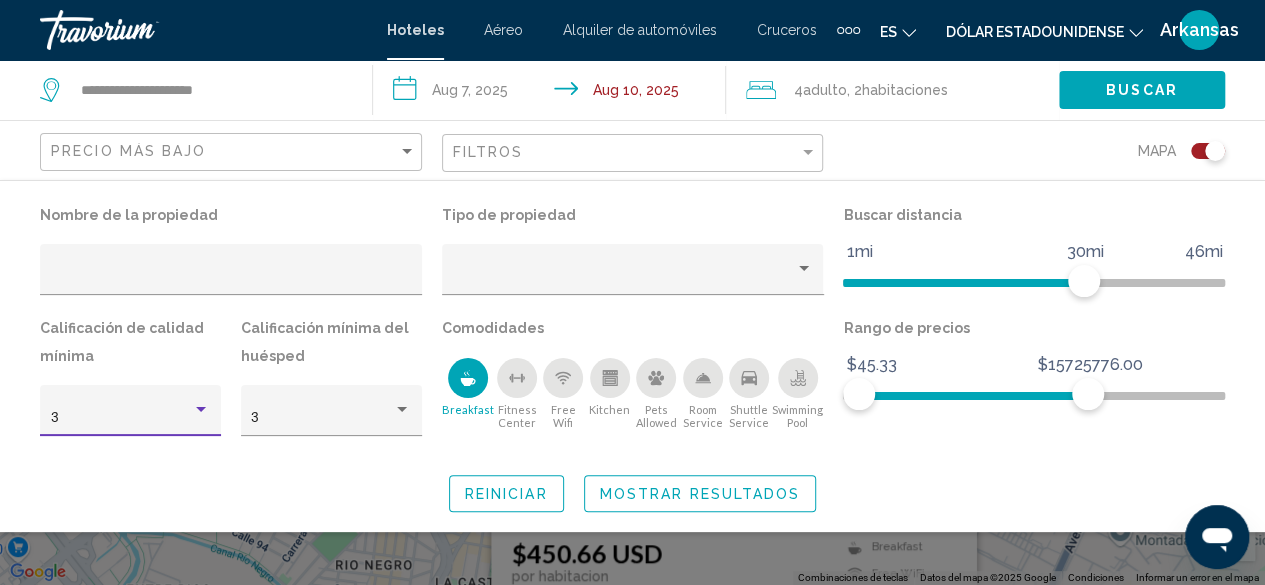 click at bounding box center [201, 409] 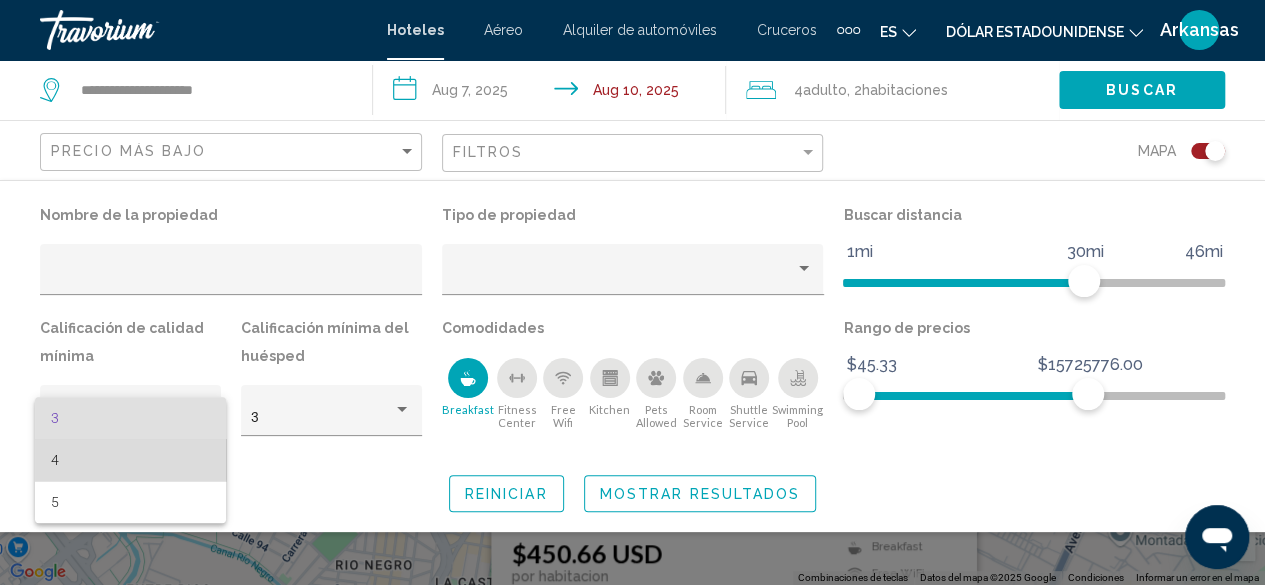 click on "4" at bounding box center [131, 460] 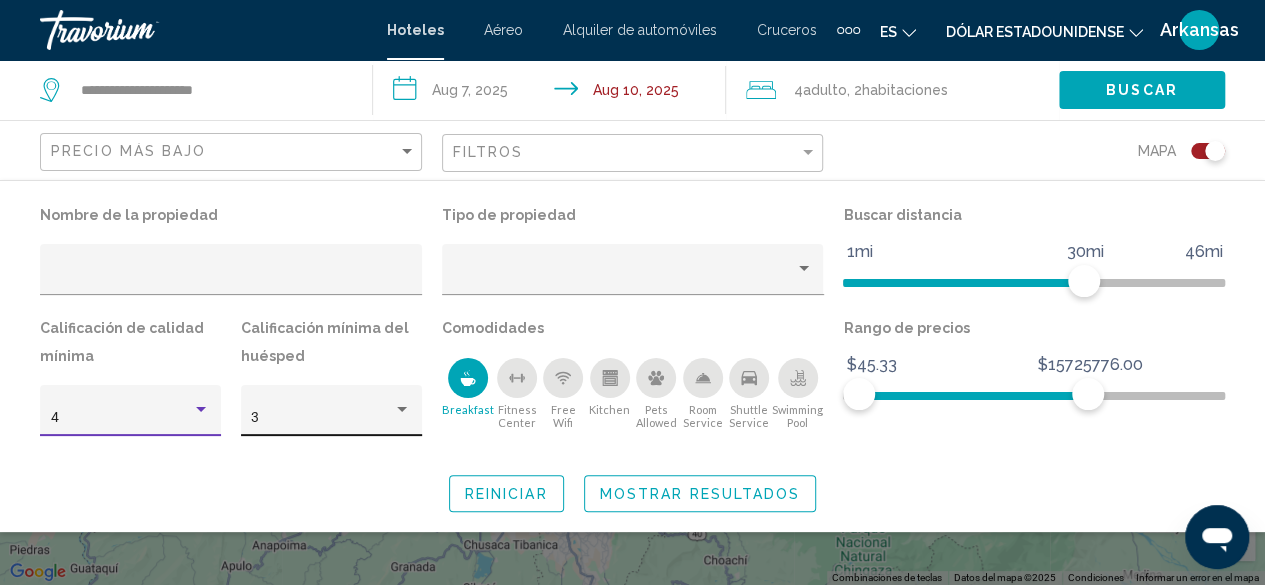 click on "3" 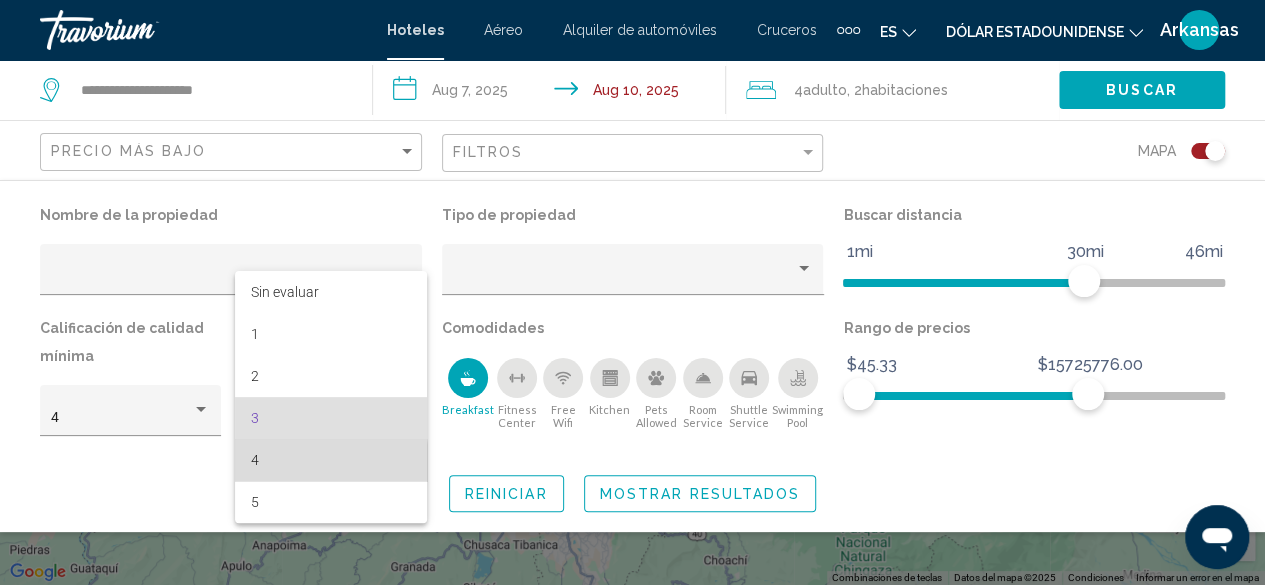 click on "4" at bounding box center [331, 460] 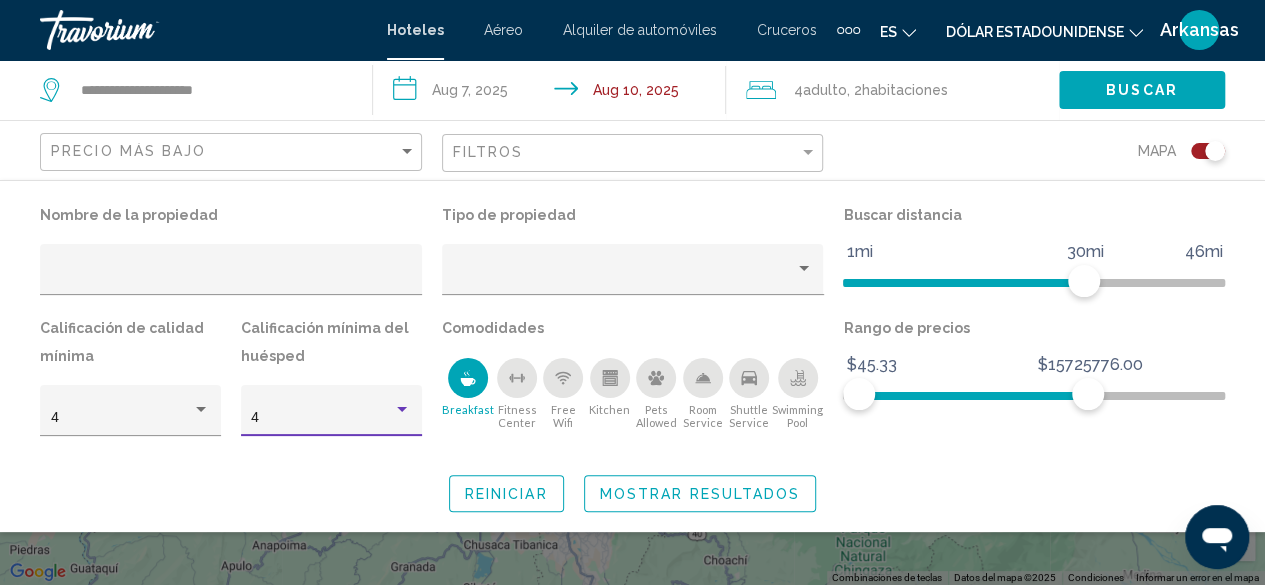 click on "Mostrar resultados" 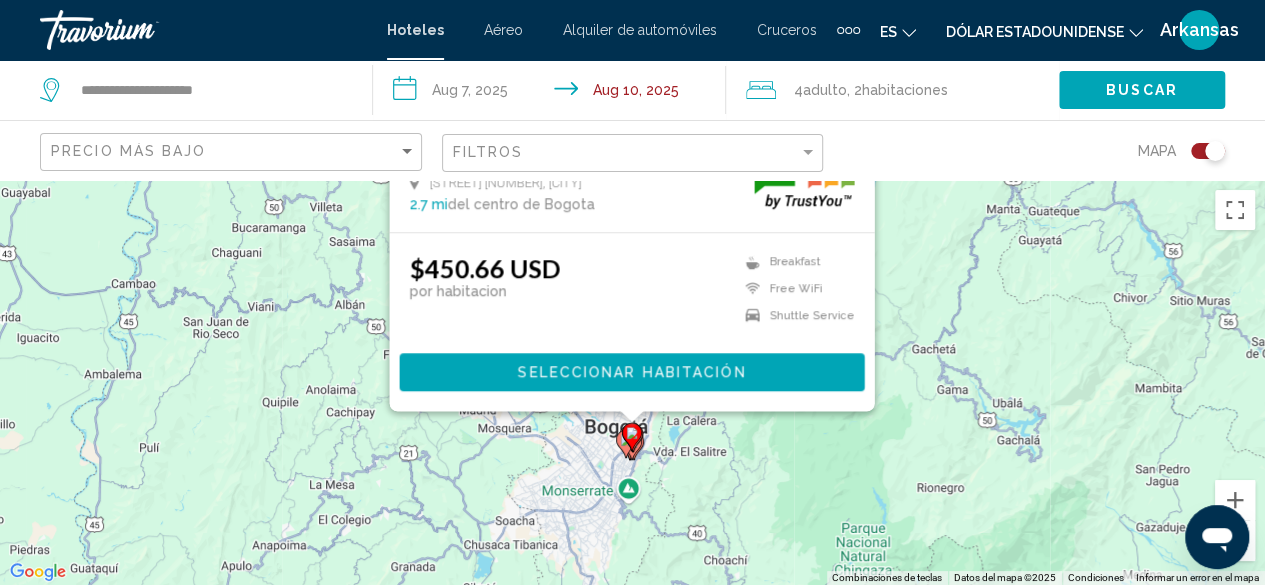 click 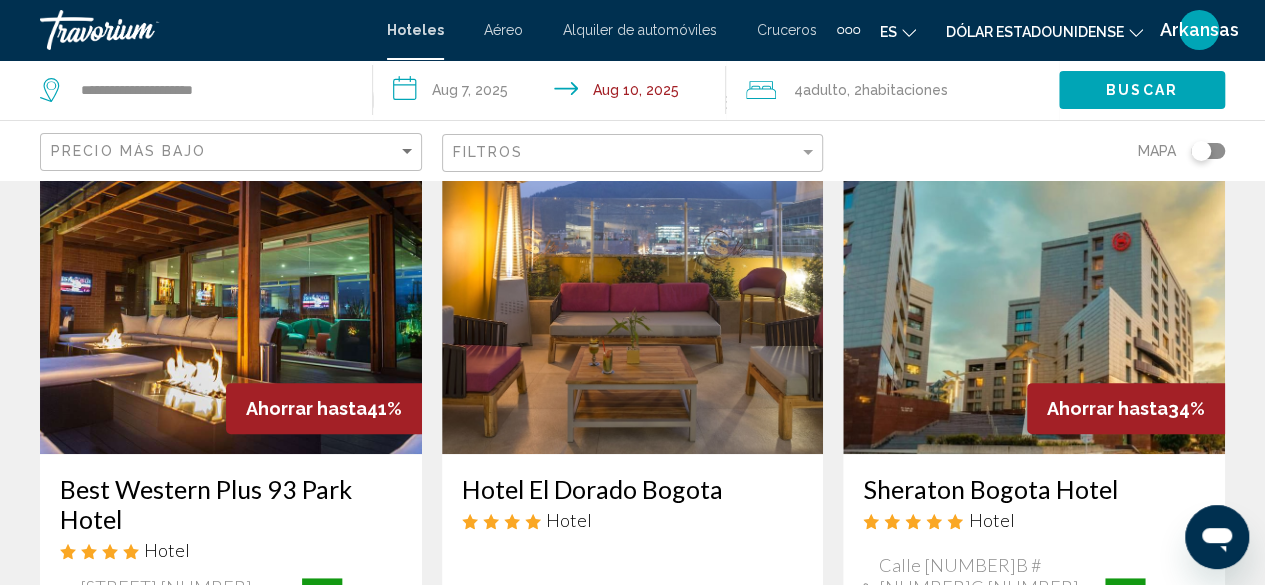 scroll, scrollTop: 0, scrollLeft: 0, axis: both 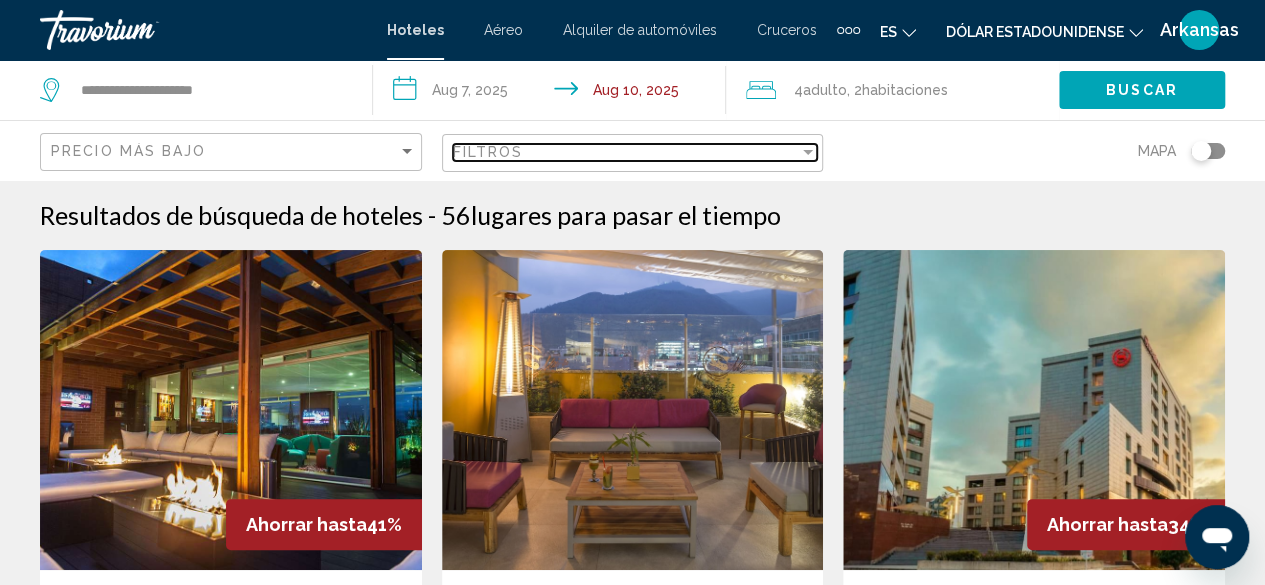 click on "Filtros" at bounding box center (626, 152) 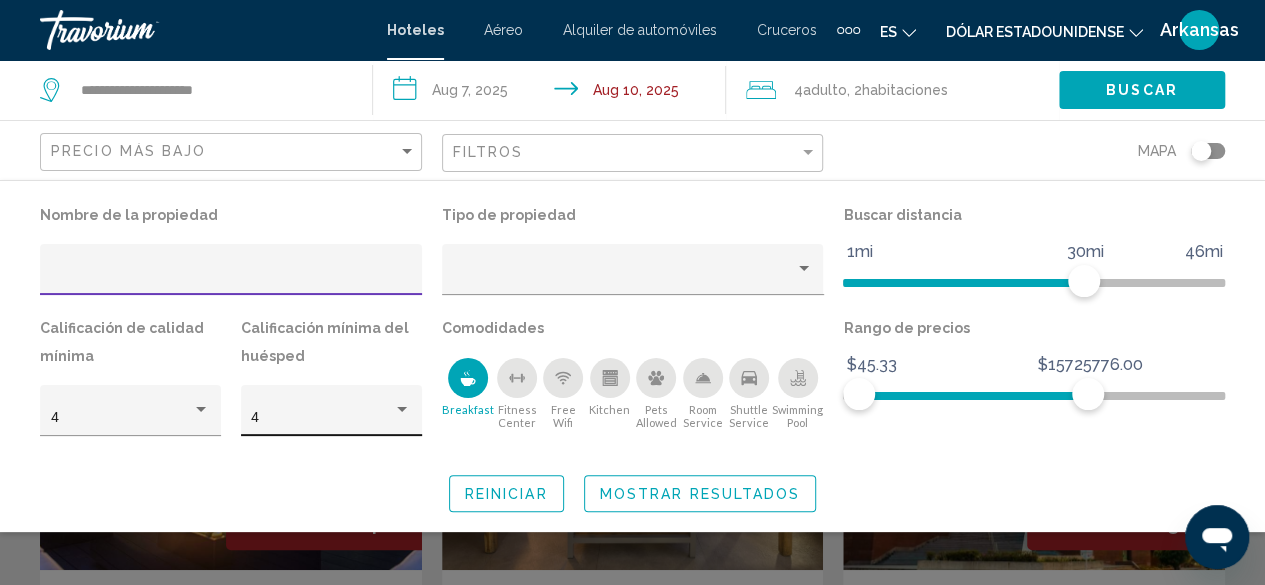 click on "4" at bounding box center (322, 418) 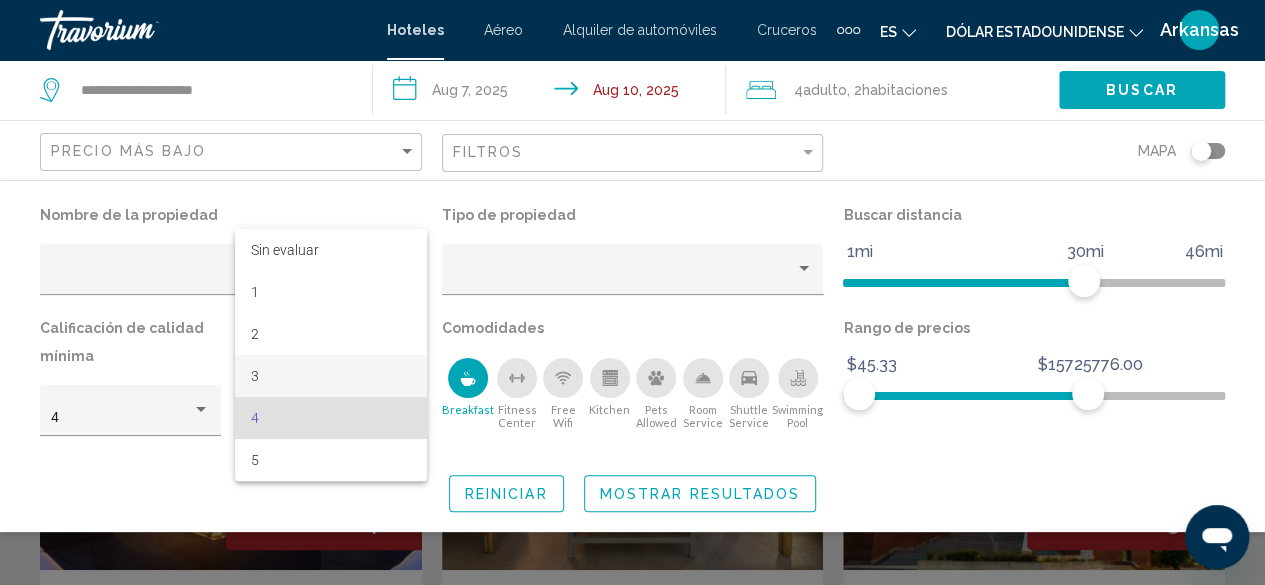 click on "3" at bounding box center [331, 376] 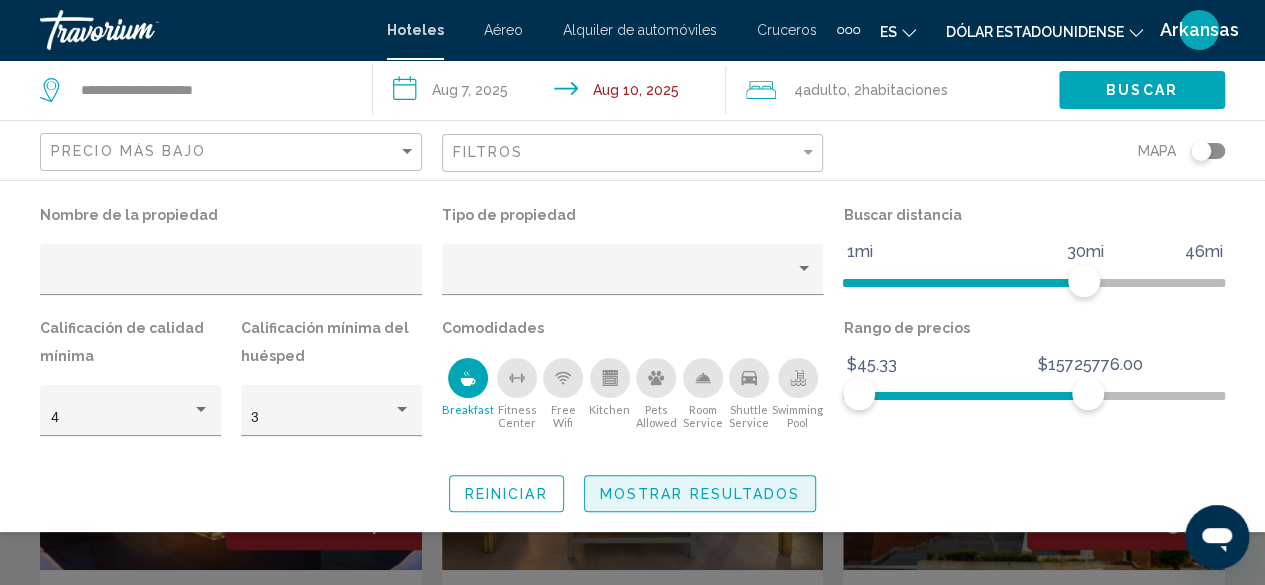 click on "Mostrar resultados" 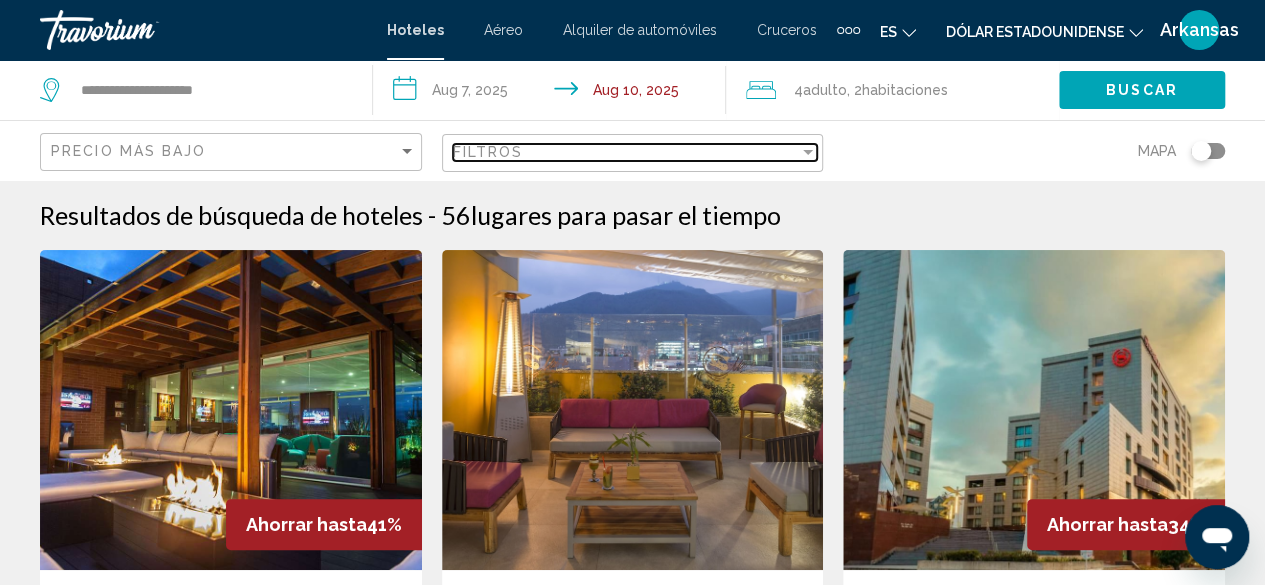 click on "Filtros" at bounding box center (626, 152) 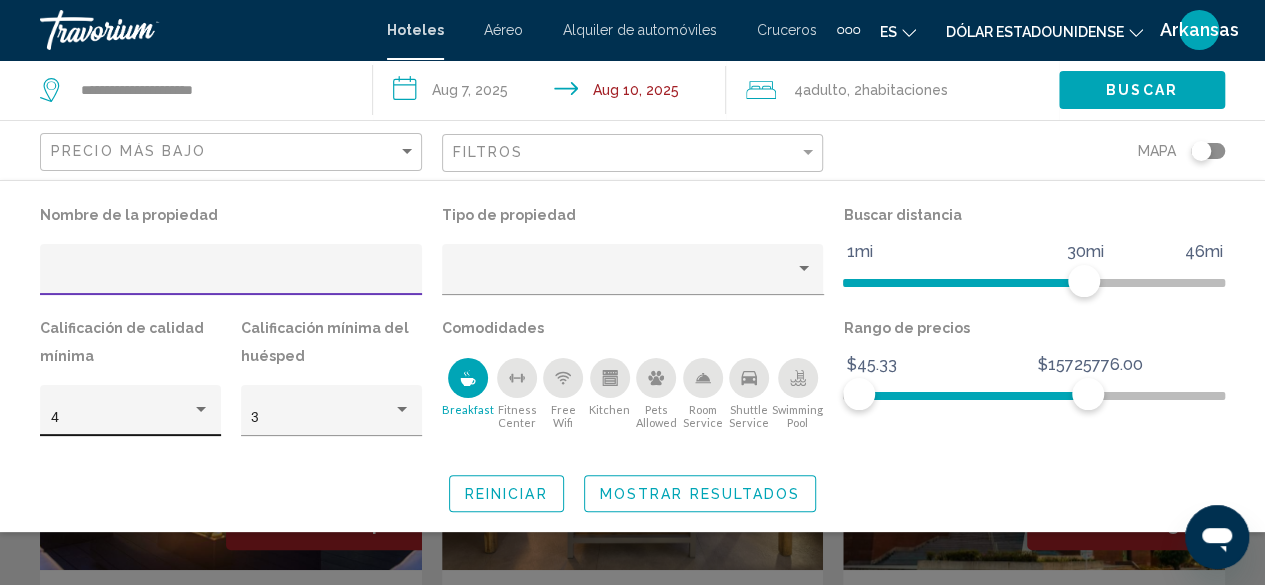 click on "4" at bounding box center [131, 418] 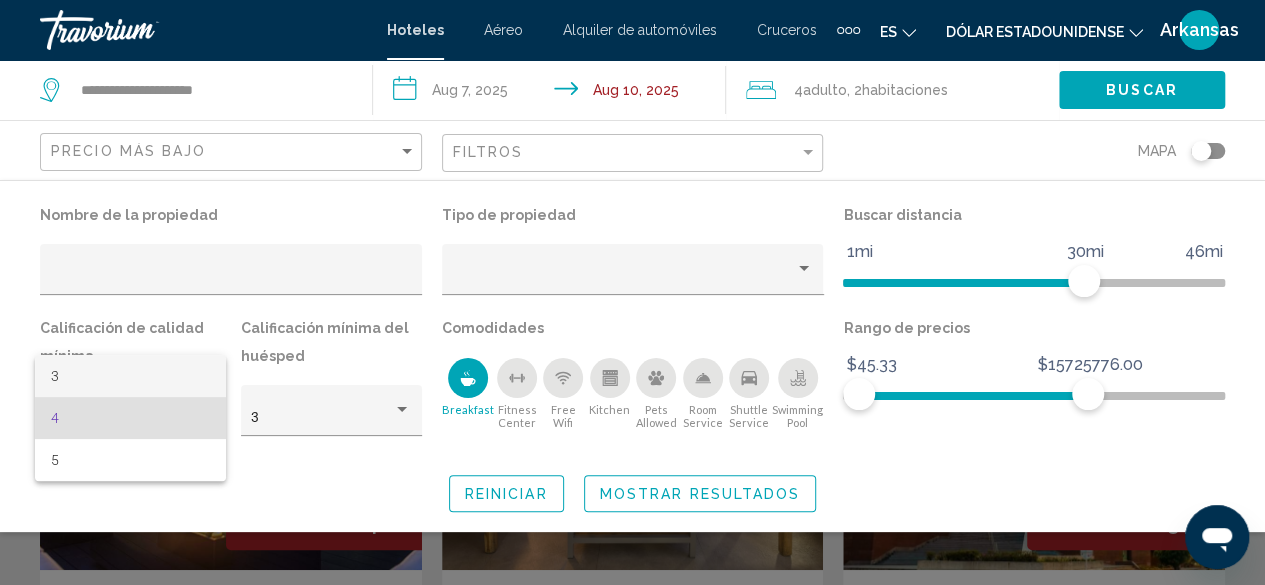 click on "3" at bounding box center (131, 376) 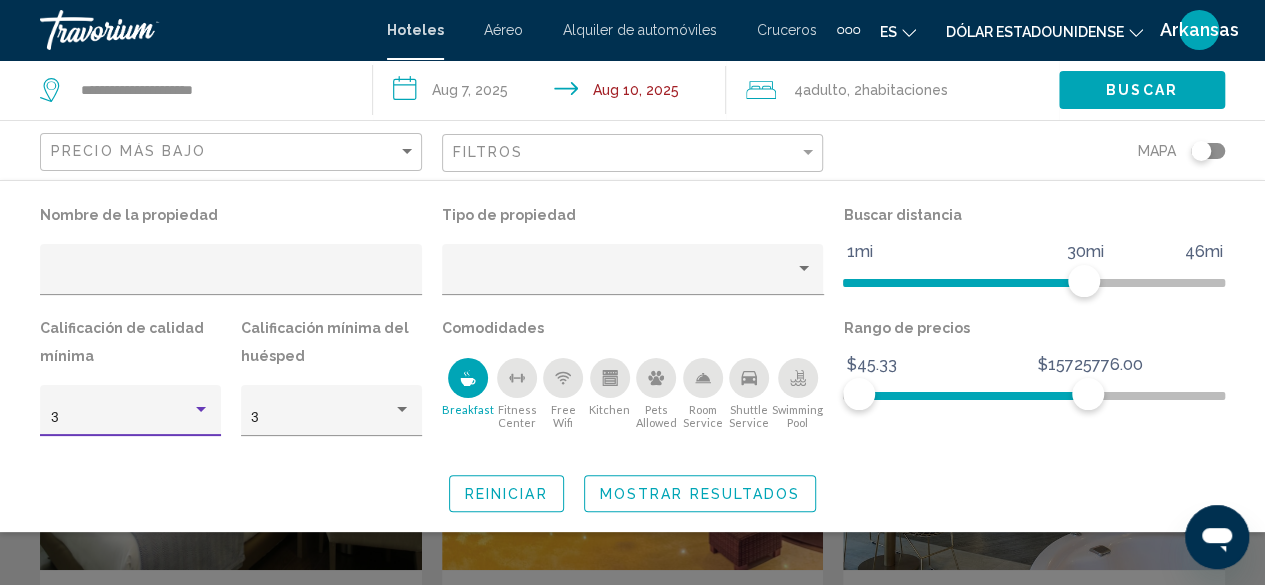 click on "Mostrar resultados" 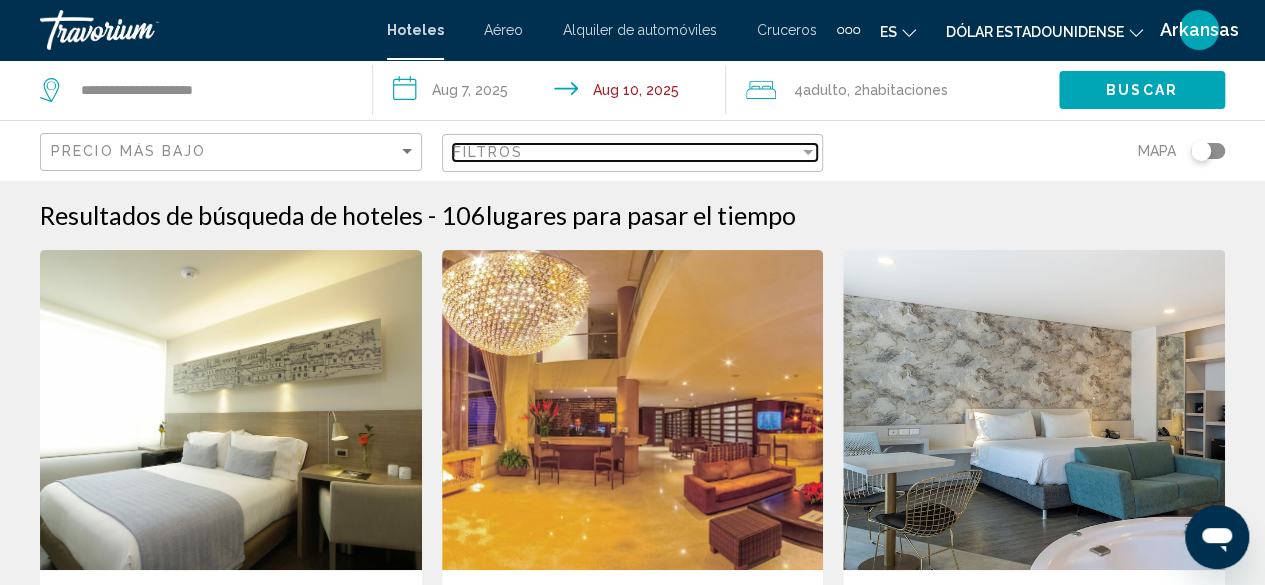 click on "Filtros" at bounding box center [626, 152] 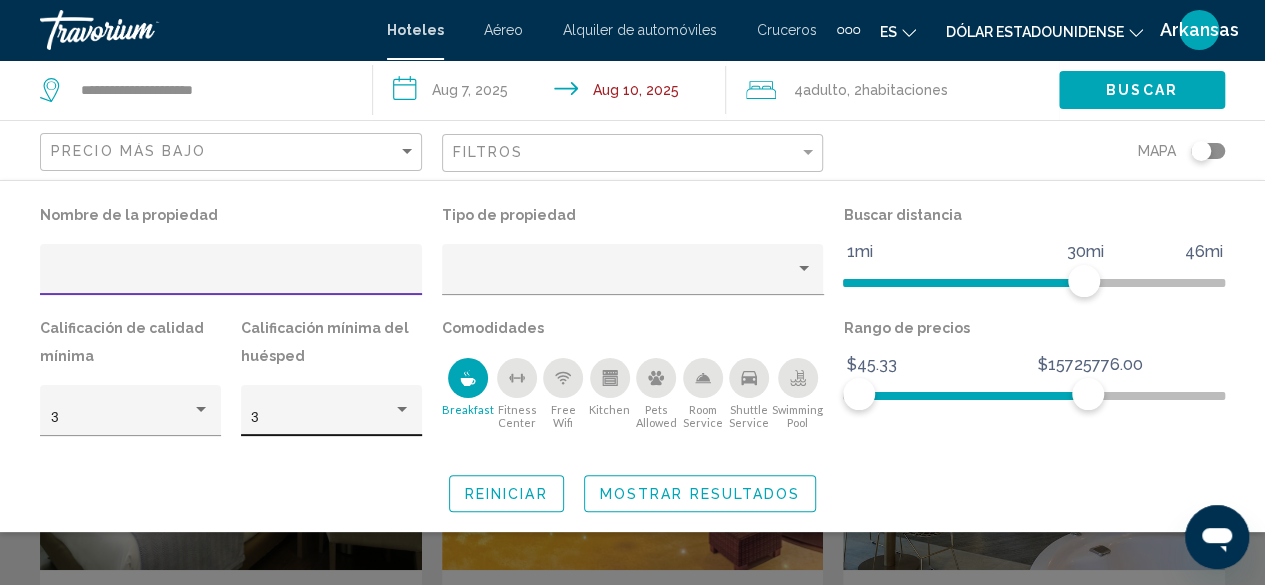 click on "3" at bounding box center [322, 418] 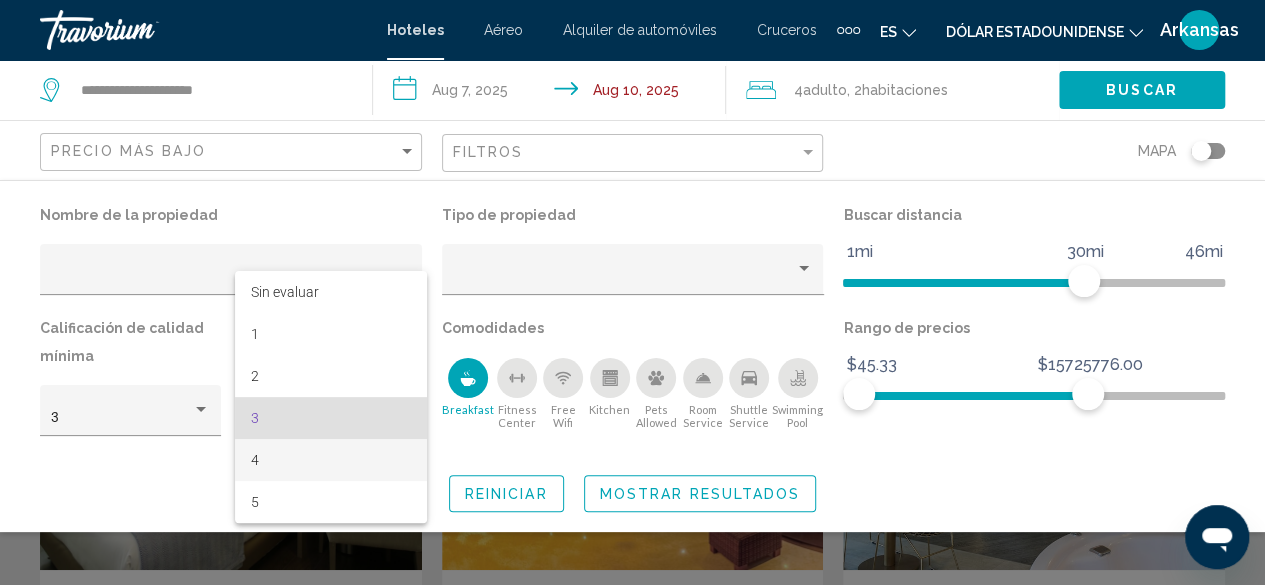 click on "4" at bounding box center [331, 460] 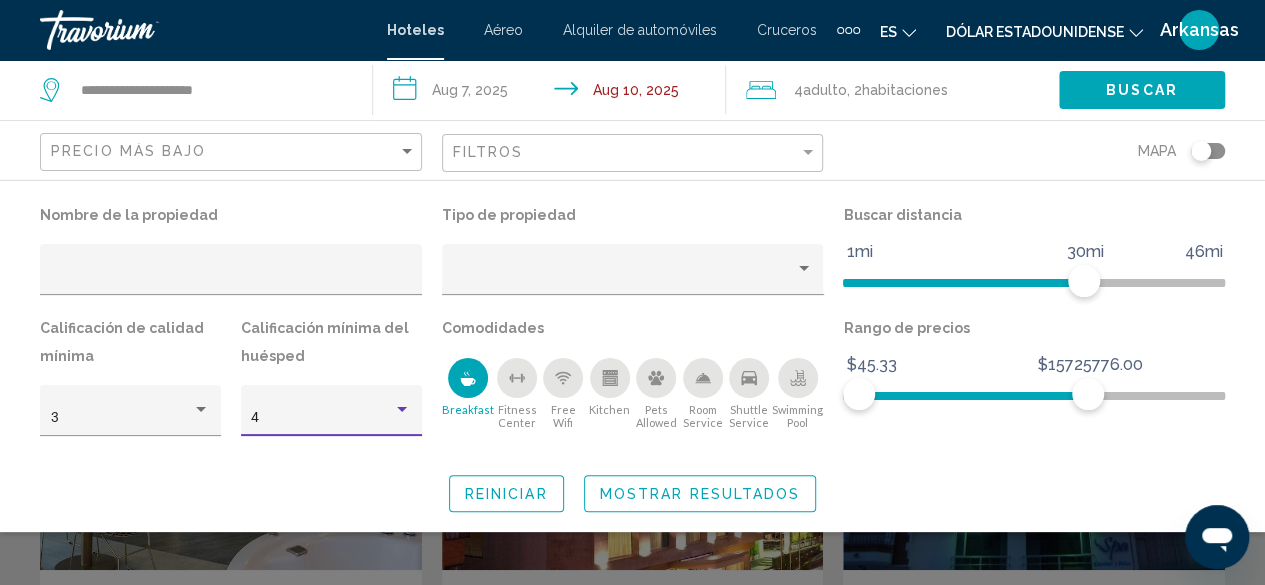 click on "Mostrar resultados" 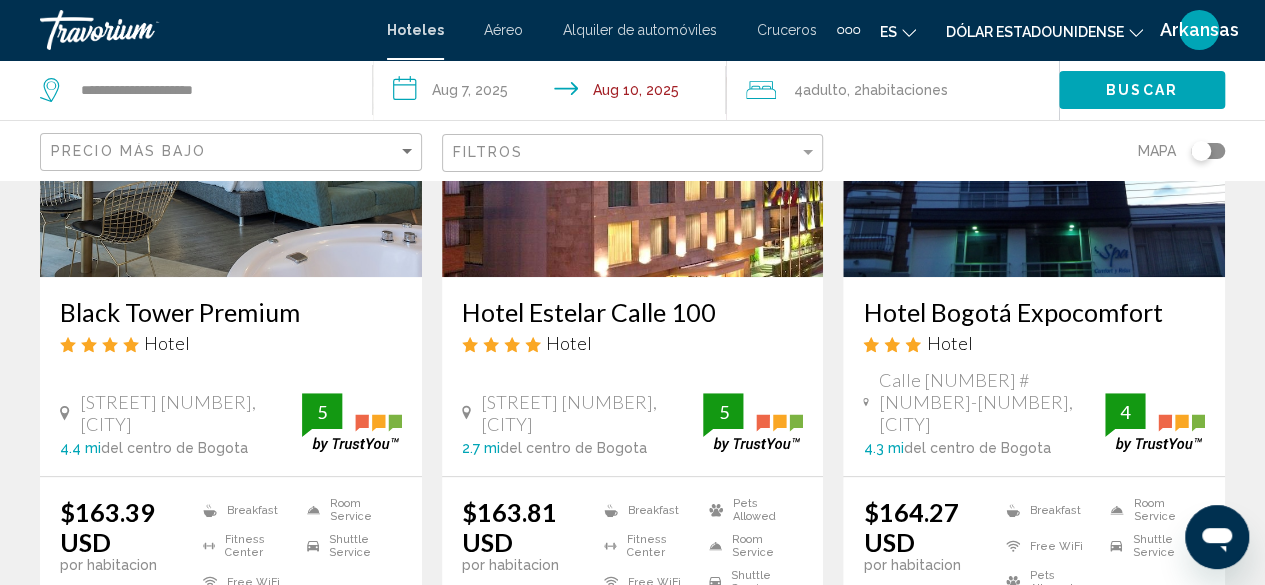 scroll, scrollTop: 200, scrollLeft: 0, axis: vertical 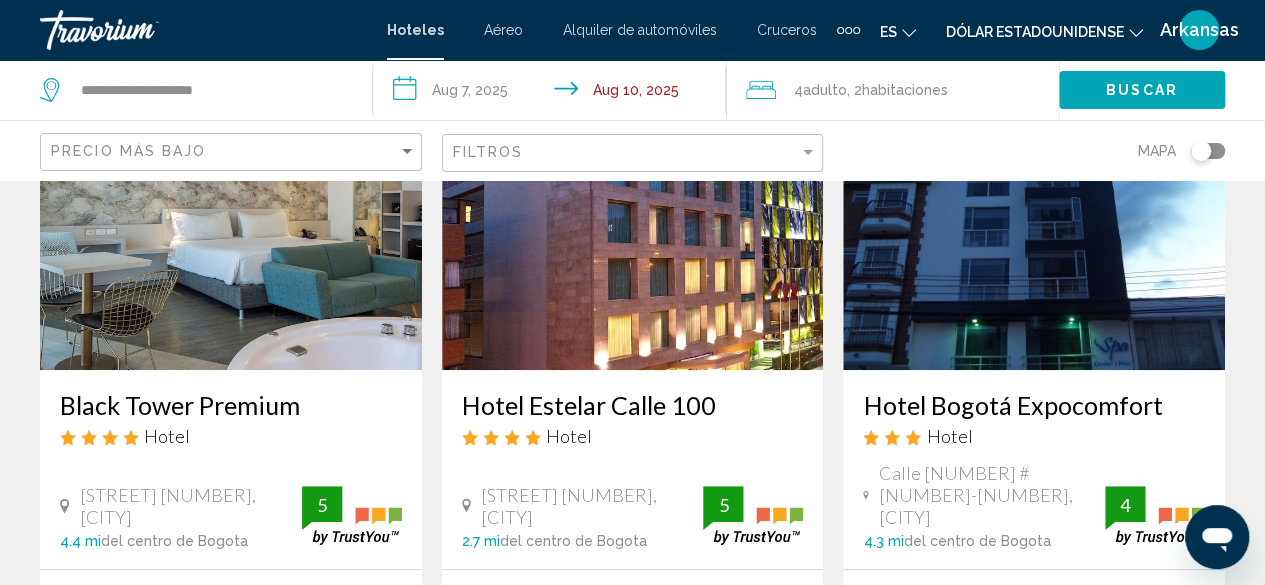 click on "Hotel Estelar Calle 100" at bounding box center [633, 405] 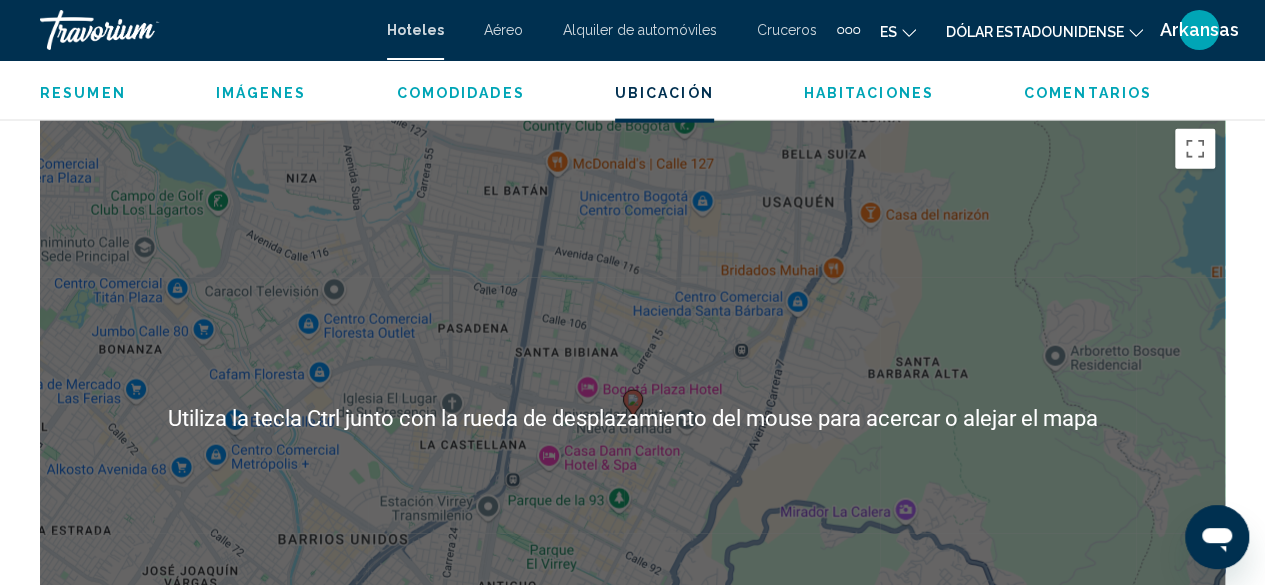 scroll, scrollTop: 2142, scrollLeft: 0, axis: vertical 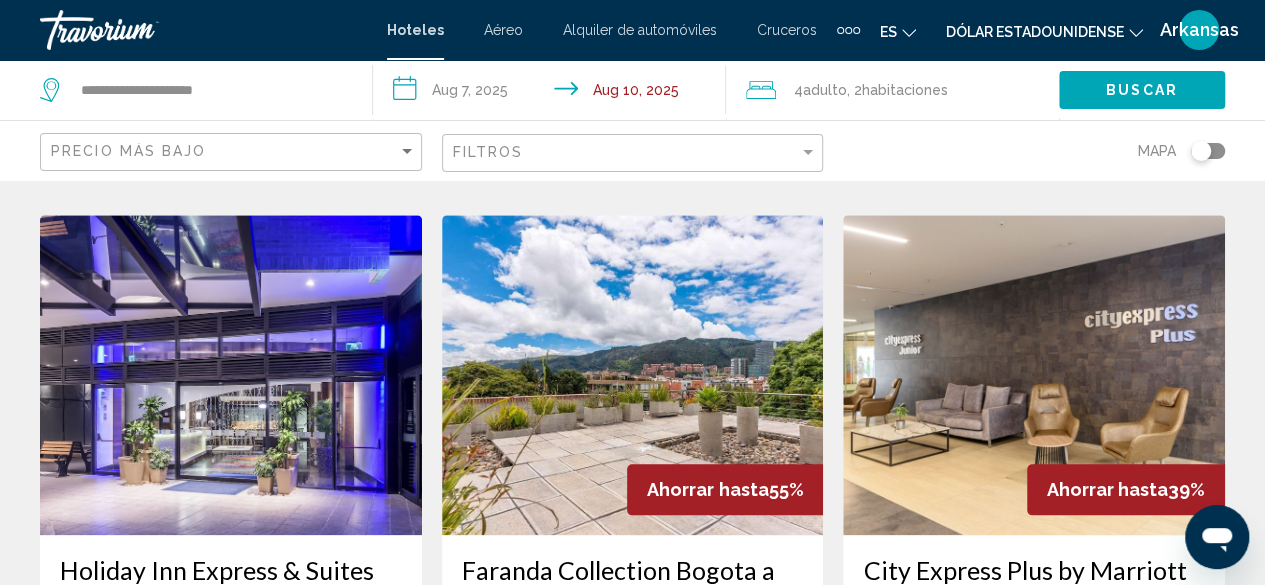 click at bounding box center (231, 375) 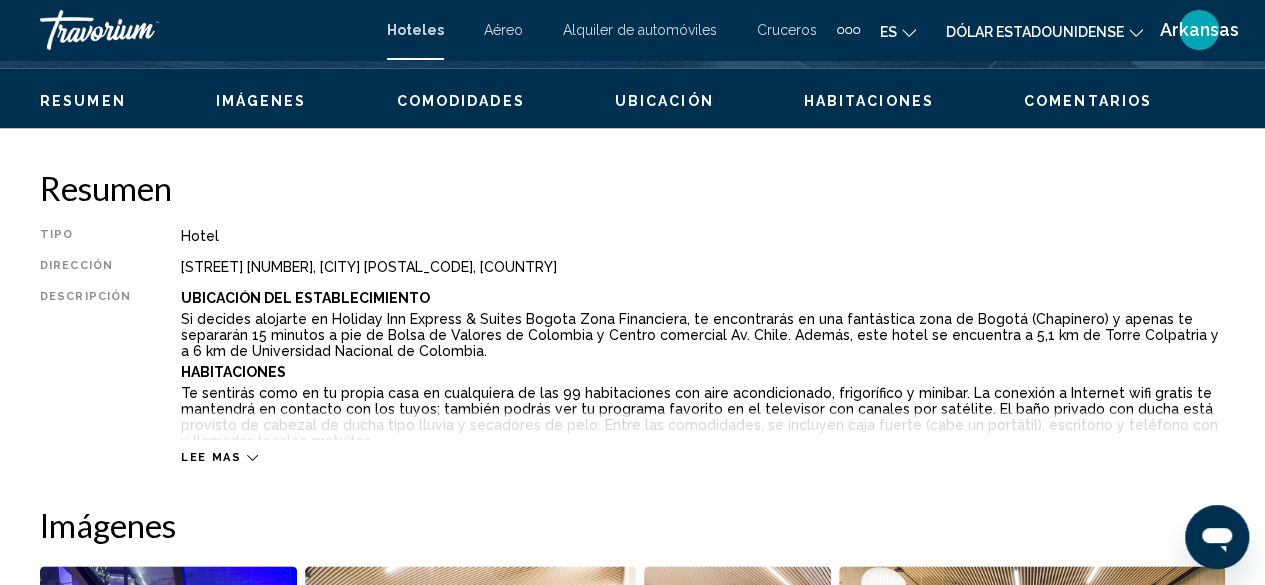 scroll, scrollTop: 542, scrollLeft: 0, axis: vertical 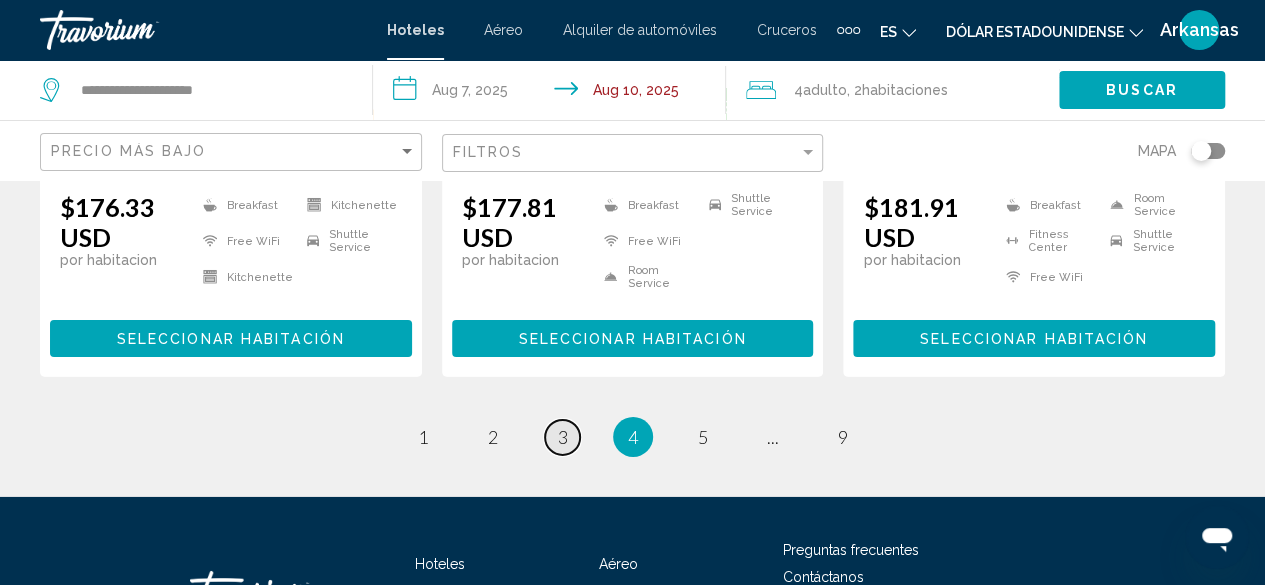 click on "page  3" at bounding box center [562, 437] 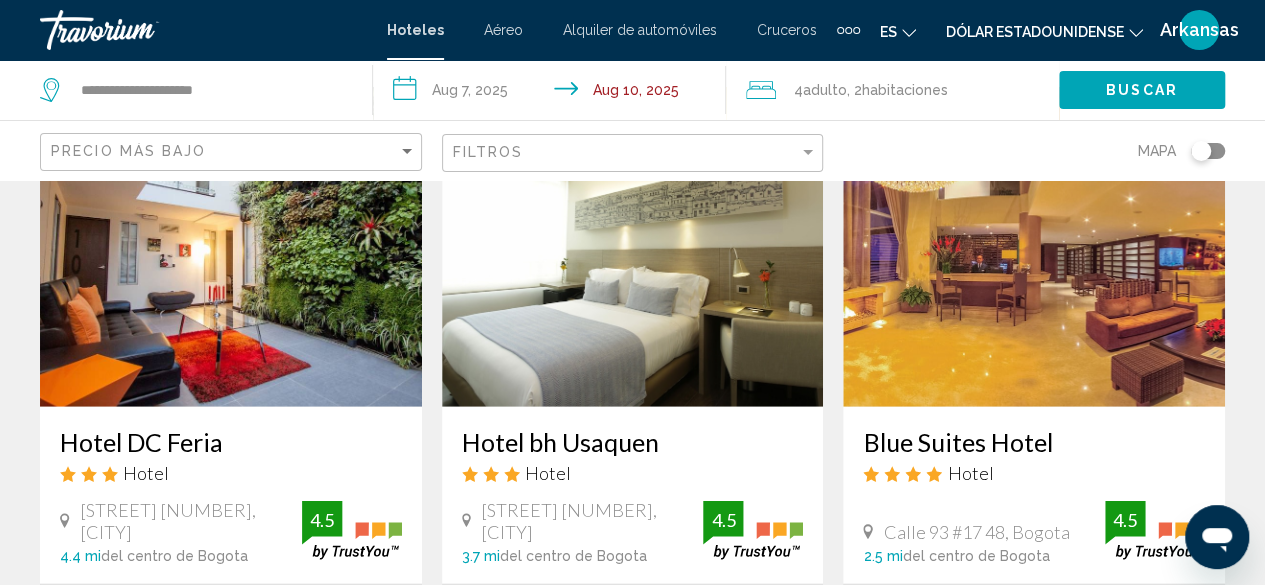 scroll, scrollTop: 2200, scrollLeft: 0, axis: vertical 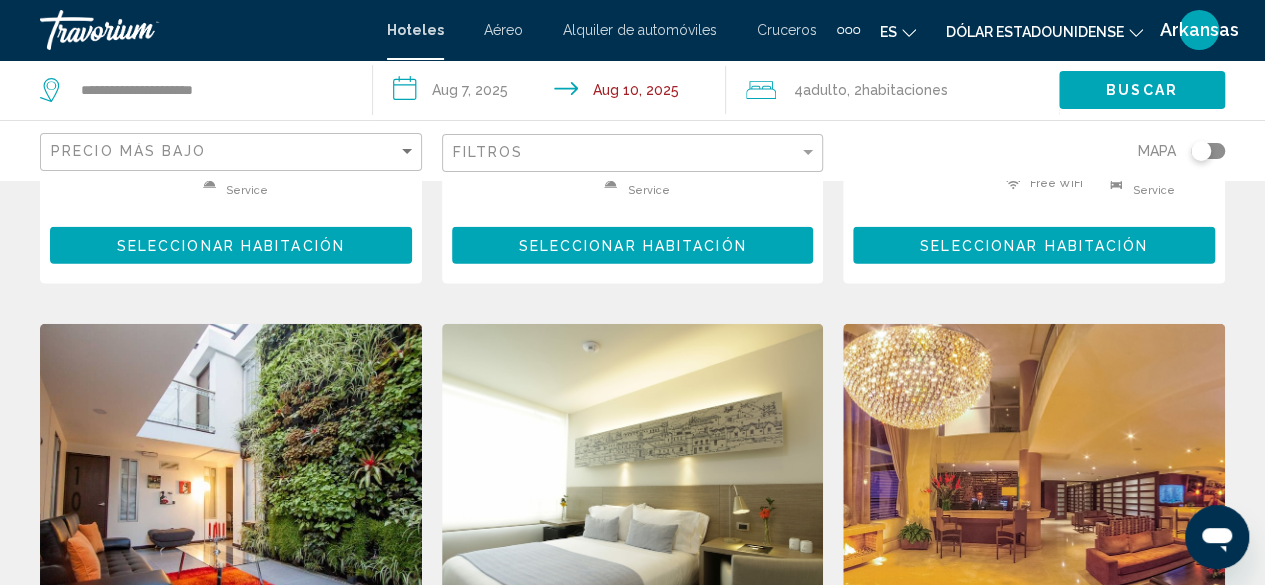 click at bounding box center (1034, 484) 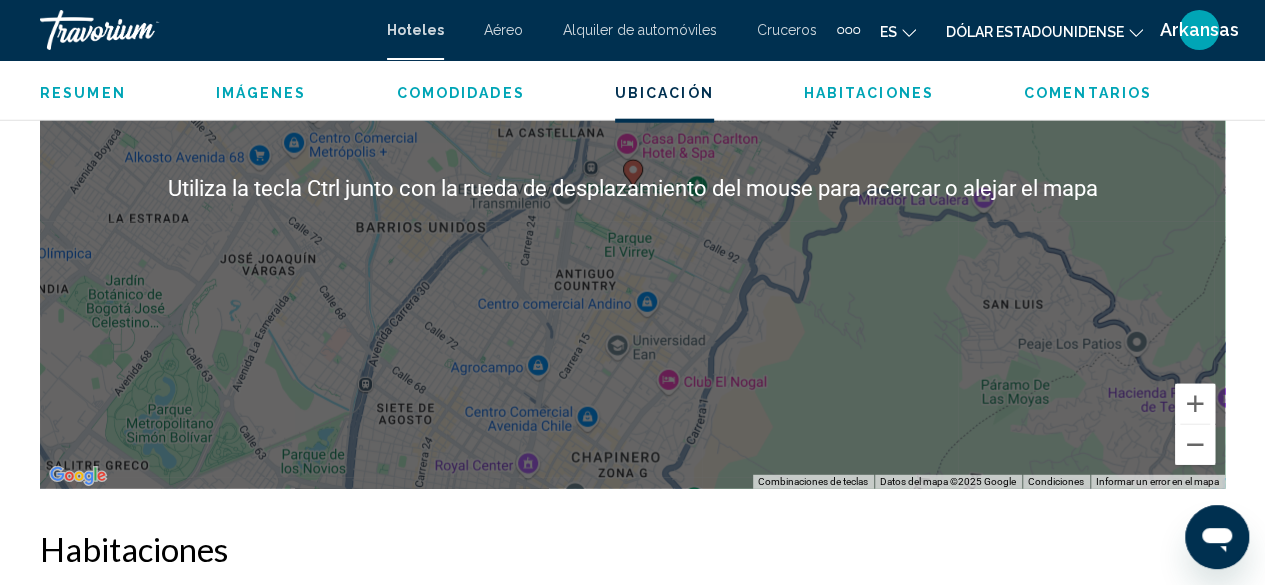 scroll, scrollTop: 2542, scrollLeft: 0, axis: vertical 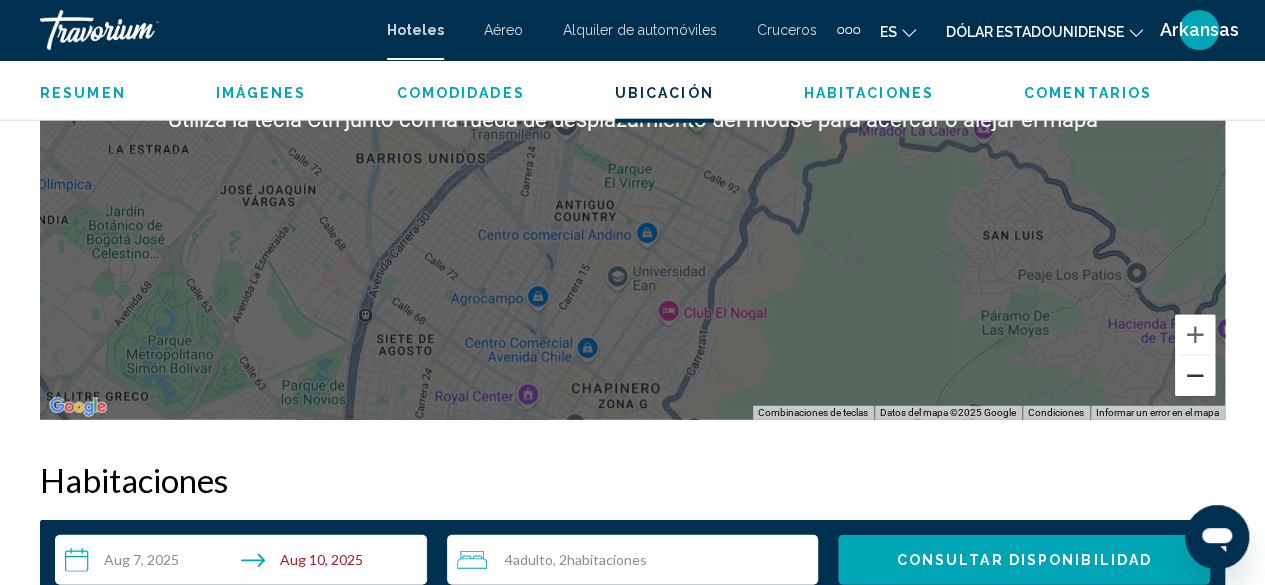 click at bounding box center (1195, 376) 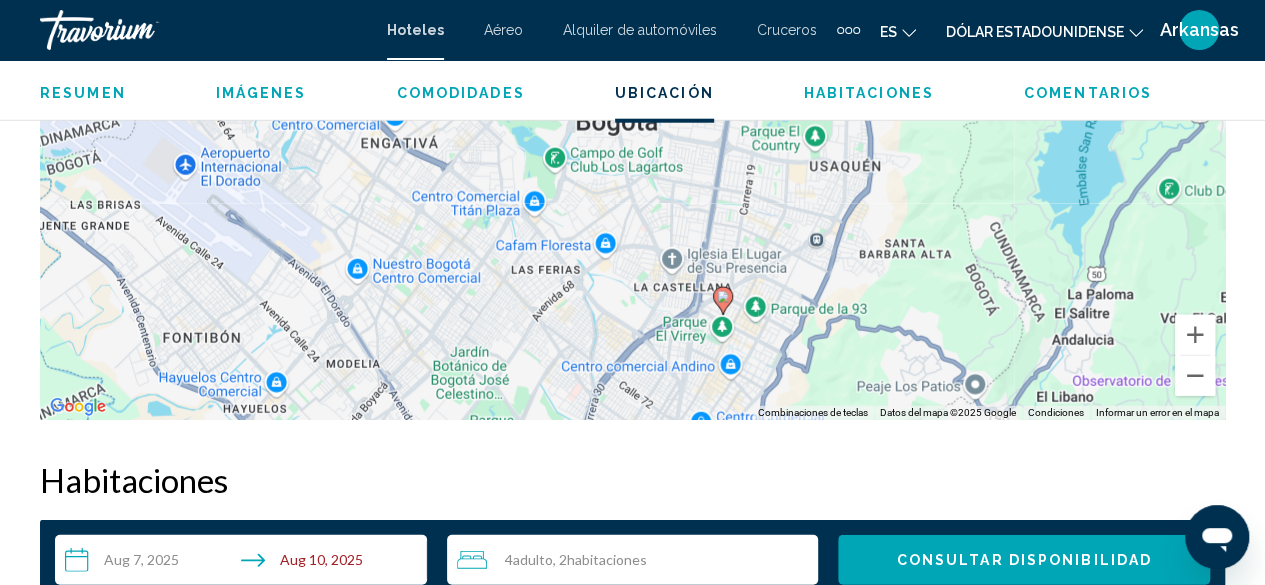 drag, startPoint x: 688, startPoint y: 282, endPoint x: 780, endPoint y: 482, distance: 220.1454 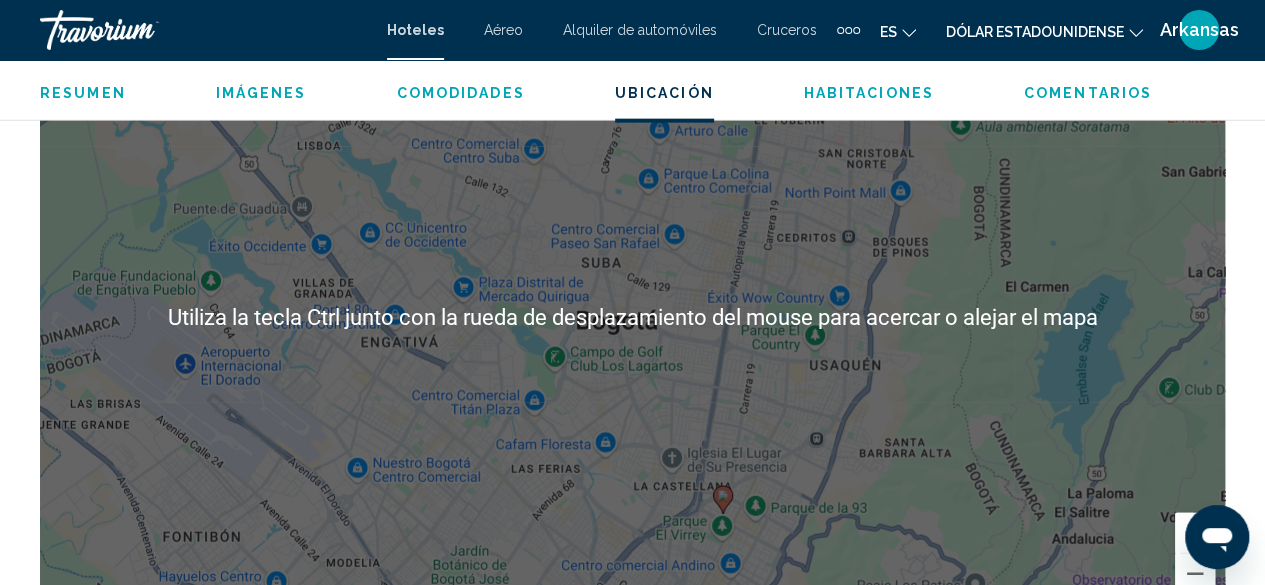 scroll, scrollTop: 2342, scrollLeft: 0, axis: vertical 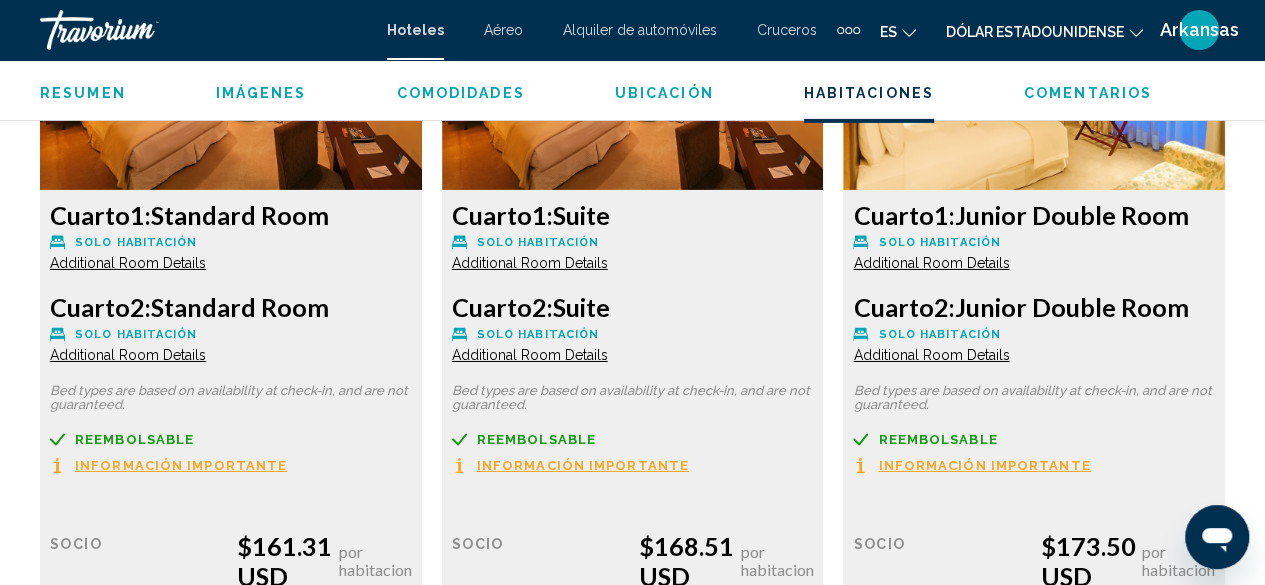 click on "Additional Room Details" at bounding box center (128, 263) 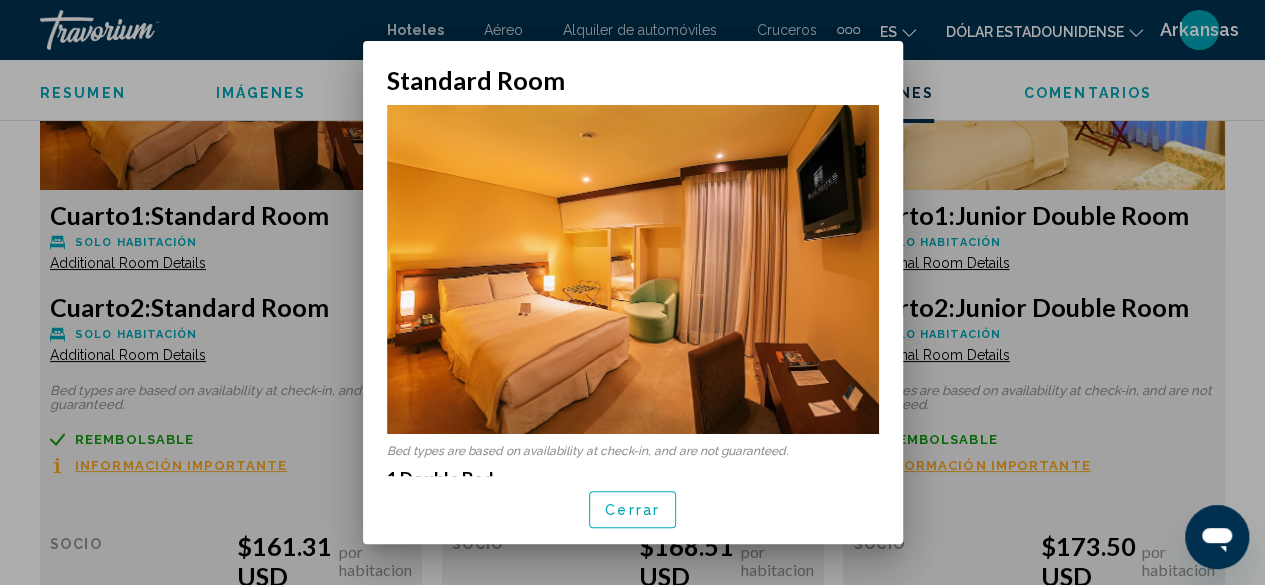 scroll, scrollTop: 0, scrollLeft: 0, axis: both 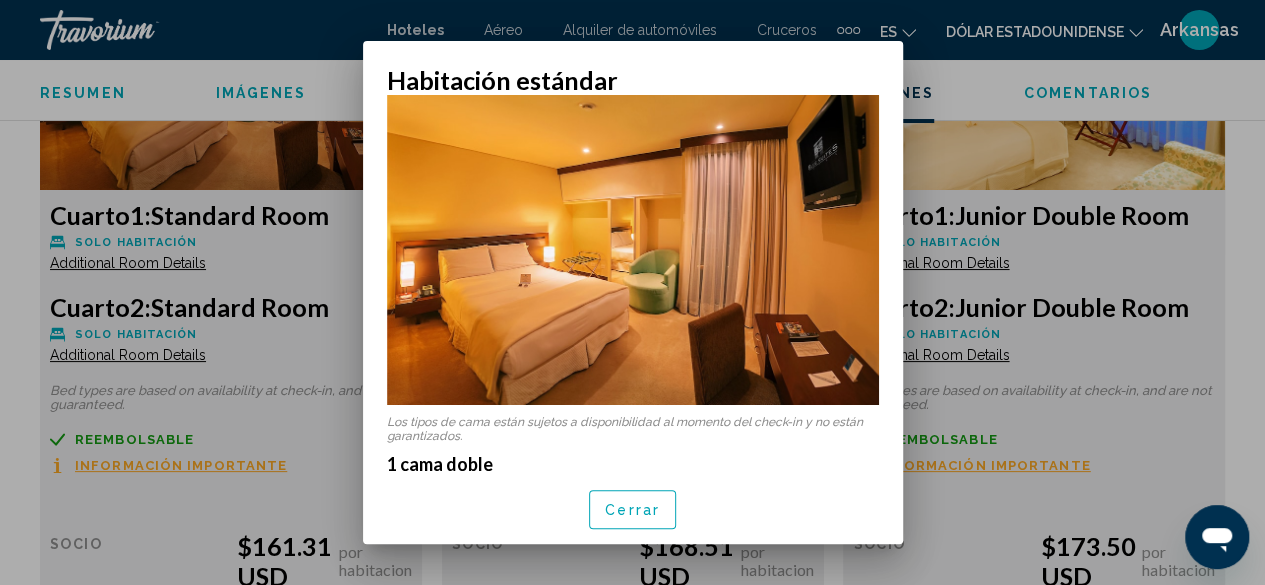 click on "Cerrar" at bounding box center [632, 511] 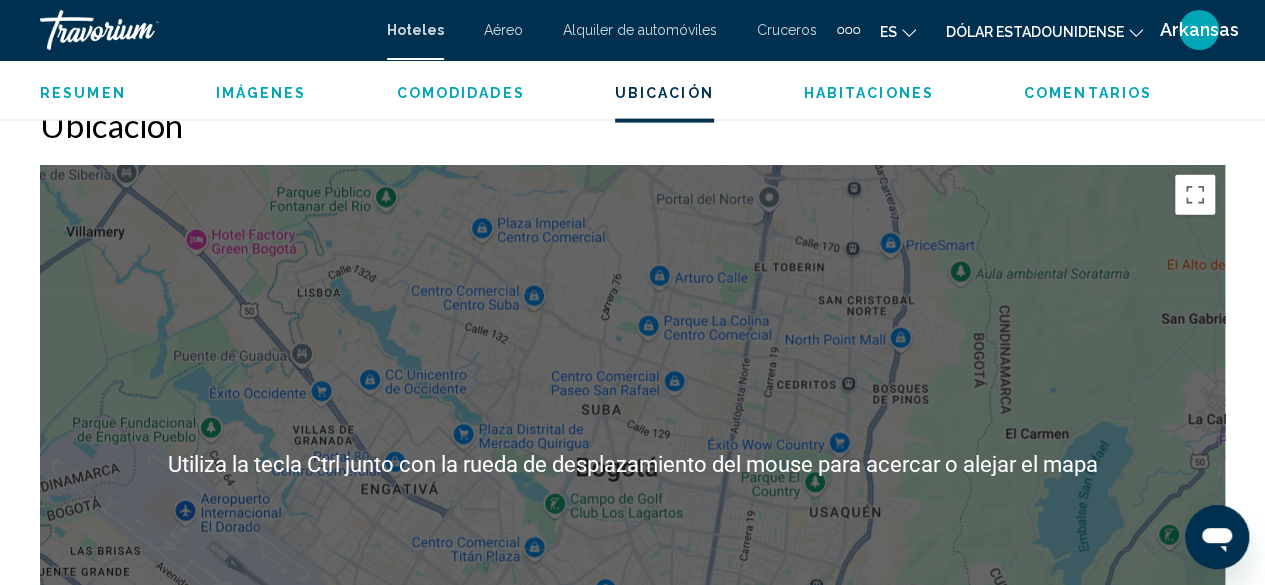 scroll, scrollTop: 2242, scrollLeft: 0, axis: vertical 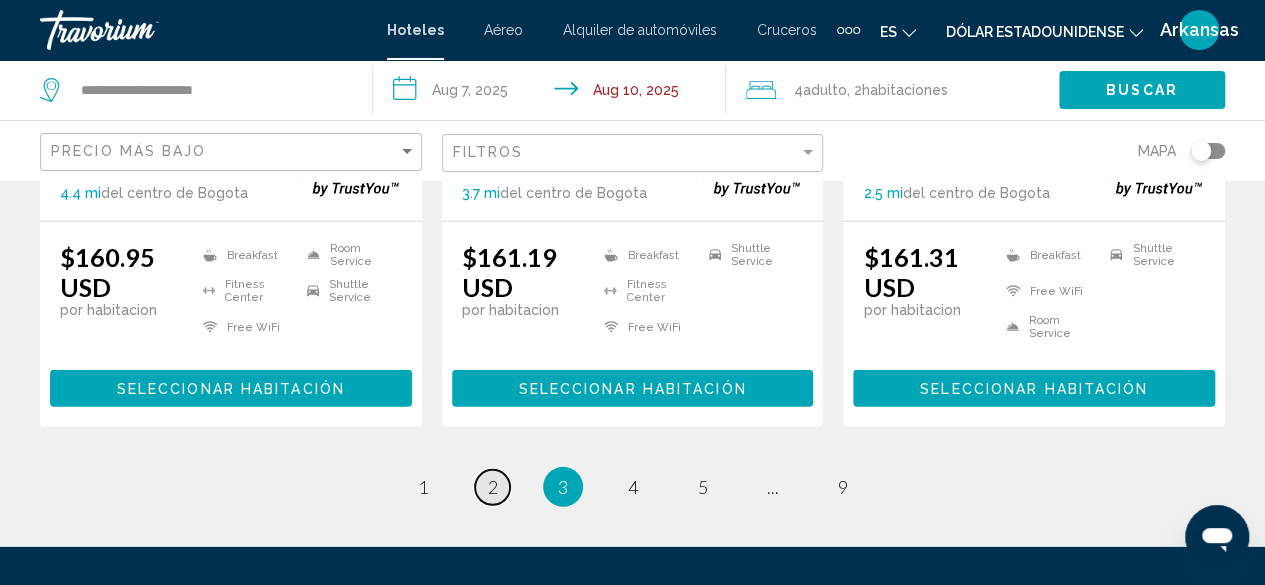 click on "page  2" at bounding box center (492, 487) 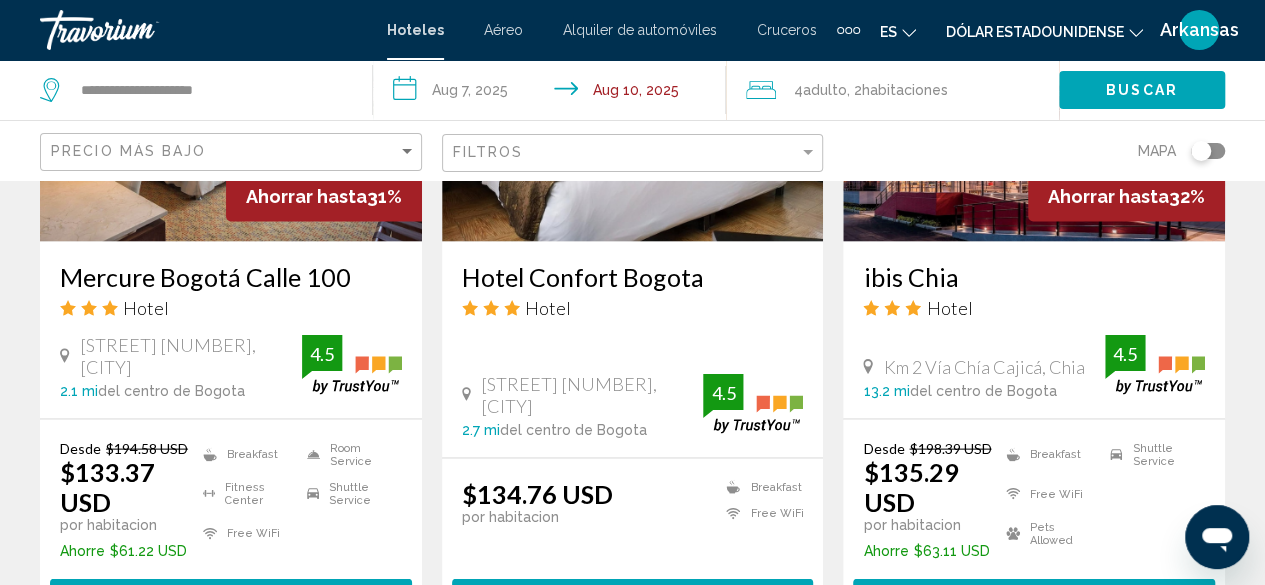 scroll, scrollTop: 1700, scrollLeft: 0, axis: vertical 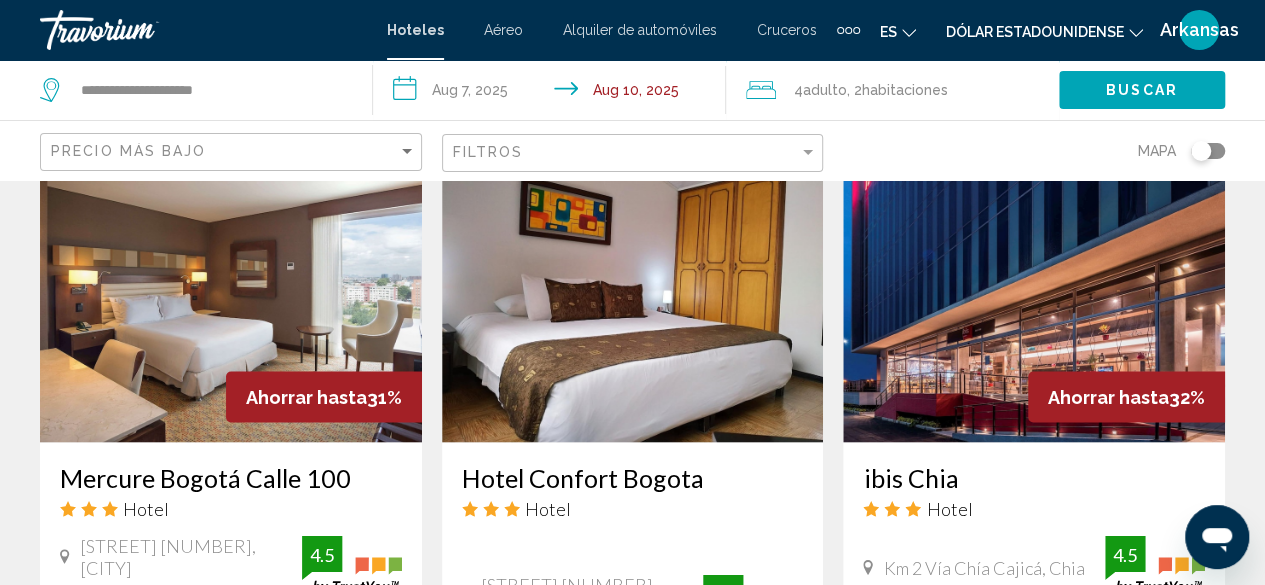 click at bounding box center [1034, 282] 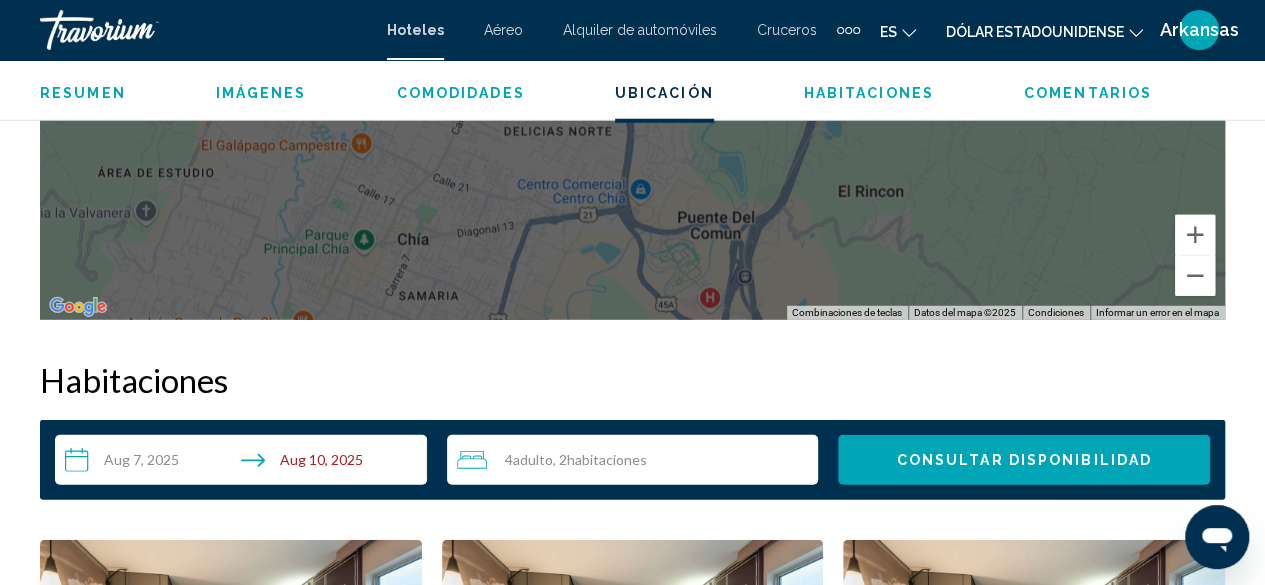 scroll, scrollTop: 2342, scrollLeft: 0, axis: vertical 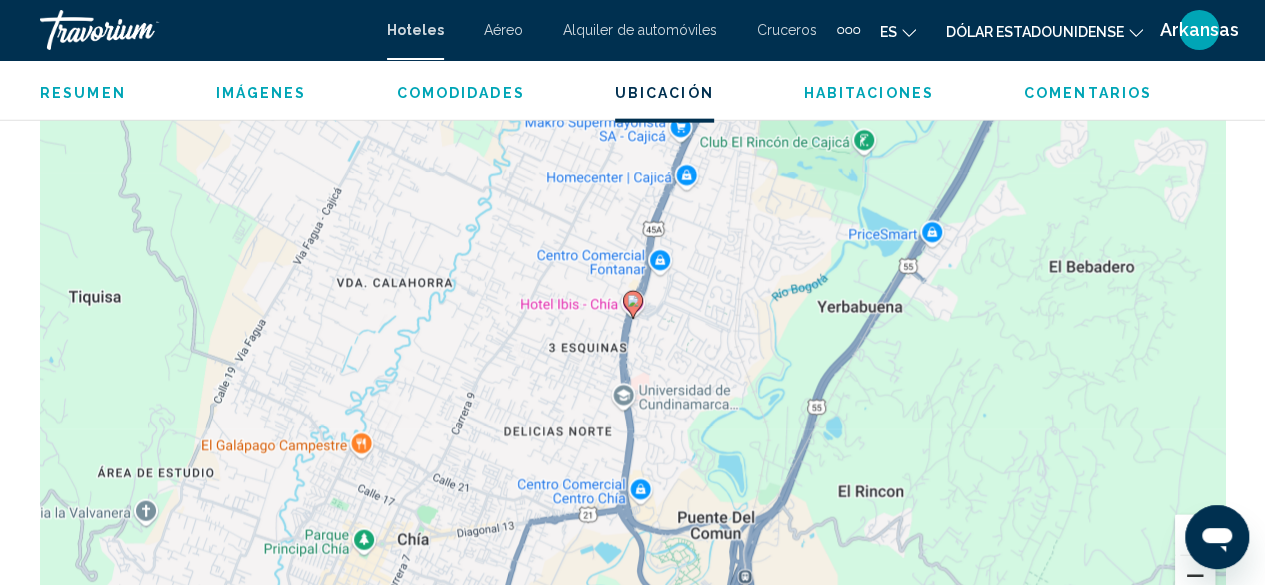 click at bounding box center [1195, 576] 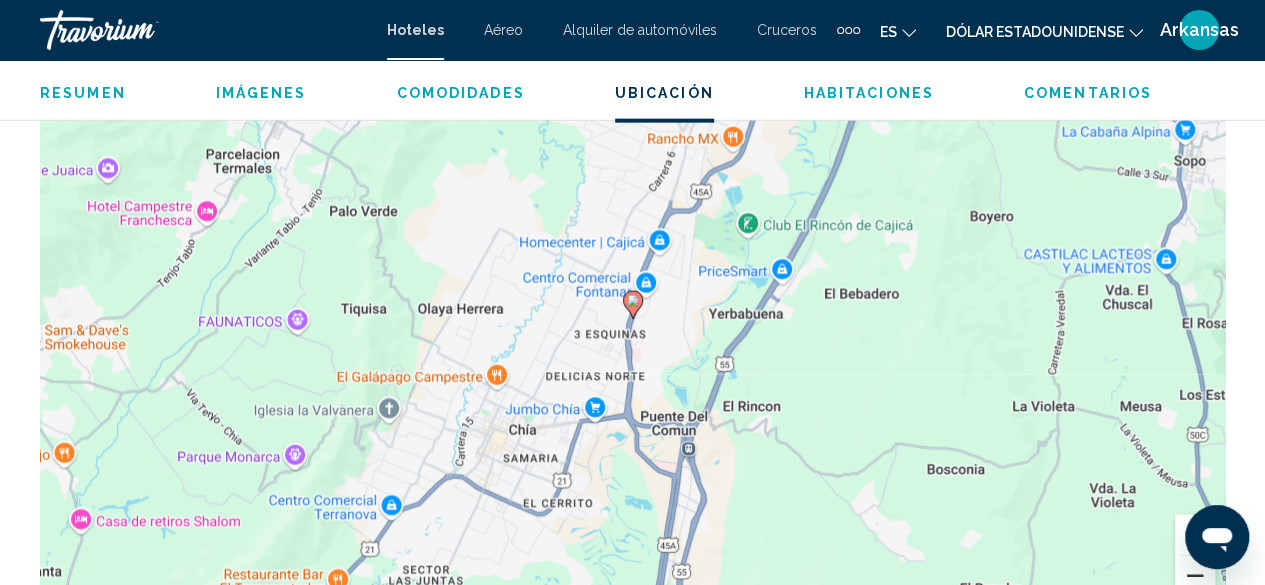 click at bounding box center [1195, 576] 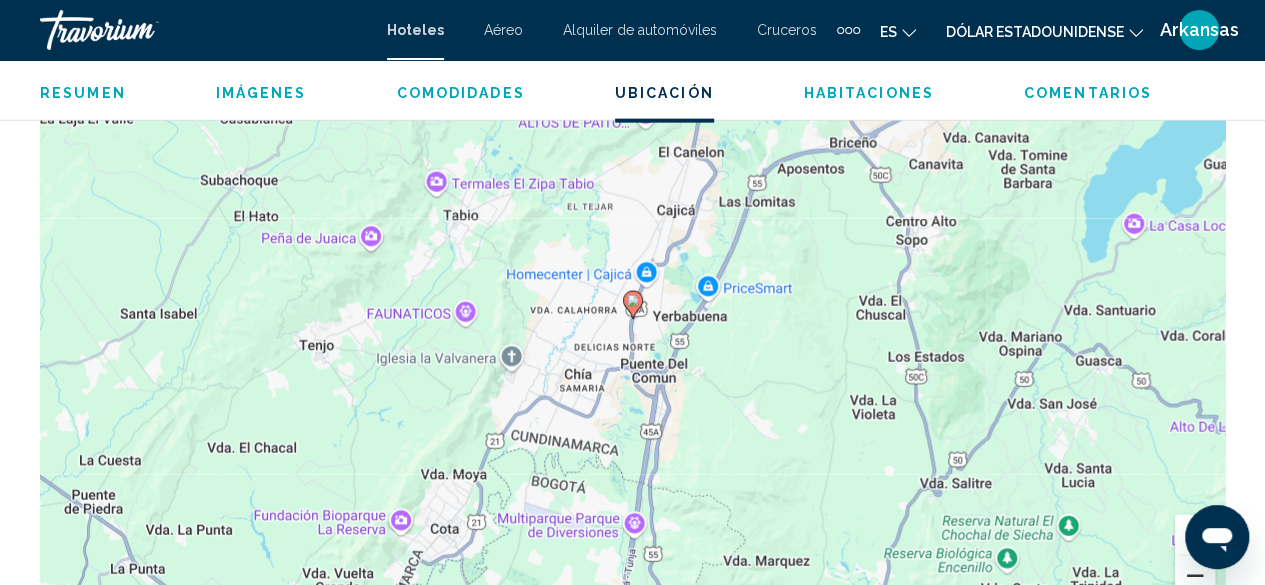 click at bounding box center (1195, 576) 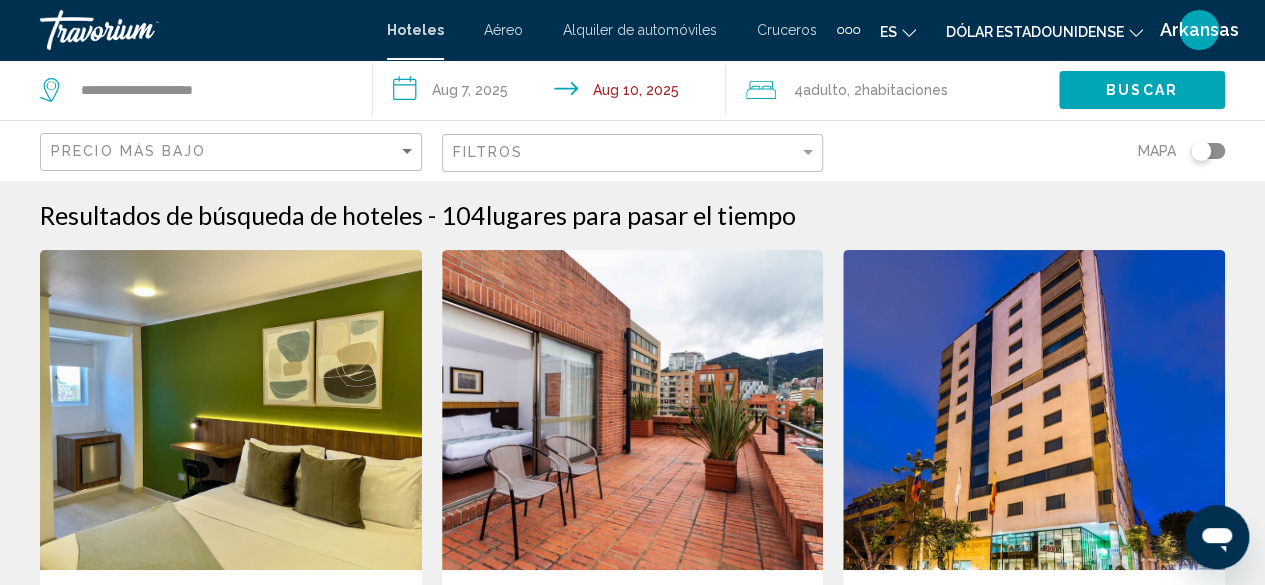 scroll, scrollTop: 300, scrollLeft: 0, axis: vertical 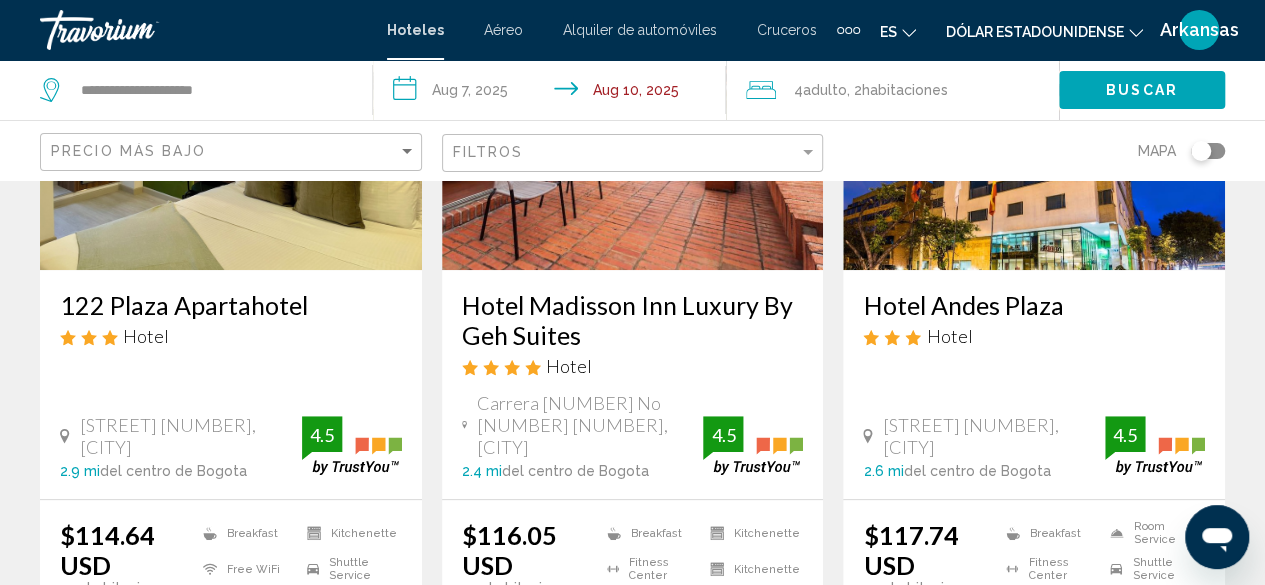 click at bounding box center [231, 110] 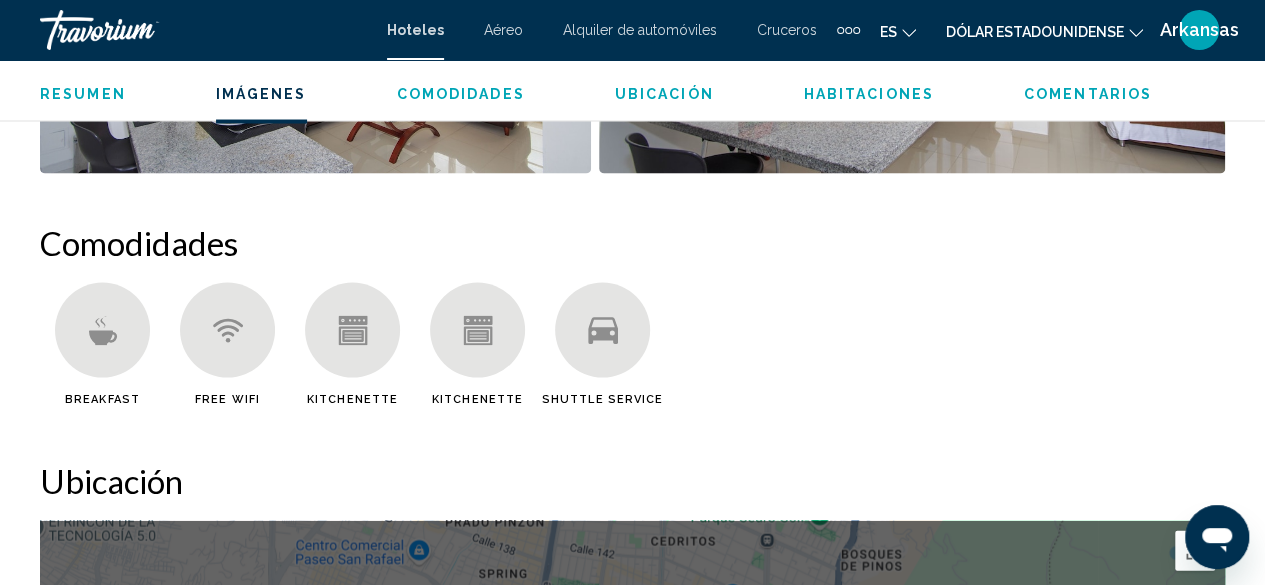 scroll, scrollTop: 1342, scrollLeft: 0, axis: vertical 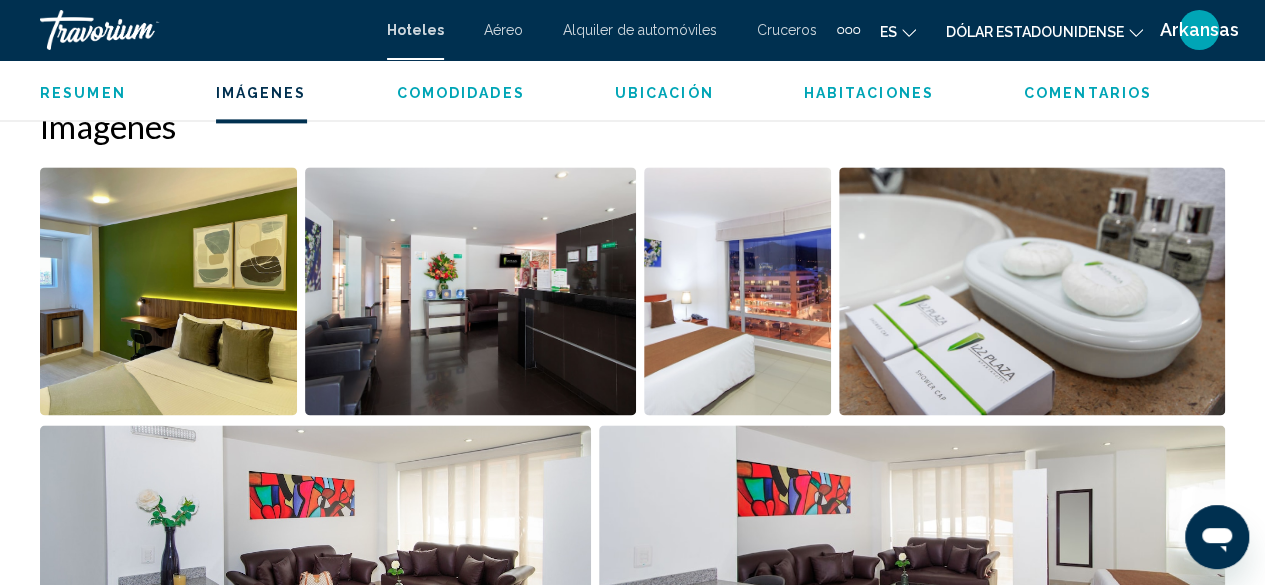 click at bounding box center (168, 291) 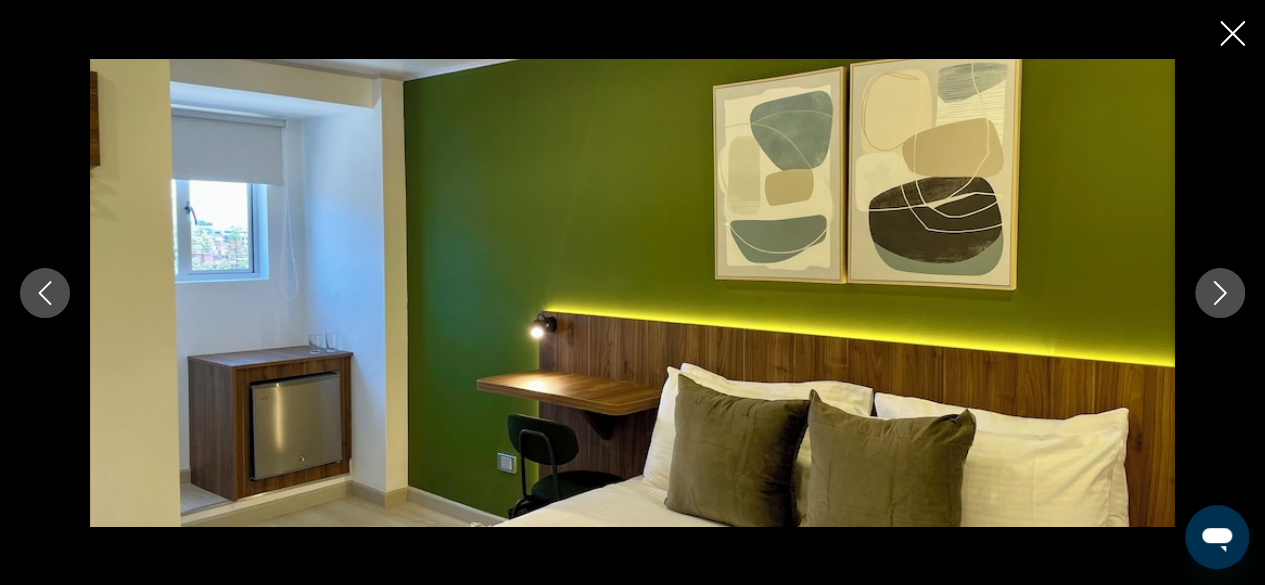 click at bounding box center [1220, 293] 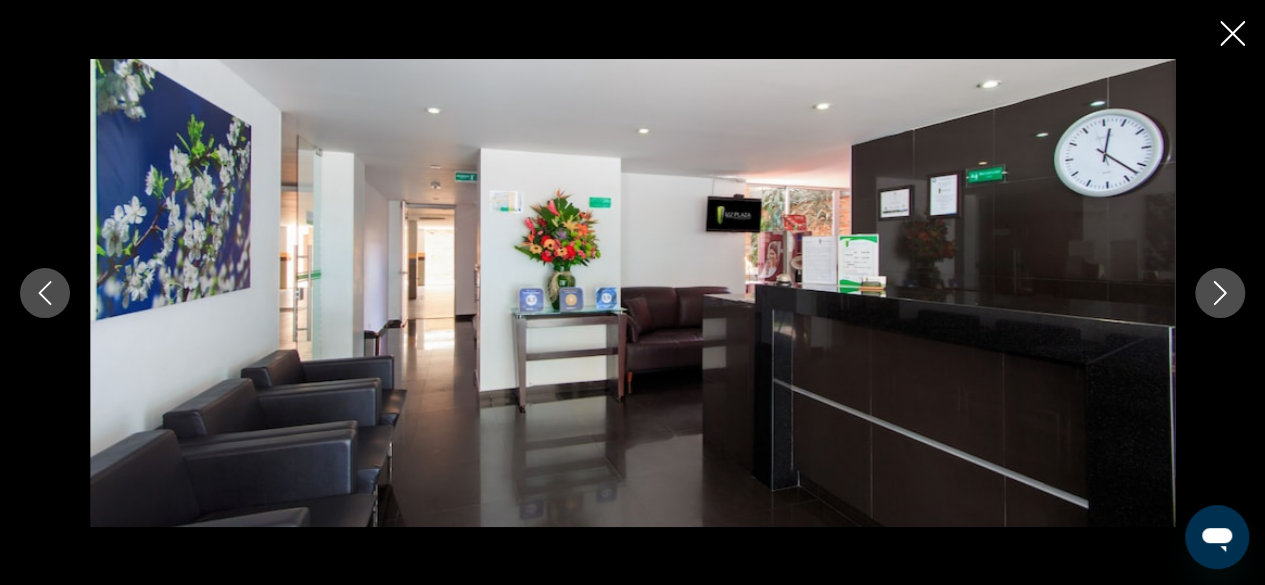 click 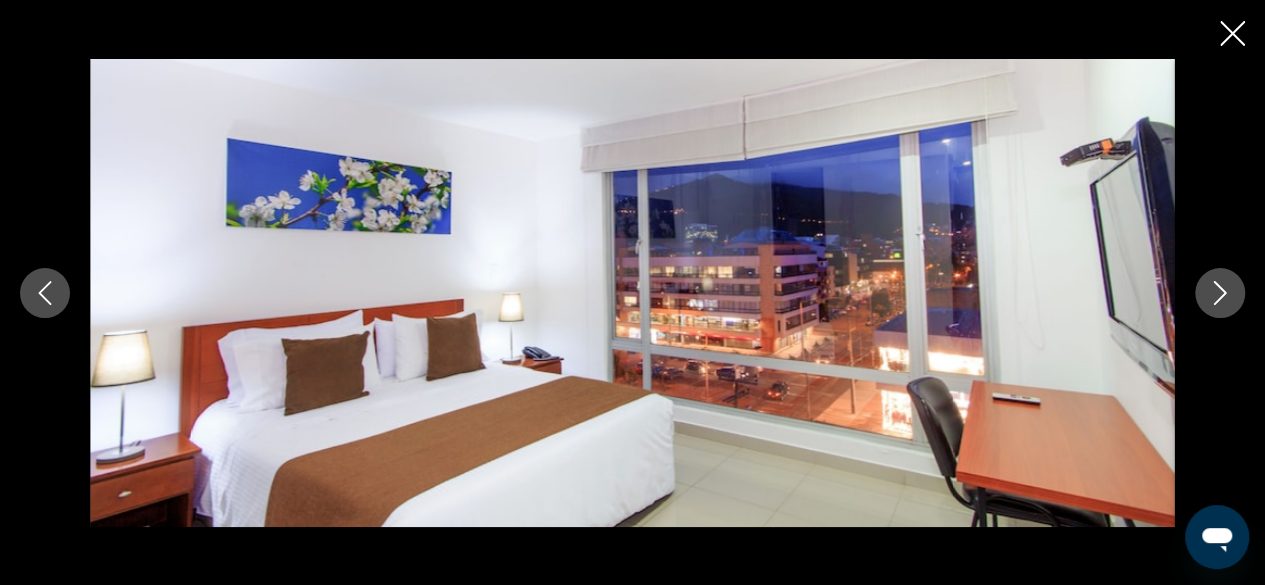 click 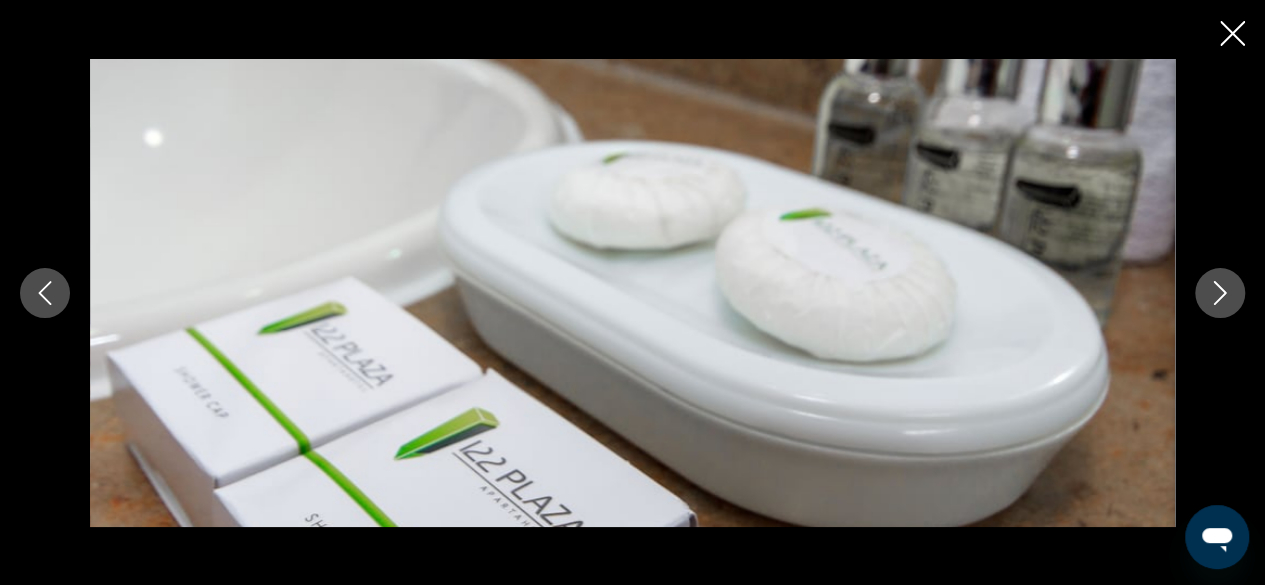 click 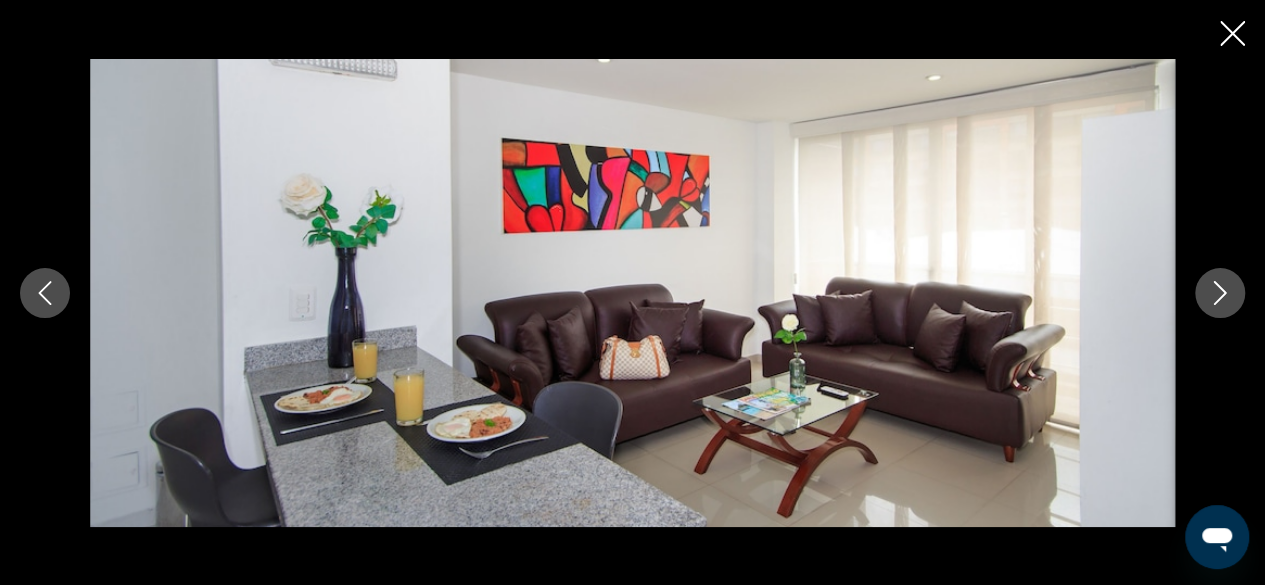 click 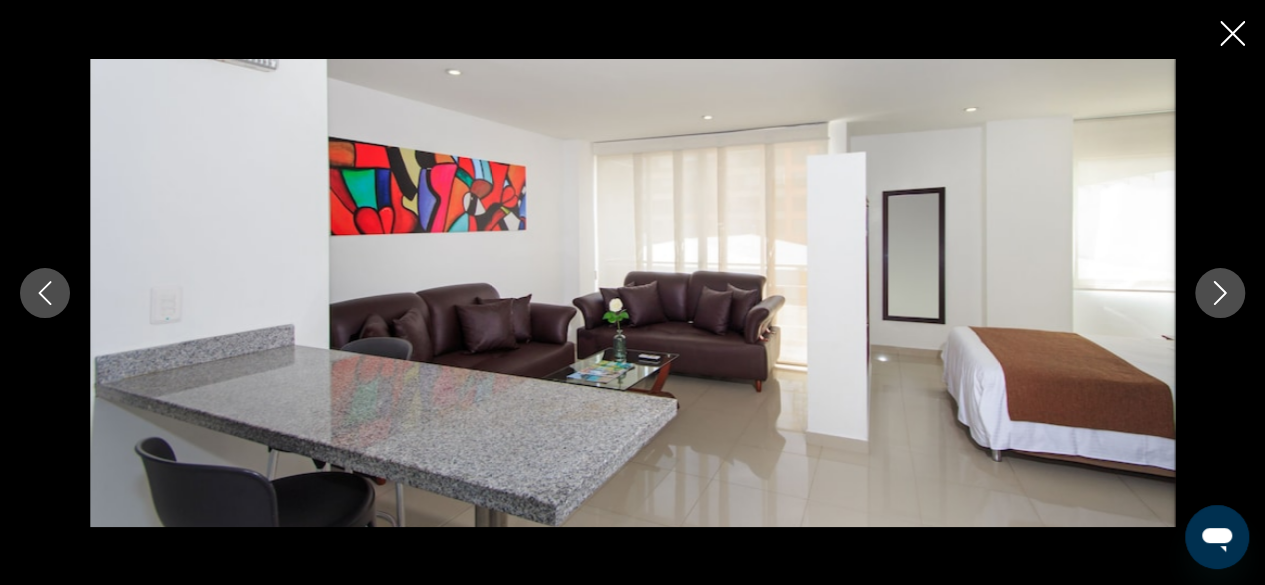 click 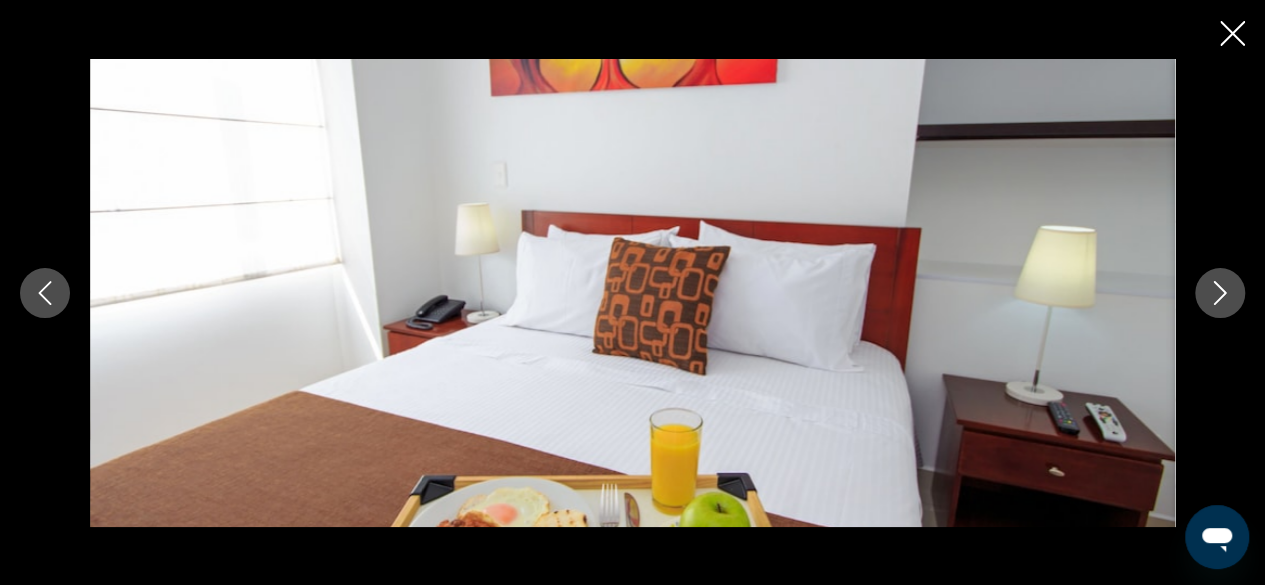 click 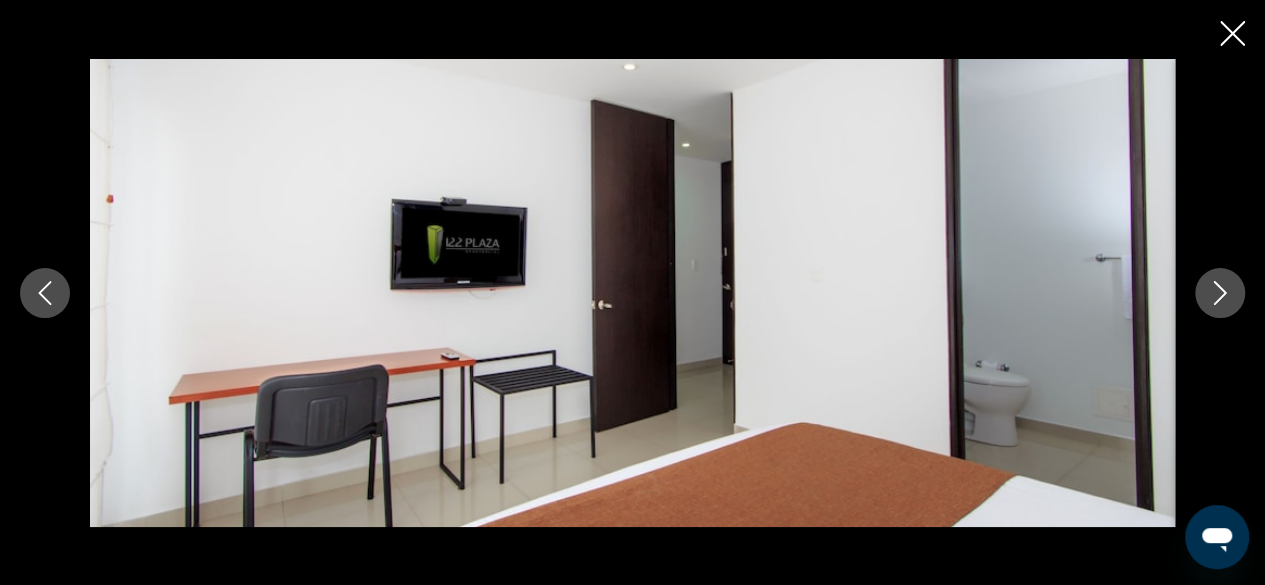 click 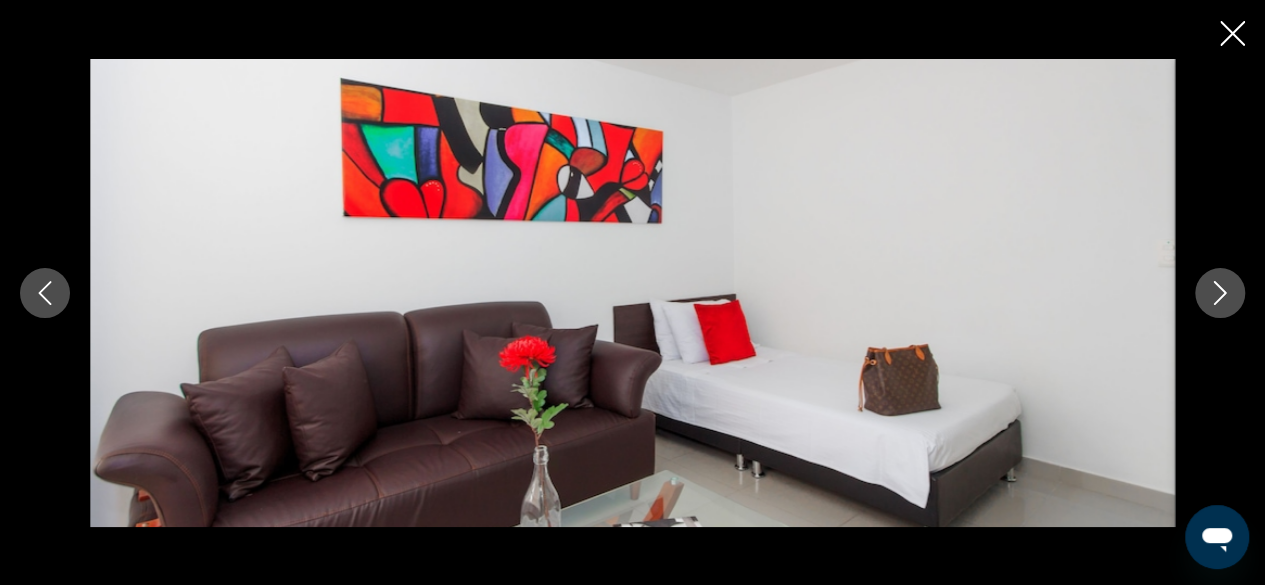 click 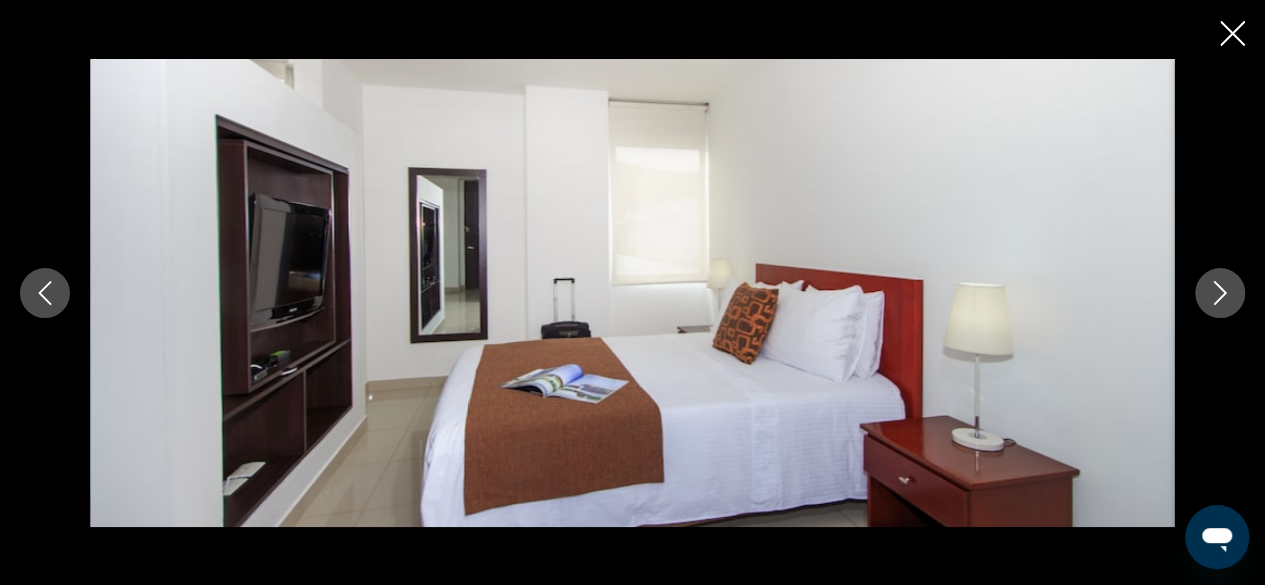 click 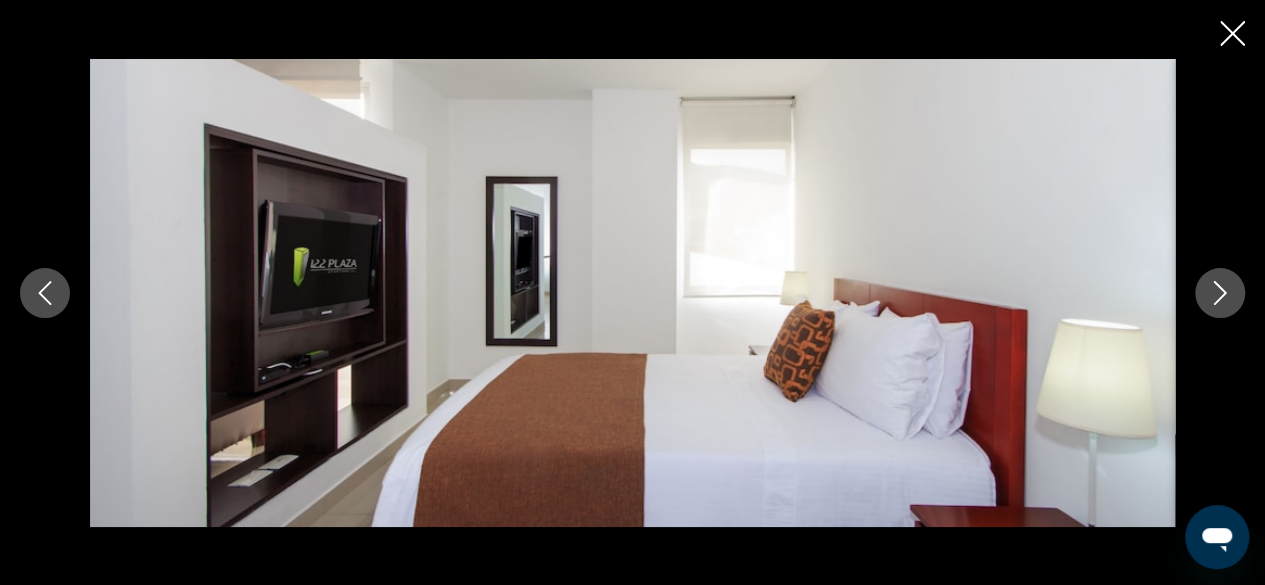 click 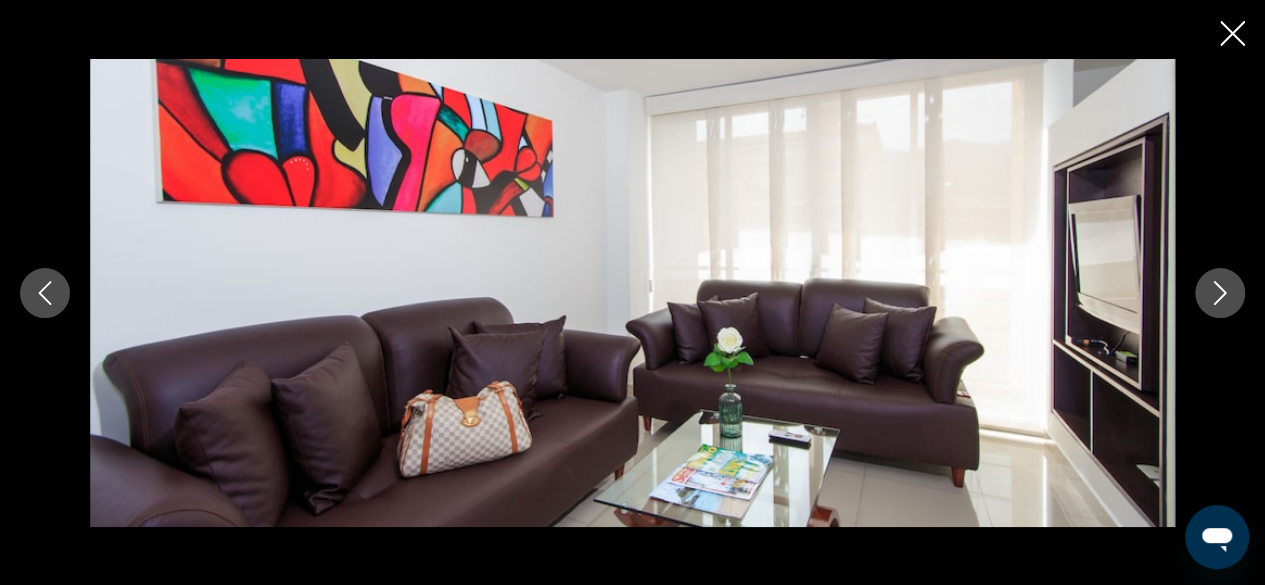 click 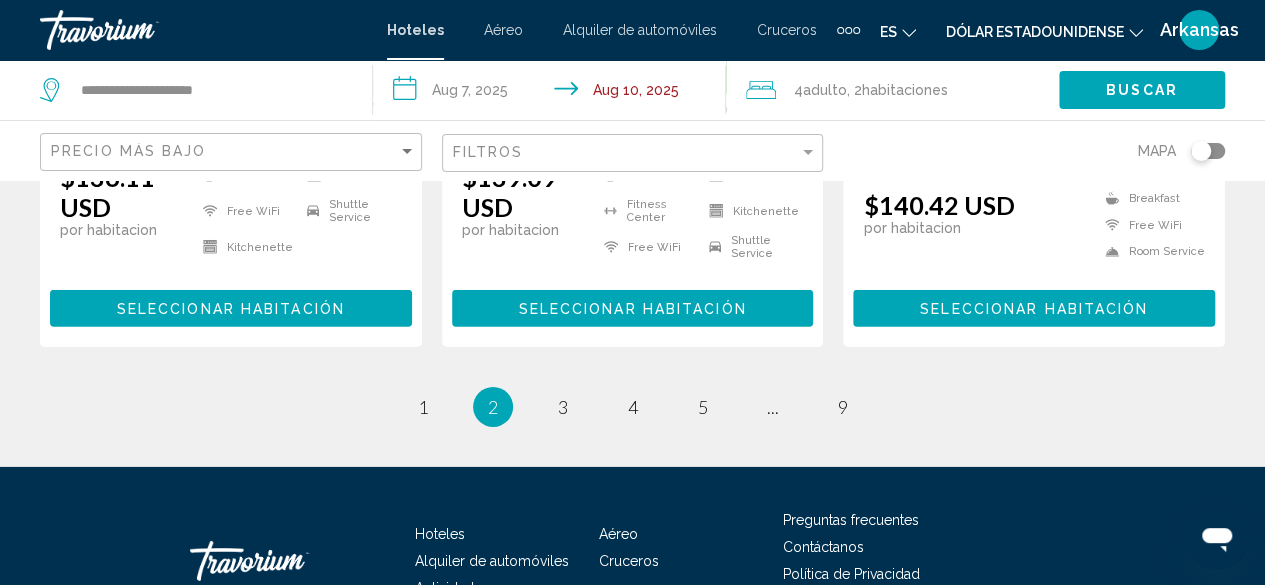 scroll, scrollTop: 3038, scrollLeft: 0, axis: vertical 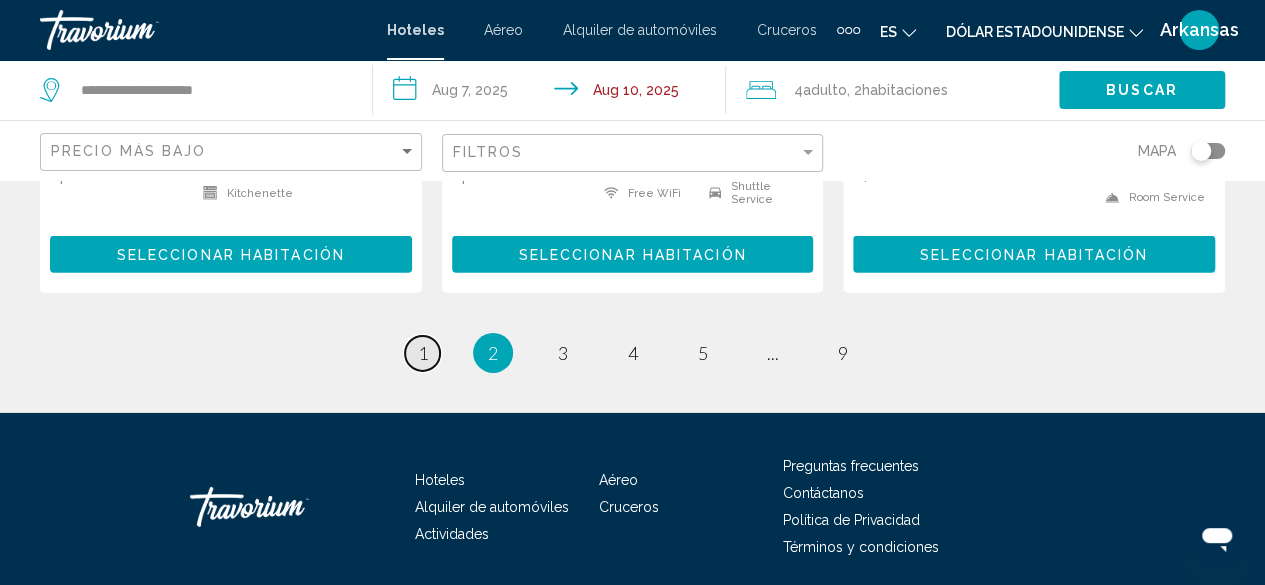 click on "page  1" at bounding box center (422, 353) 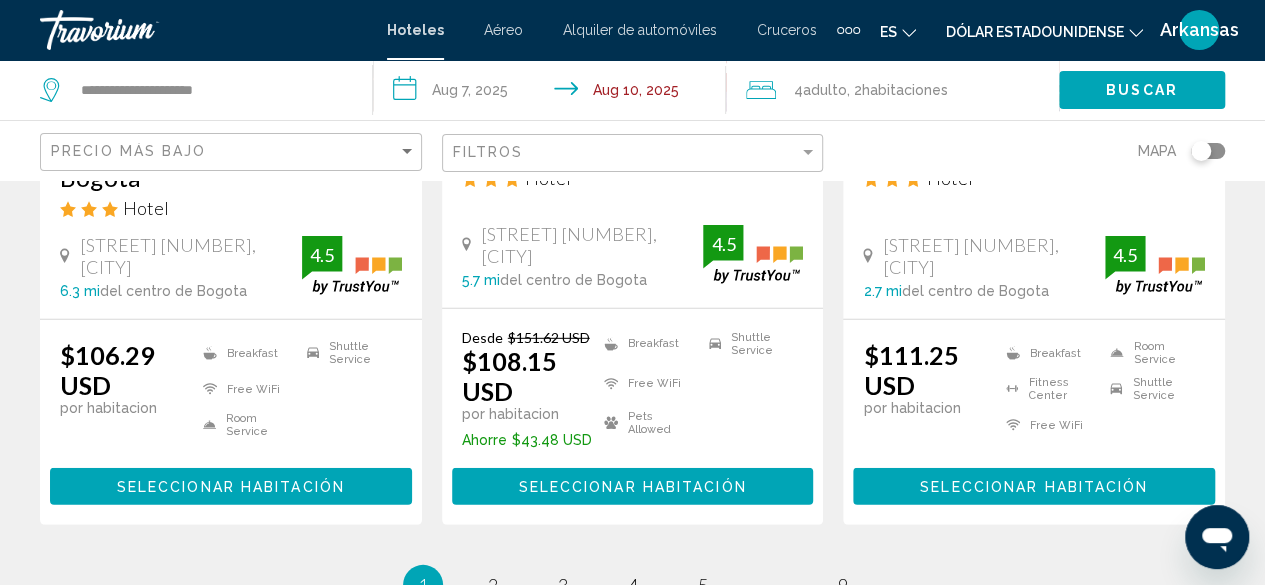 scroll, scrollTop: 2500, scrollLeft: 0, axis: vertical 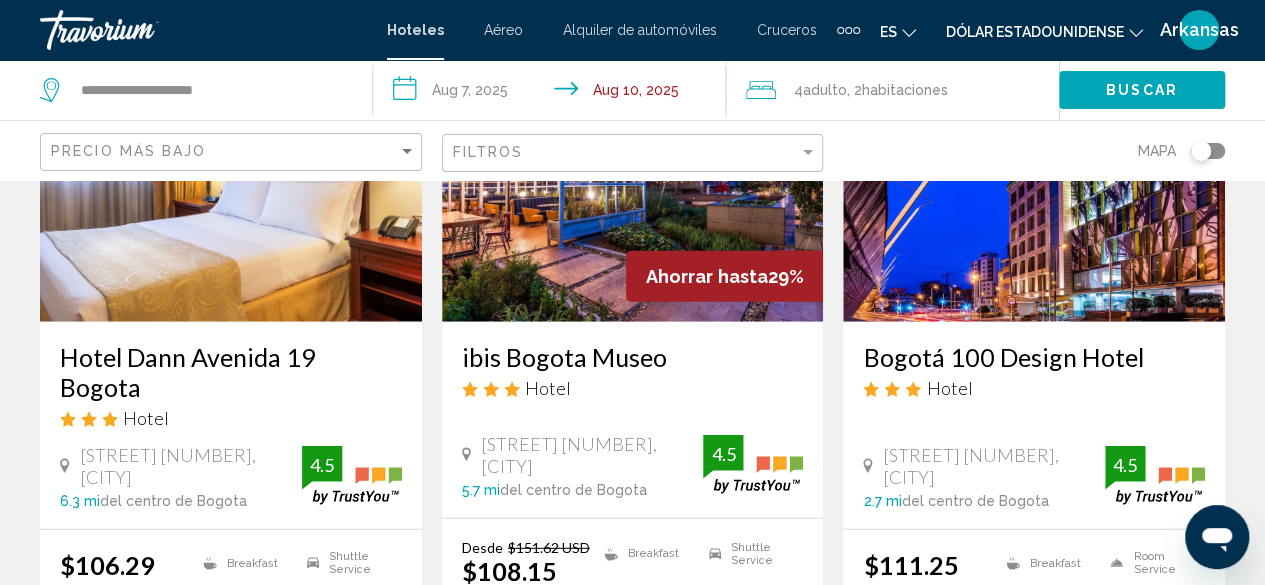 click on "Bogotá 100 Design Hotel" at bounding box center [1034, 357] 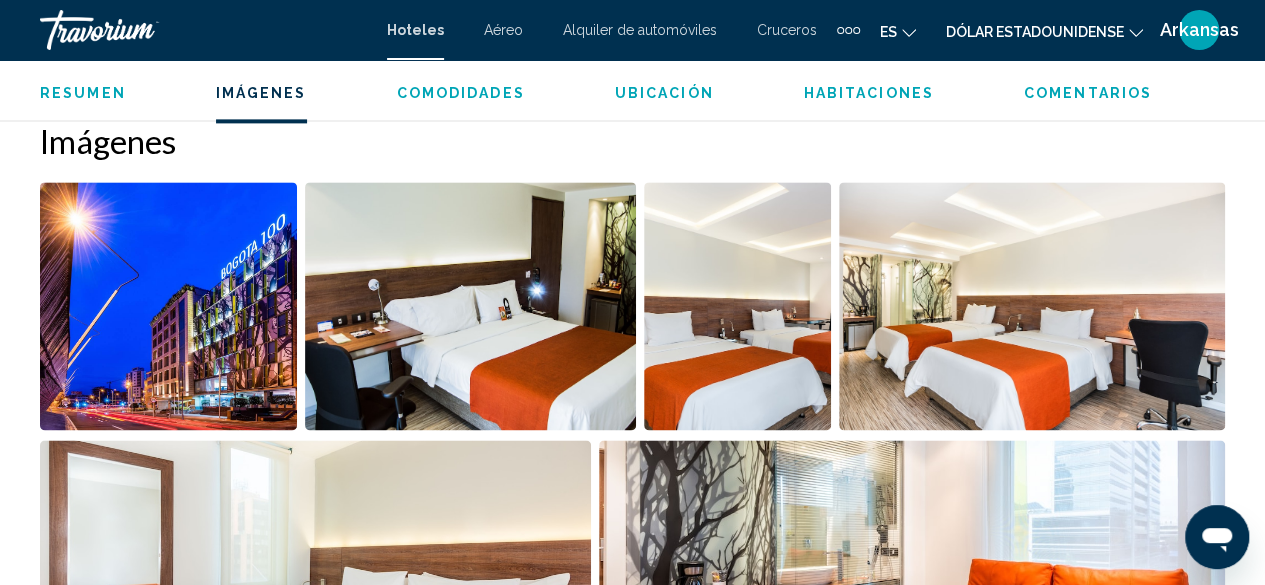 scroll, scrollTop: 1442, scrollLeft: 0, axis: vertical 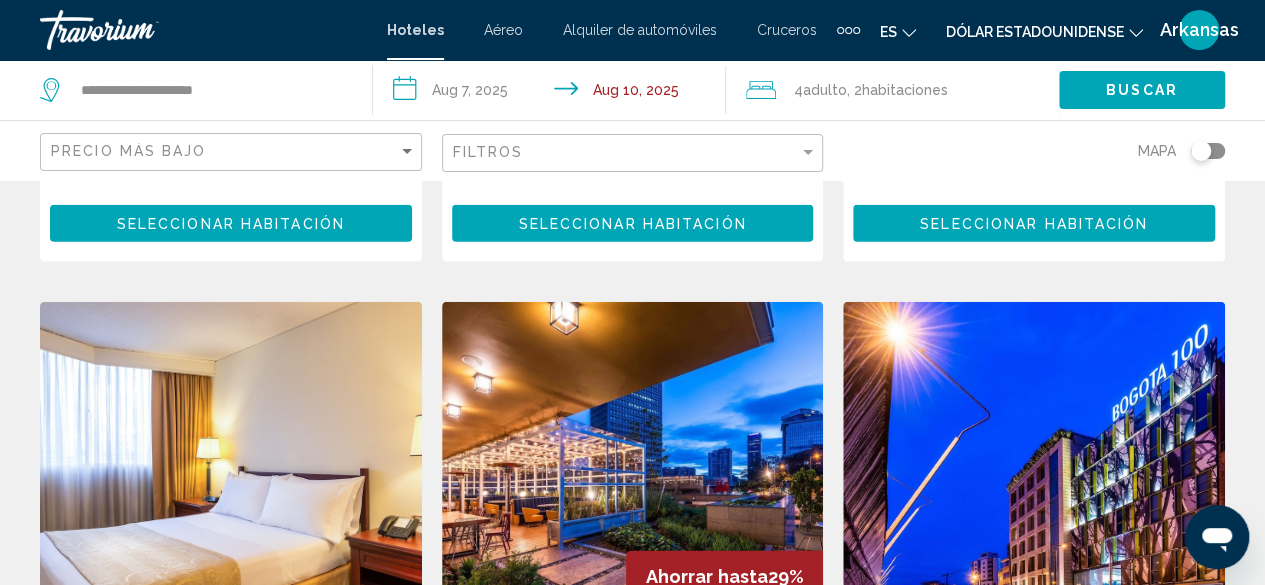 click at bounding box center [633, 462] 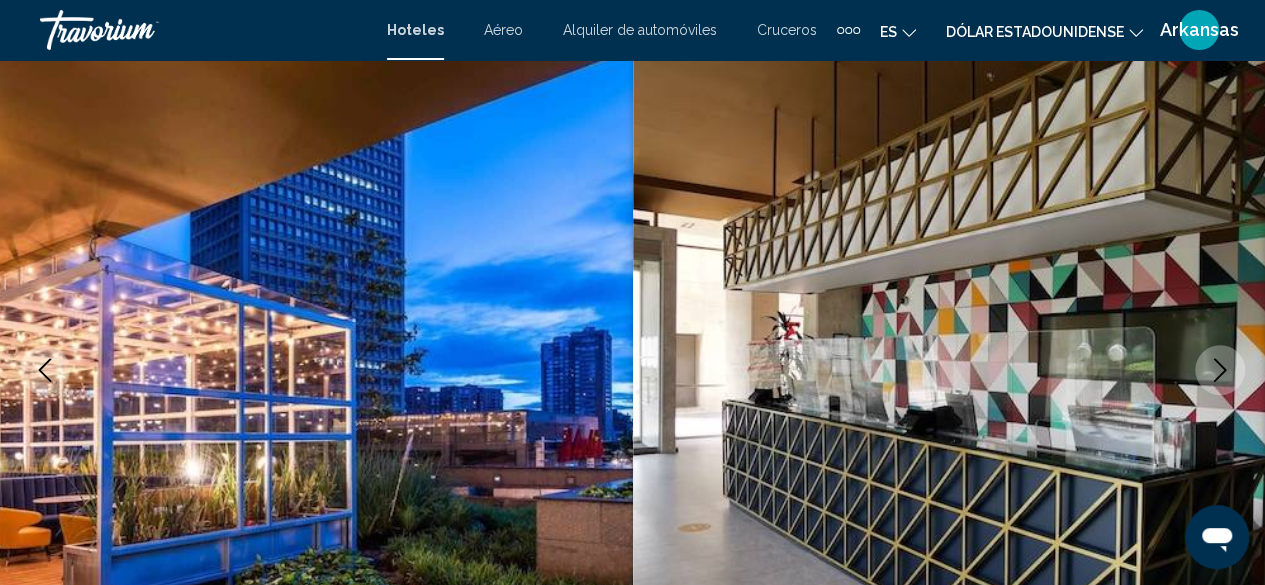 scroll, scrollTop: 0, scrollLeft: 0, axis: both 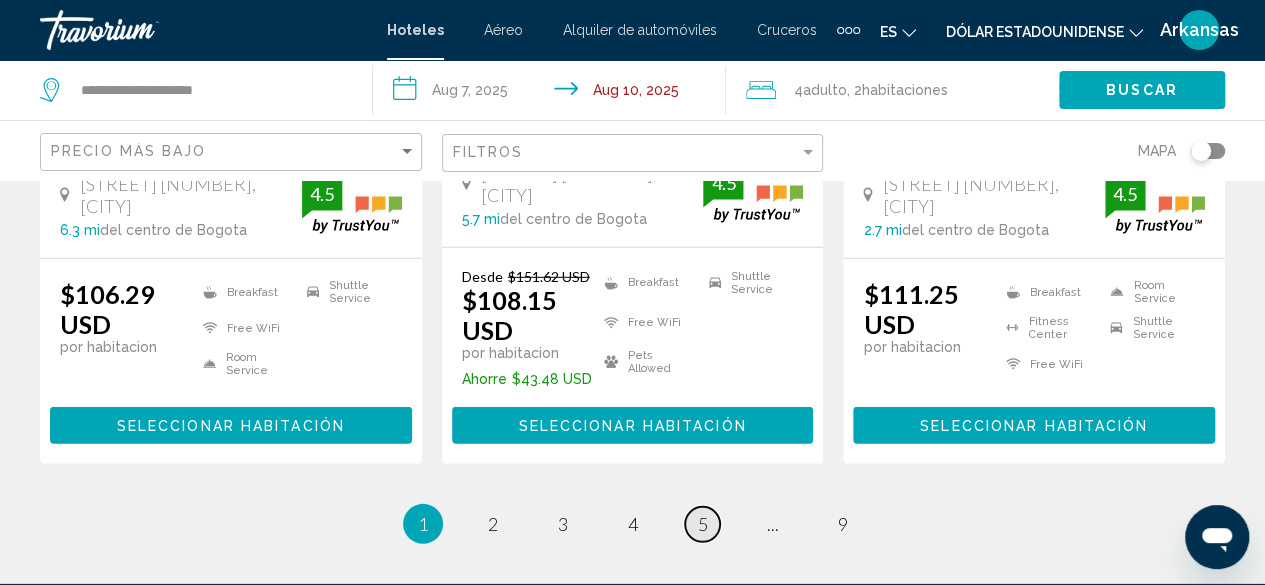 click on "5" at bounding box center (703, 524) 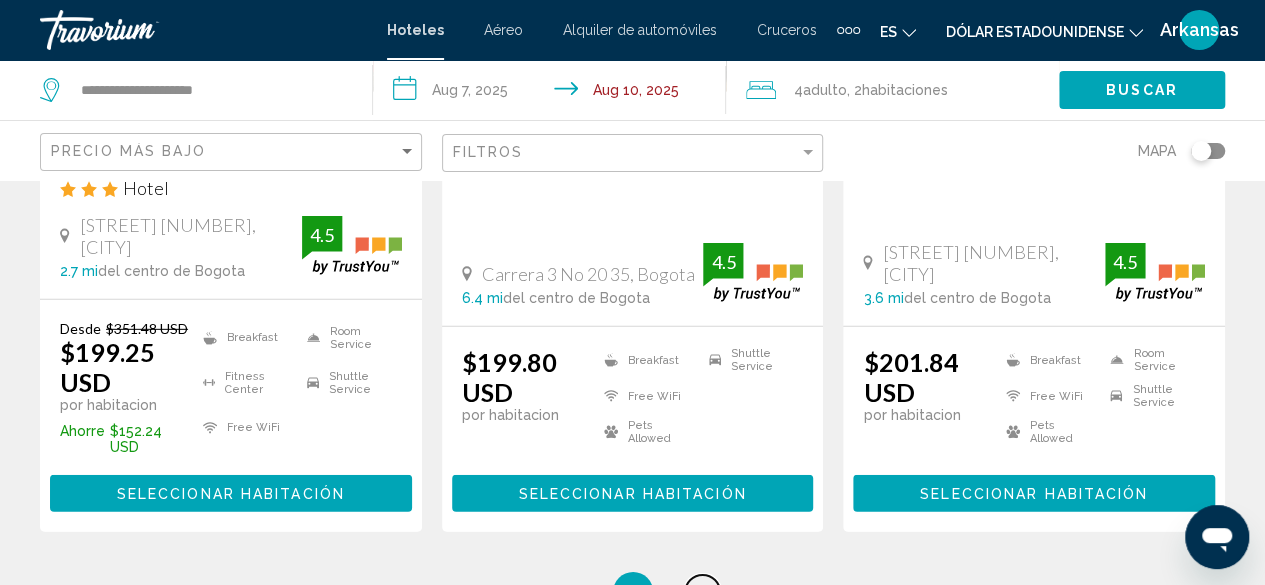scroll, scrollTop: 2800, scrollLeft: 0, axis: vertical 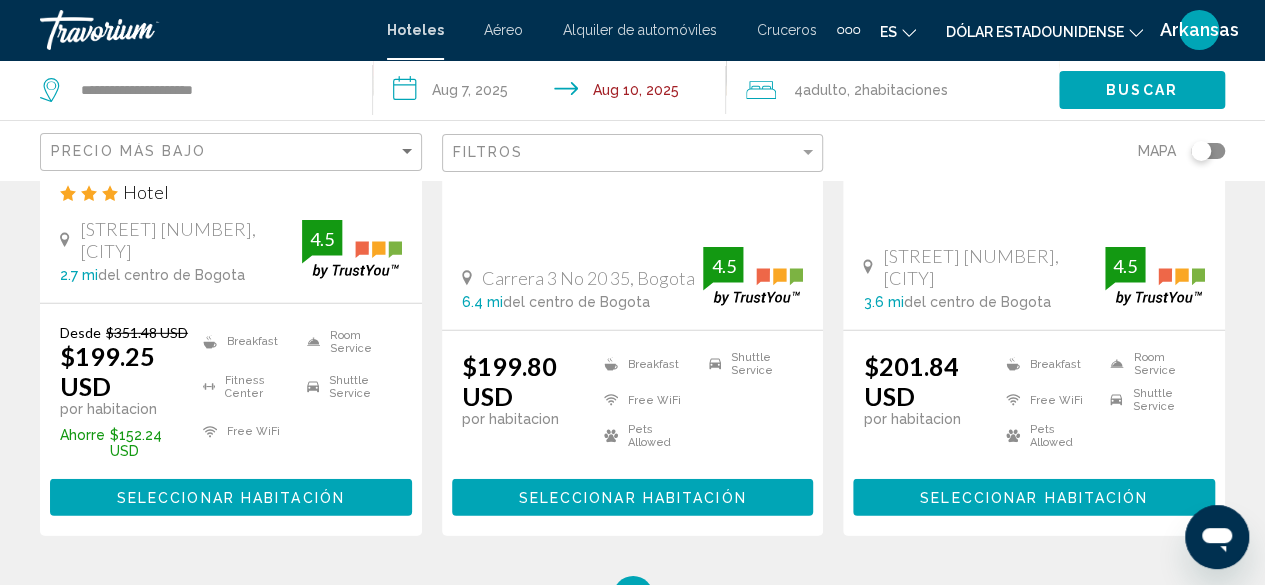 click on "Hilton Garden Inn Bogota Airport
Hotel" at bounding box center [231, 167] 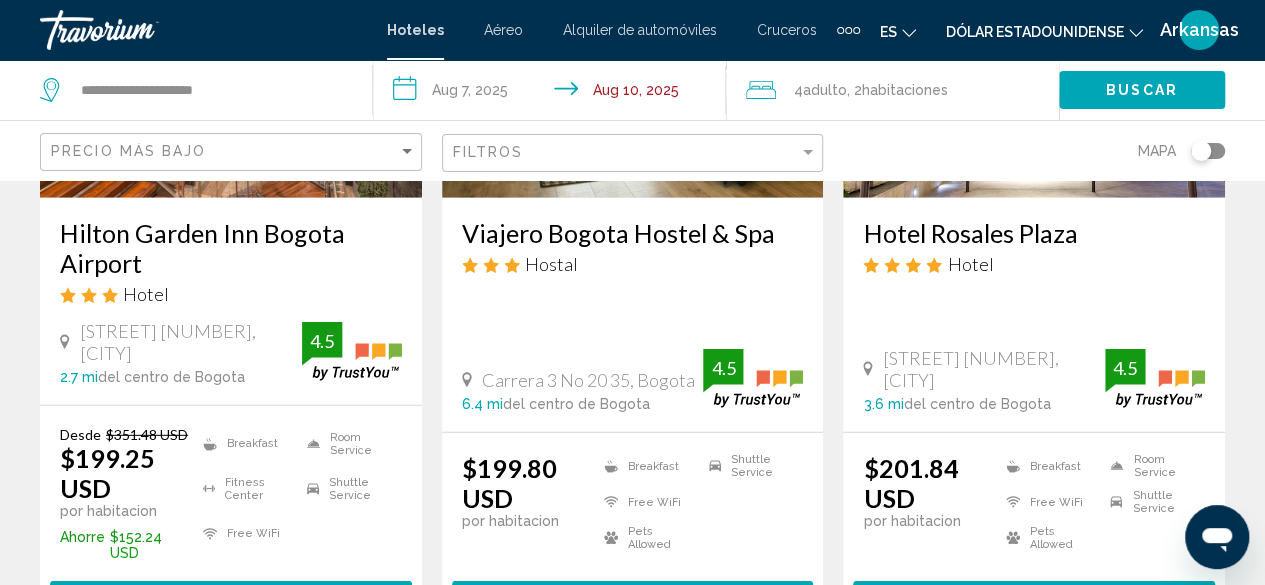 scroll, scrollTop: 2600, scrollLeft: 0, axis: vertical 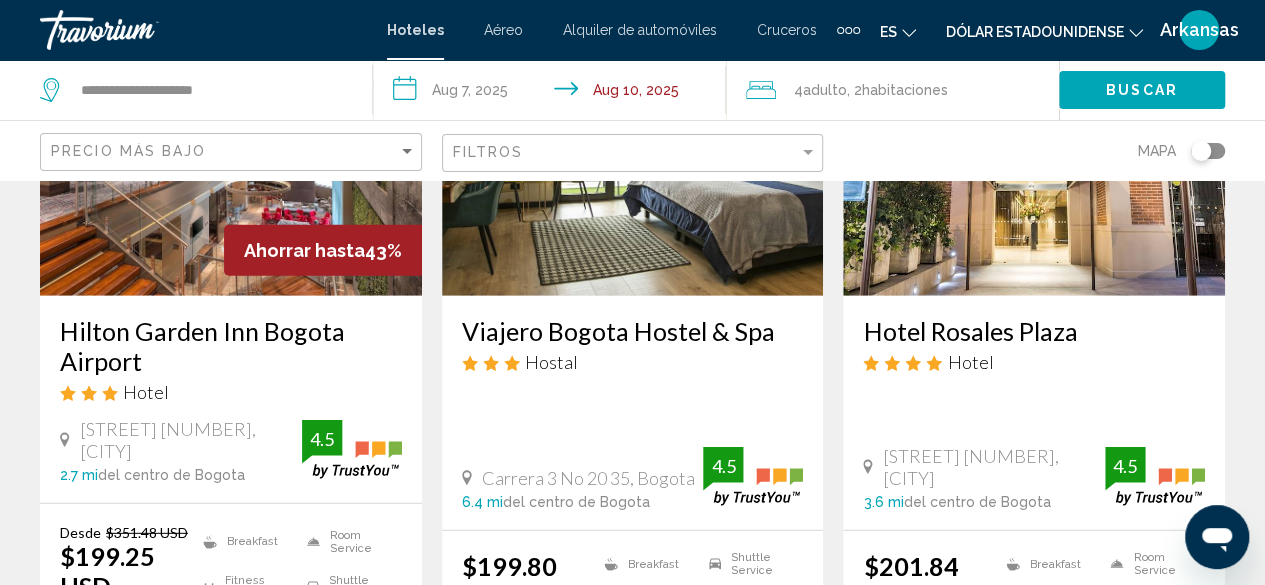 click at bounding box center [231, 136] 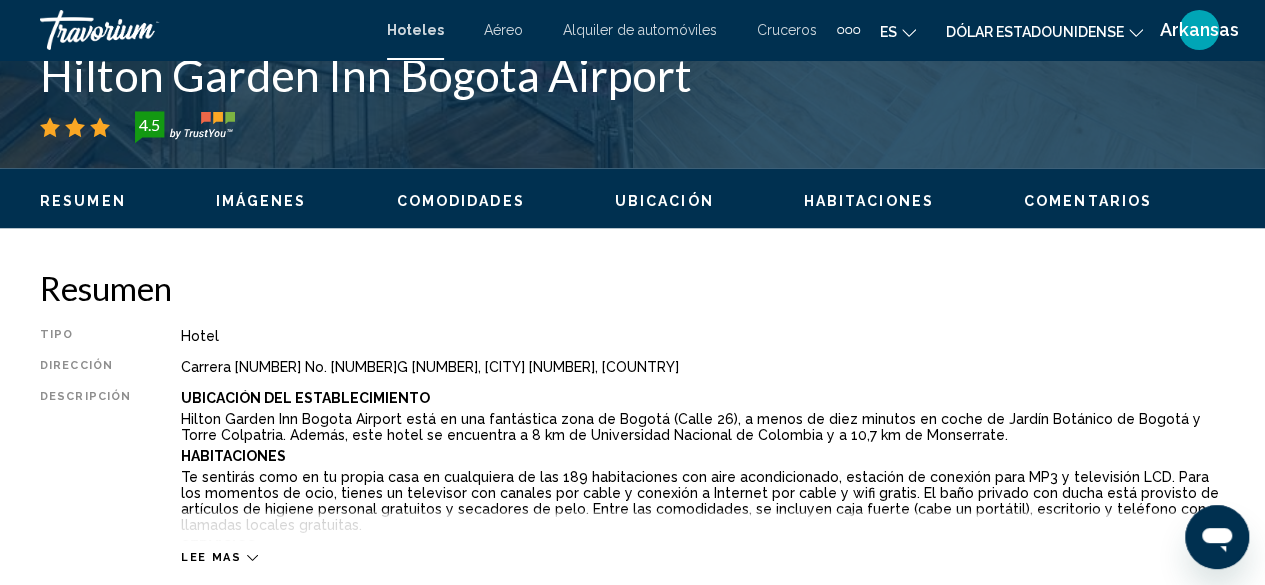 scroll, scrollTop: 1342, scrollLeft: 0, axis: vertical 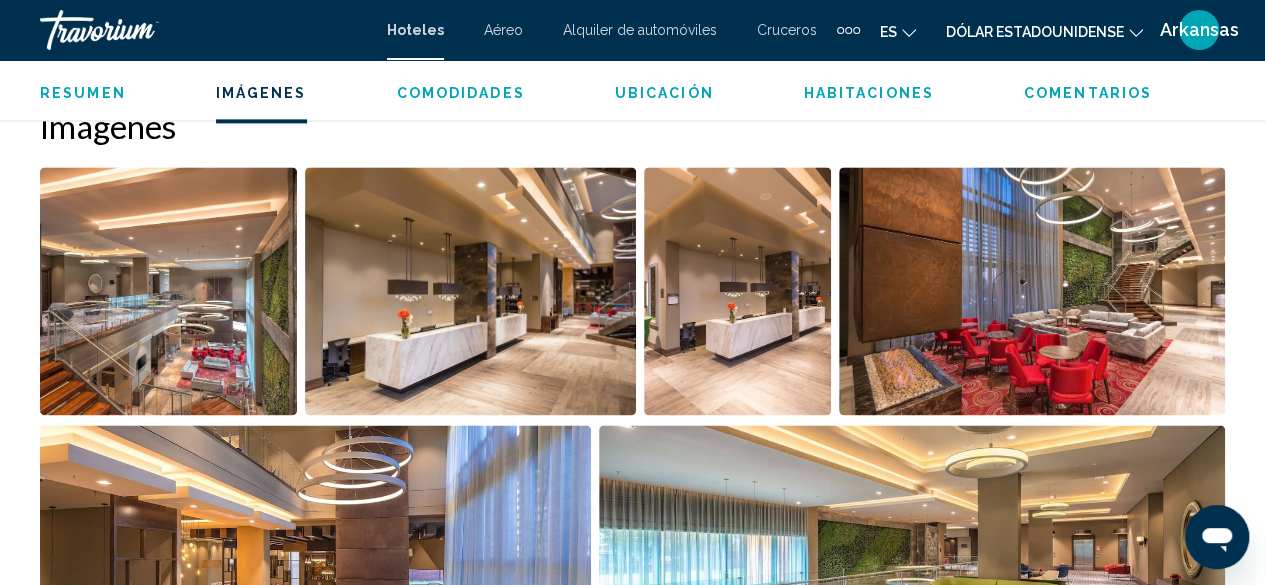 click at bounding box center (168, 291) 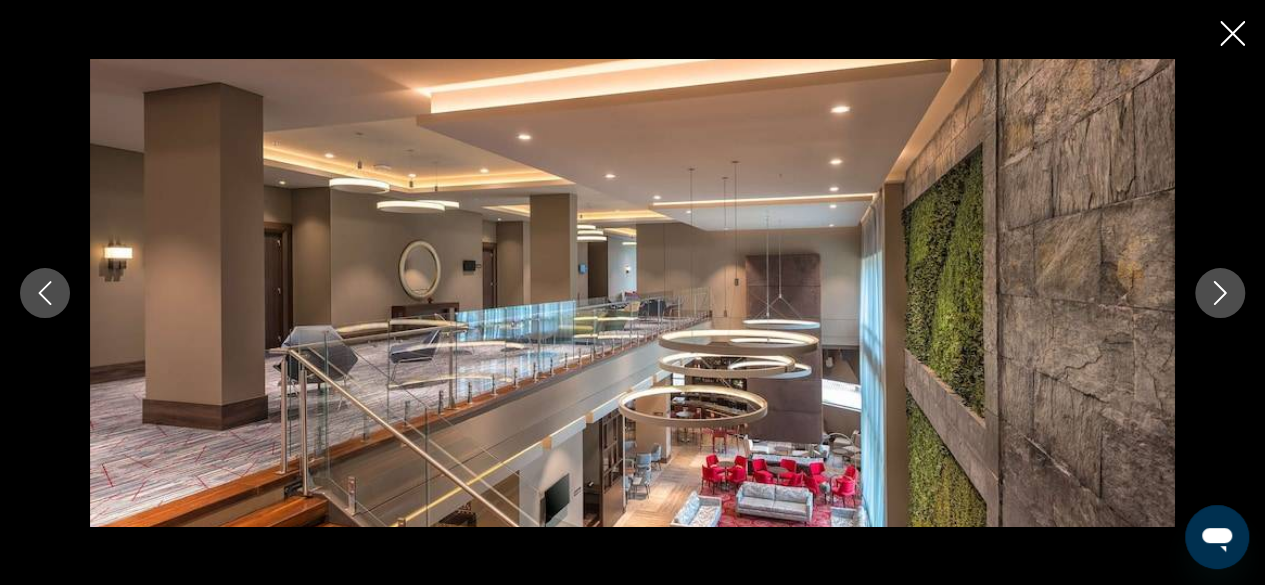 click 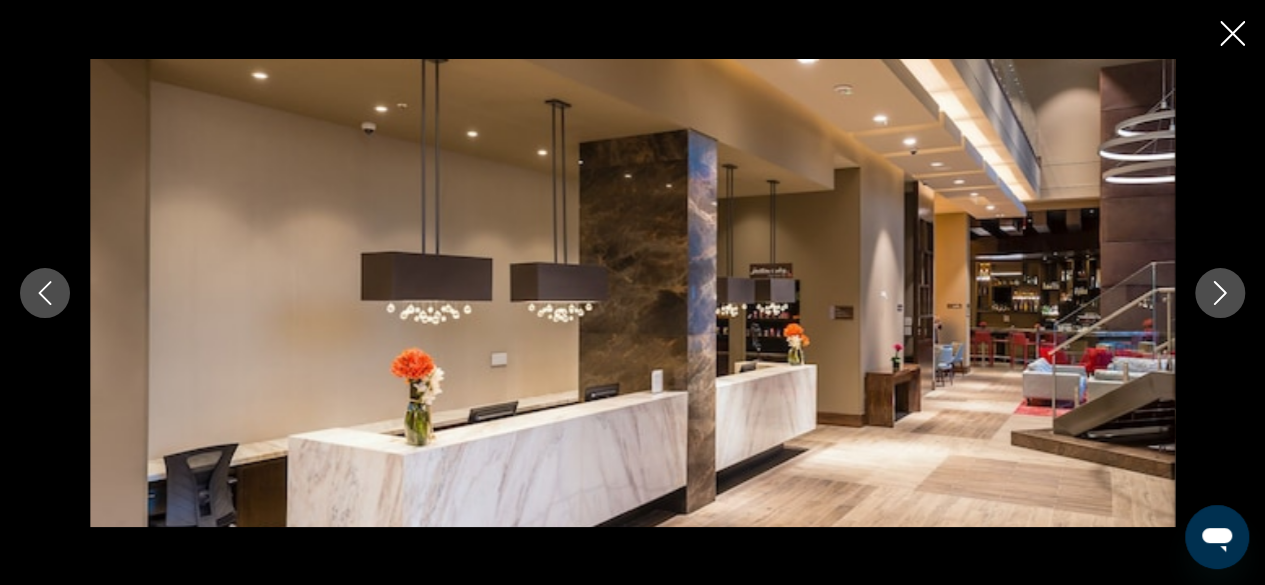 click 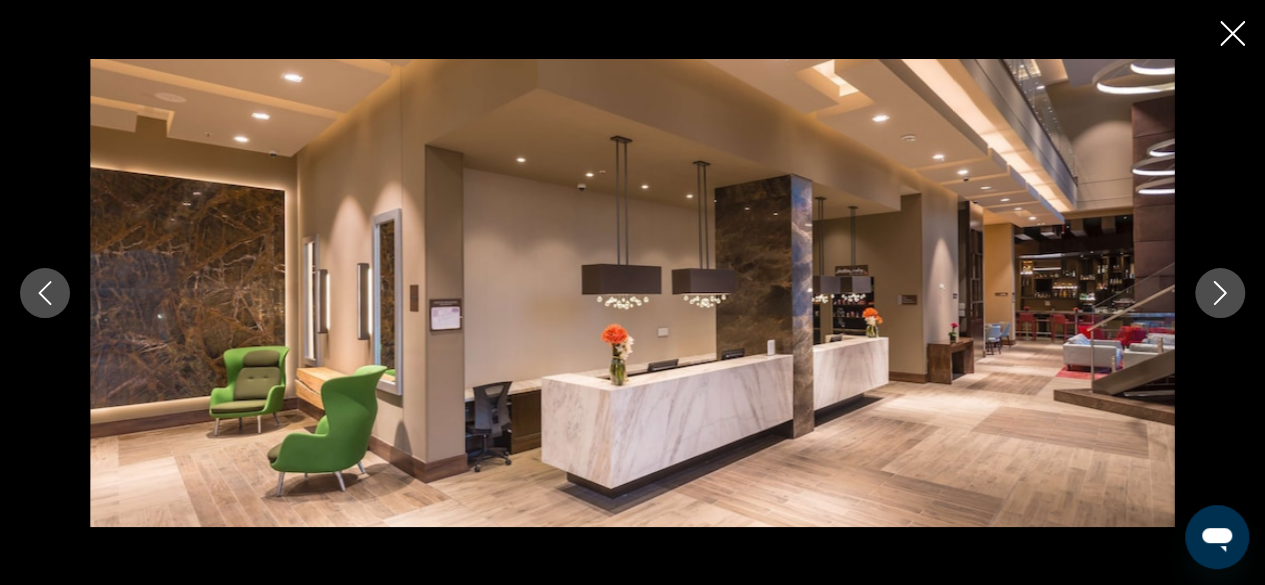click 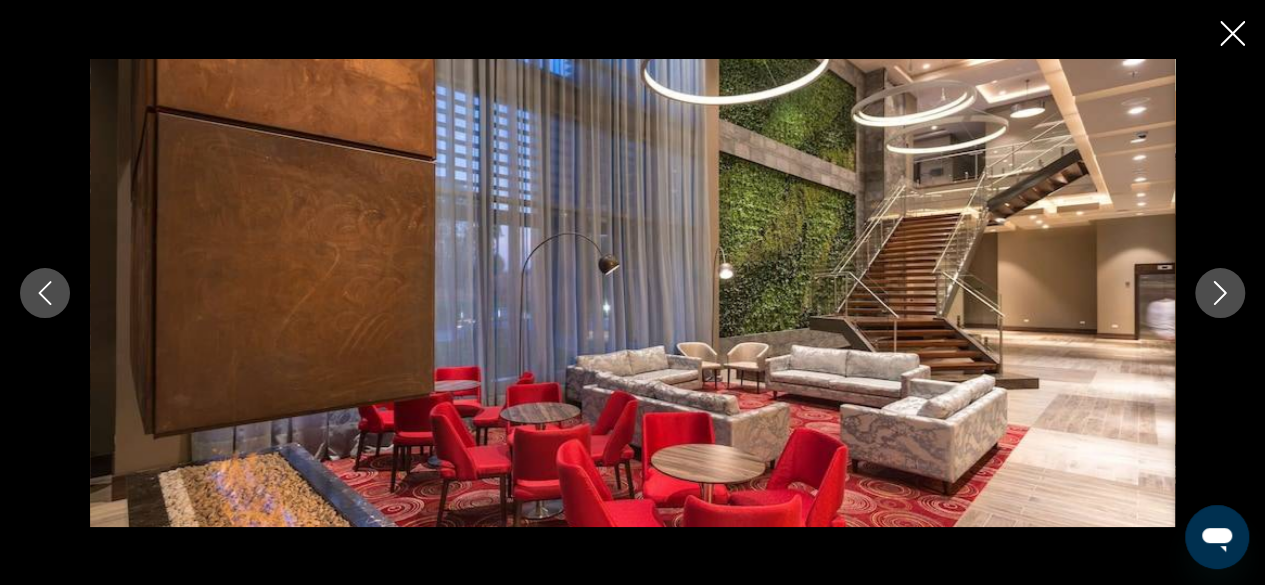 click 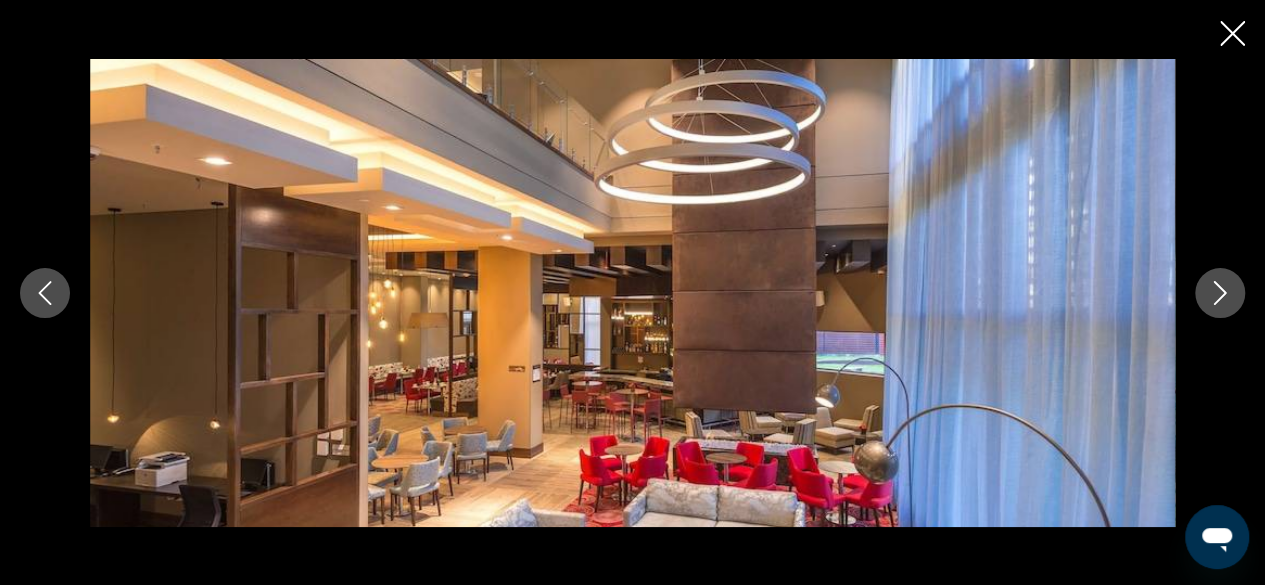 click 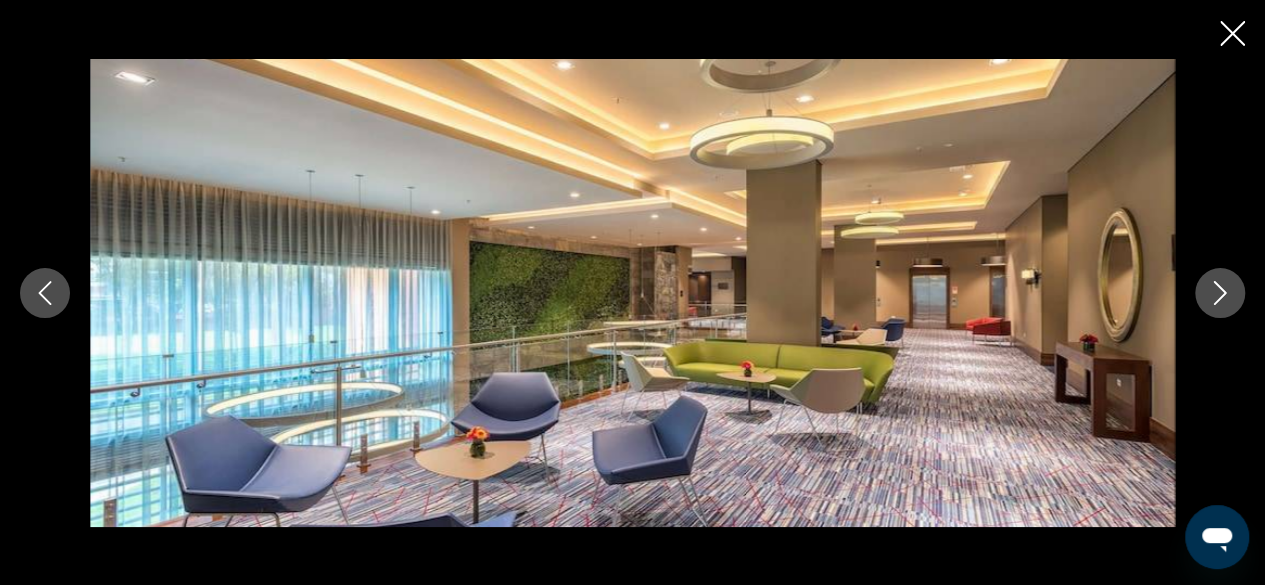 click 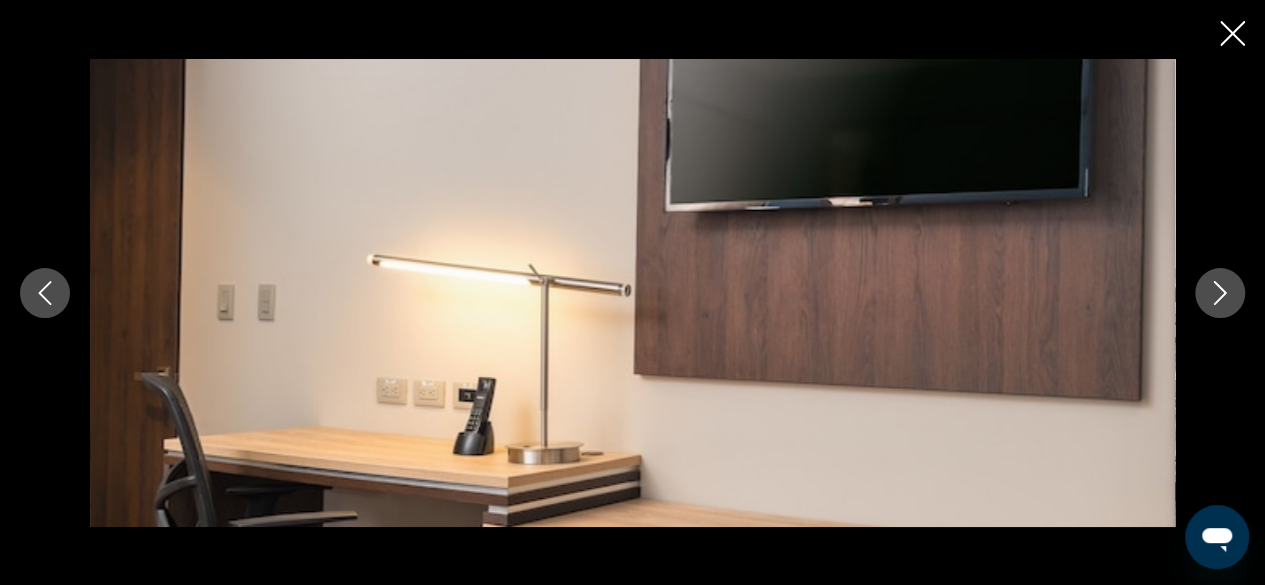 click 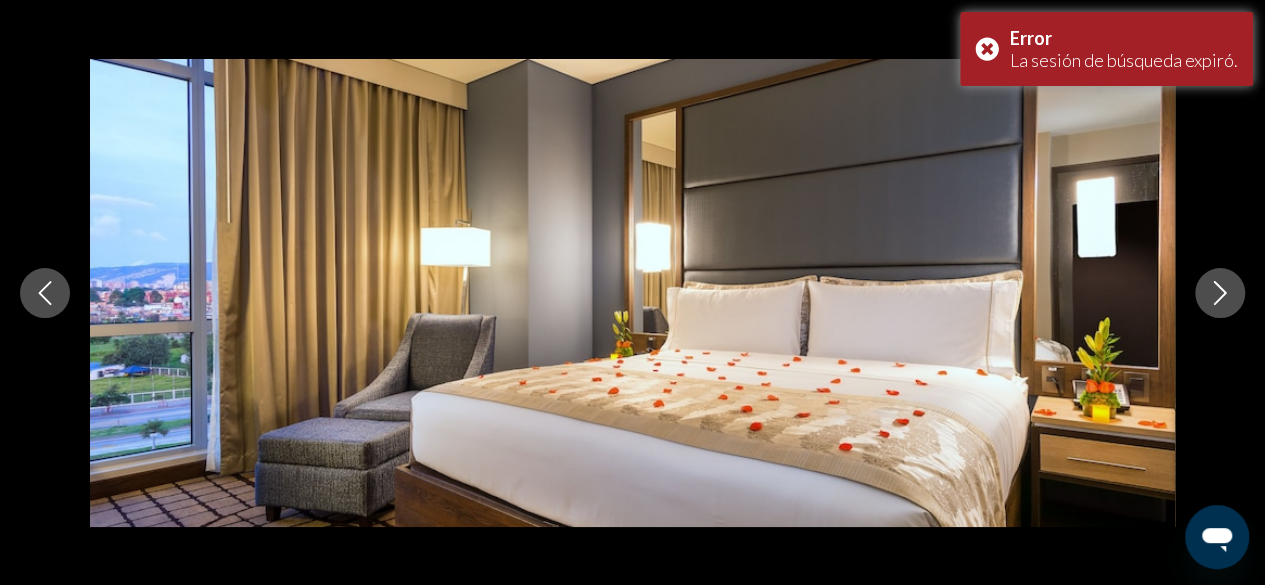 click 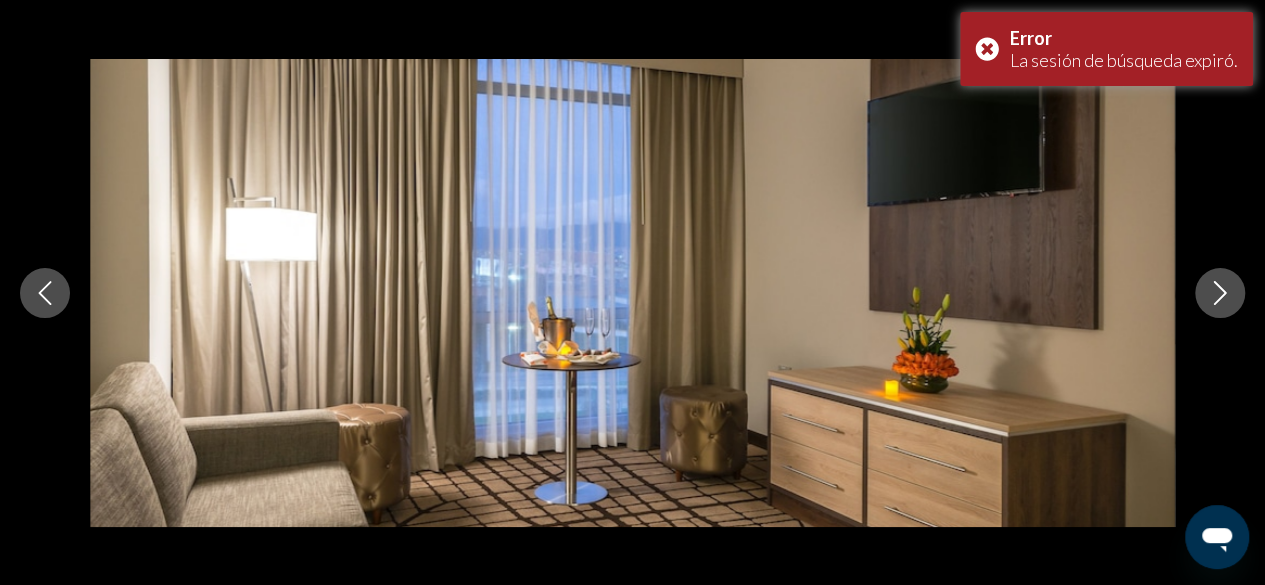 click 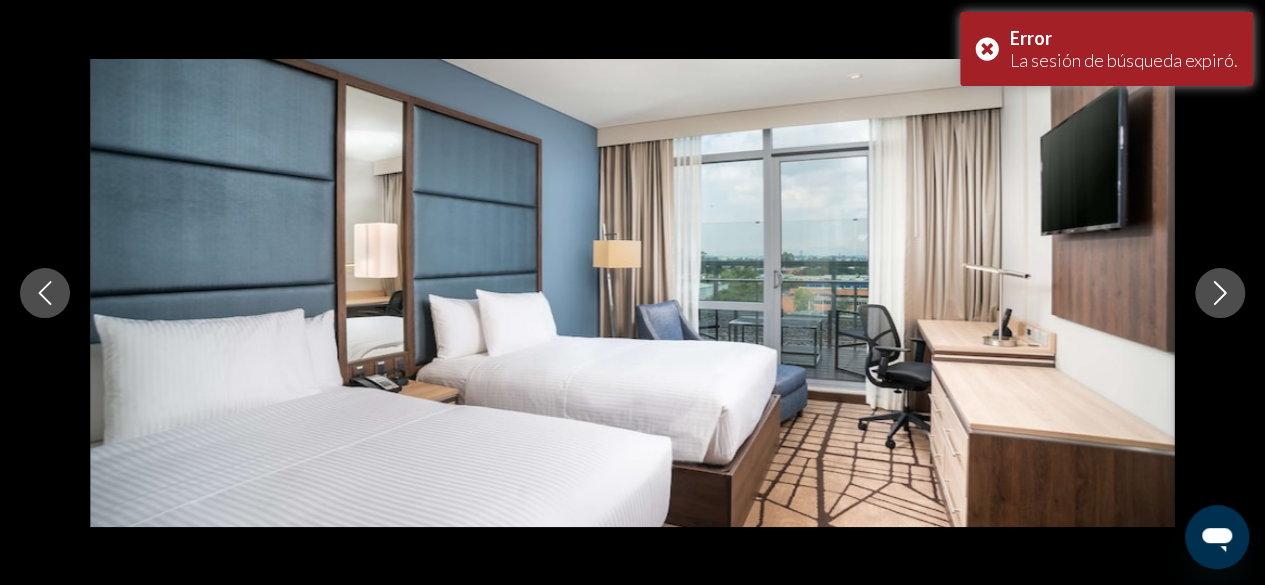 click 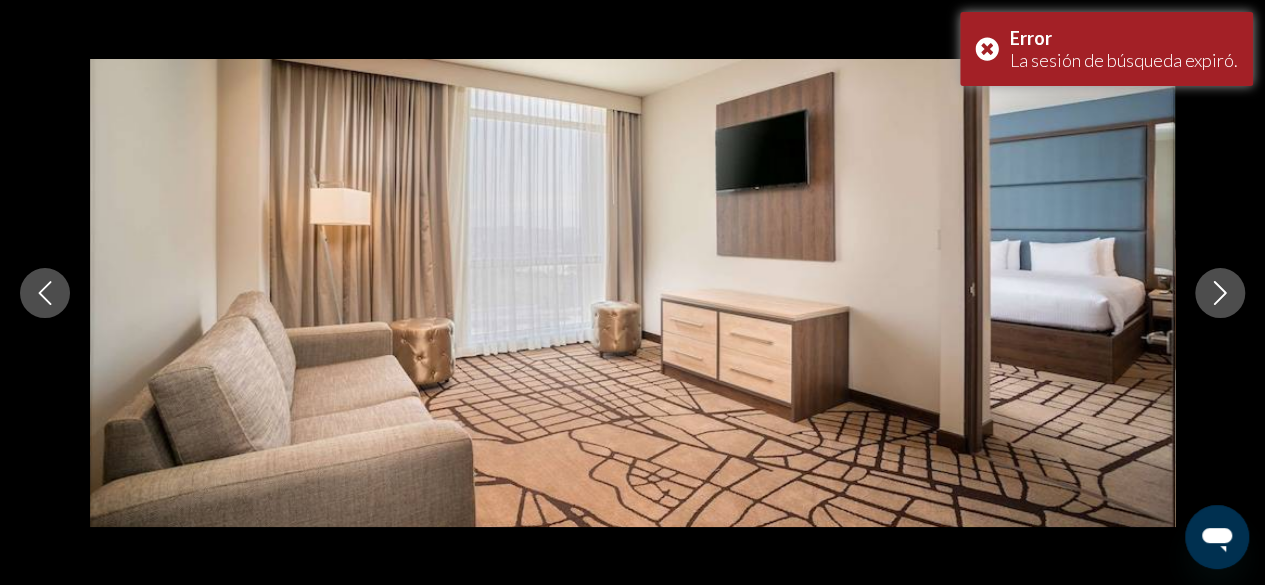 click 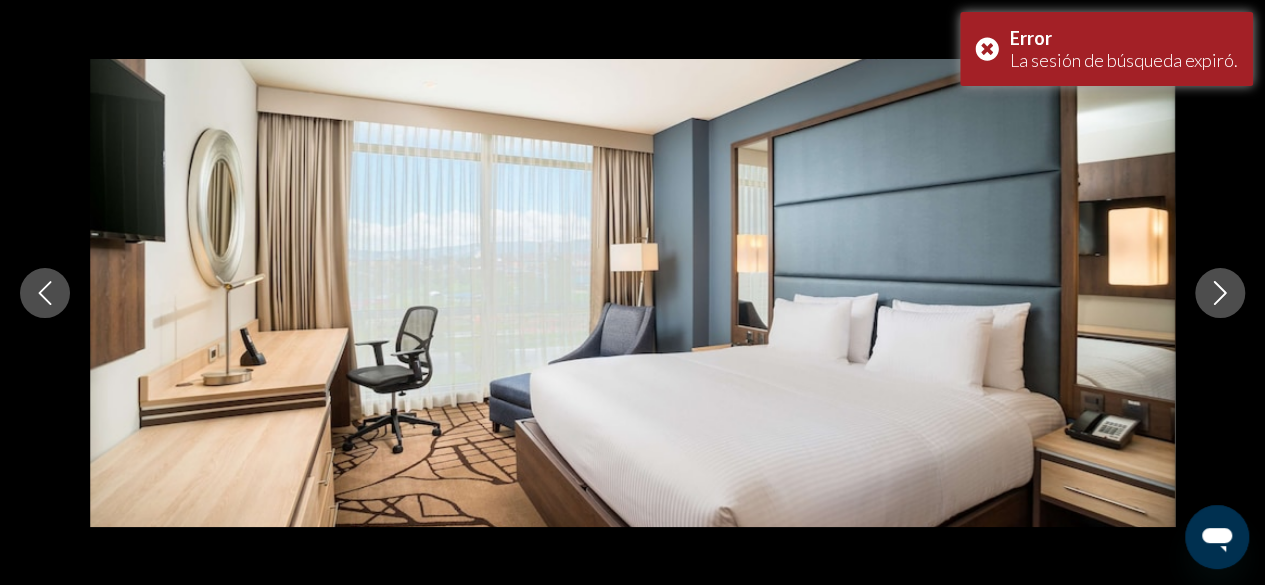 click 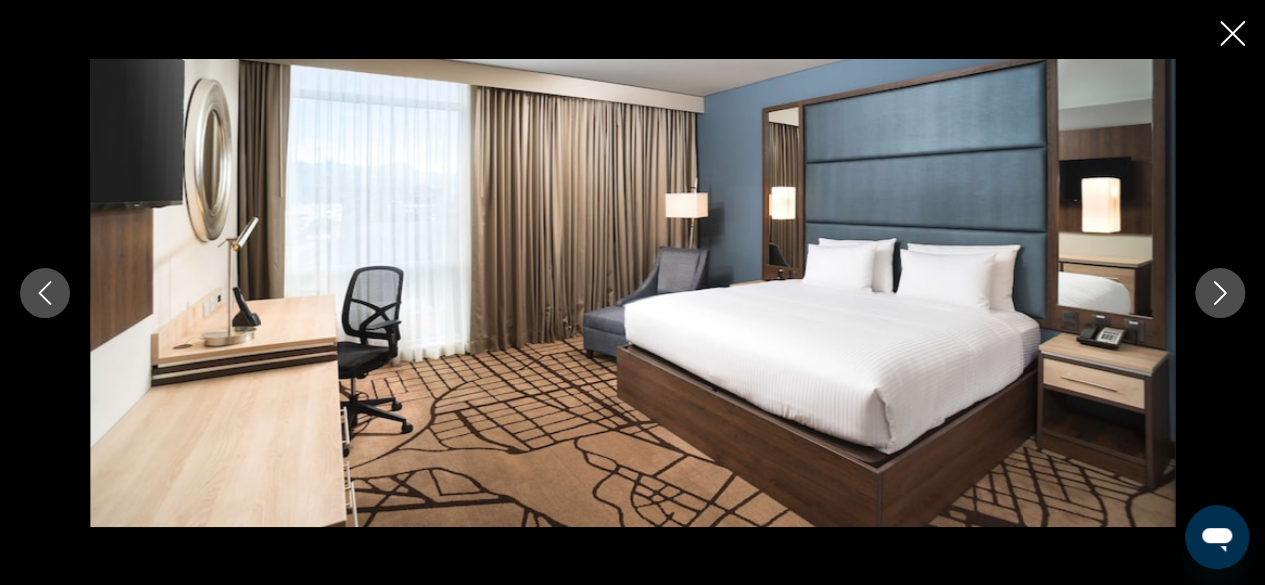 click at bounding box center [1220, 293] 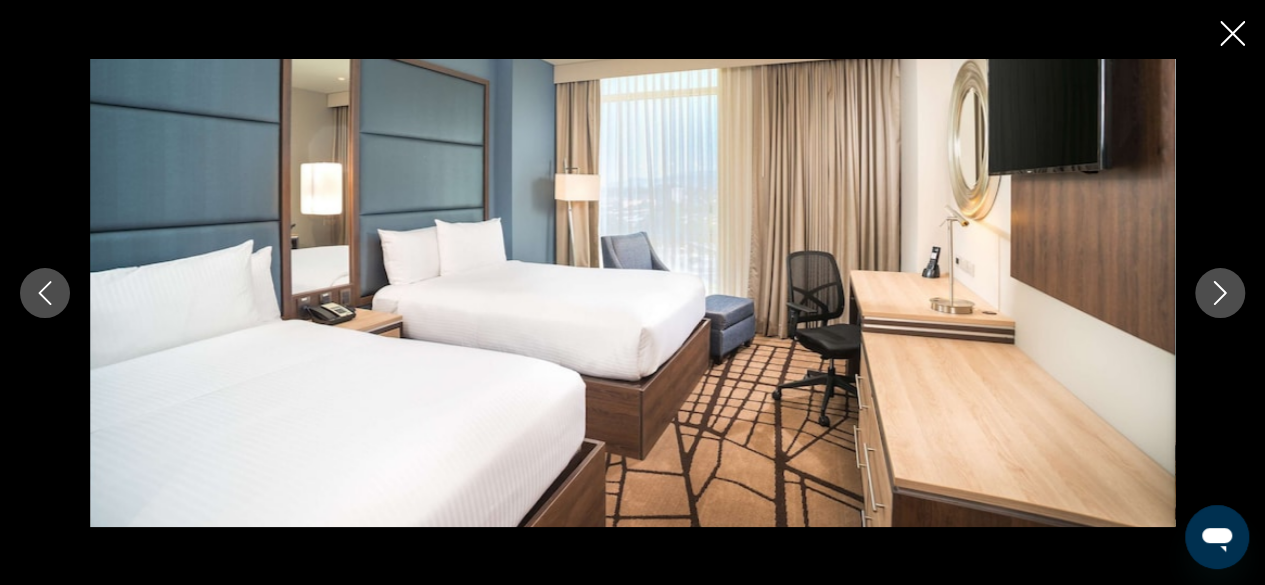 click at bounding box center [1220, 293] 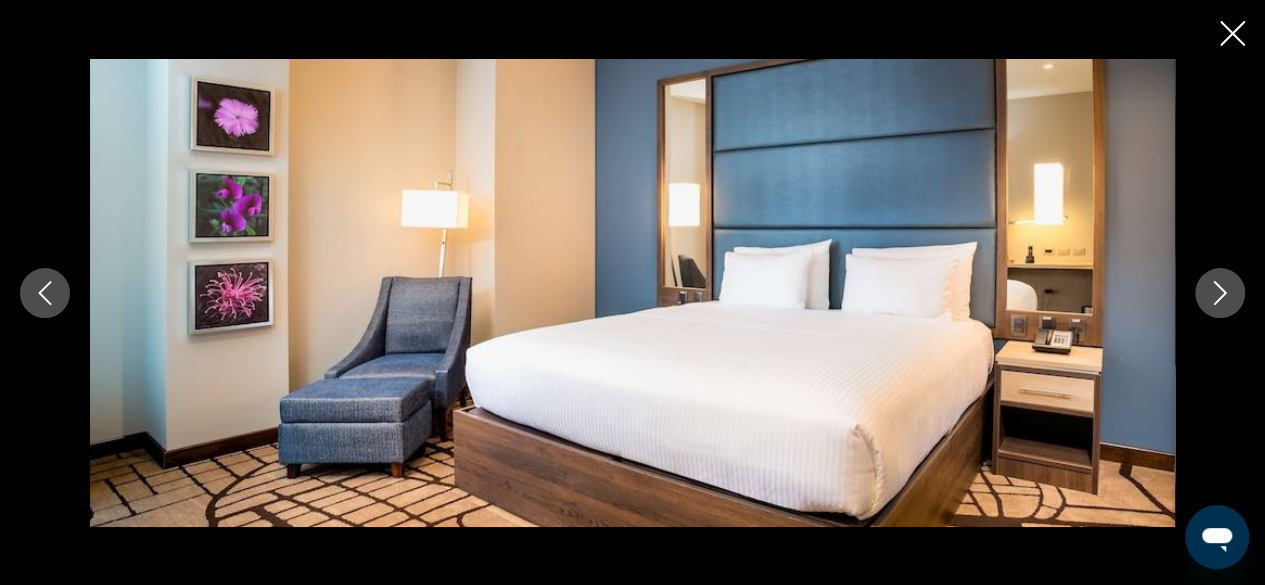 click at bounding box center [1220, 293] 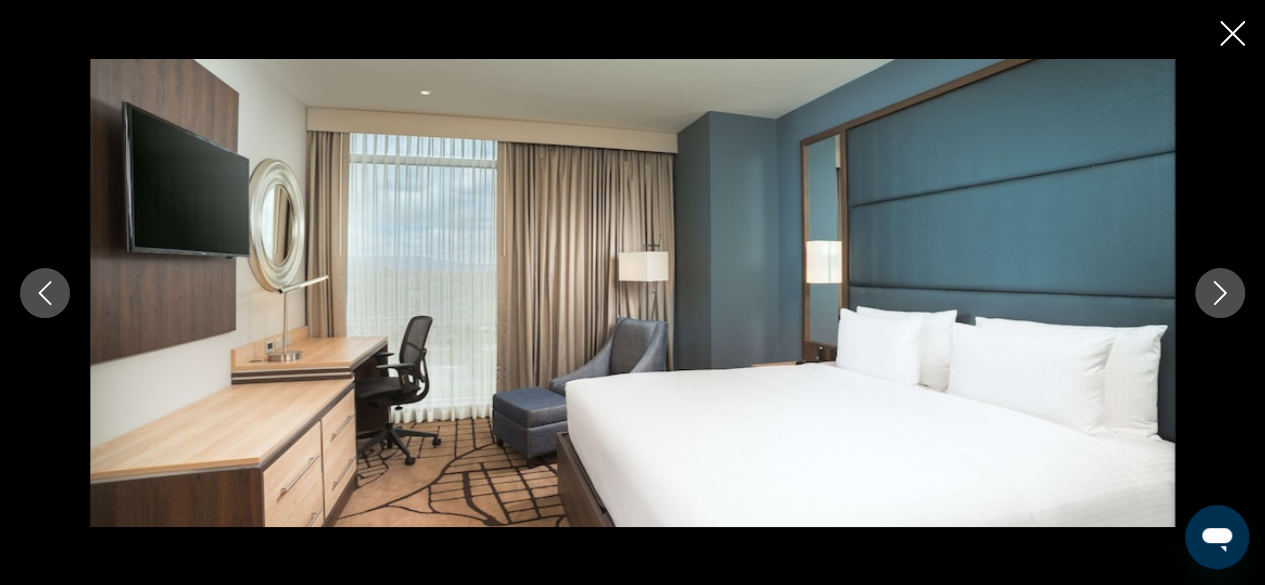 click at bounding box center (1220, 293) 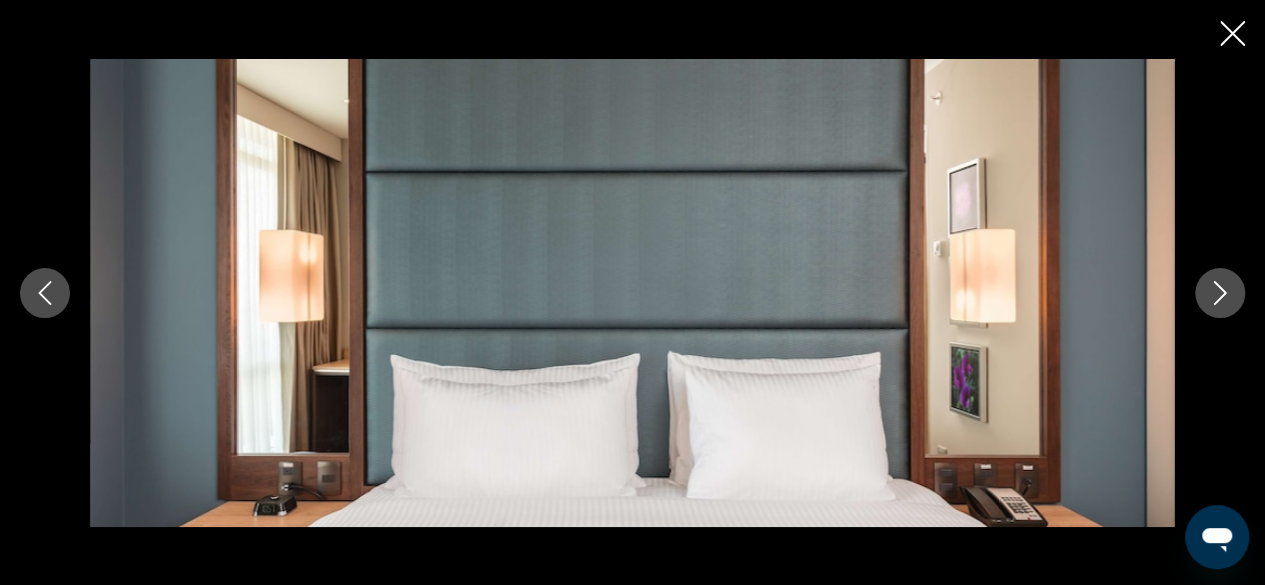click at bounding box center [1220, 293] 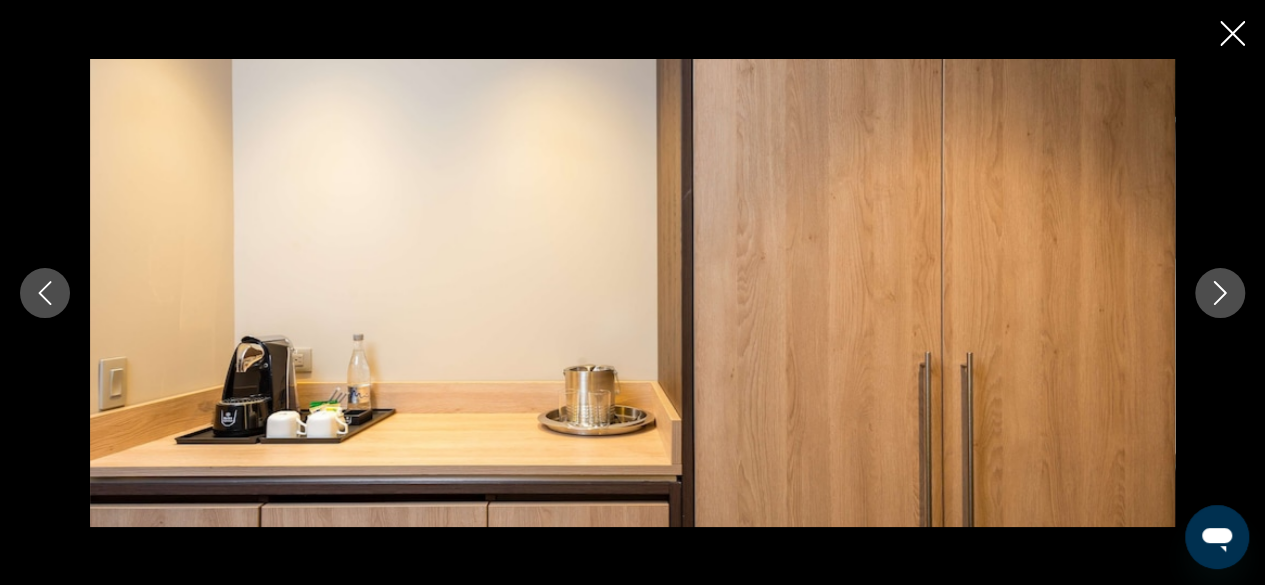 click at bounding box center [1220, 293] 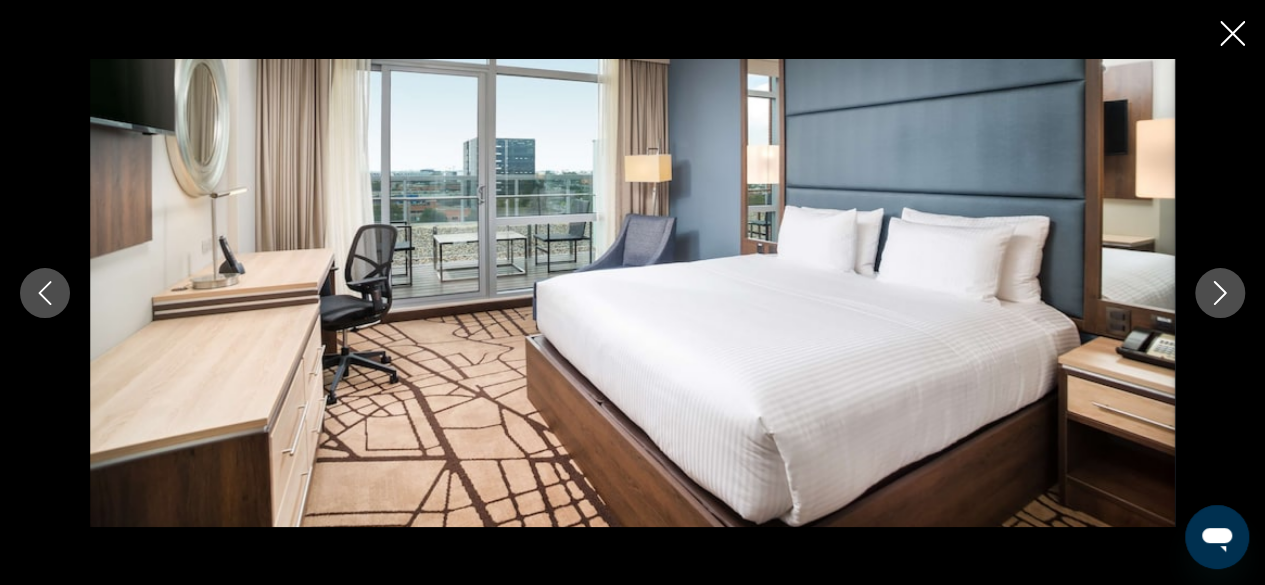 click at bounding box center (1220, 293) 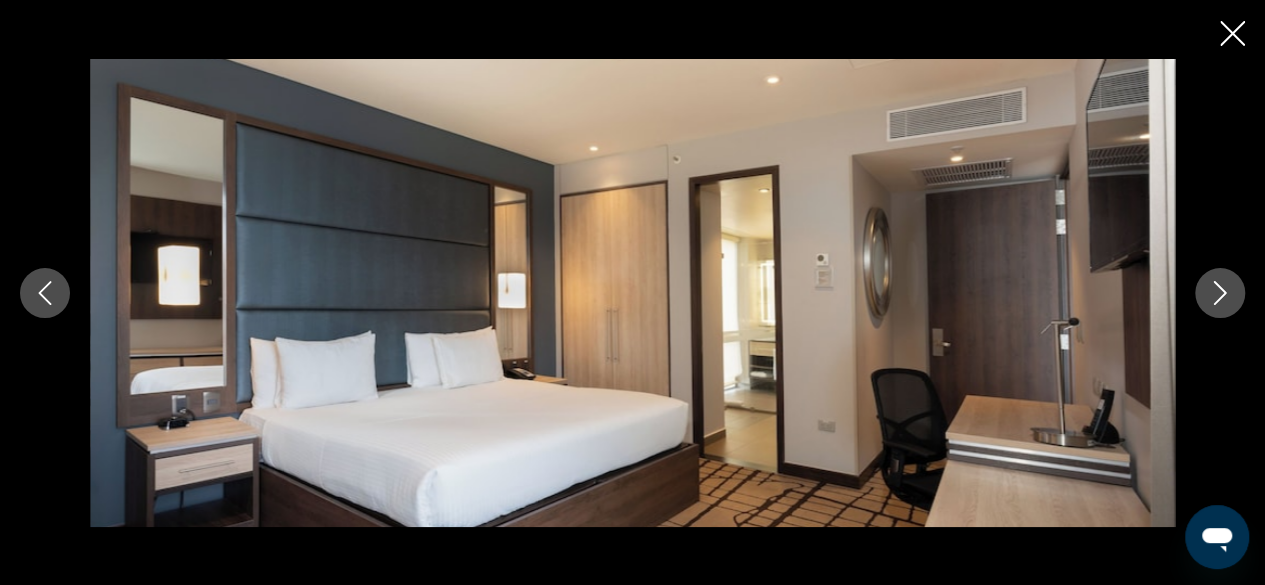 click at bounding box center [1220, 293] 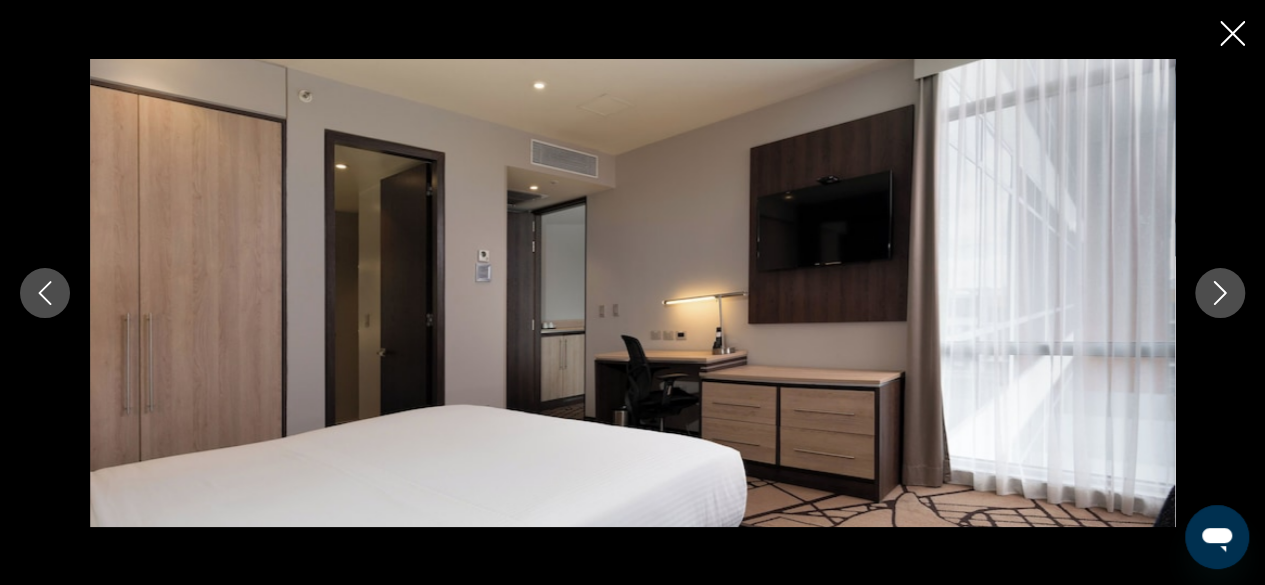 click at bounding box center [1220, 293] 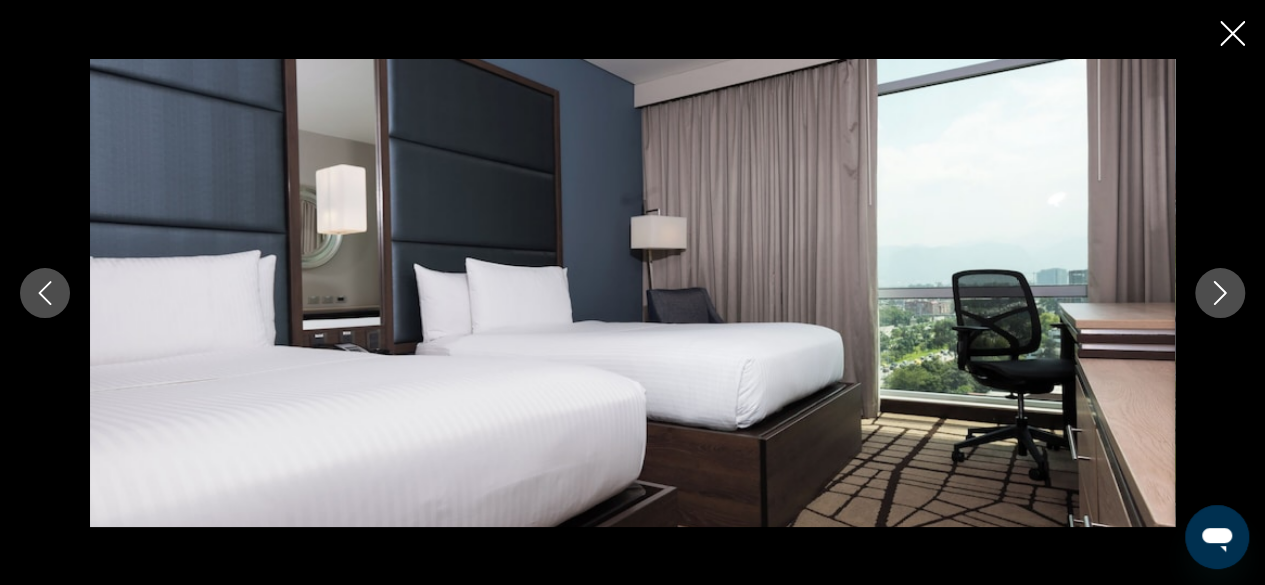 click at bounding box center (1220, 293) 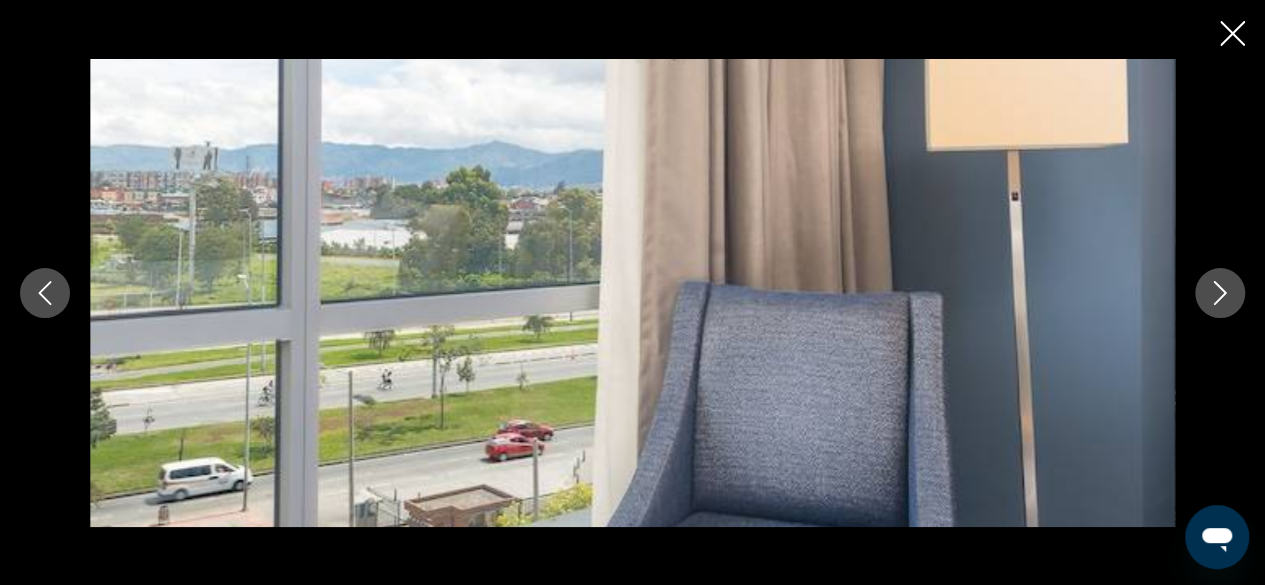 click at bounding box center (1220, 293) 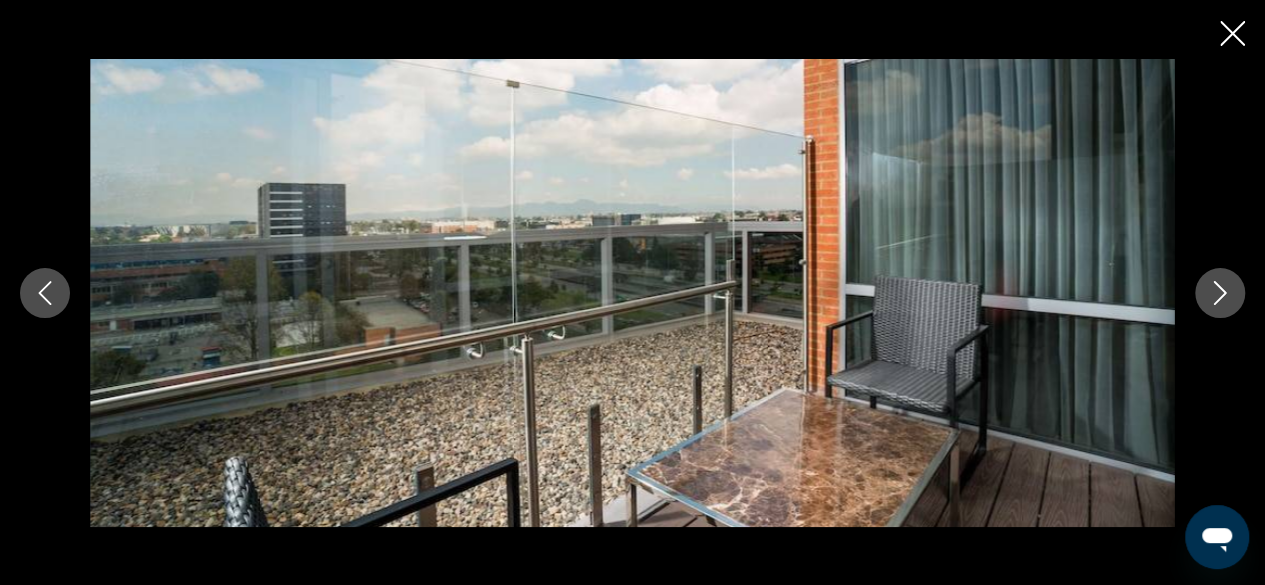 click at bounding box center (1220, 293) 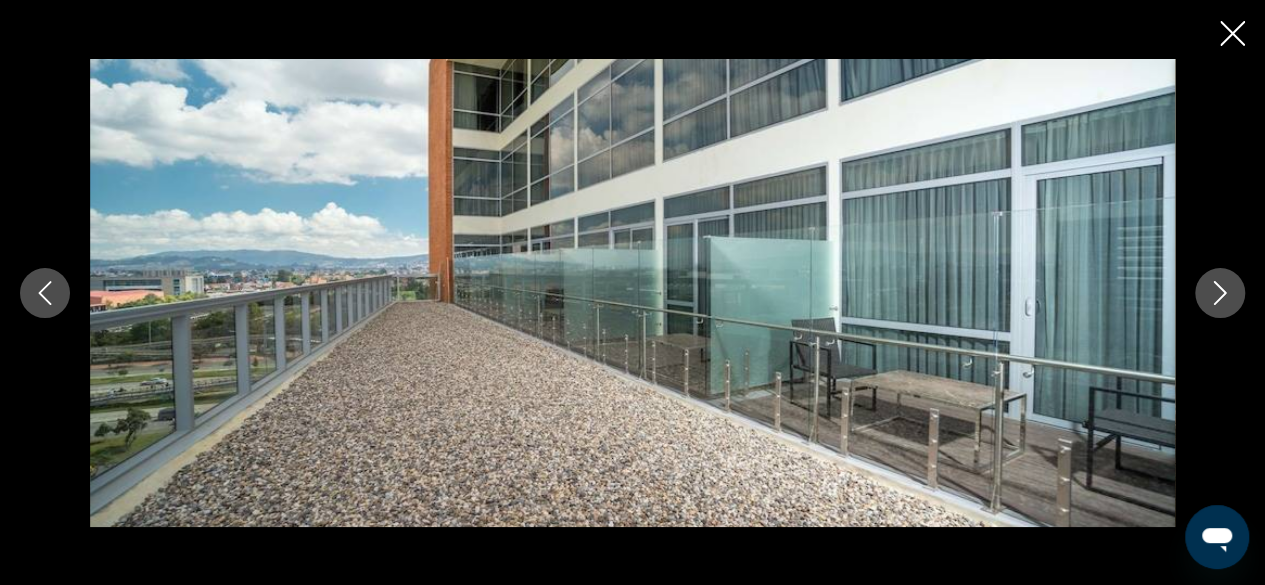 click at bounding box center [1220, 293] 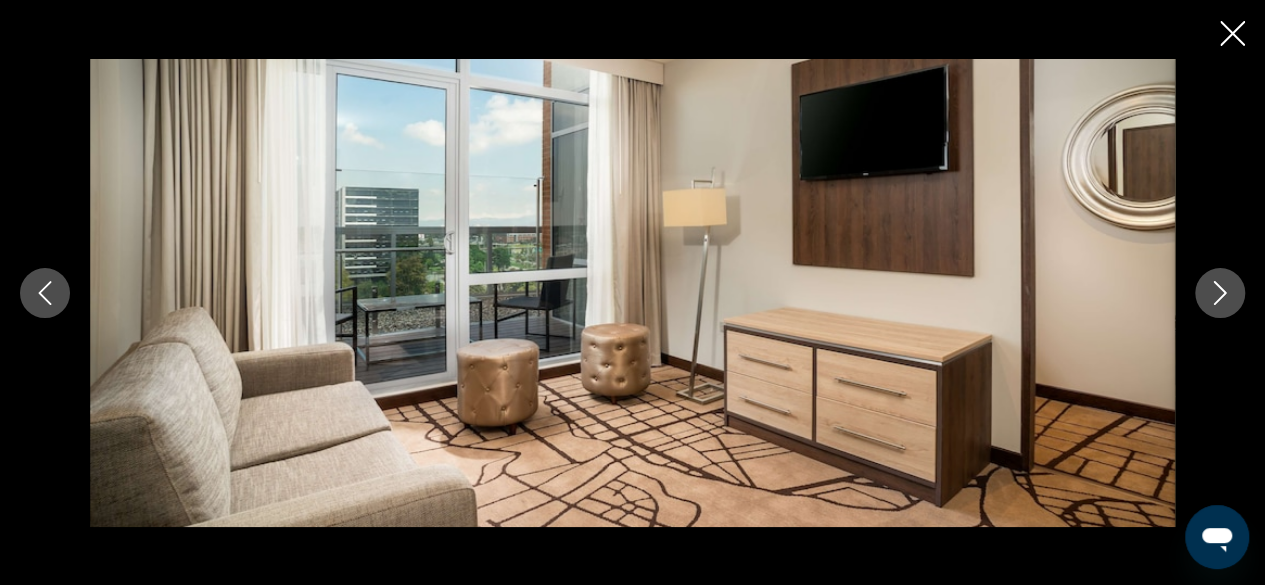 click at bounding box center [1220, 293] 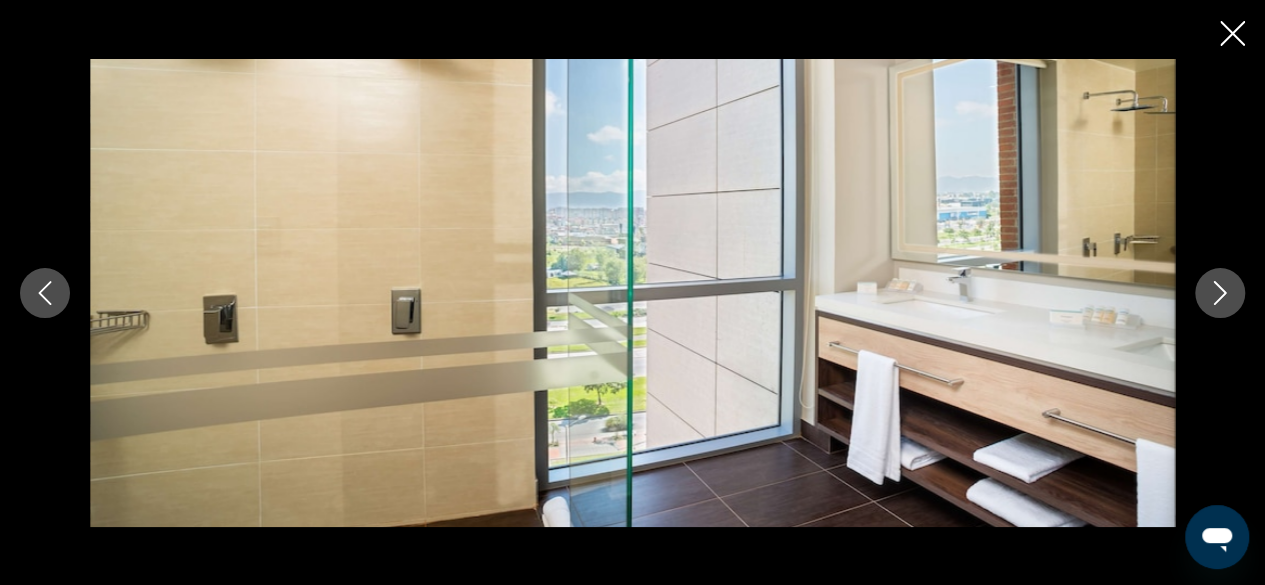 click at bounding box center [1220, 293] 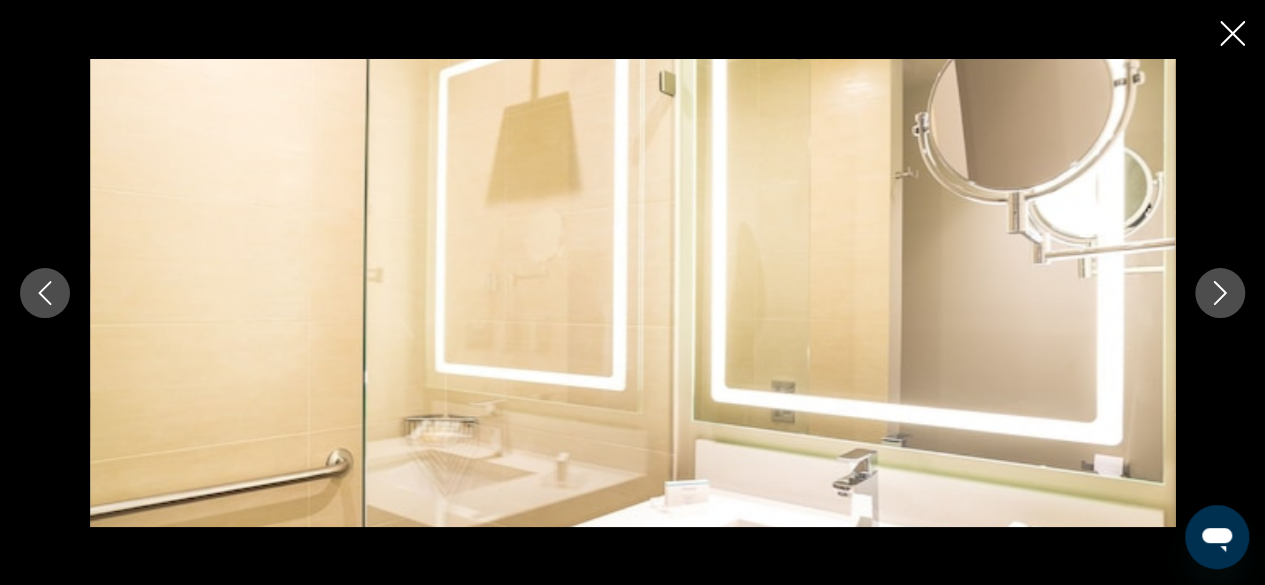click at bounding box center [1220, 293] 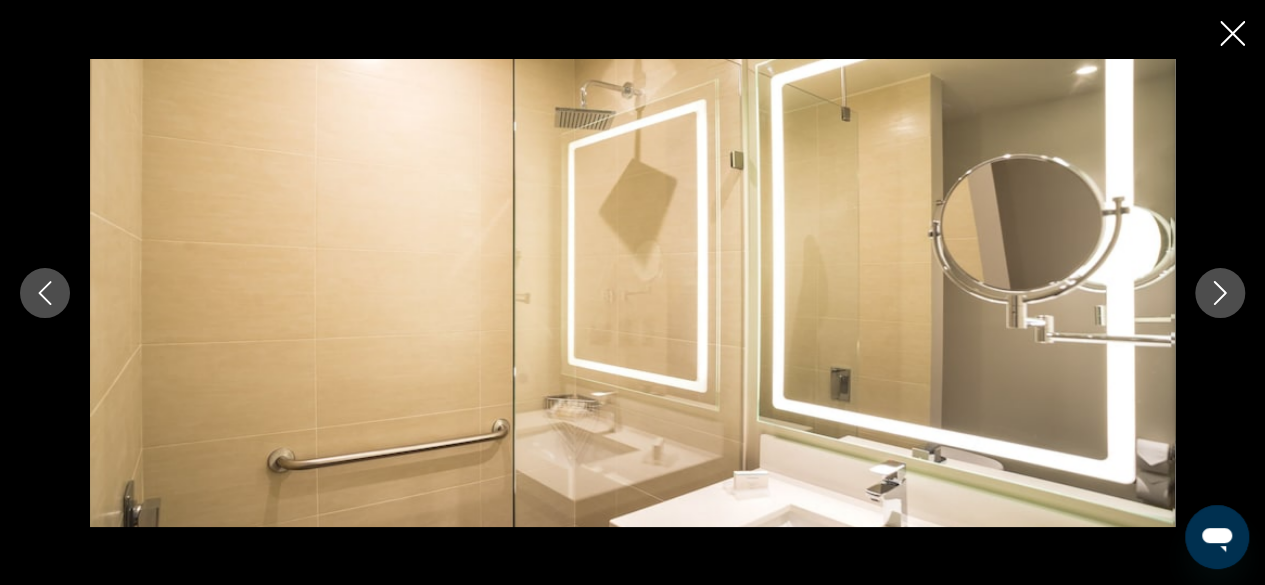 click at bounding box center [1220, 293] 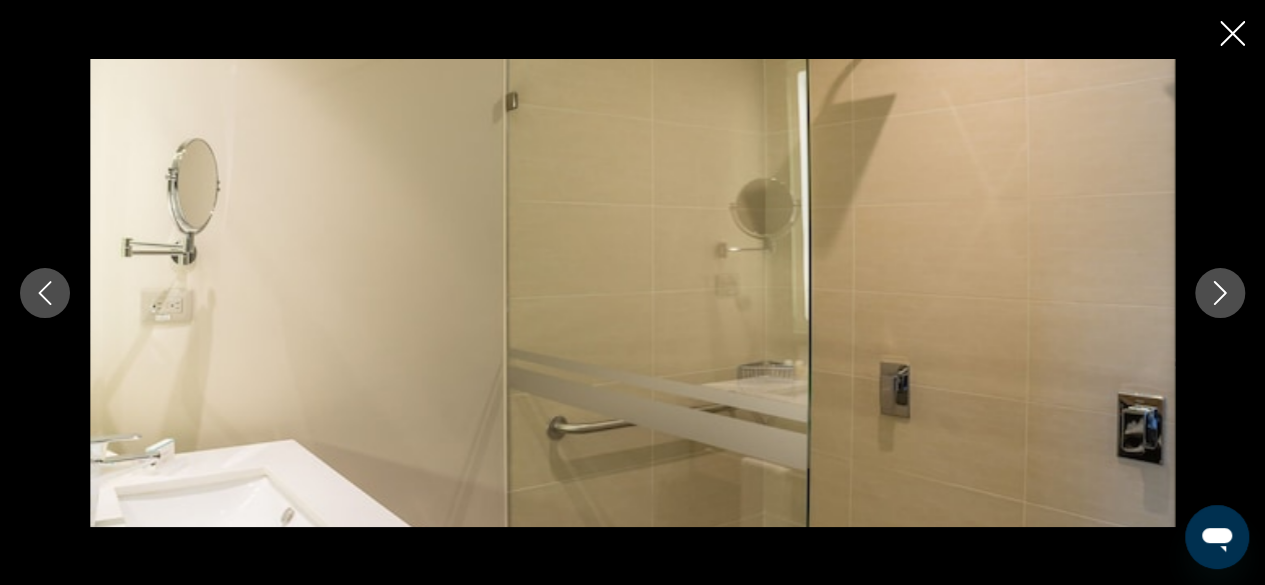 click at bounding box center [1220, 293] 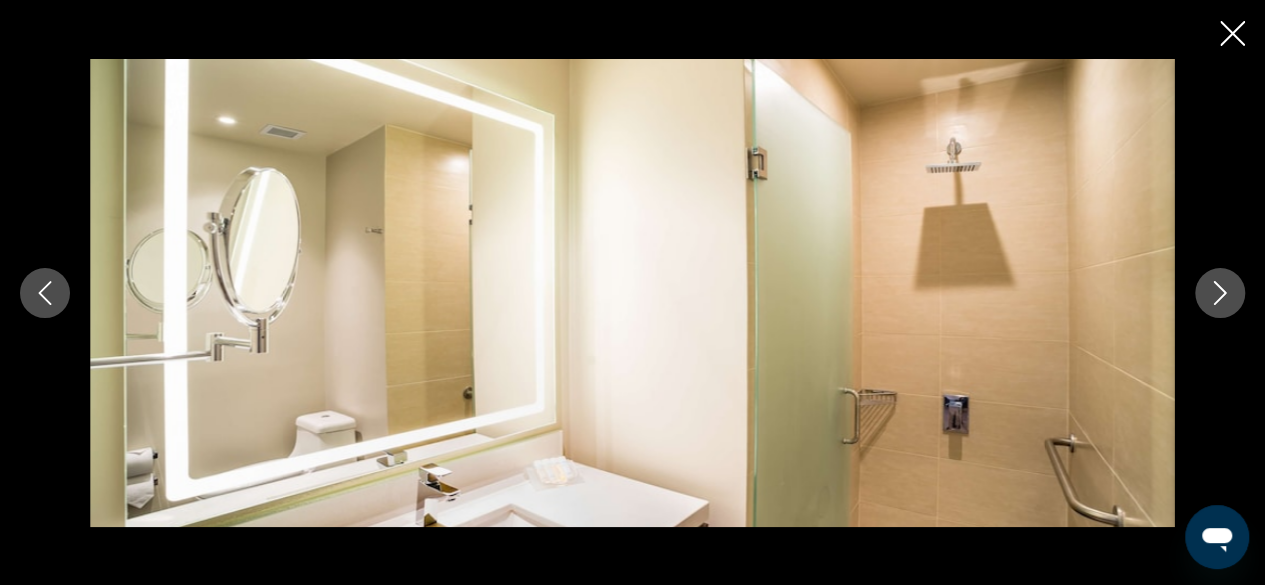 click at bounding box center (1220, 293) 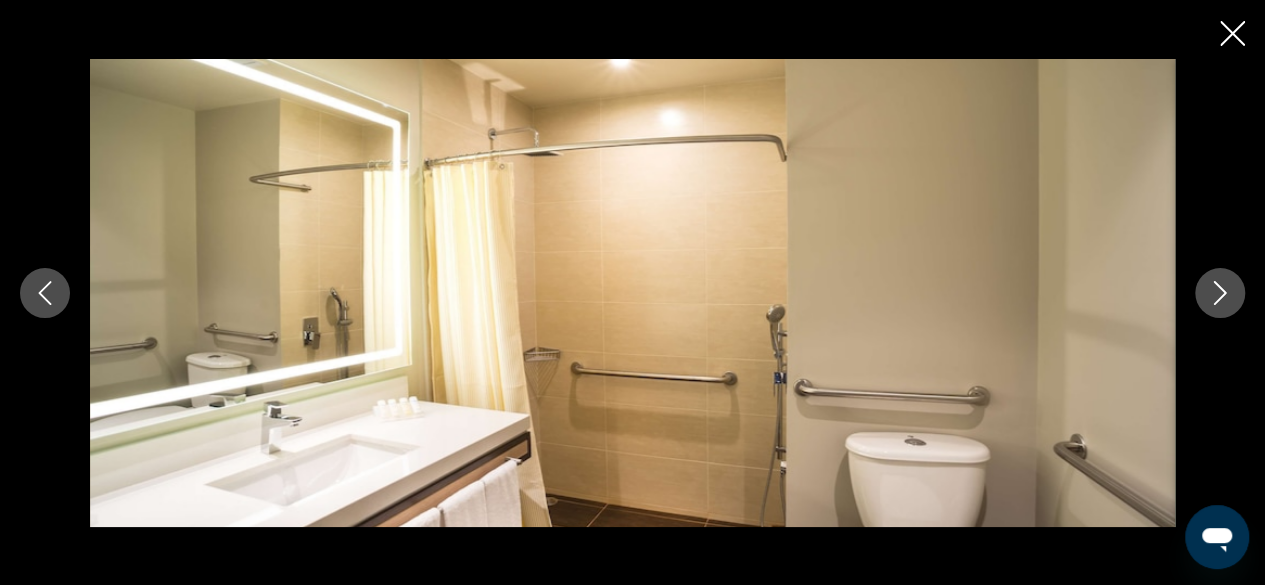 click at bounding box center (1220, 293) 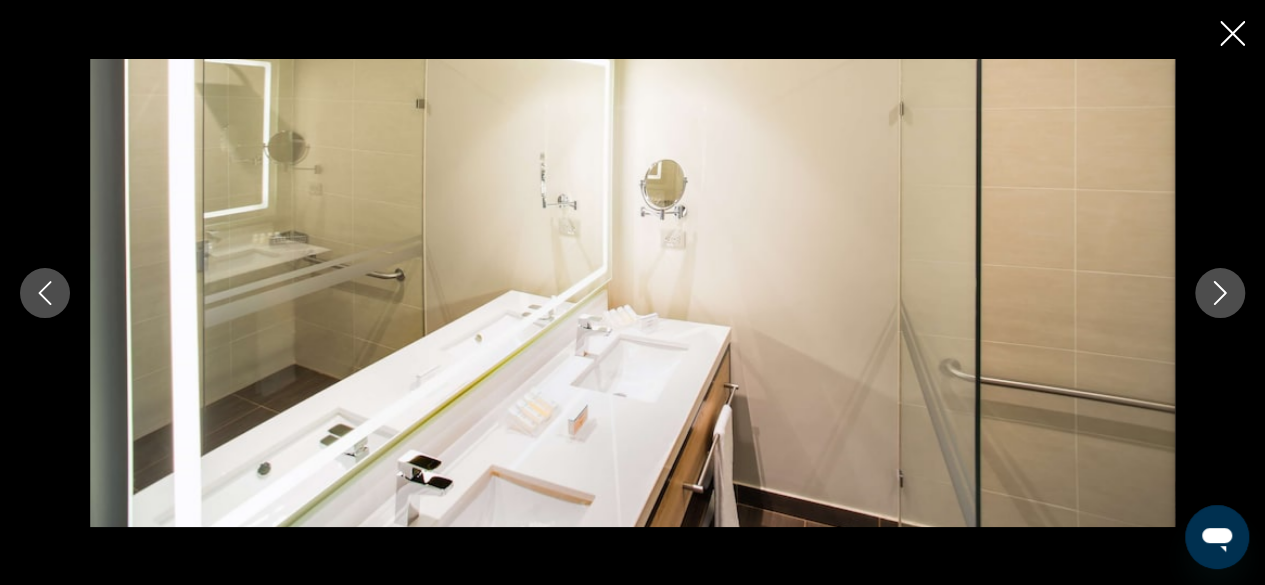 click at bounding box center (1220, 293) 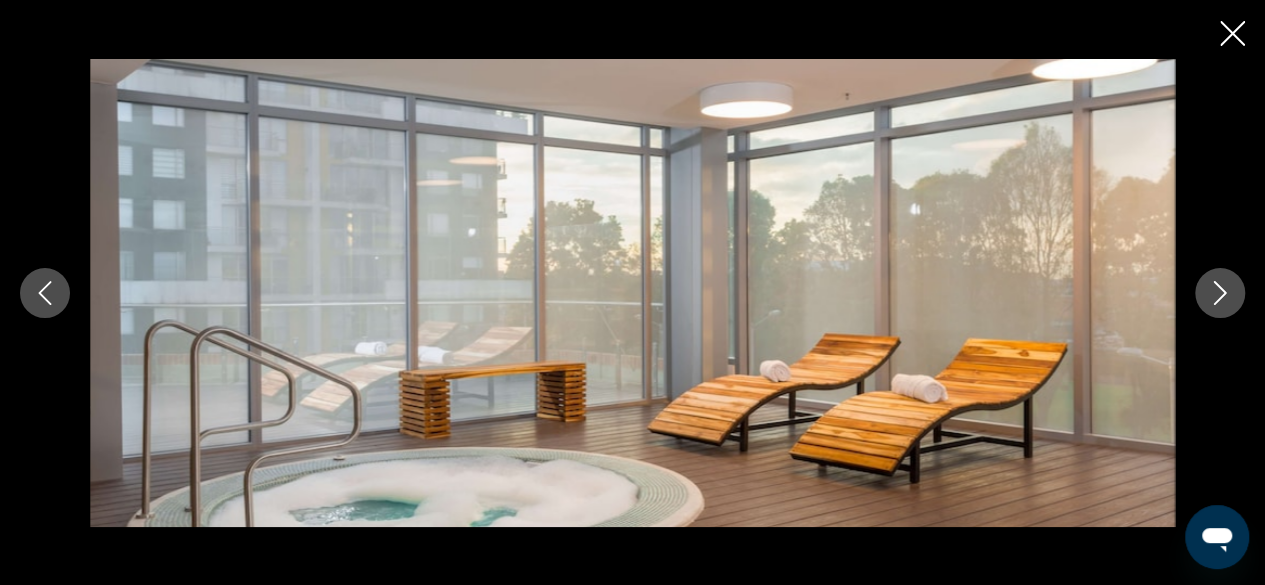 click at bounding box center [1220, 293] 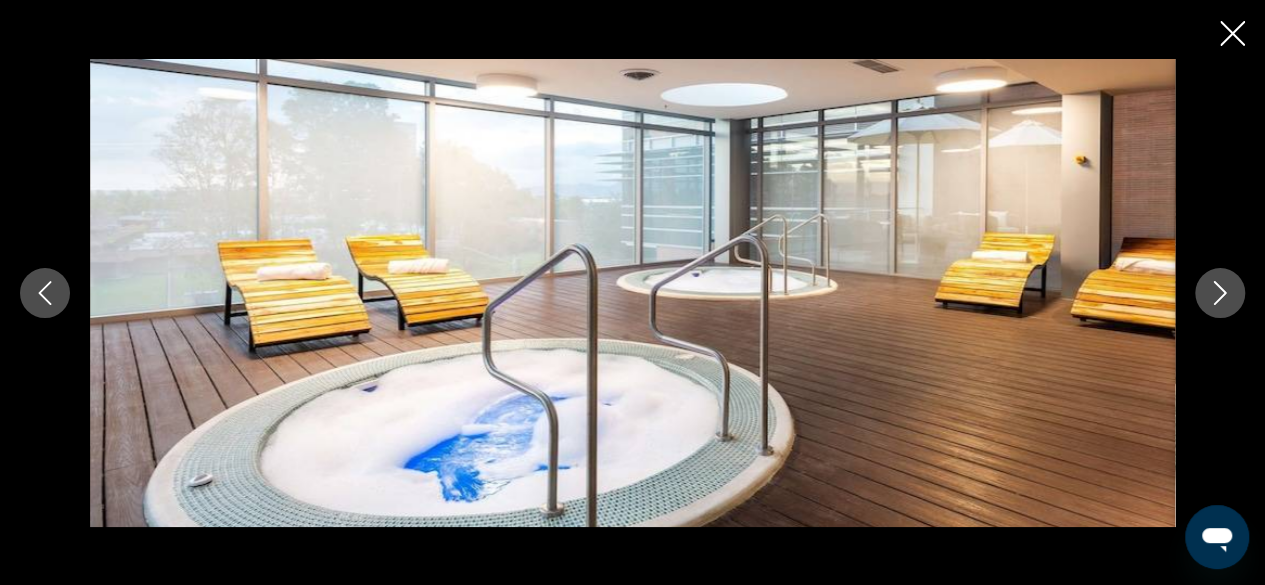 click at bounding box center (1220, 293) 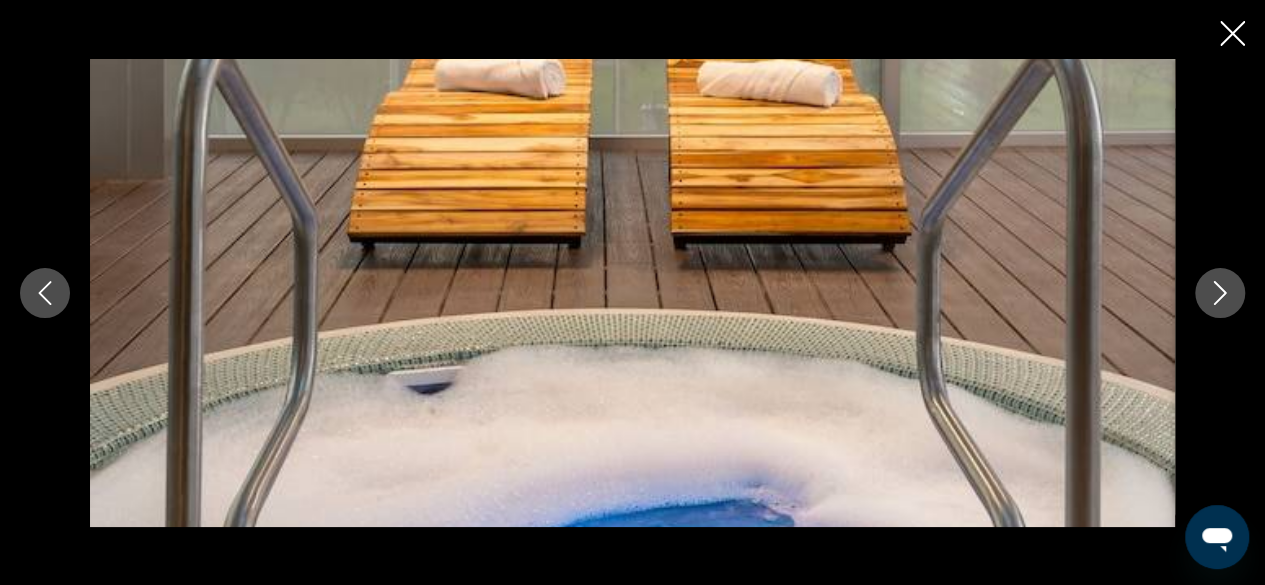 click at bounding box center (1220, 293) 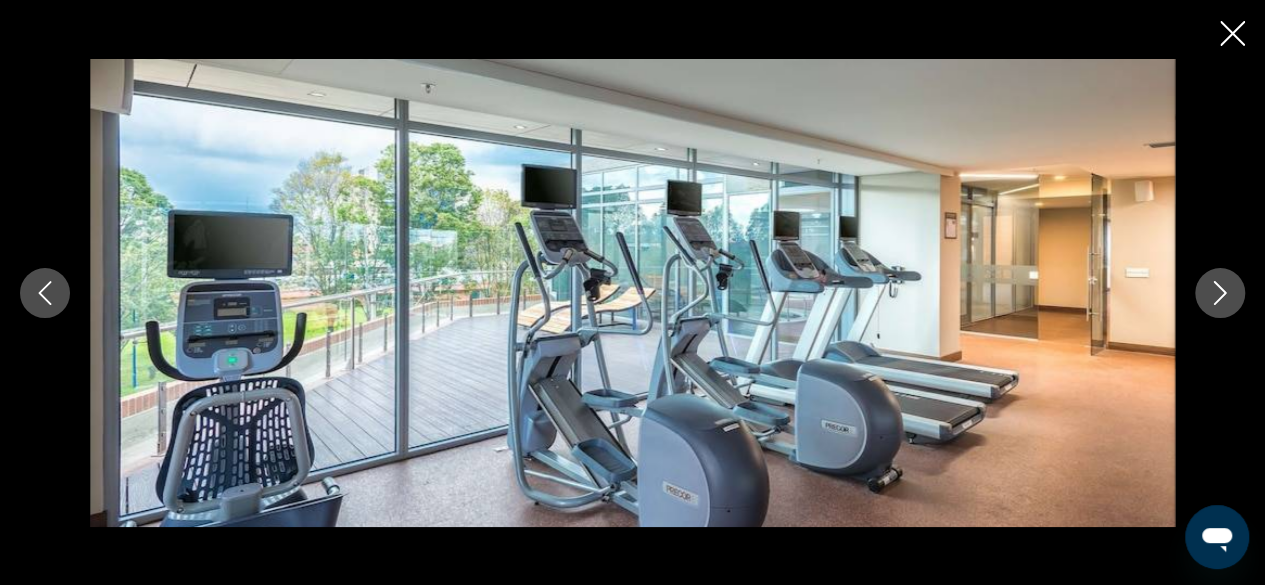 click at bounding box center (1220, 293) 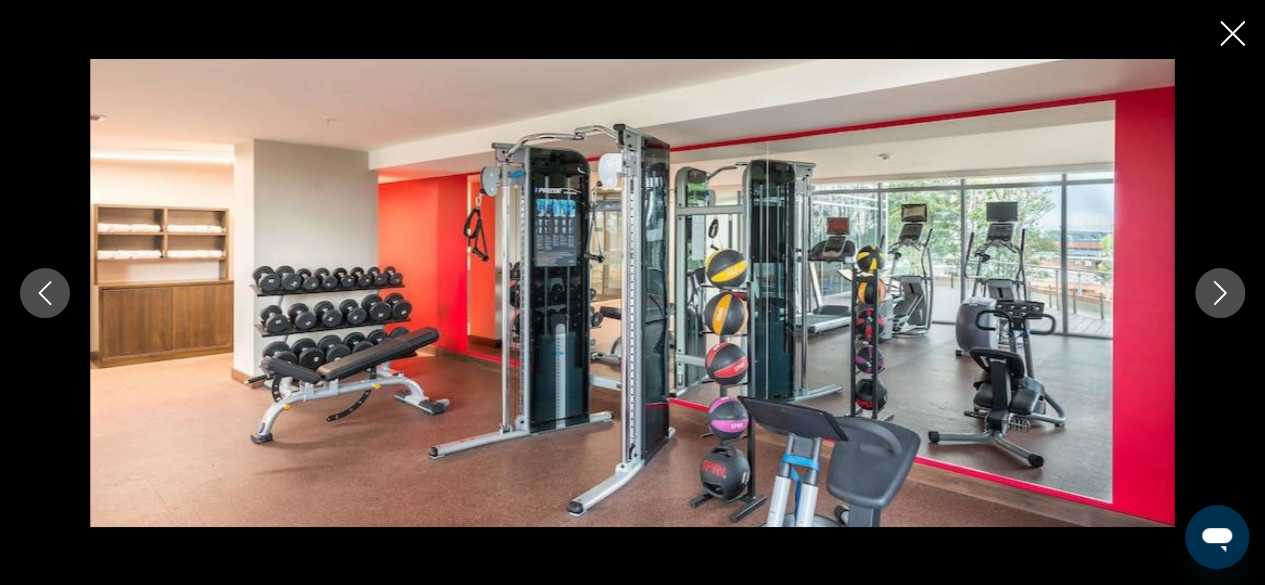 click at bounding box center (1220, 293) 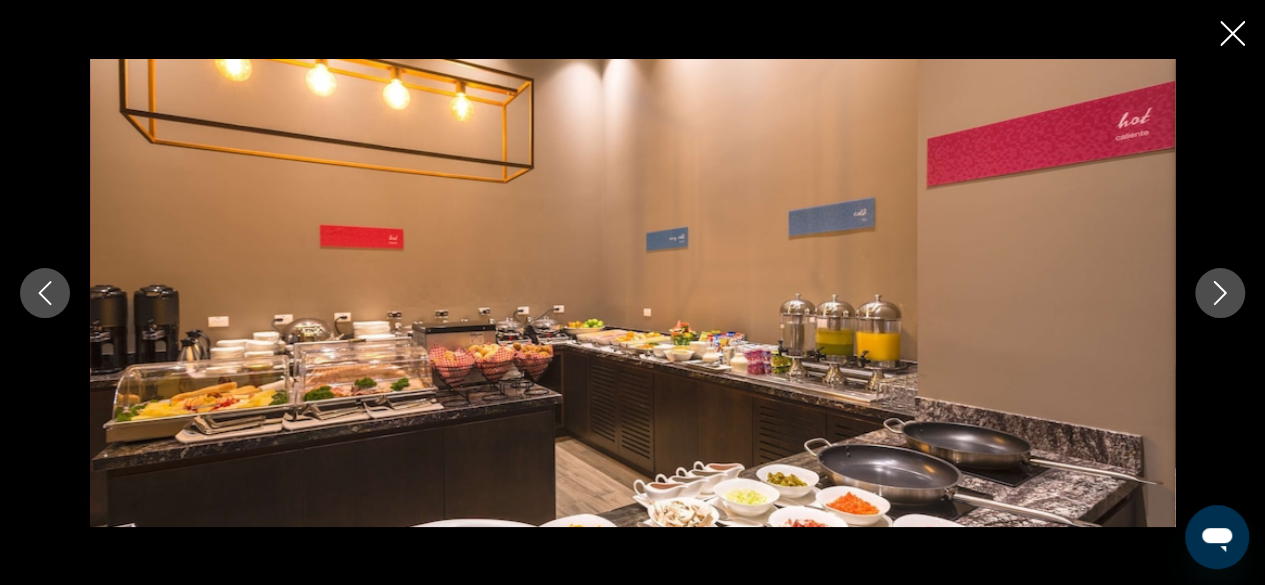 click at bounding box center [1220, 293] 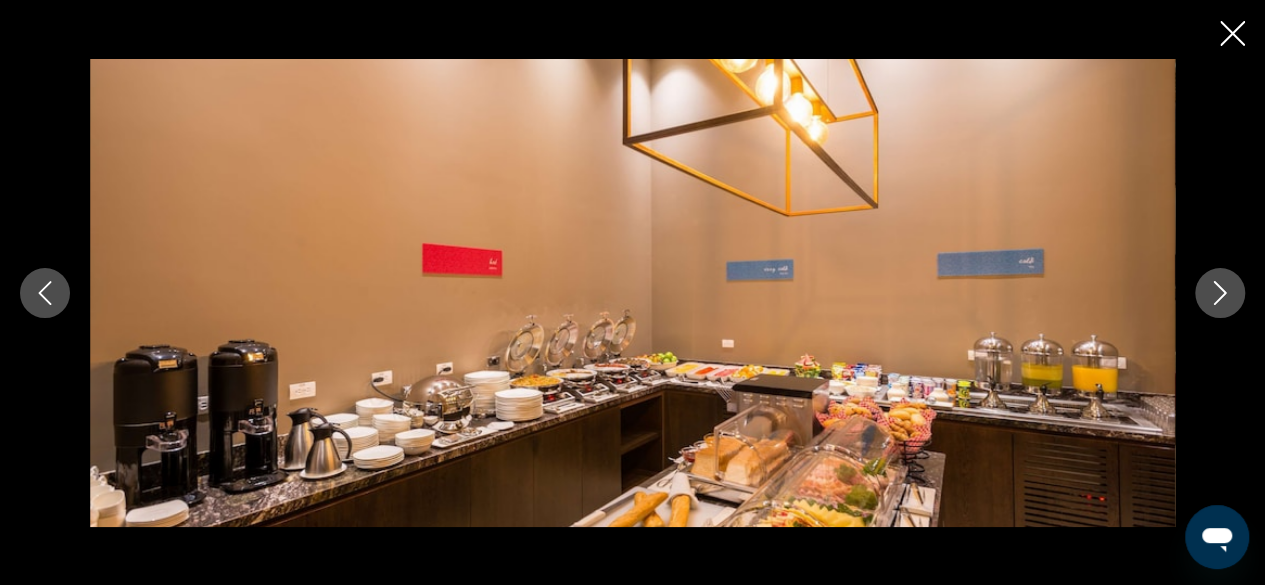 click at bounding box center (1220, 293) 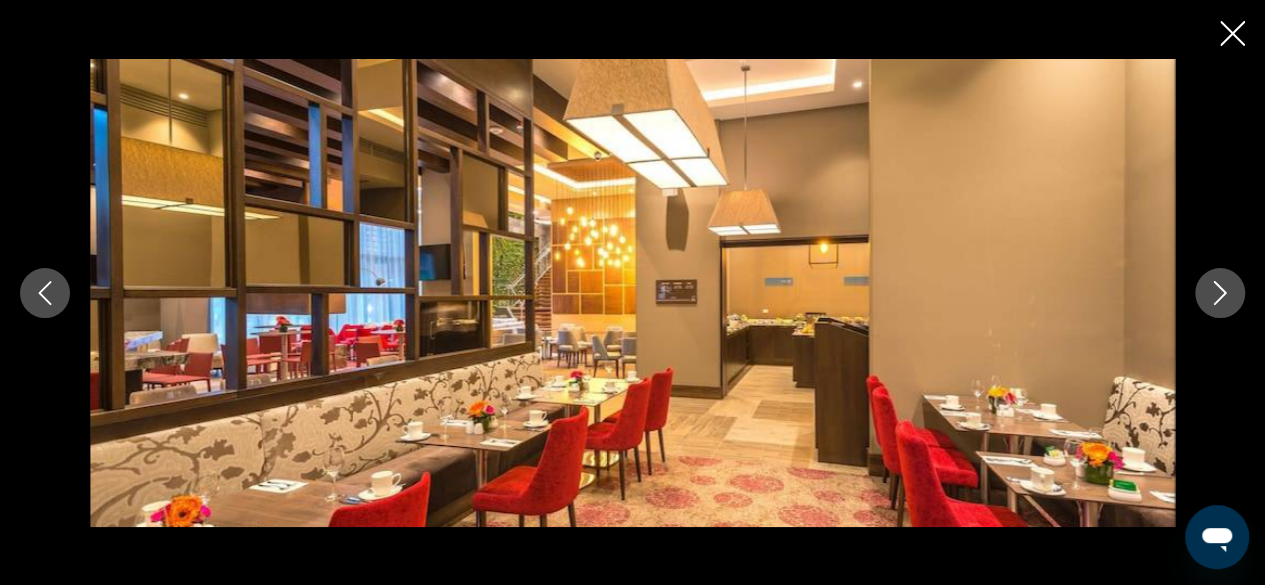 click at bounding box center (1220, 293) 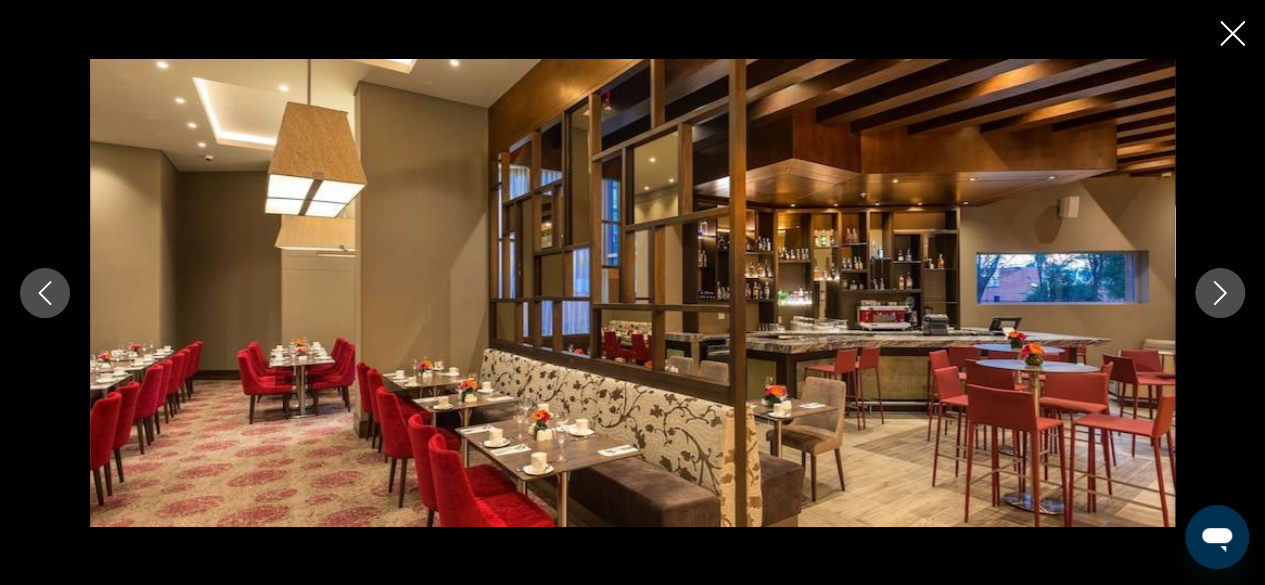 click at bounding box center (1220, 293) 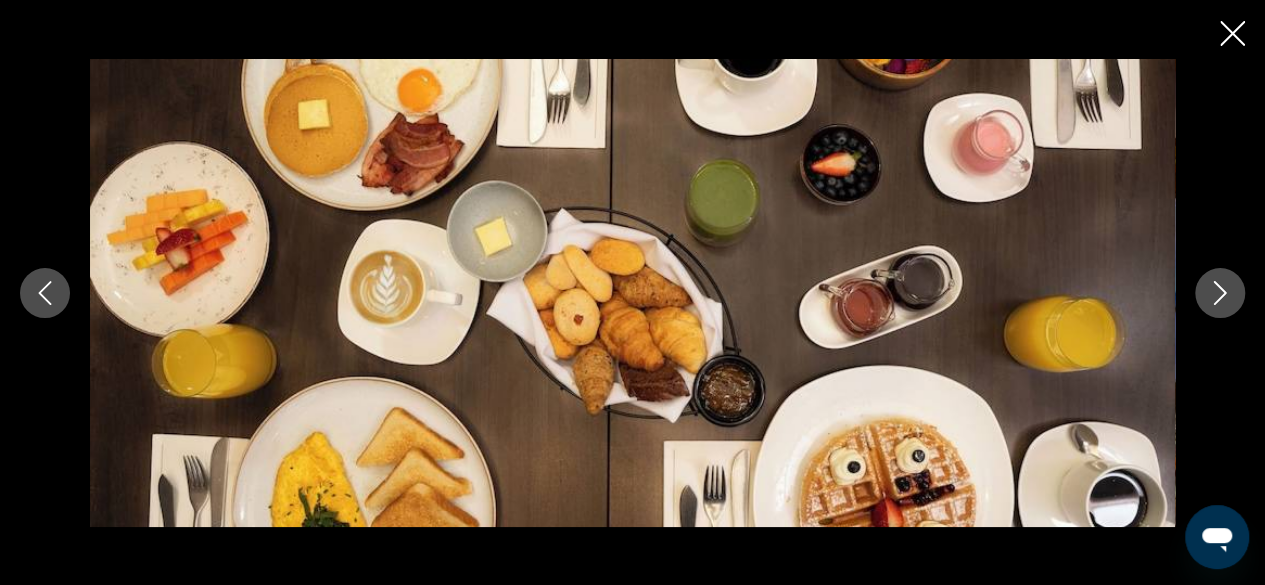 click at bounding box center (1220, 293) 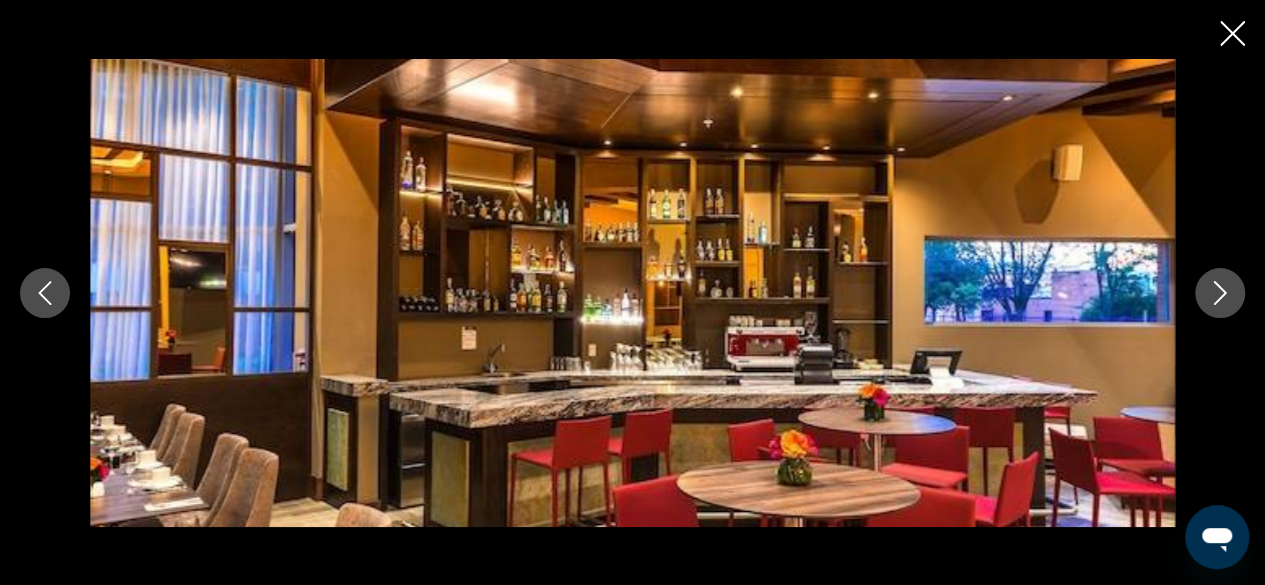 click at bounding box center (1220, 293) 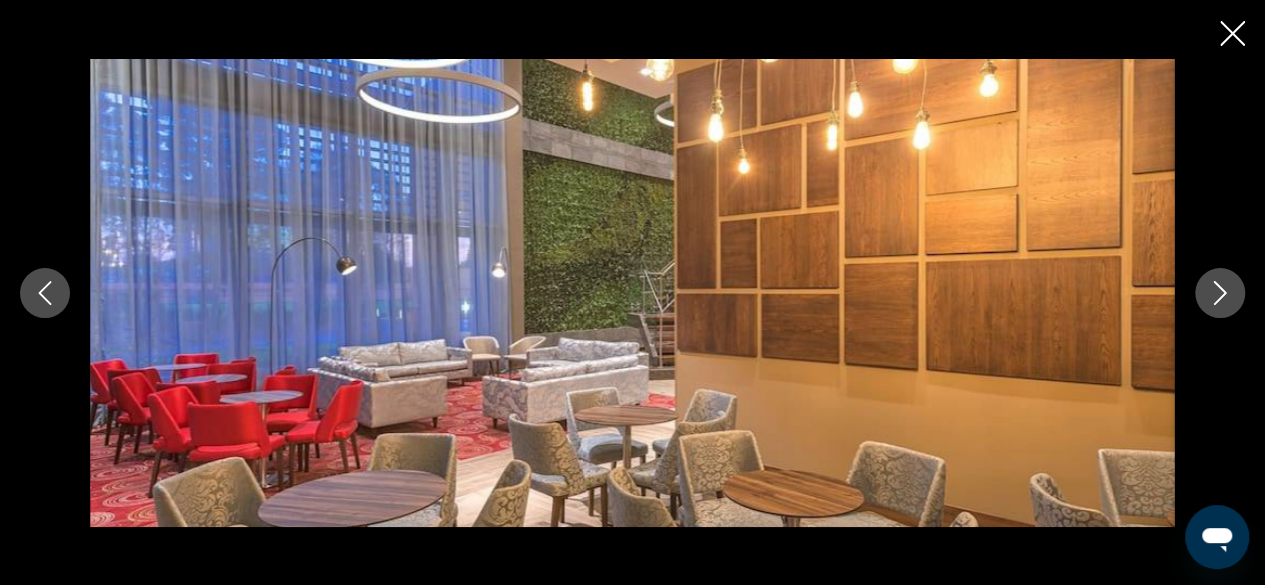 click at bounding box center [1220, 293] 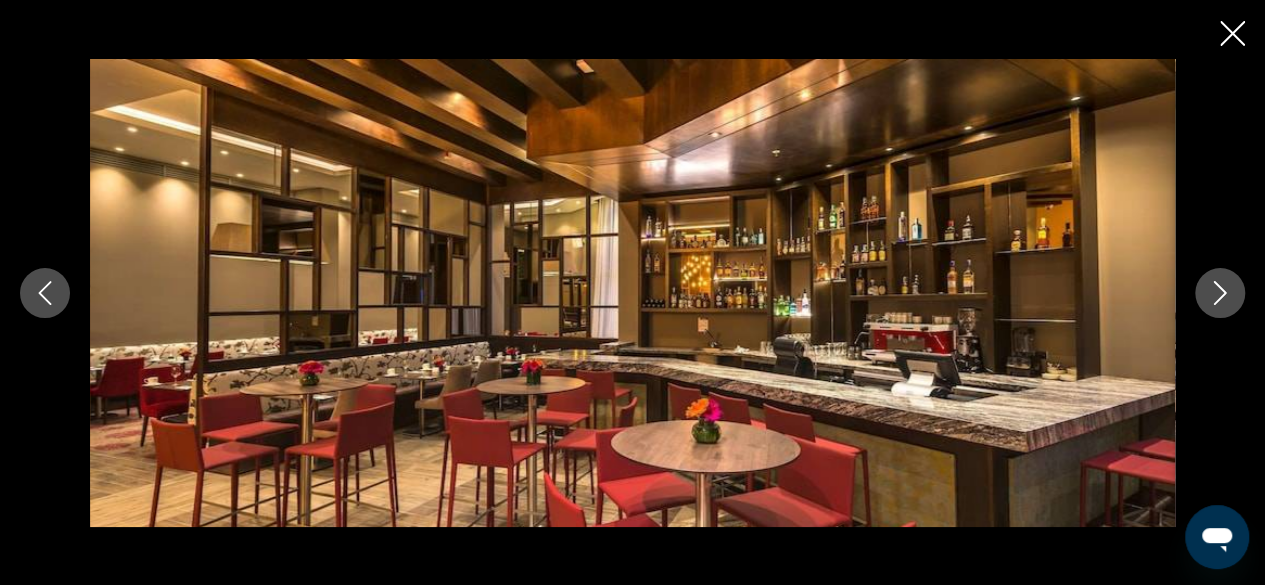 click 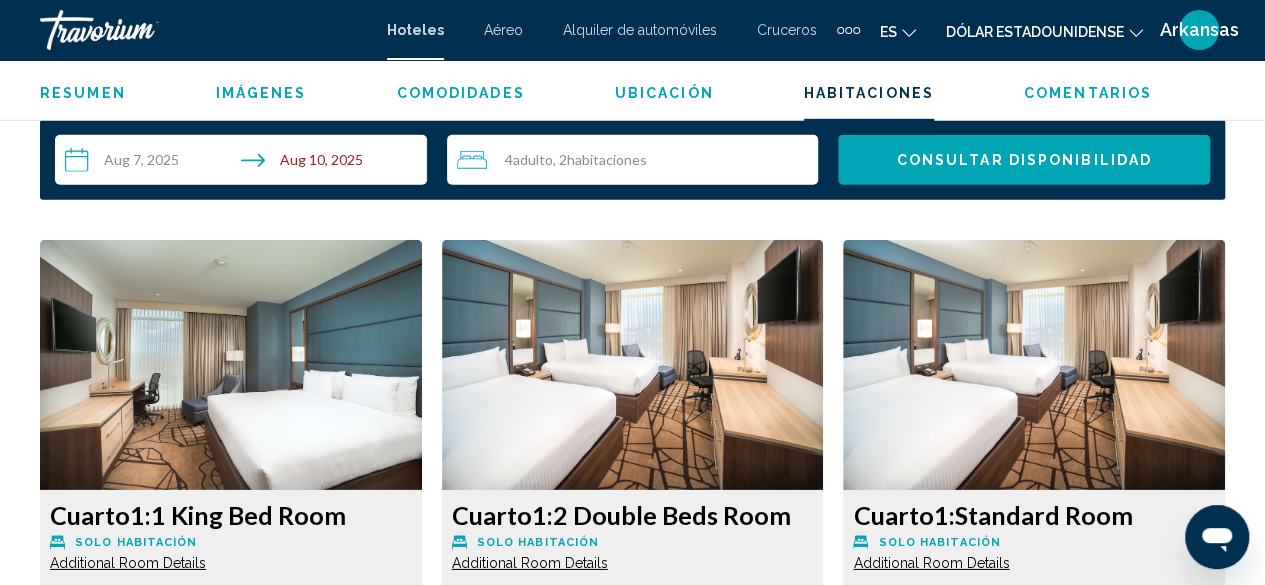 scroll, scrollTop: 2842, scrollLeft: 0, axis: vertical 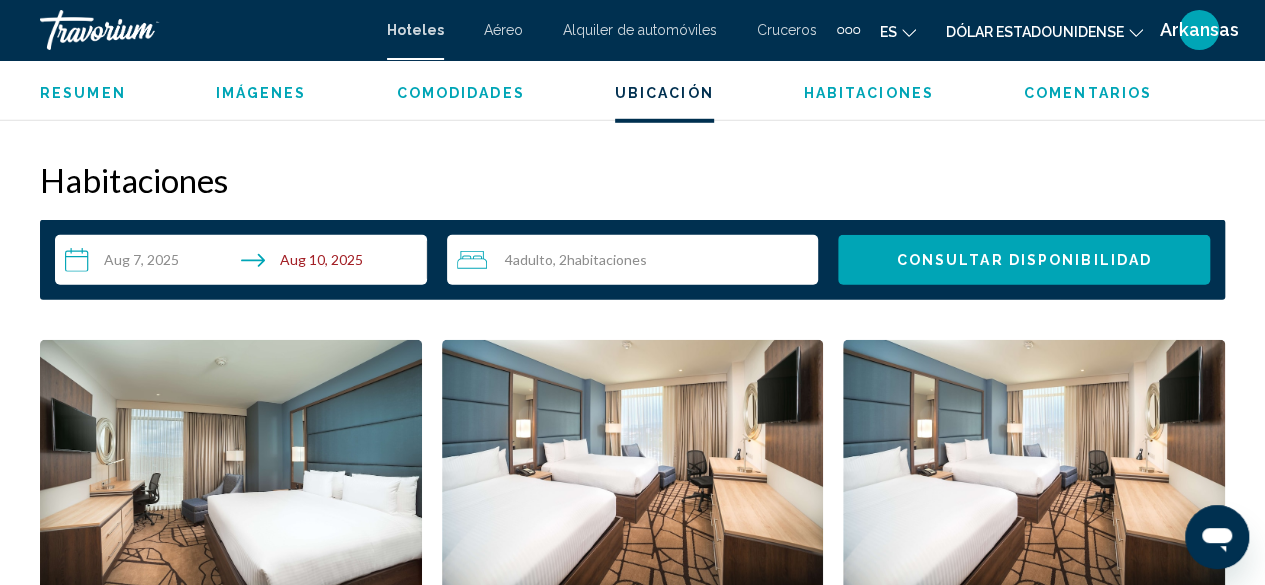 click on "**********" at bounding box center (245, 263) 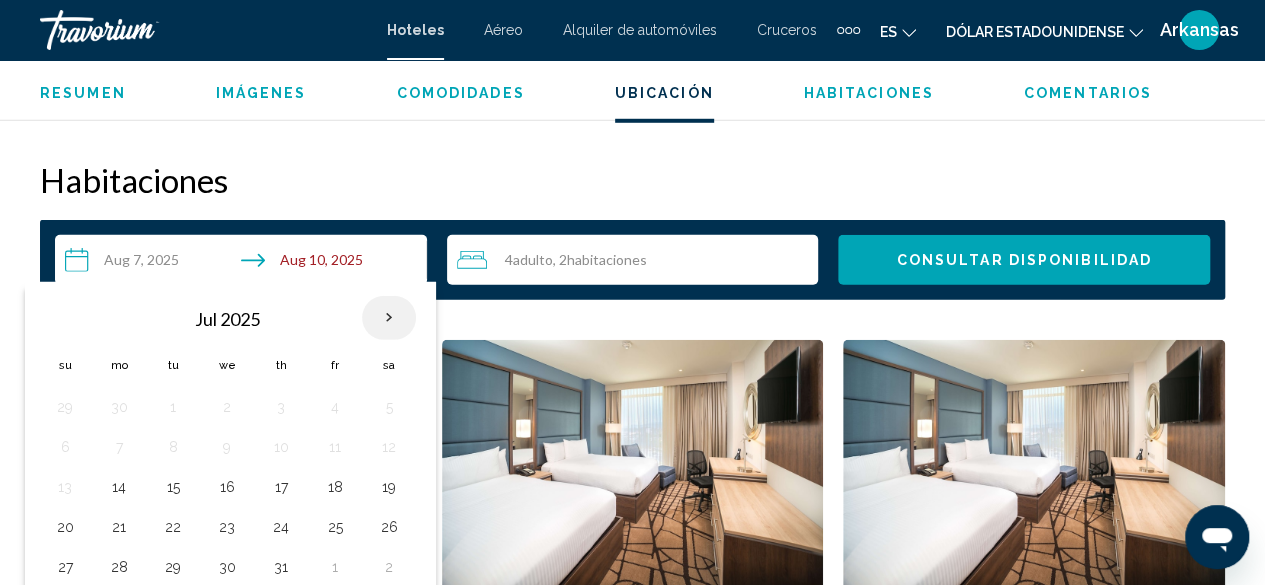 click at bounding box center [389, 318] 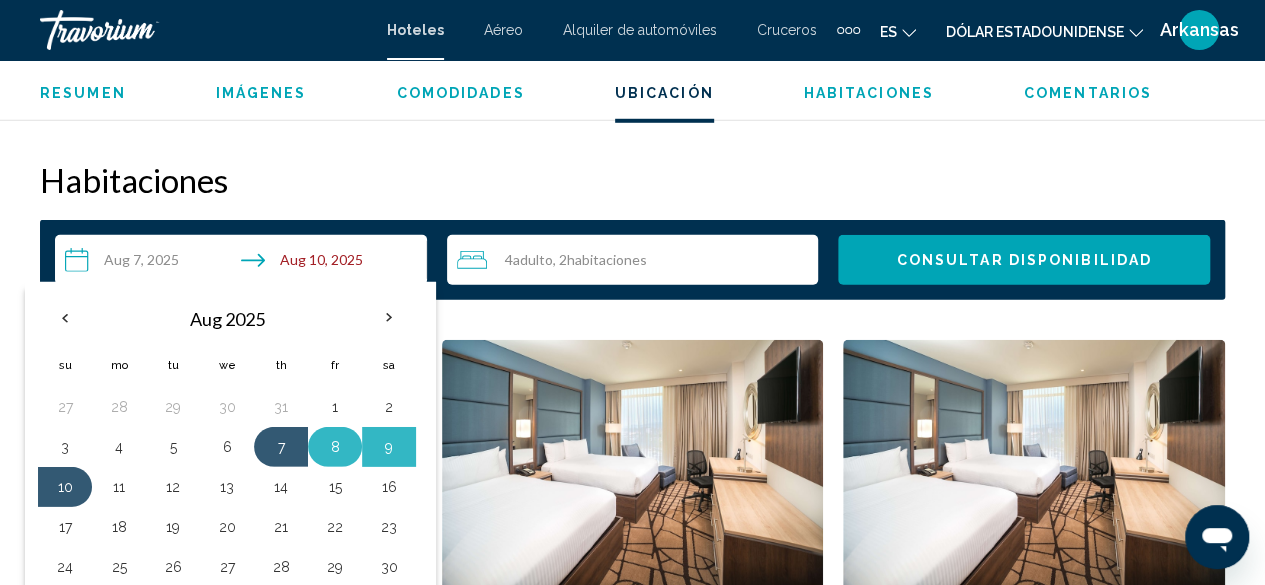 click on "8" at bounding box center [335, 447] 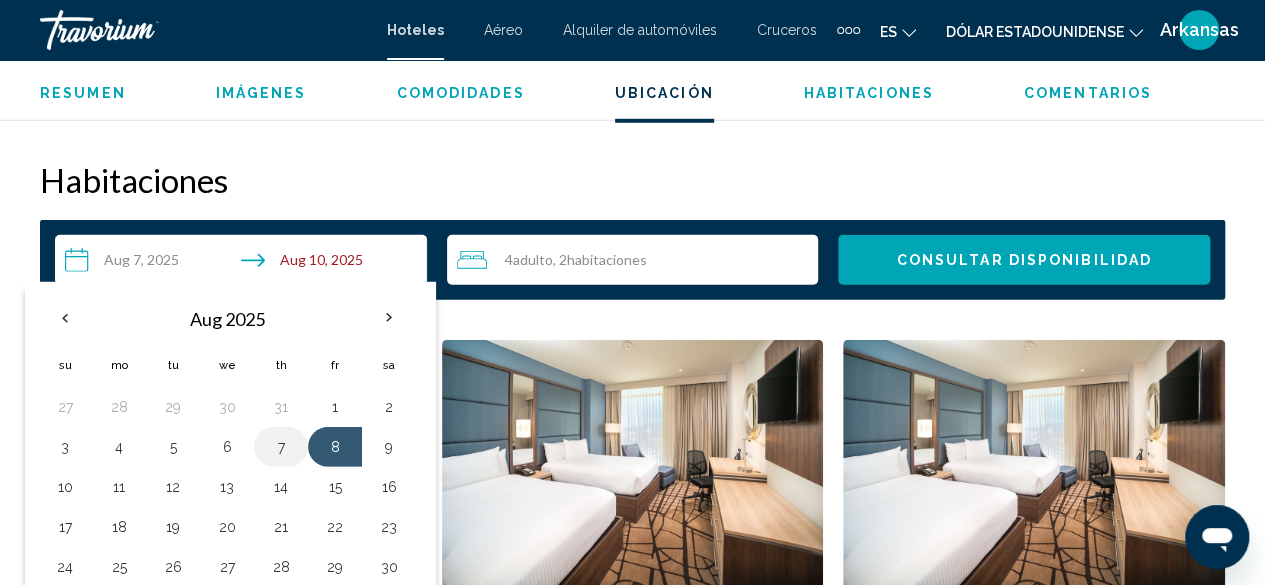 click on "7" at bounding box center [281, 447] 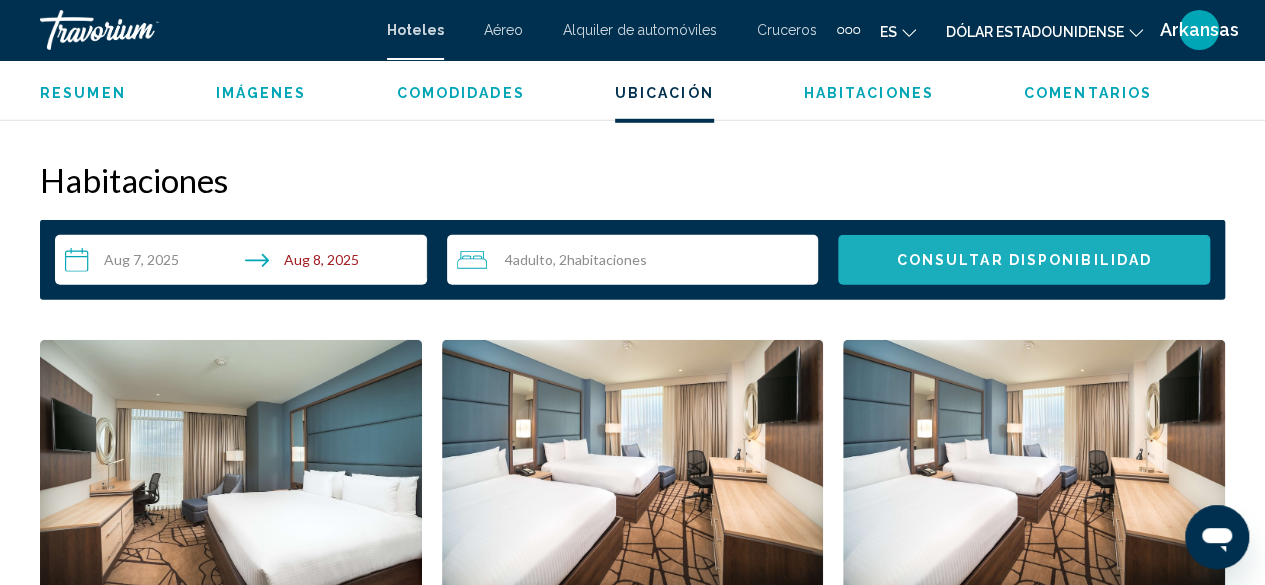 click on "Consultar disponibilidad" at bounding box center [1023, 261] 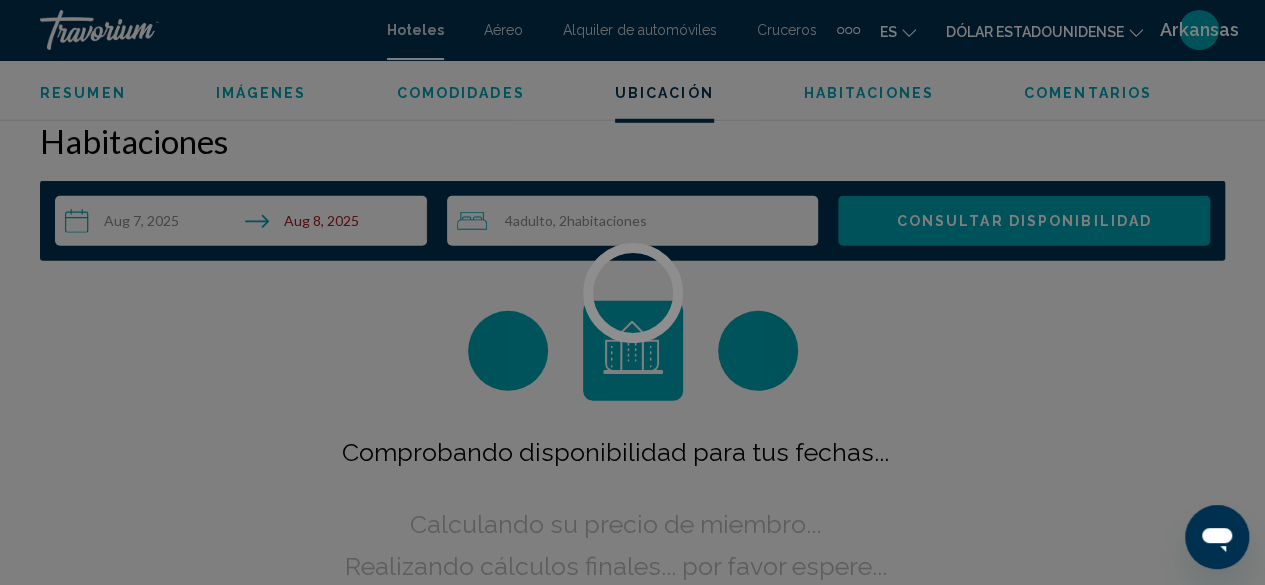 scroll, scrollTop: 2882, scrollLeft: 0, axis: vertical 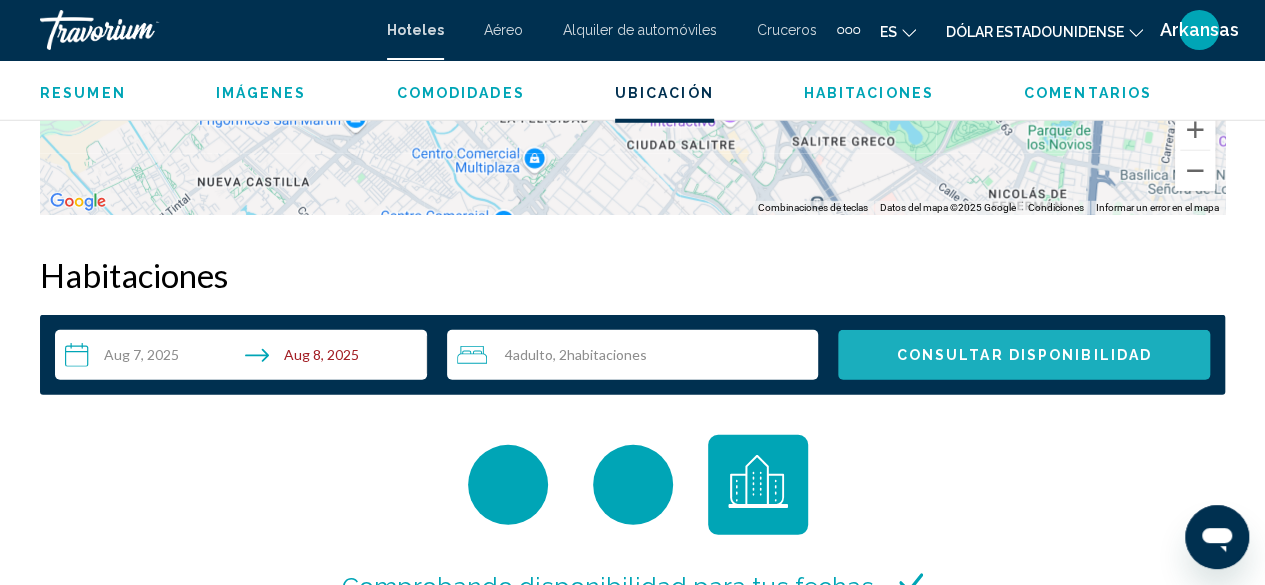 click on "Consultar disponibilidad" at bounding box center [1023, 356] 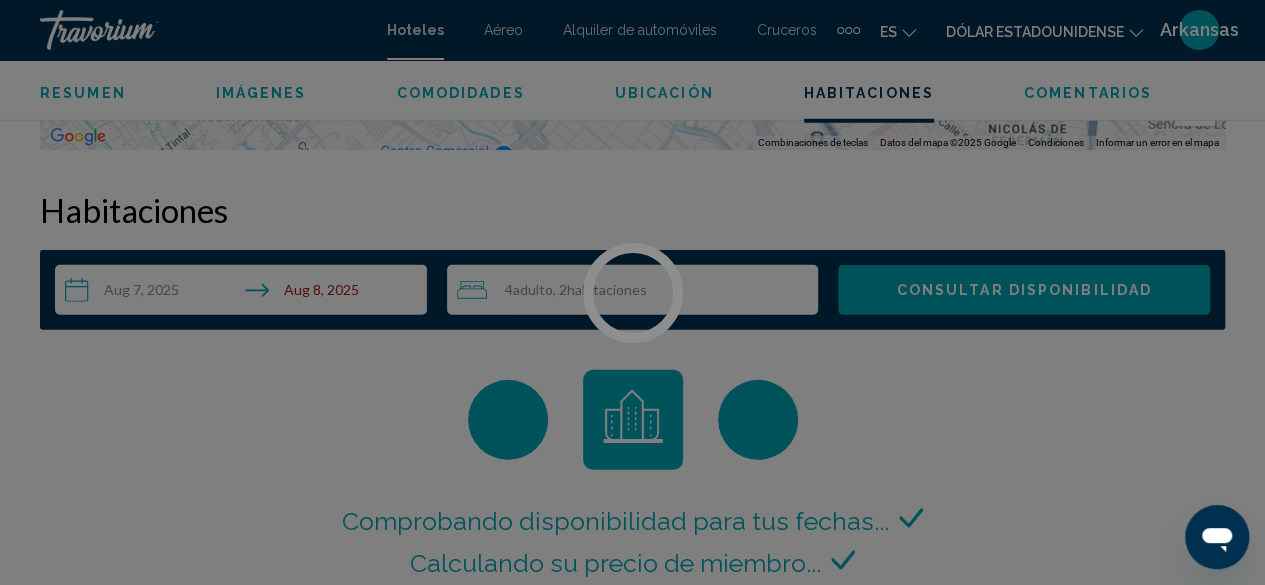 scroll, scrollTop: 2880, scrollLeft: 0, axis: vertical 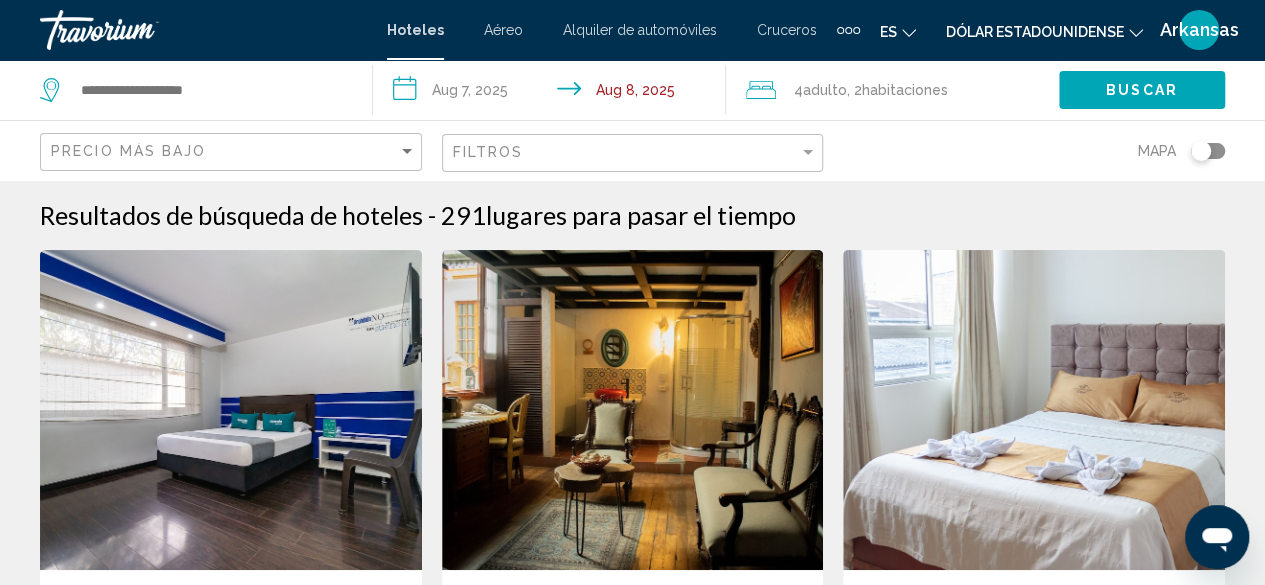 click on "Buscar" 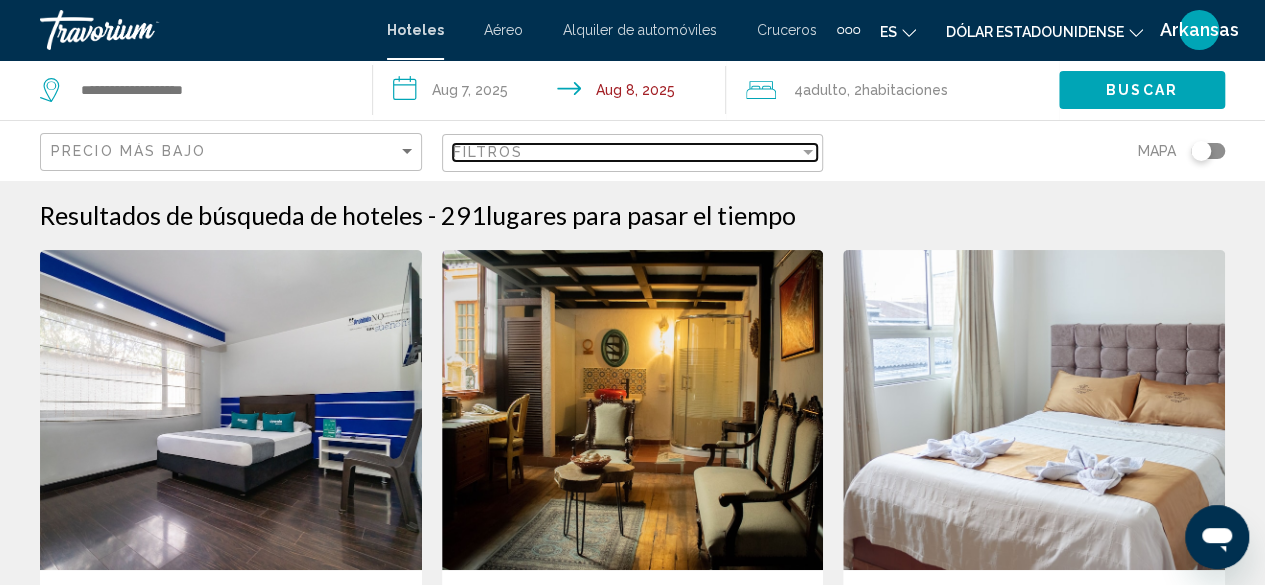 click at bounding box center [808, 152] 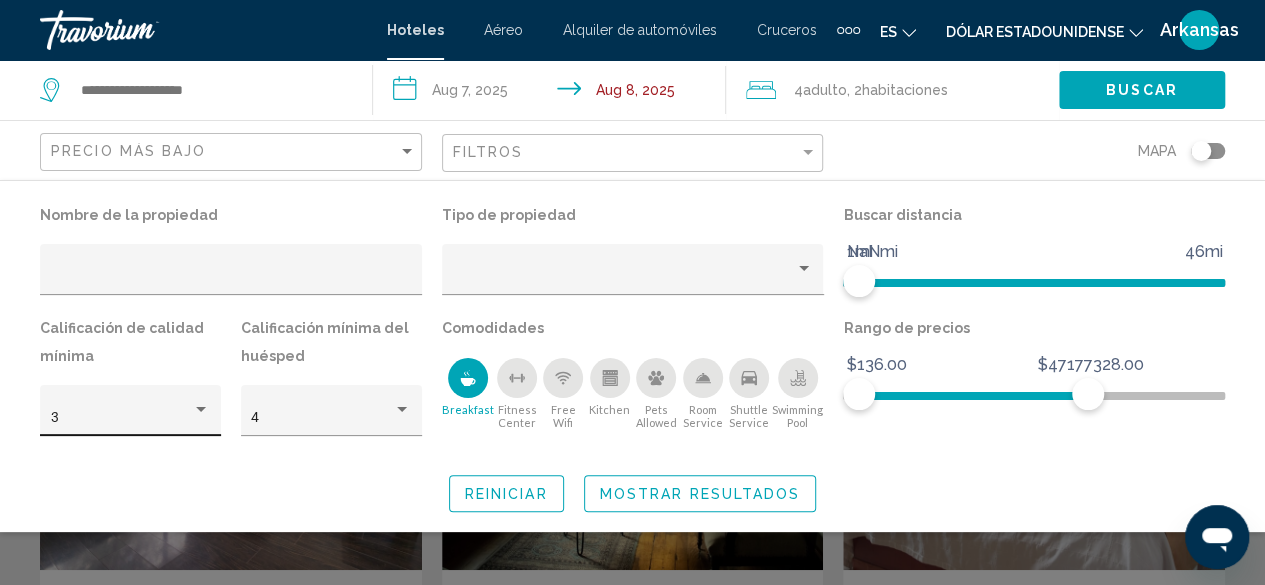 click on "3" 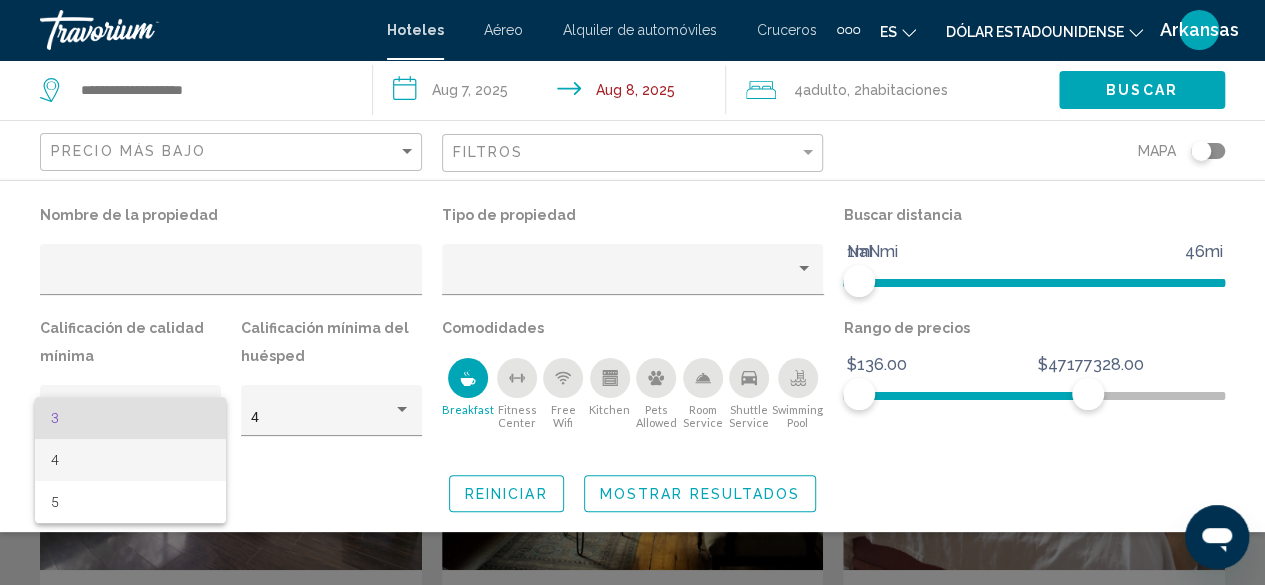click on "4" at bounding box center [131, 460] 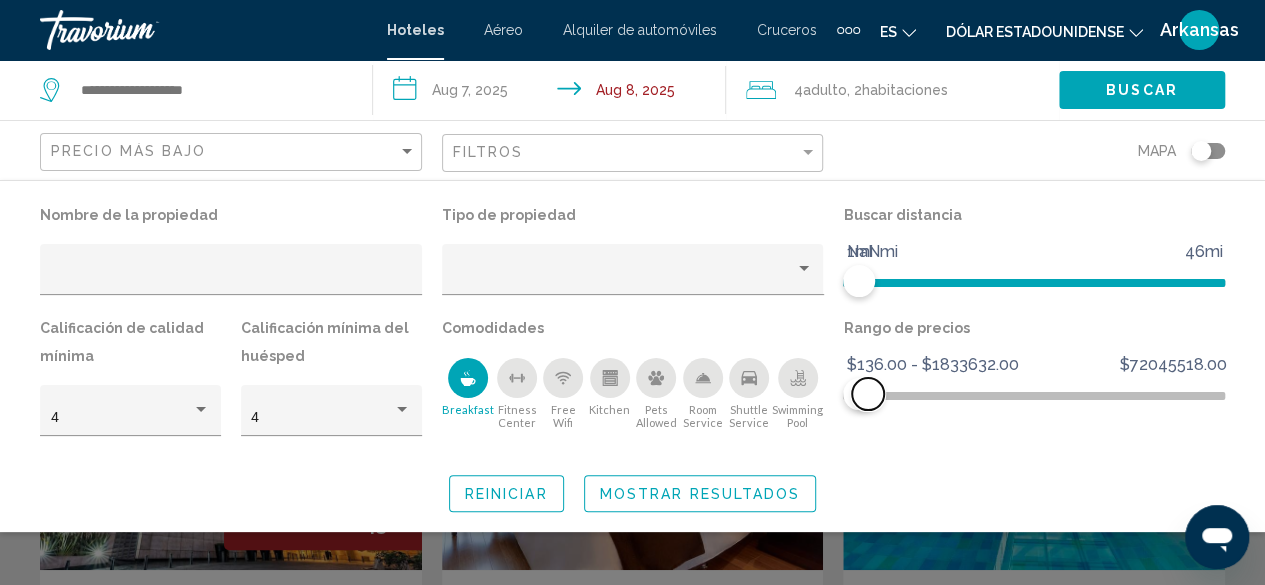 drag, startPoint x: 1093, startPoint y: 394, endPoint x: 868, endPoint y: 413, distance: 225.8008 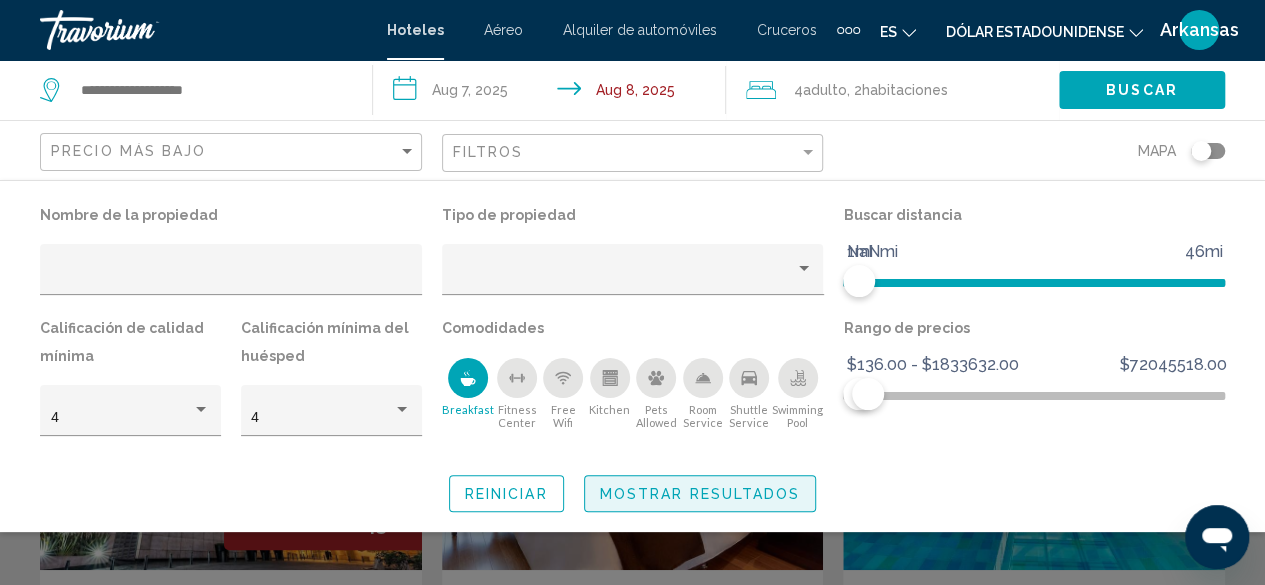 click on "Mostrar resultados" 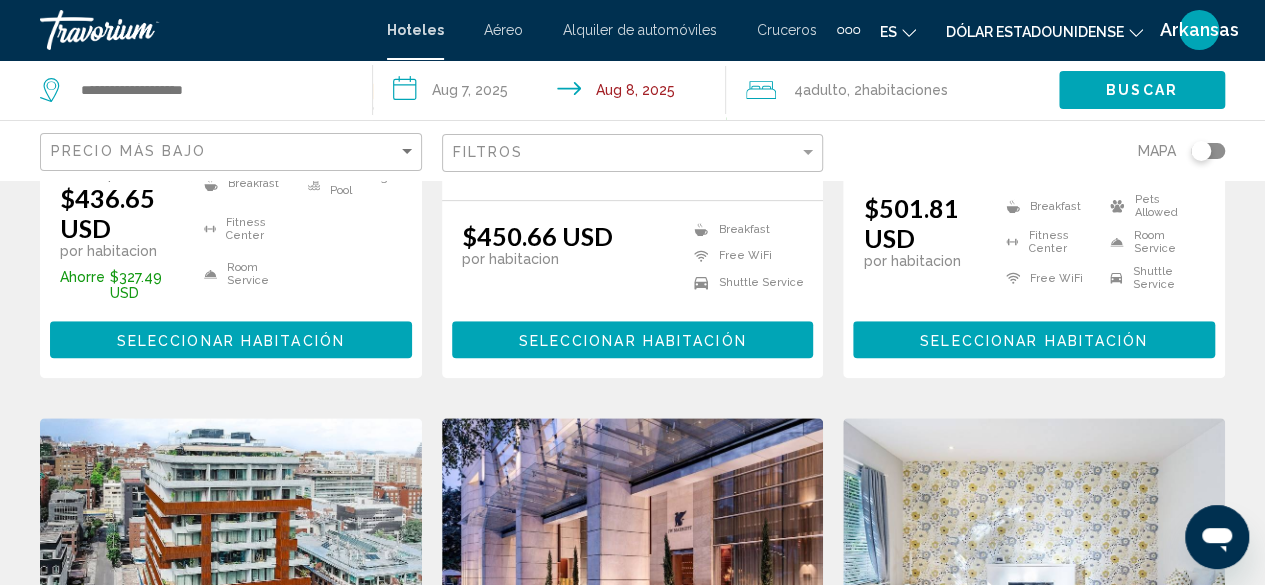 scroll, scrollTop: 600, scrollLeft: 0, axis: vertical 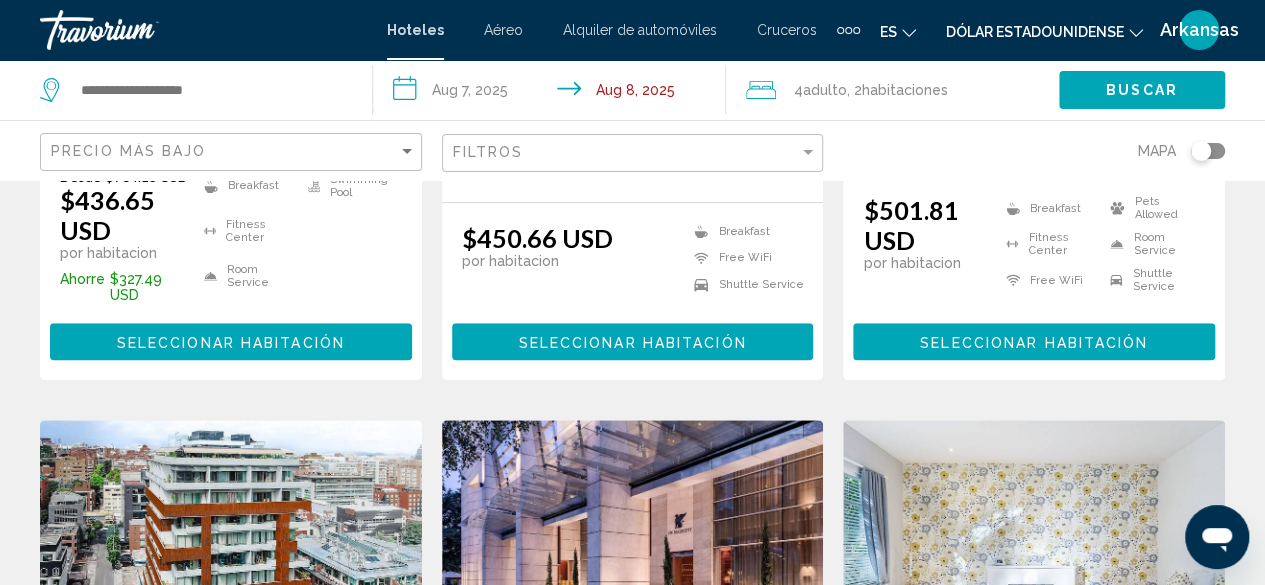 click 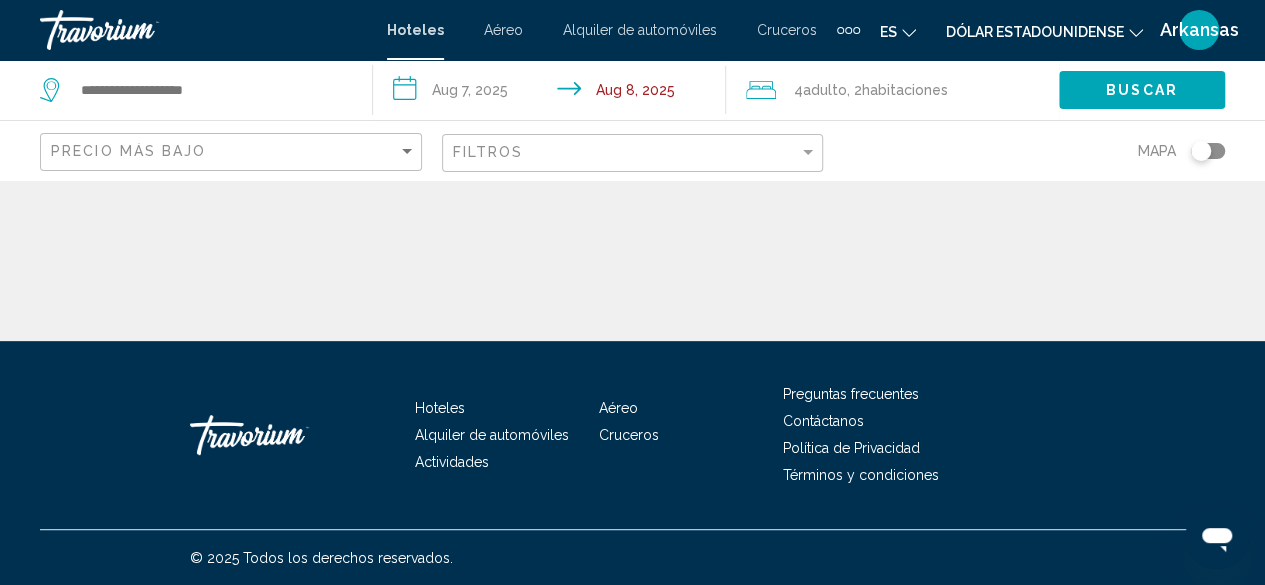 scroll, scrollTop: 0, scrollLeft: 0, axis: both 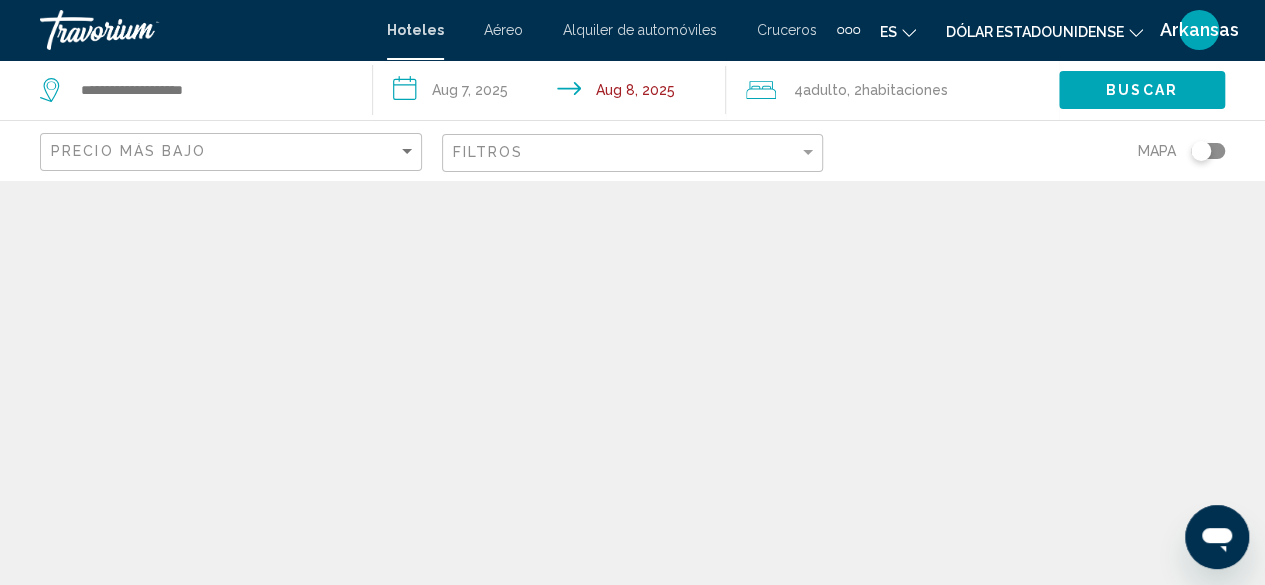 click 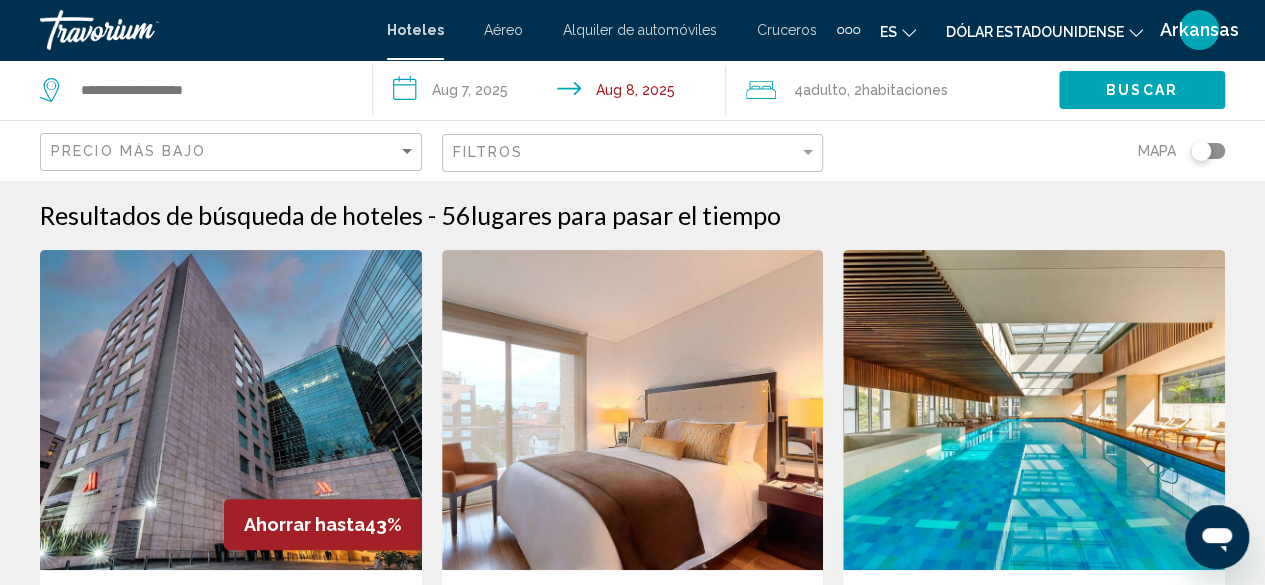 click 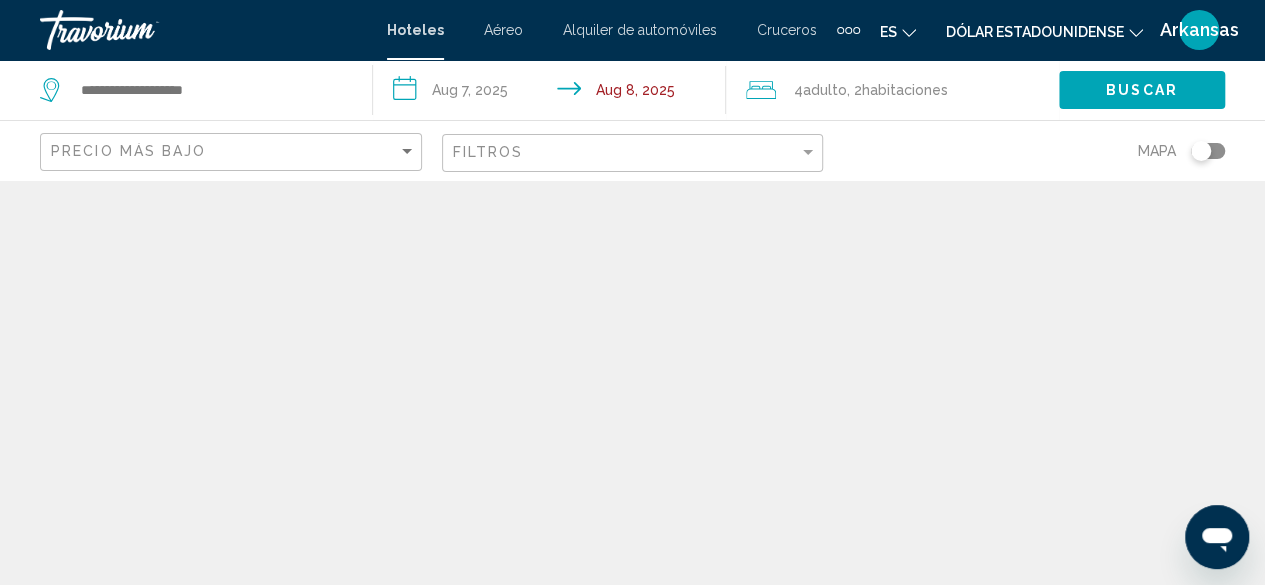 click 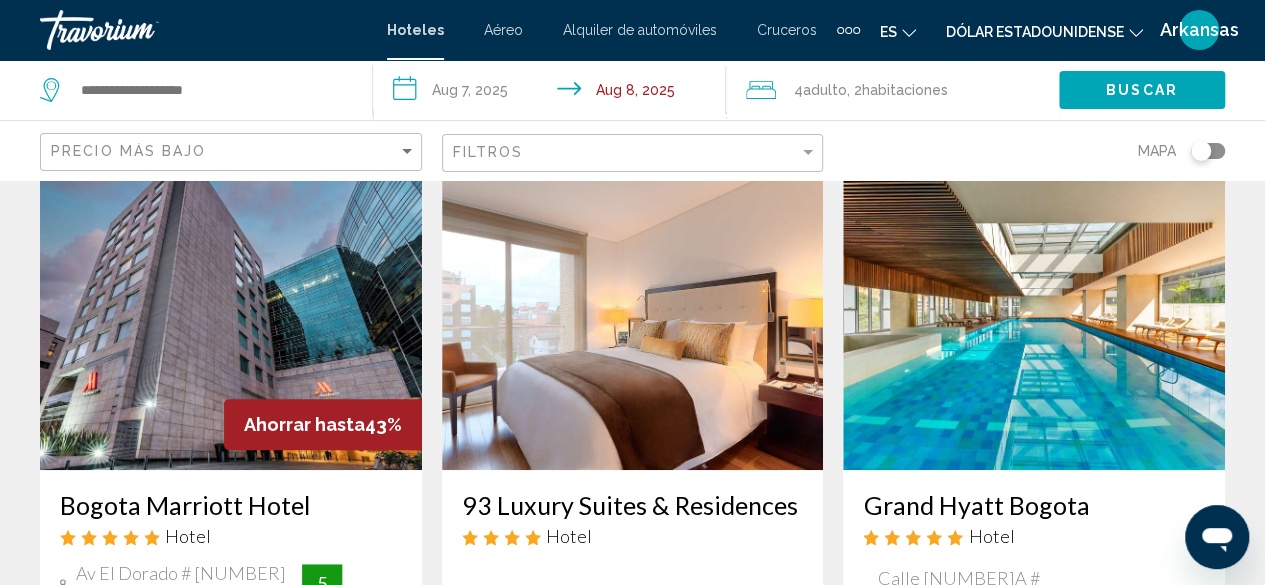 scroll, scrollTop: 0, scrollLeft: 0, axis: both 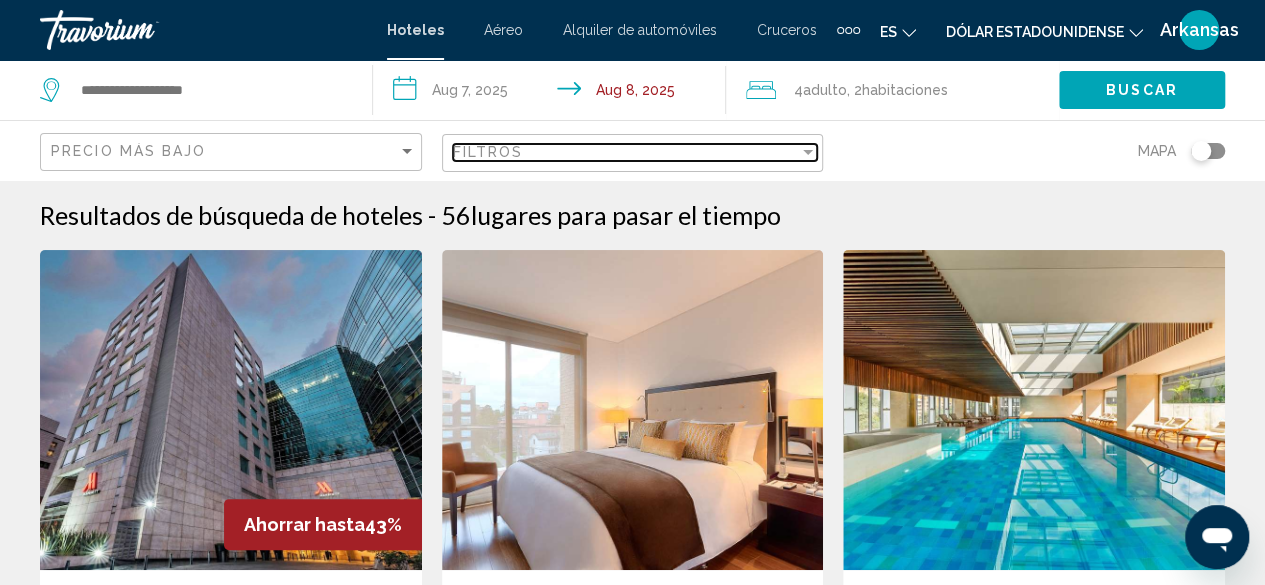click on "Filtros" at bounding box center [488, 152] 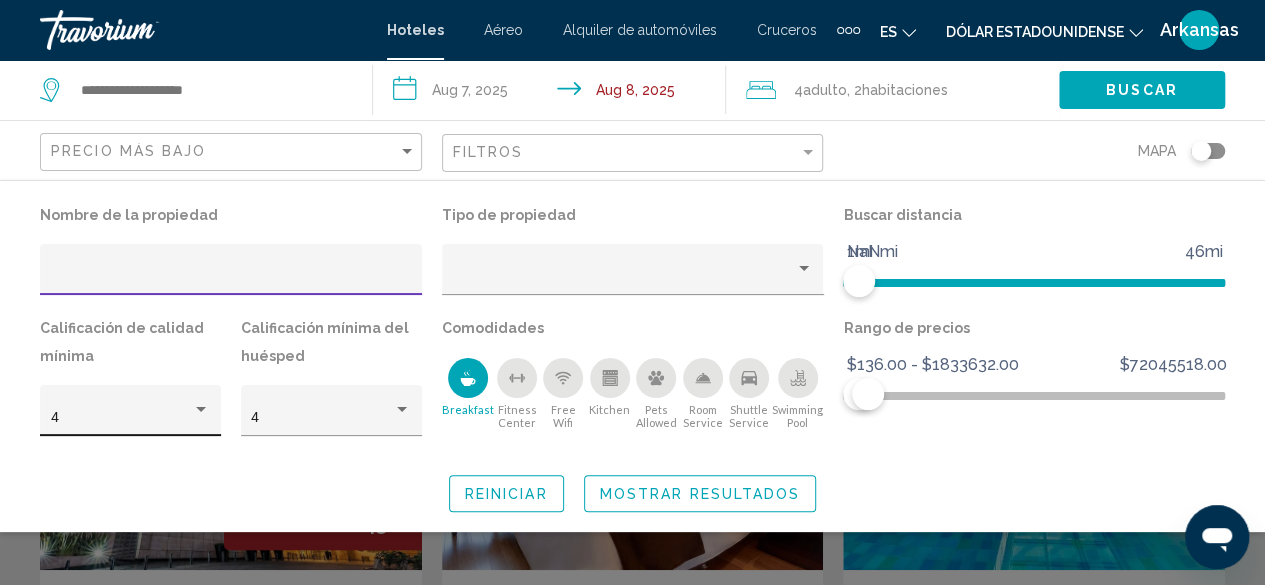 click on "4" 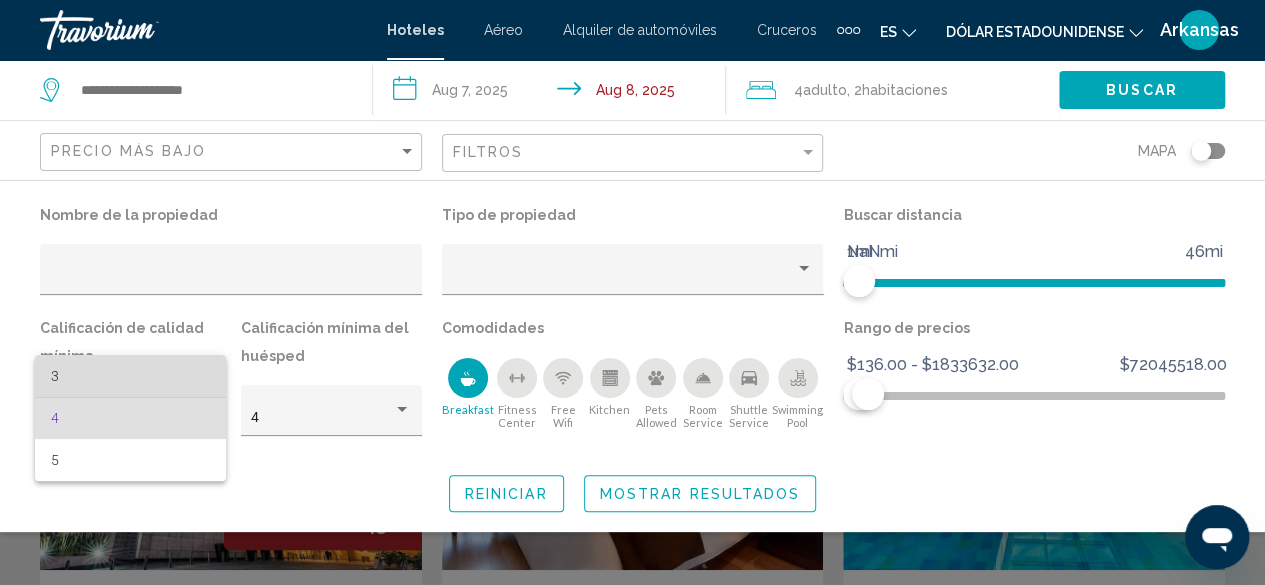 drag, startPoint x: 154, startPoint y: 383, endPoint x: 208, endPoint y: 368, distance: 56.044624 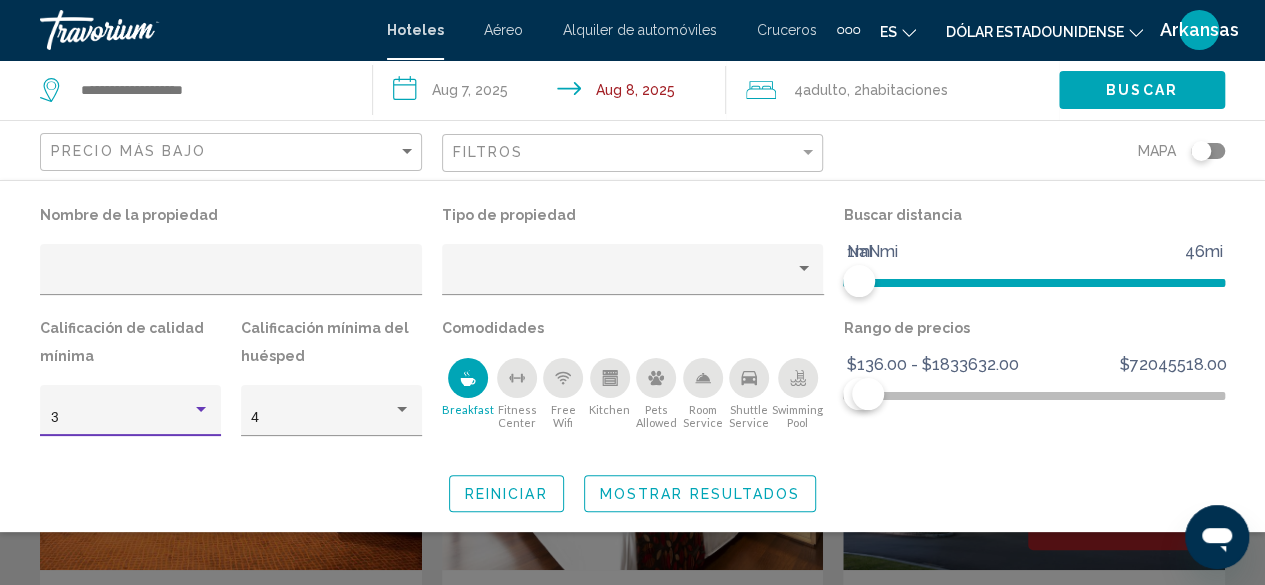 click on "Mostrar resultados" 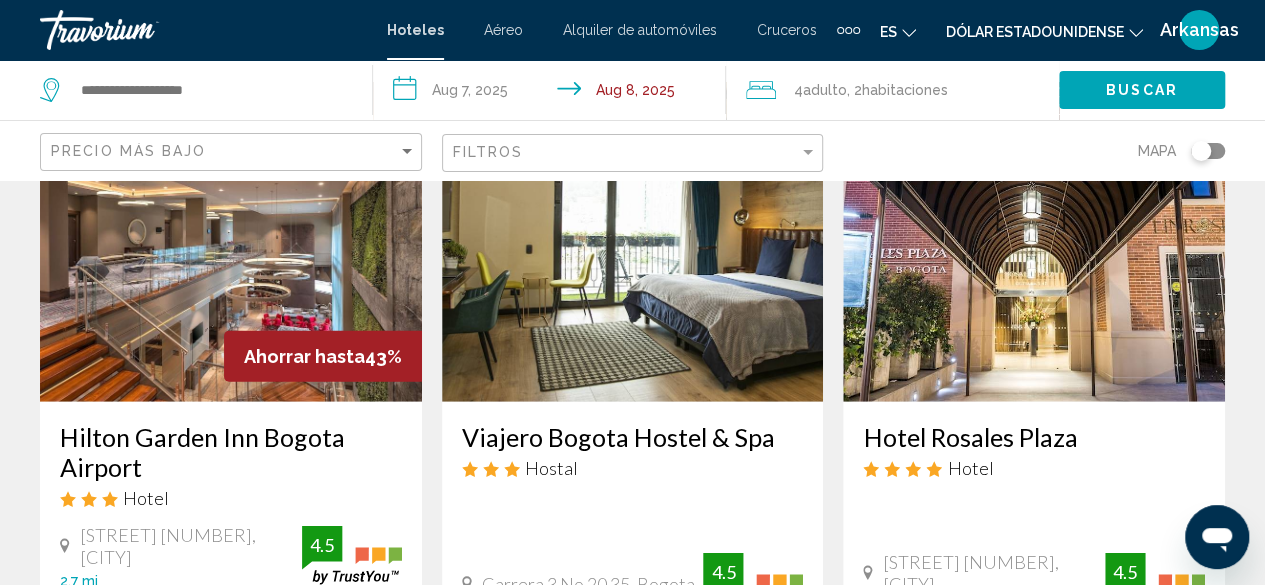 scroll, scrollTop: 2500, scrollLeft: 0, axis: vertical 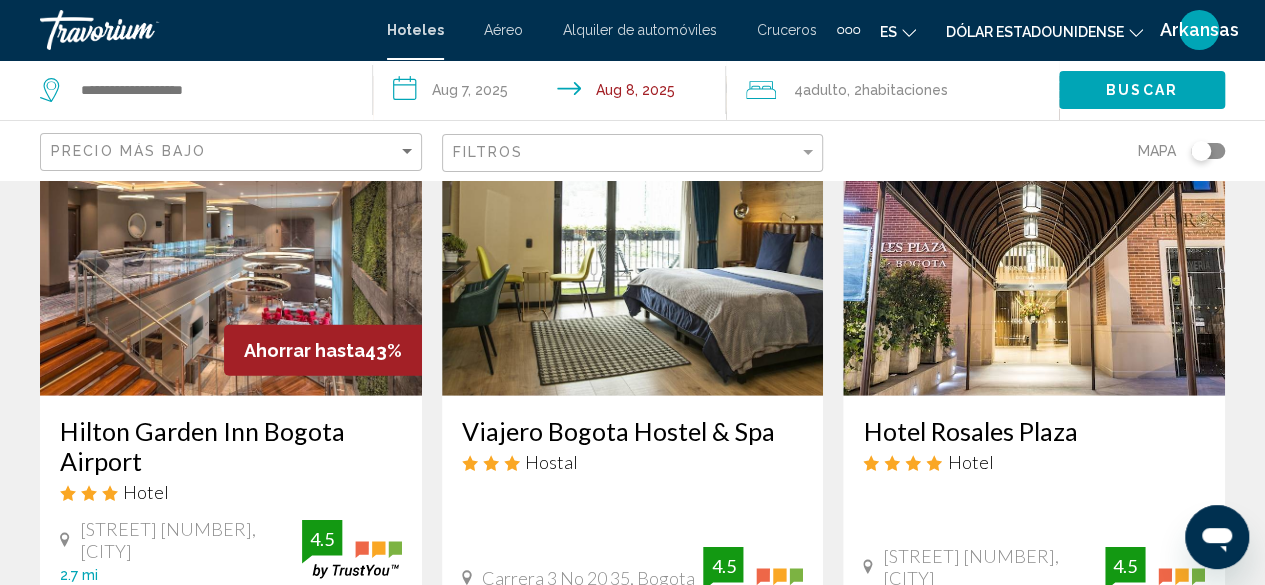 click on "Hilton Garden Inn Bogota Airport" at bounding box center [231, 446] 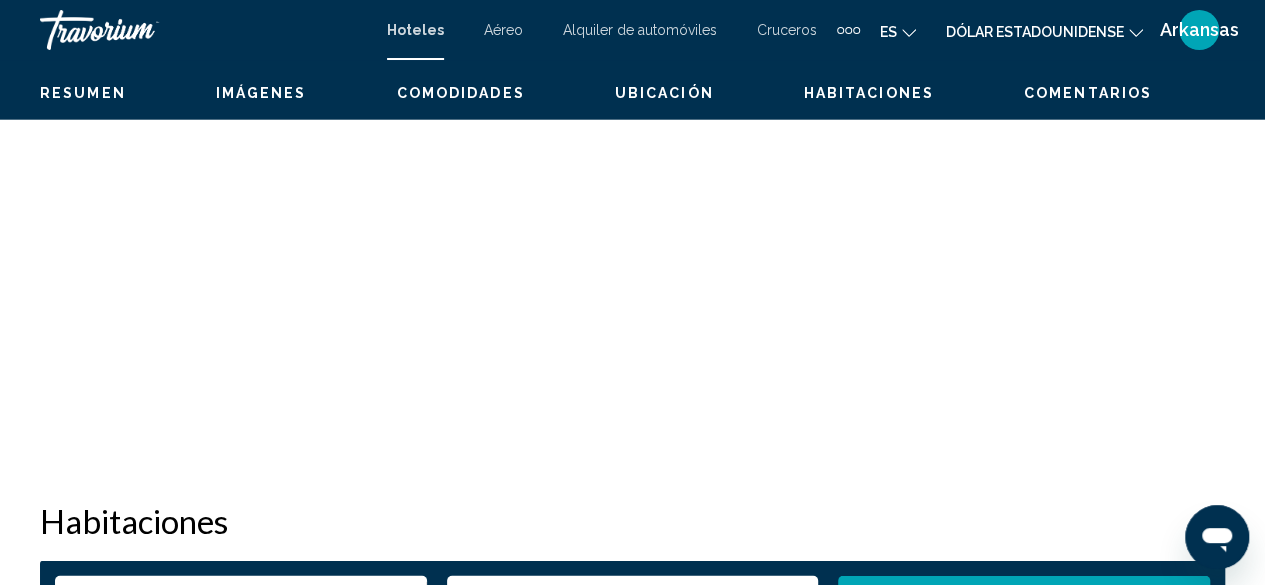 scroll, scrollTop: 242, scrollLeft: 0, axis: vertical 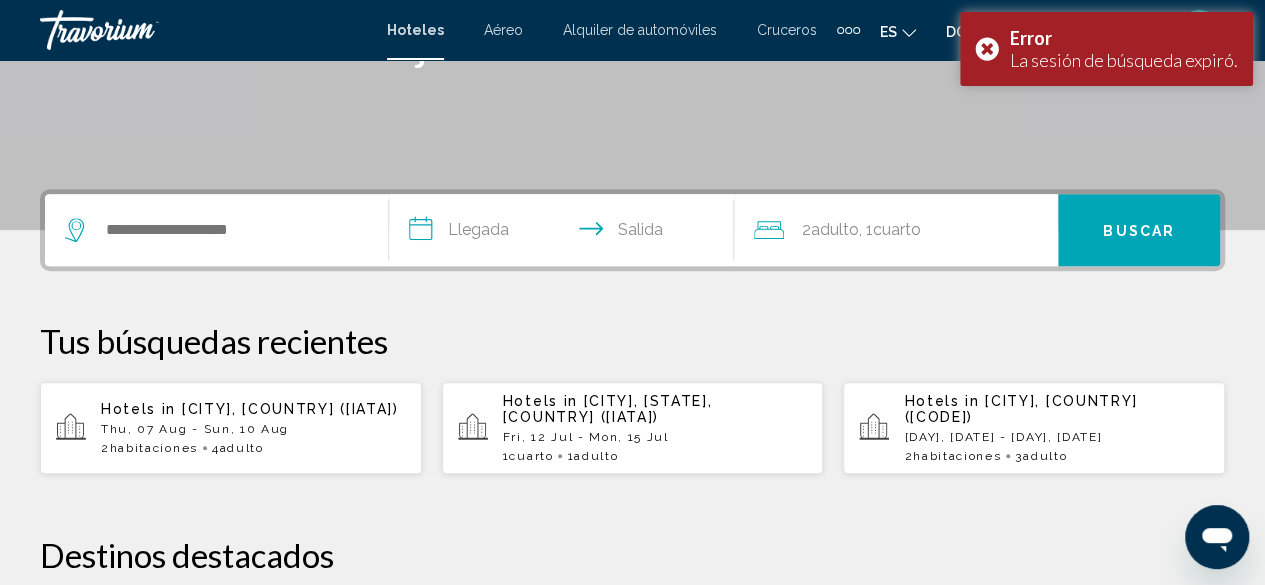 click on "Hotels in    [CITY], [COUNTRY] ([CODE])  [DAY], [DATE] - [DAY], [DATE]  2  [ROOM] [ROOM] 4  [PERSON] [PERSON]" at bounding box center (253, 428) 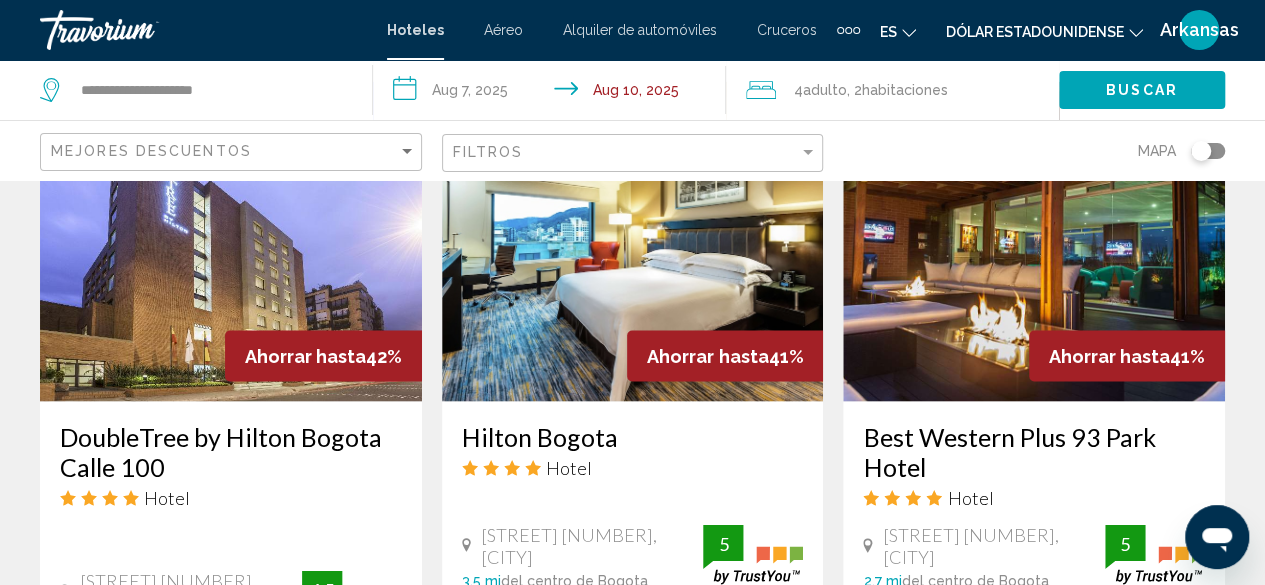 scroll, scrollTop: 1650, scrollLeft: 0, axis: vertical 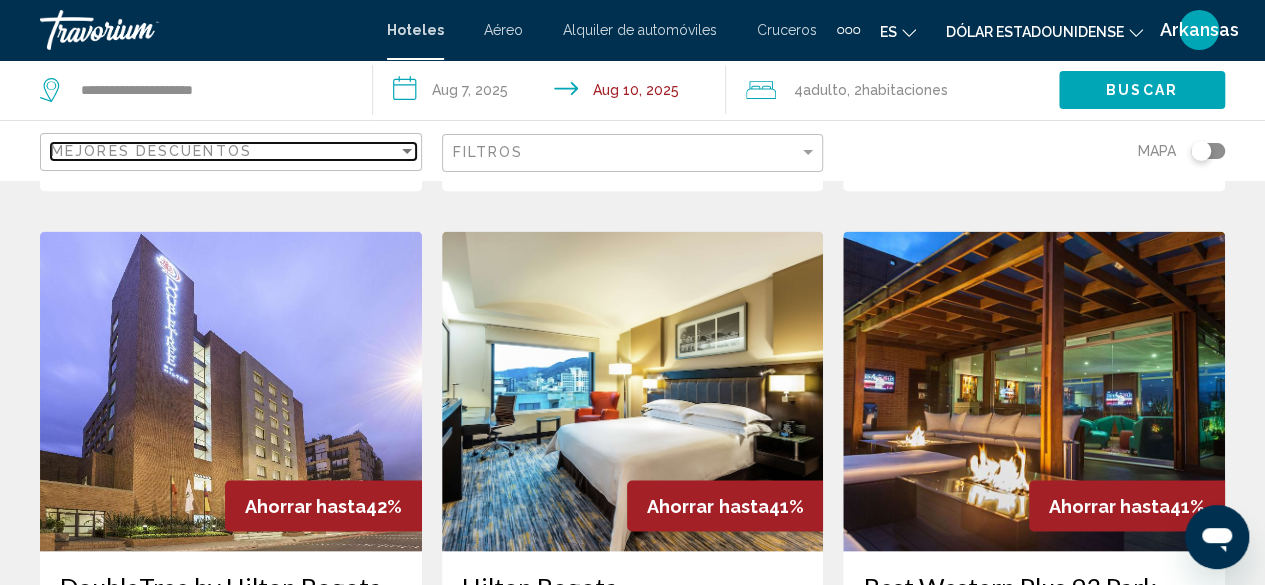 click on "Mejores descuentos" at bounding box center [224, 151] 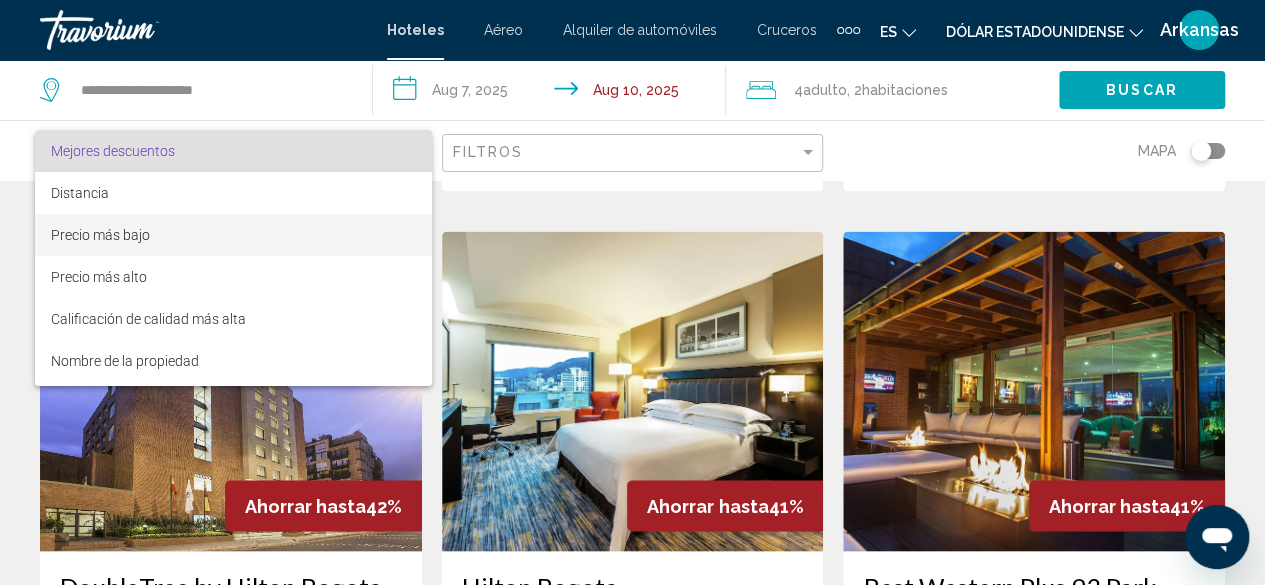click on "Precio más bajo" at bounding box center [233, 235] 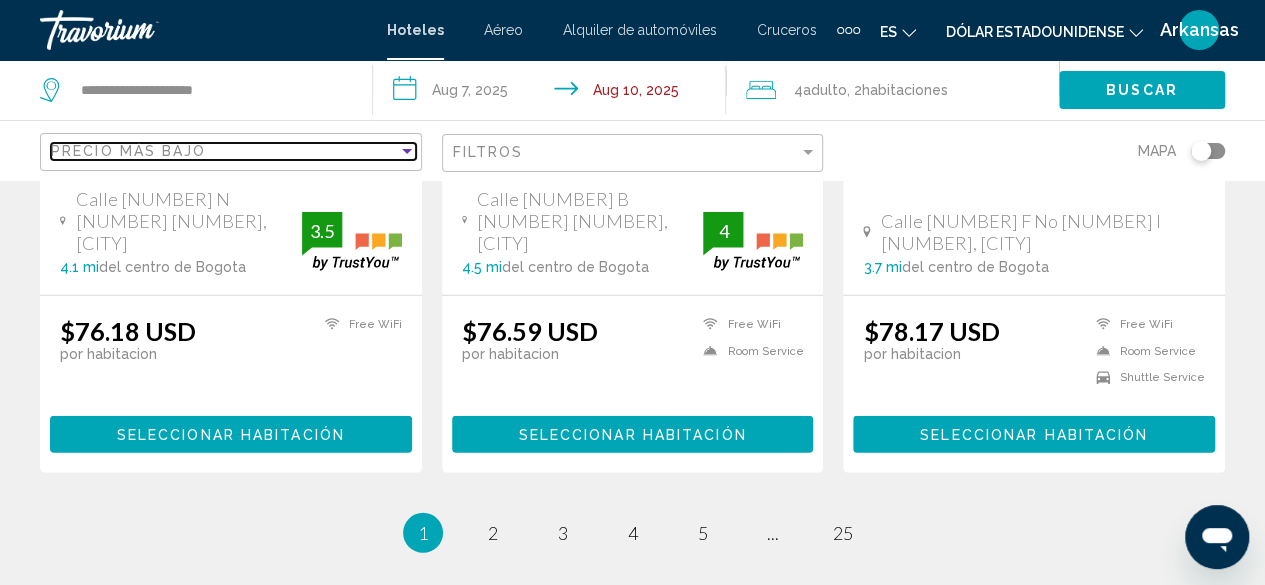 scroll, scrollTop: 2802, scrollLeft: 0, axis: vertical 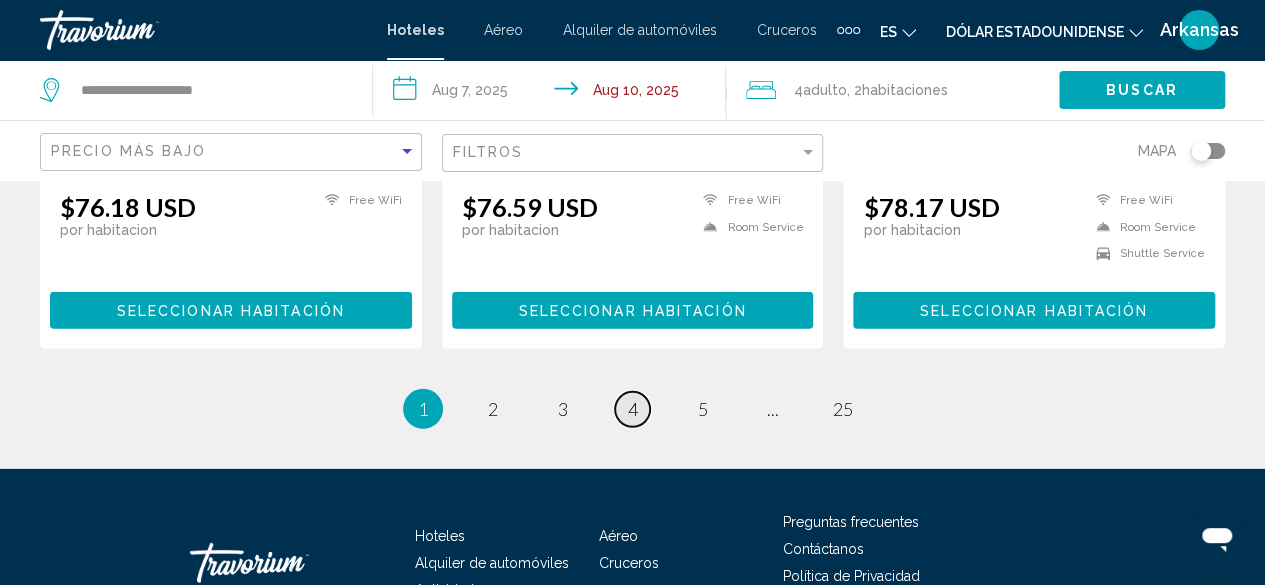click on "page  4" at bounding box center (632, 409) 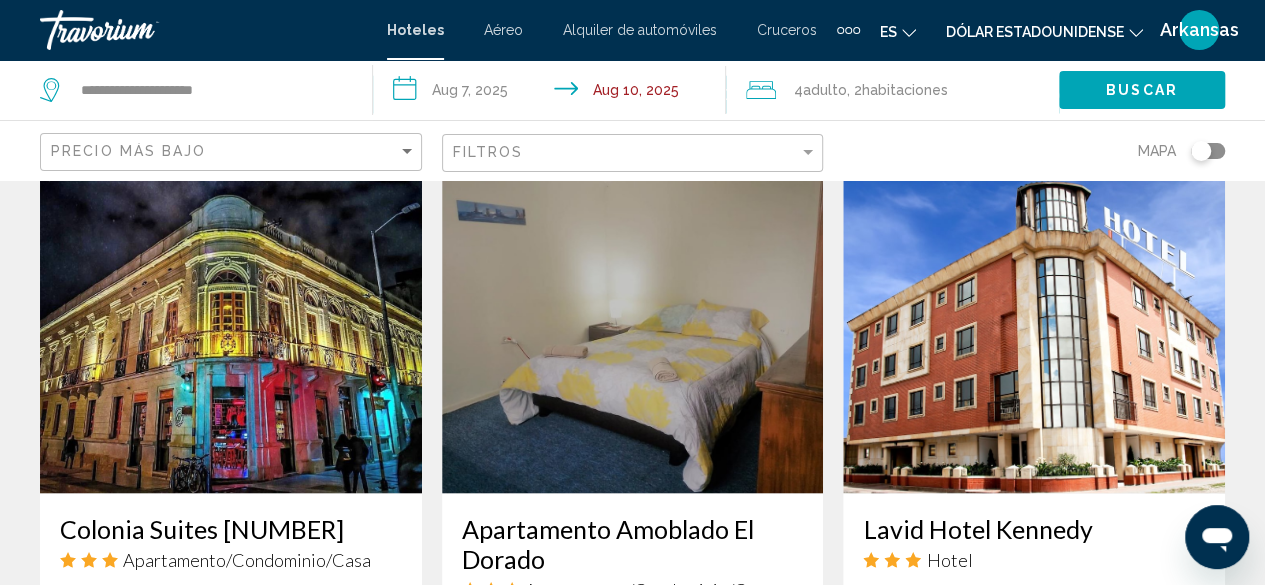 scroll, scrollTop: 1300, scrollLeft: 0, axis: vertical 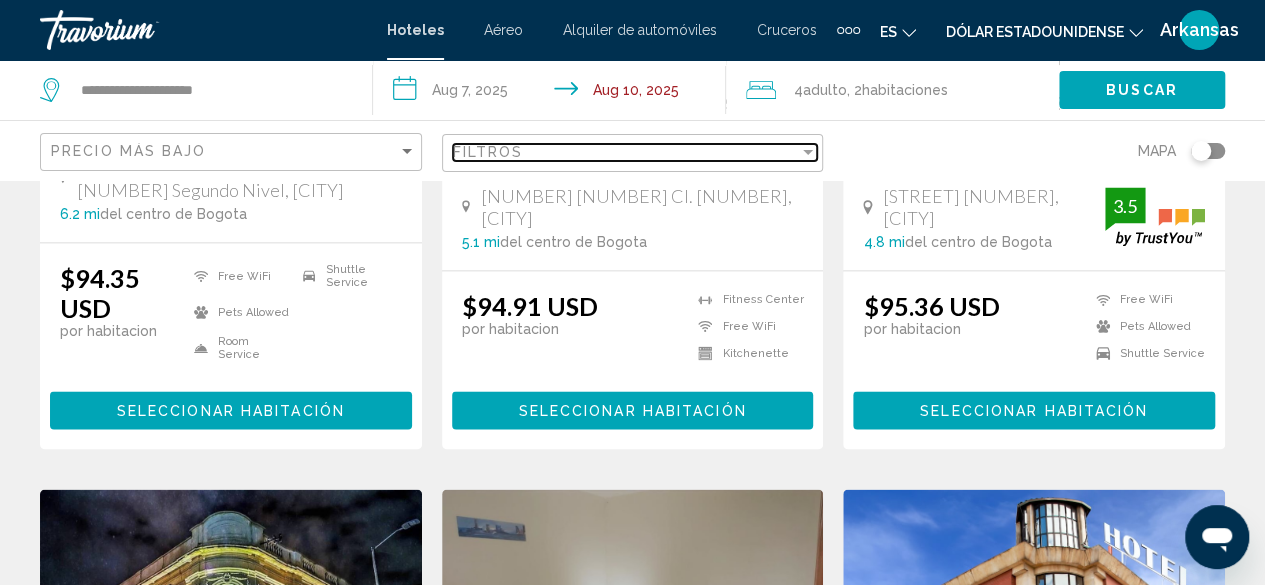 click on "Filtros" at bounding box center [626, 152] 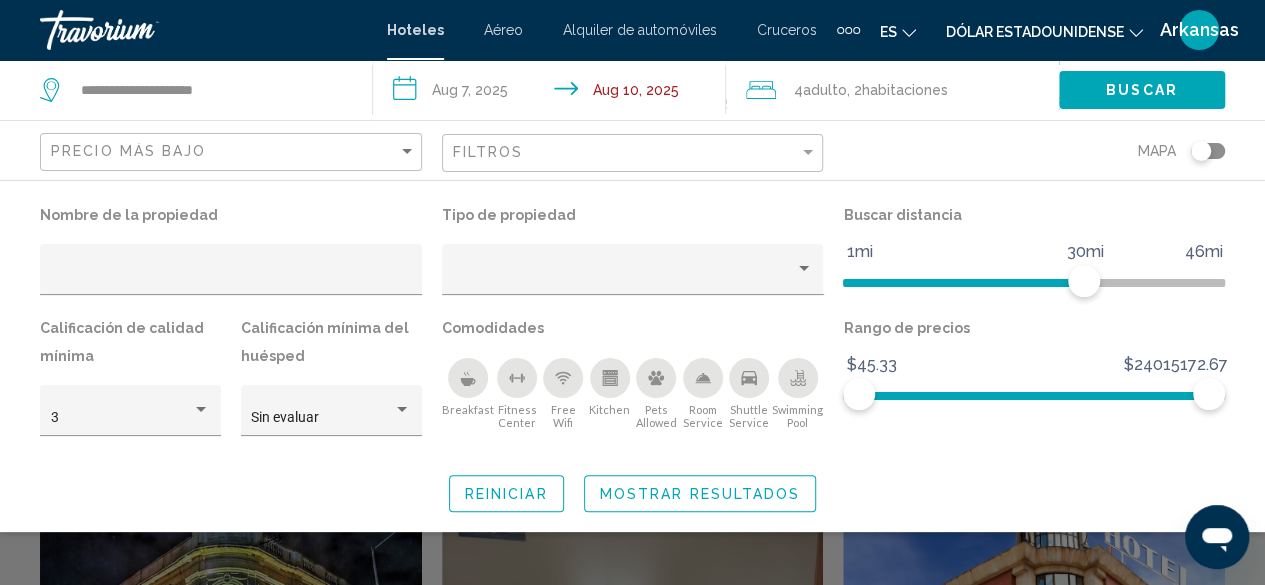 click 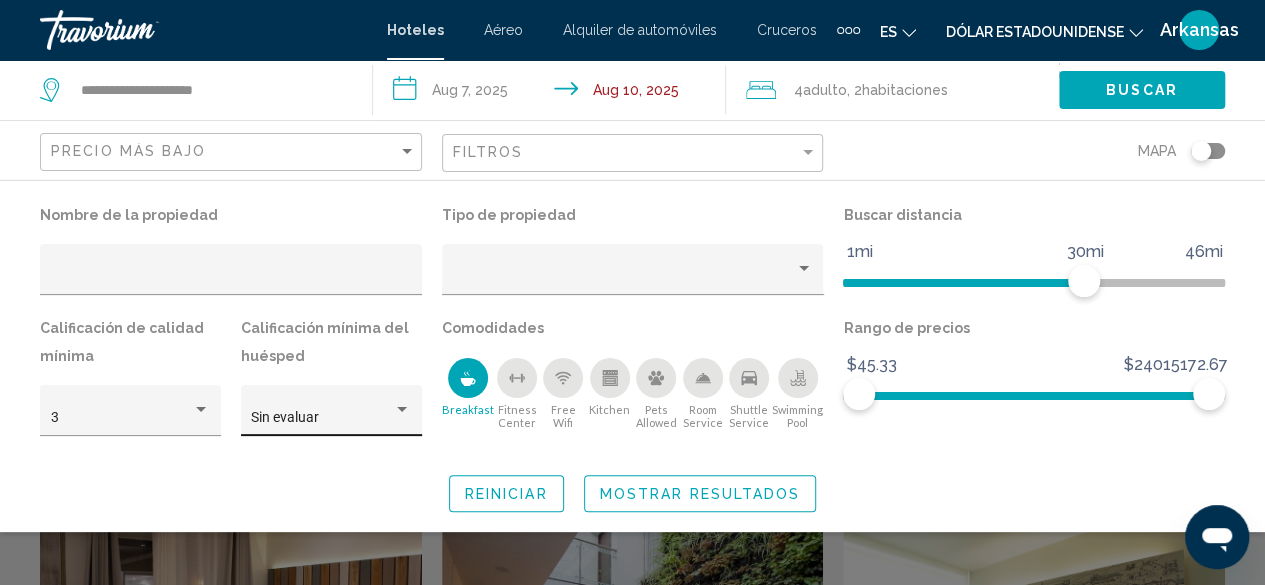 click at bounding box center (402, 410) 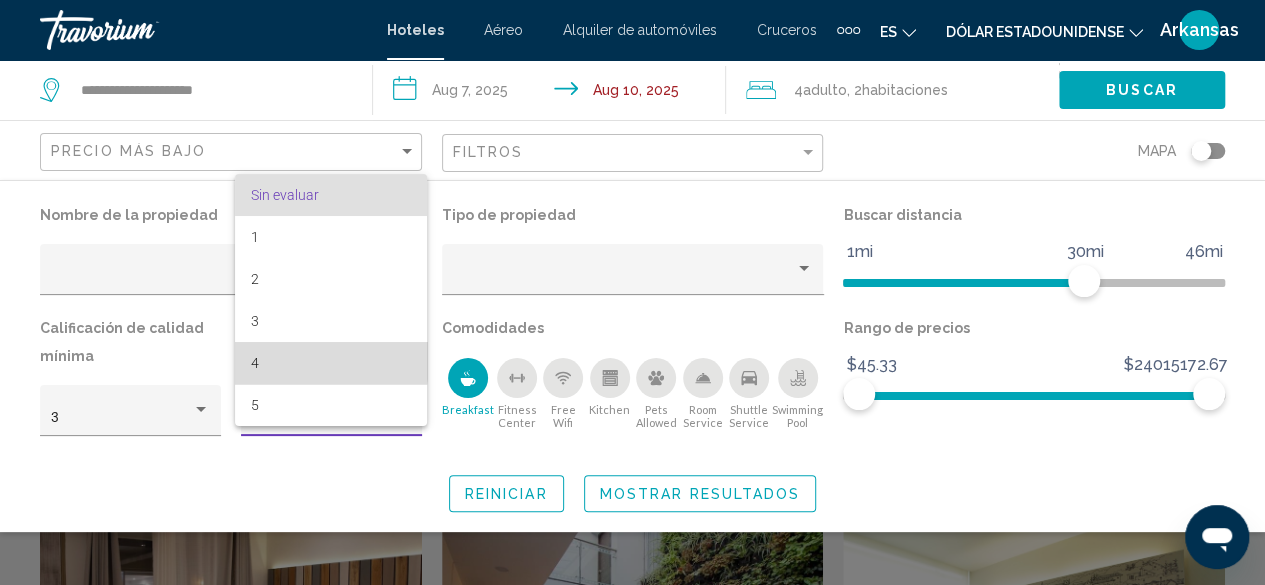 drag, startPoint x: 289, startPoint y: 357, endPoint x: 283, endPoint y: 367, distance: 11.661903 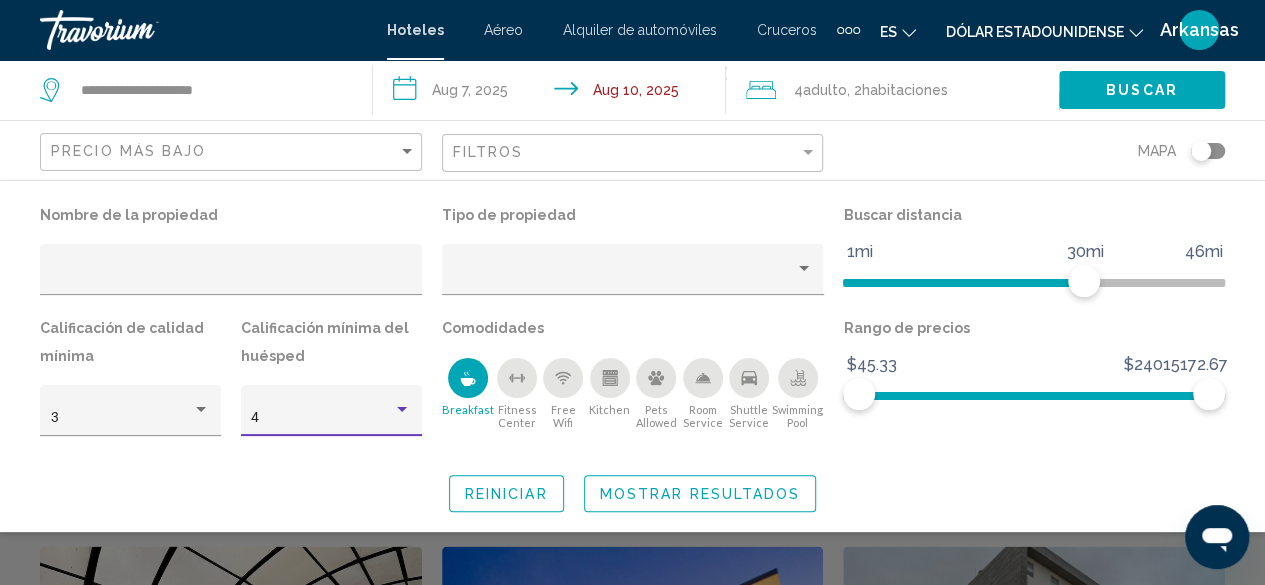 click on "Mostrar resultados" 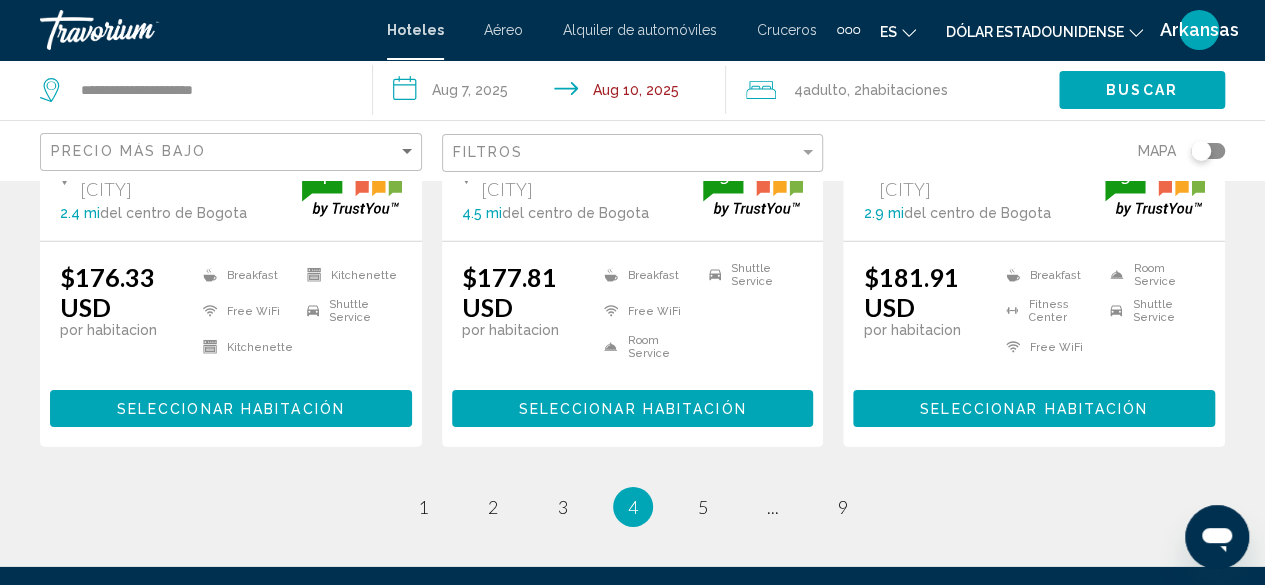 scroll, scrollTop: 2868, scrollLeft: 0, axis: vertical 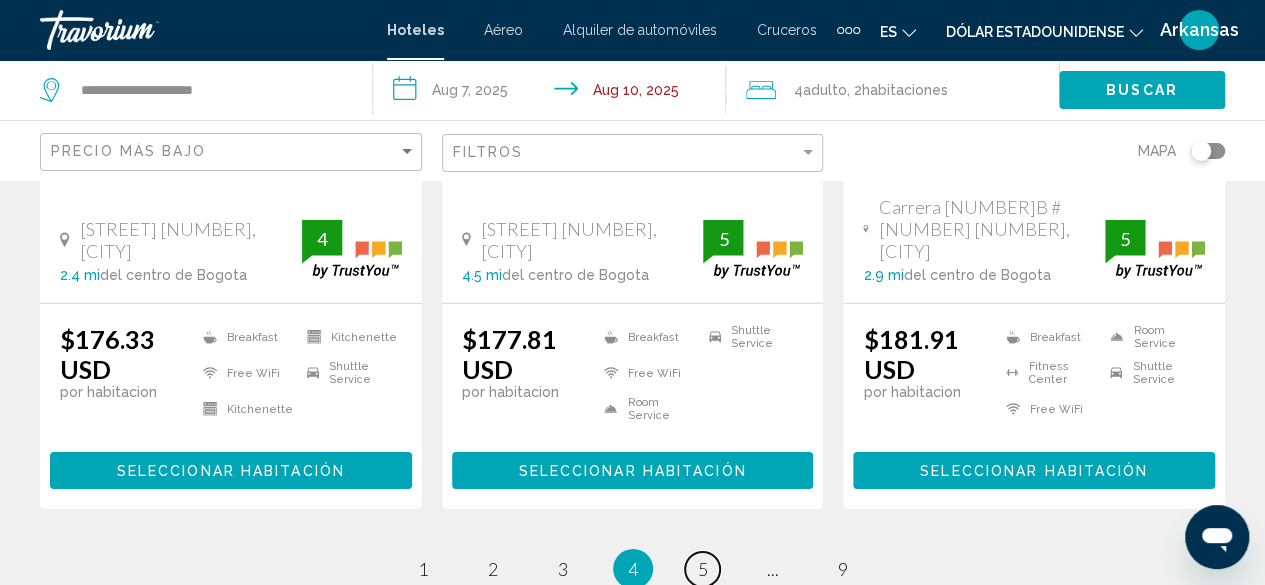 click on "5" at bounding box center (703, 569) 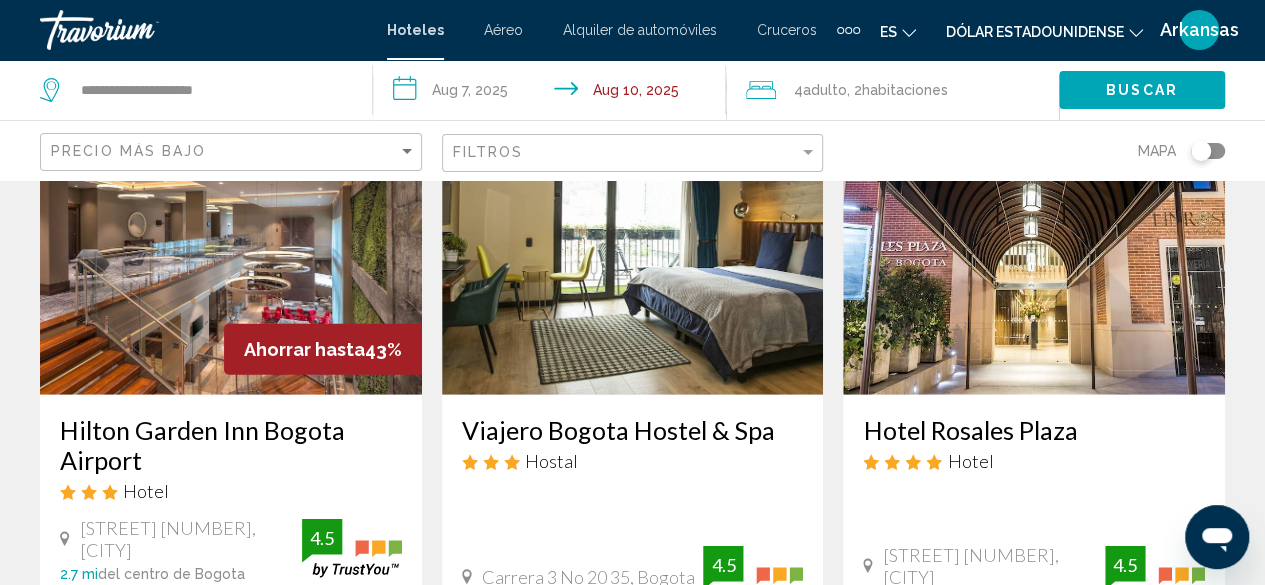 scroll, scrollTop: 2500, scrollLeft: 0, axis: vertical 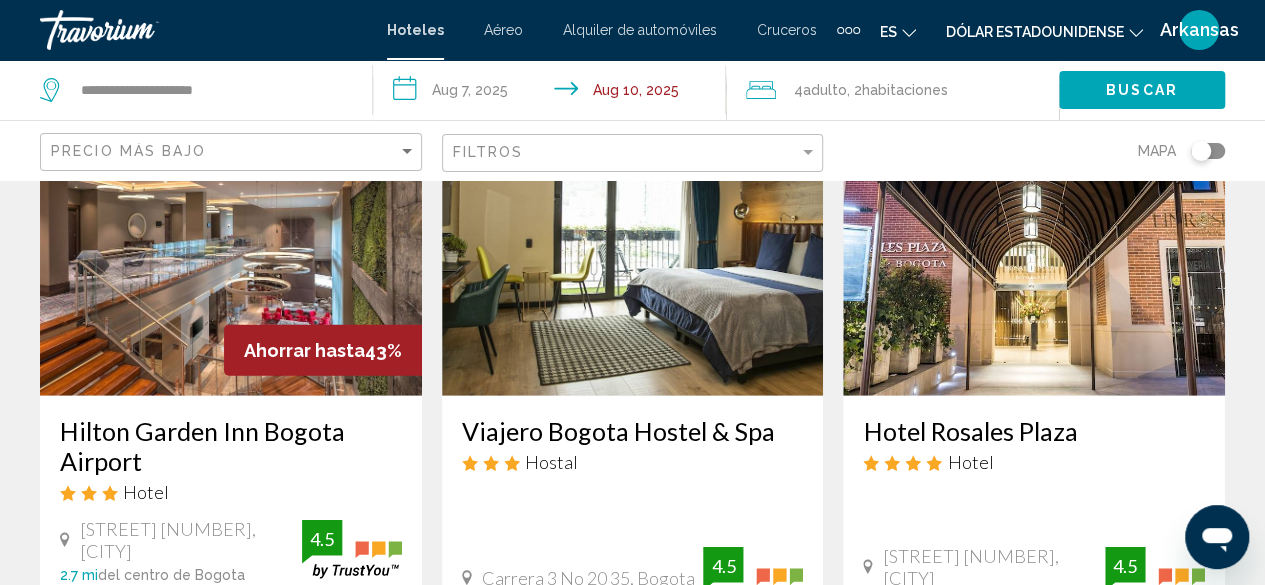 click at bounding box center [231, 236] 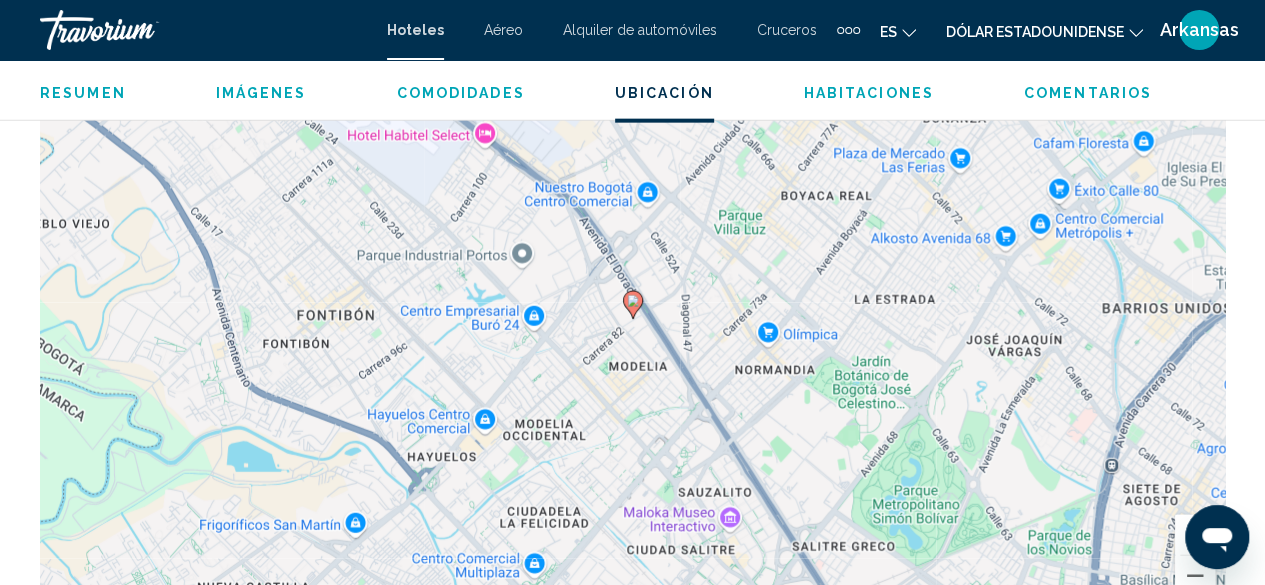 scroll, scrollTop: 2742, scrollLeft: 0, axis: vertical 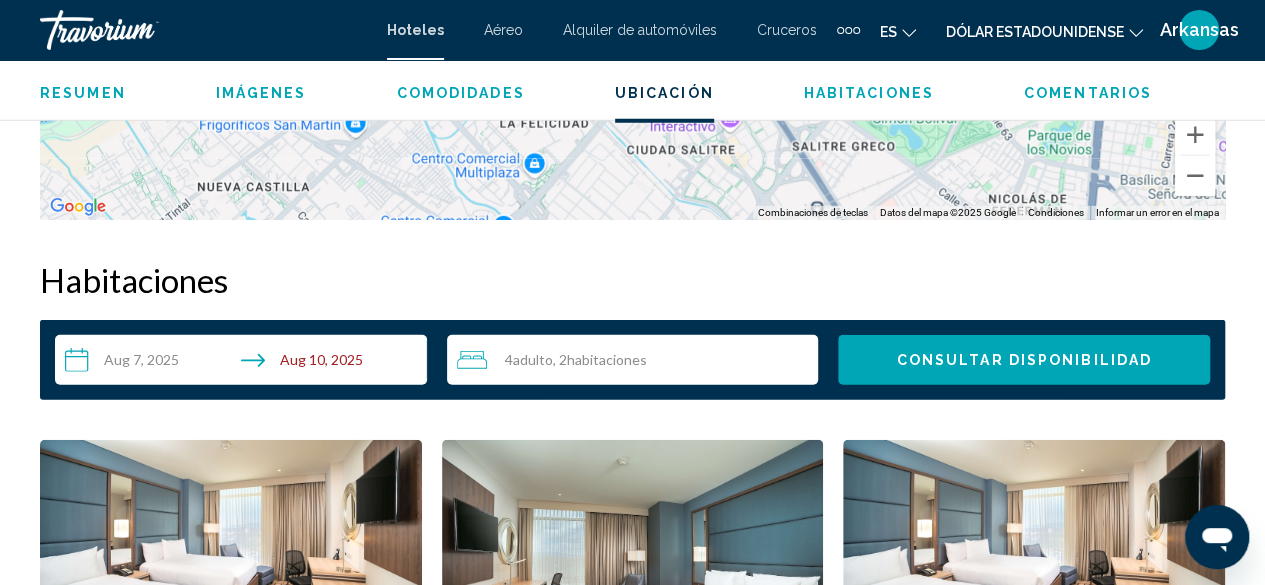click on "**********" at bounding box center [245, 363] 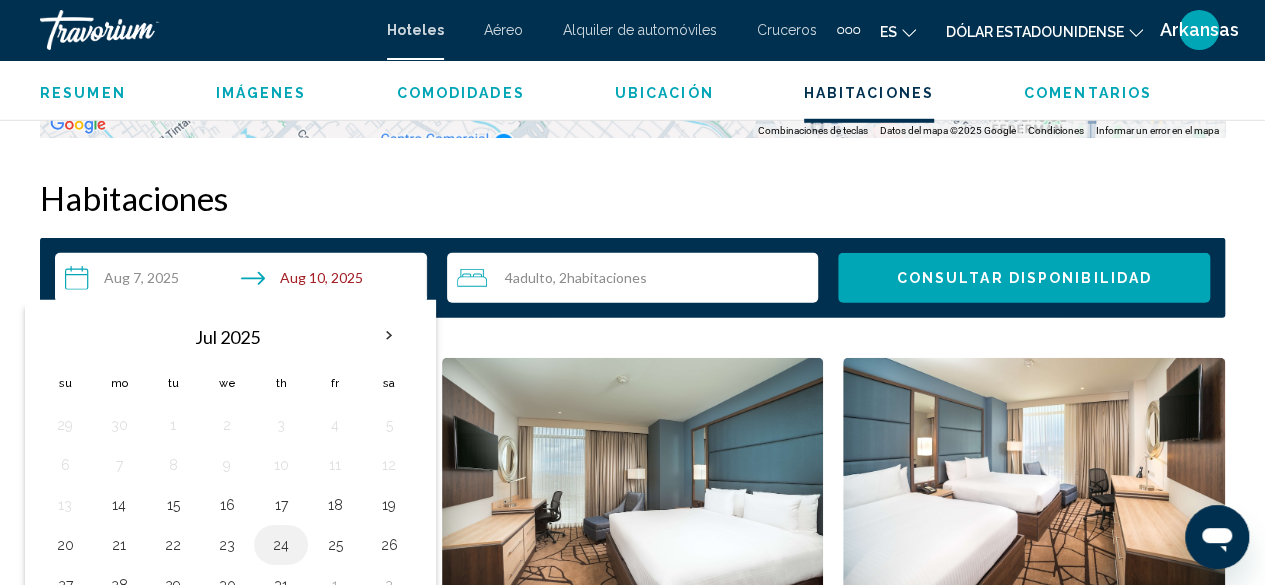 scroll, scrollTop: 2942, scrollLeft: 0, axis: vertical 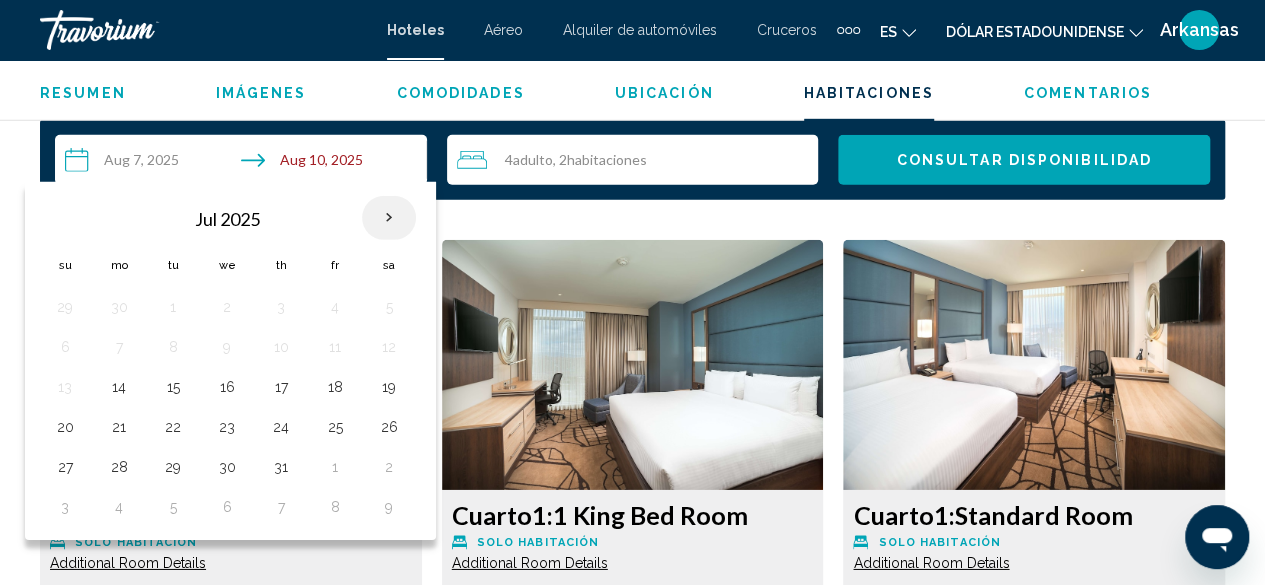 click at bounding box center (389, 218) 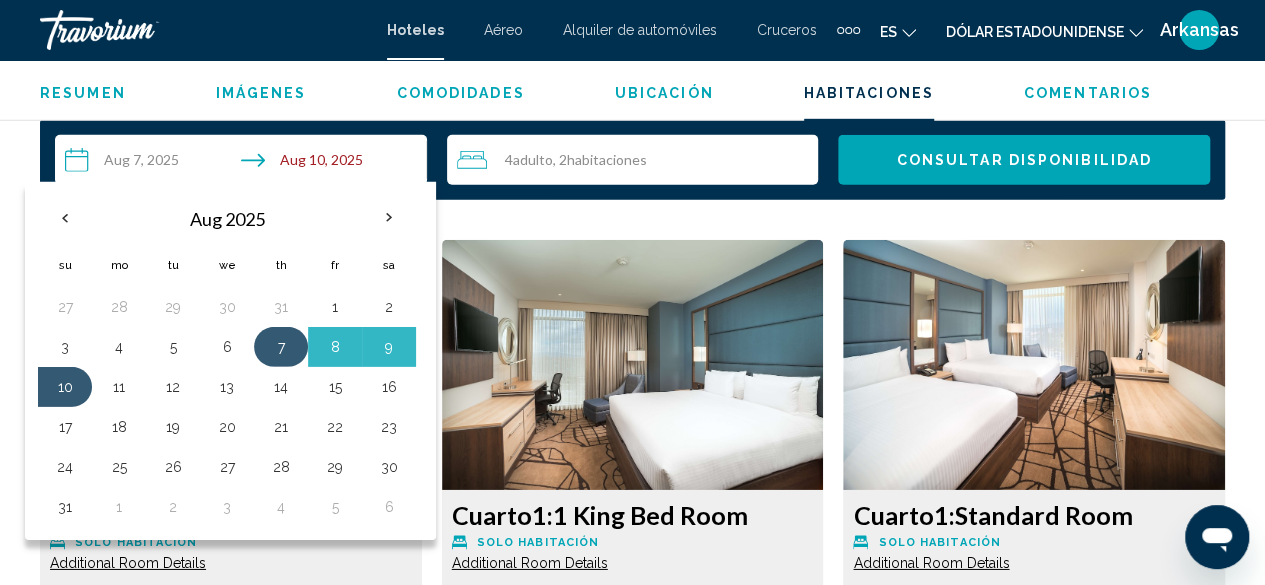 click on "7" at bounding box center (281, 347) 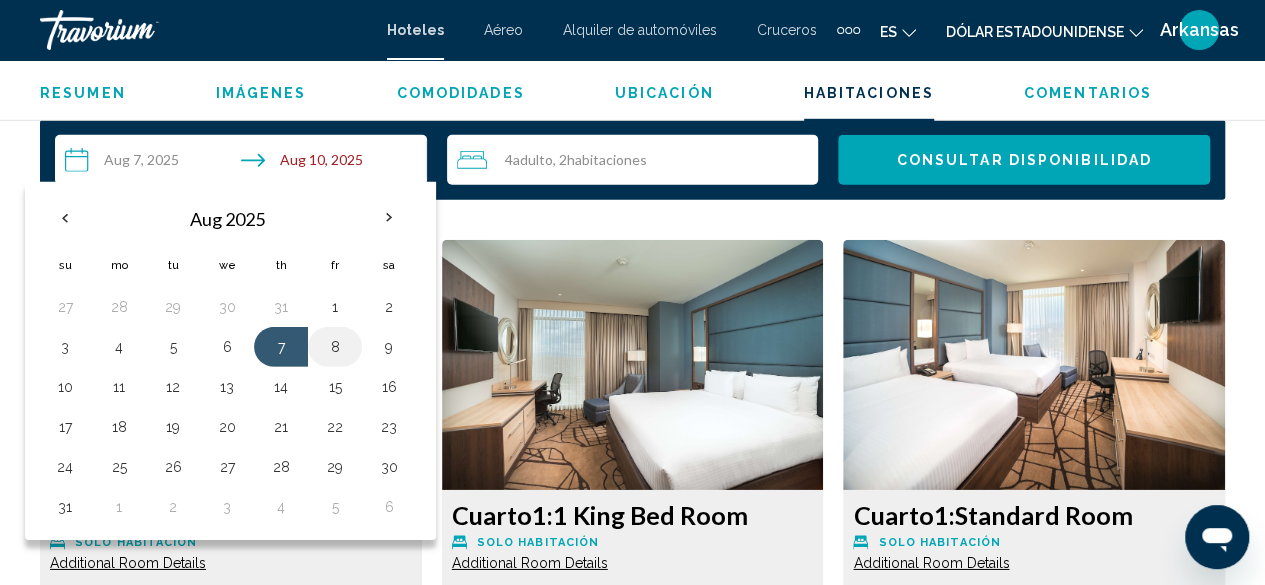 drag, startPoint x: 338, startPoint y: 348, endPoint x: 356, endPoint y: 335, distance: 22.203604 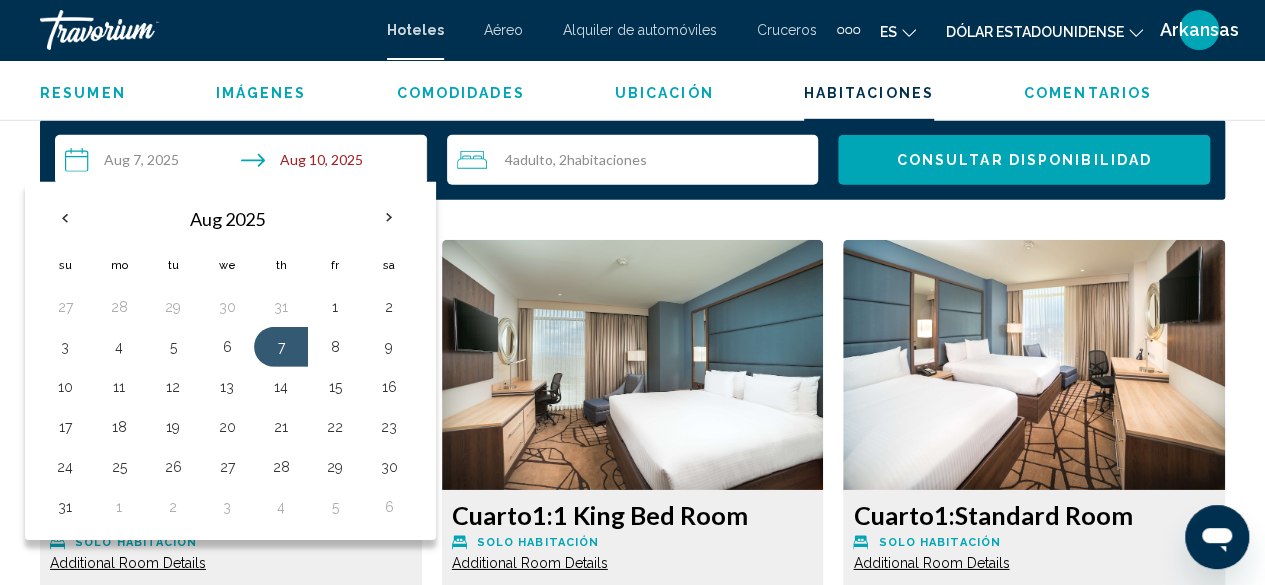 type on "**********" 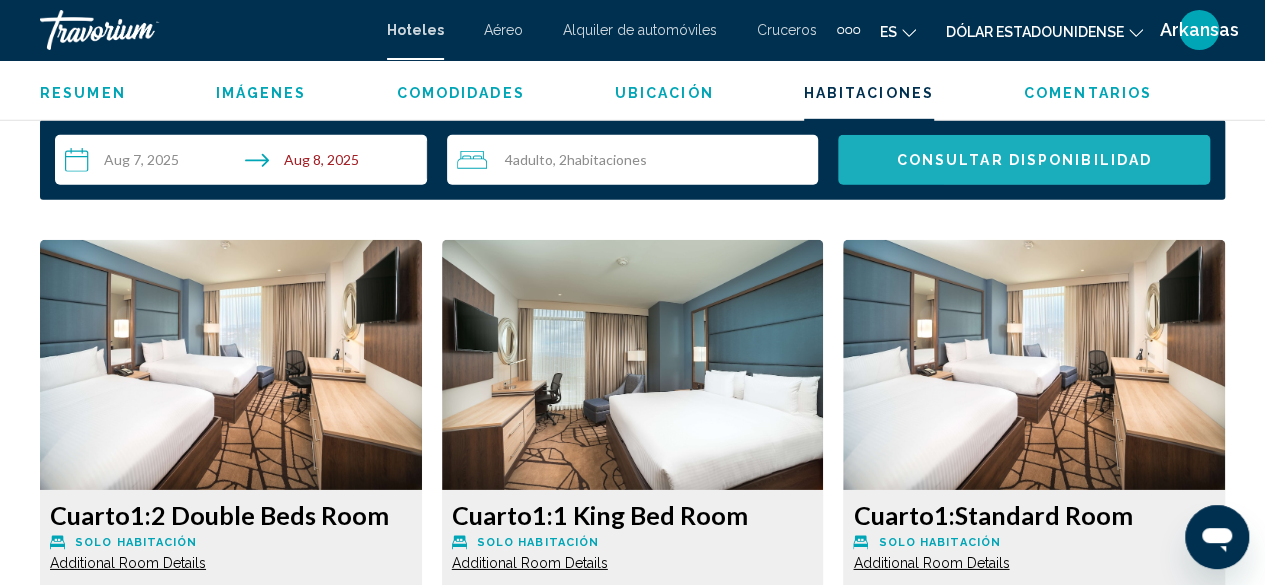 click on "Consultar disponibilidad" at bounding box center (1023, 161) 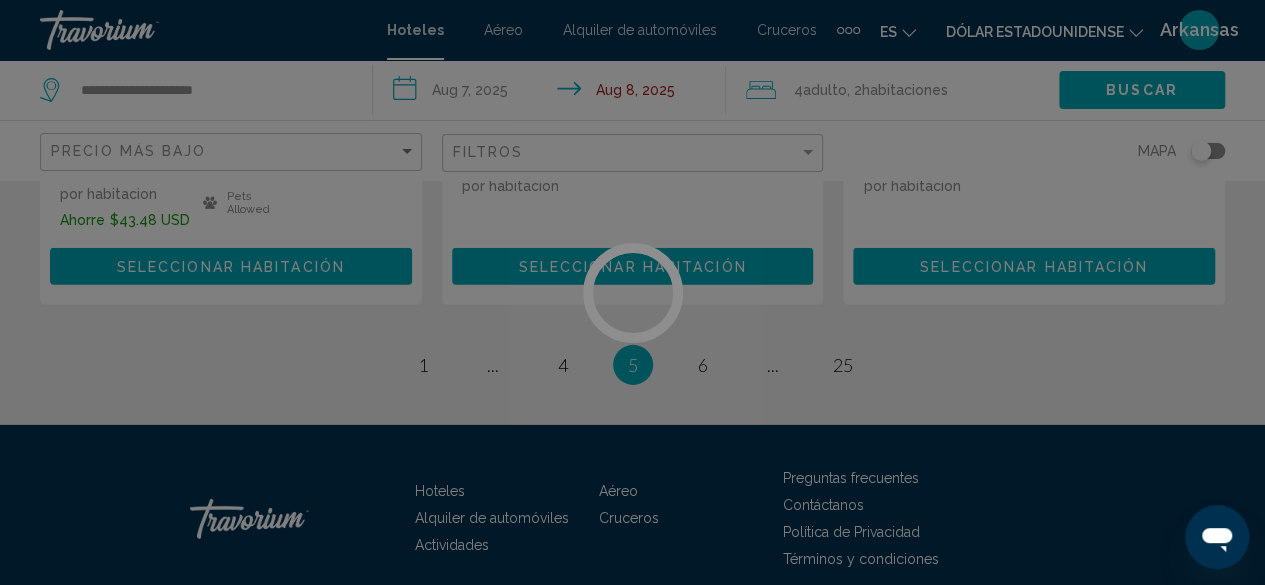 scroll, scrollTop: 0, scrollLeft: 0, axis: both 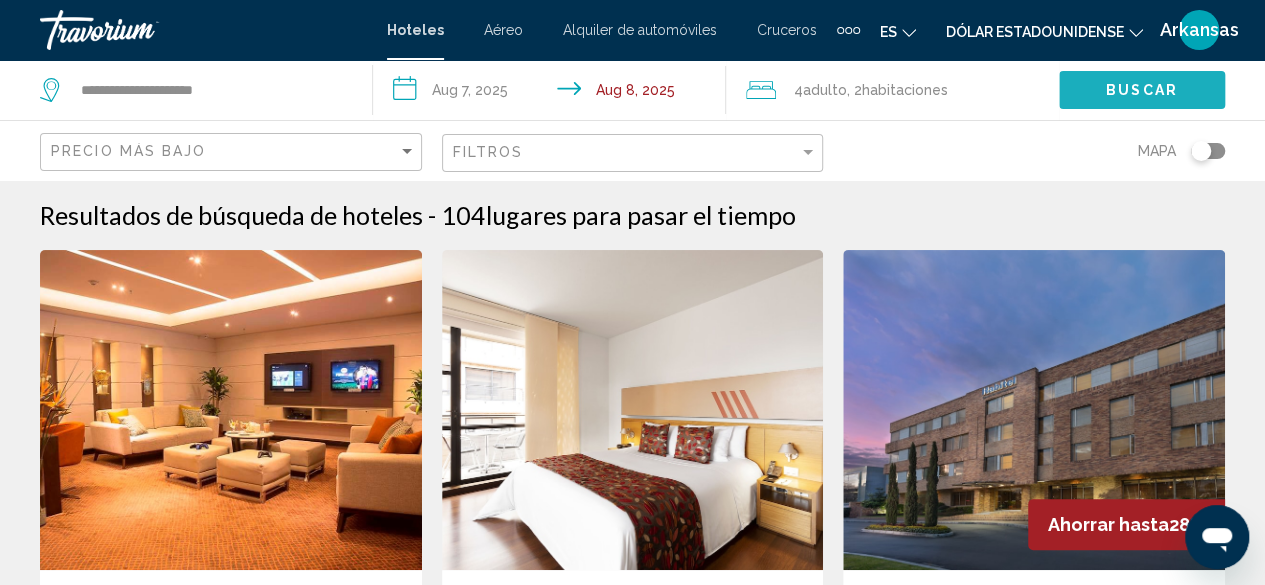 click on "Buscar" 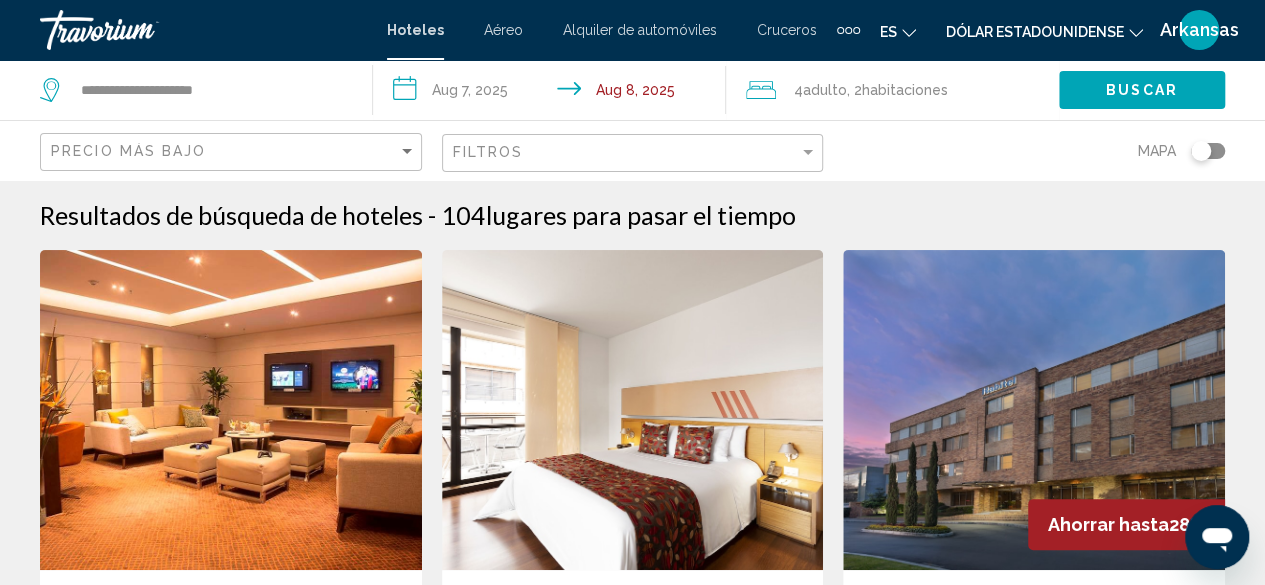 click on "Buscar" 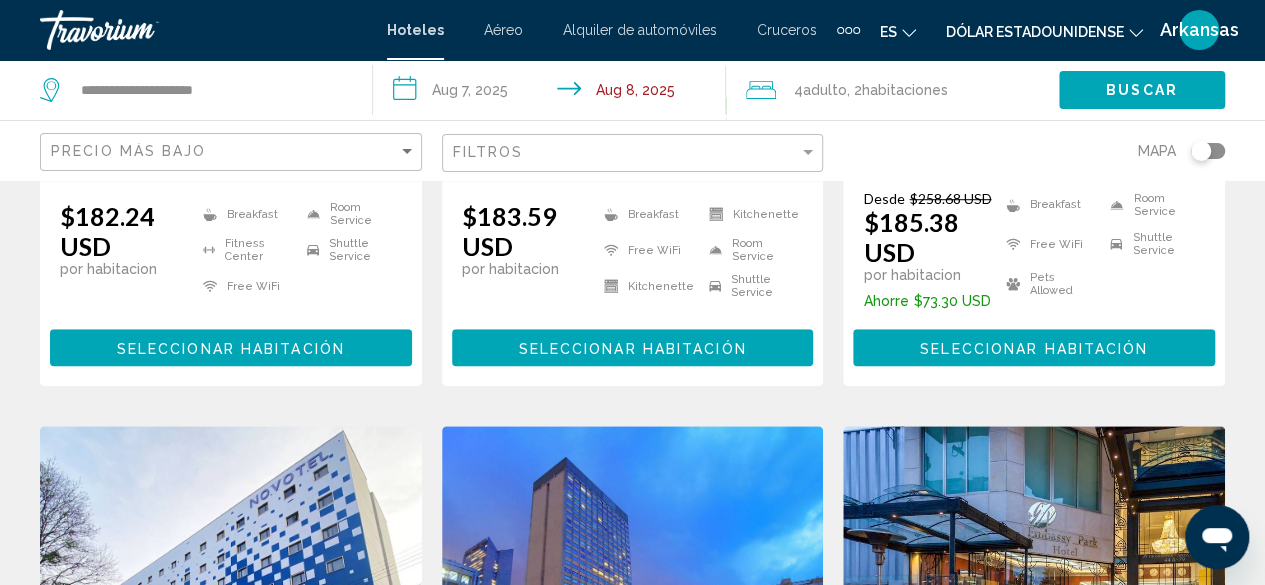 scroll, scrollTop: 400, scrollLeft: 0, axis: vertical 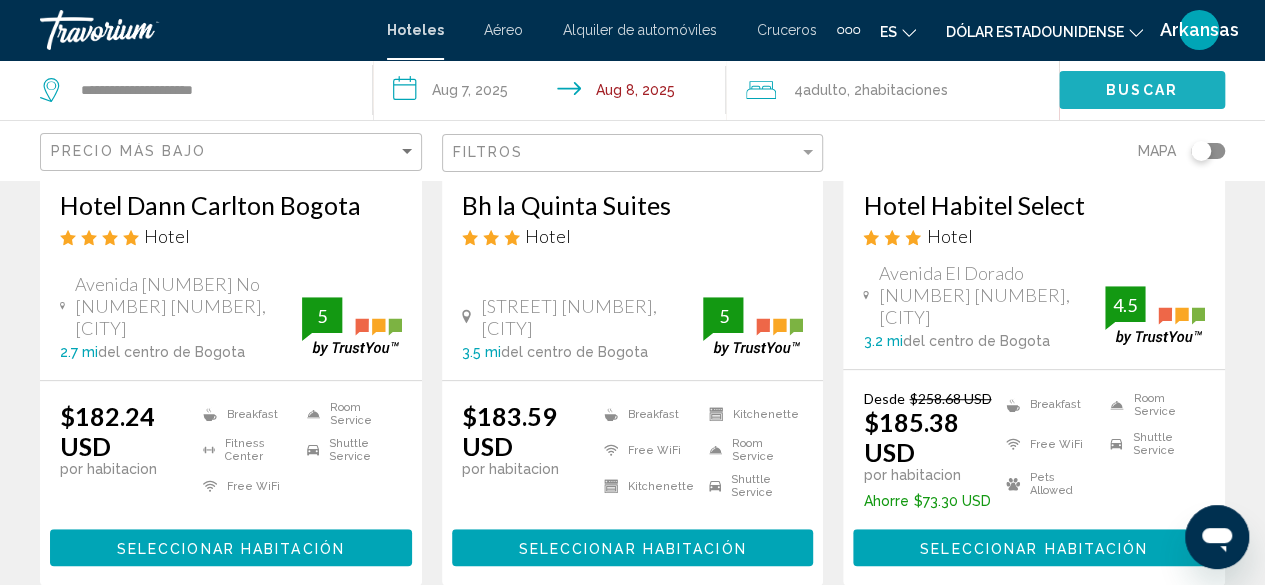 click on "Buscar" 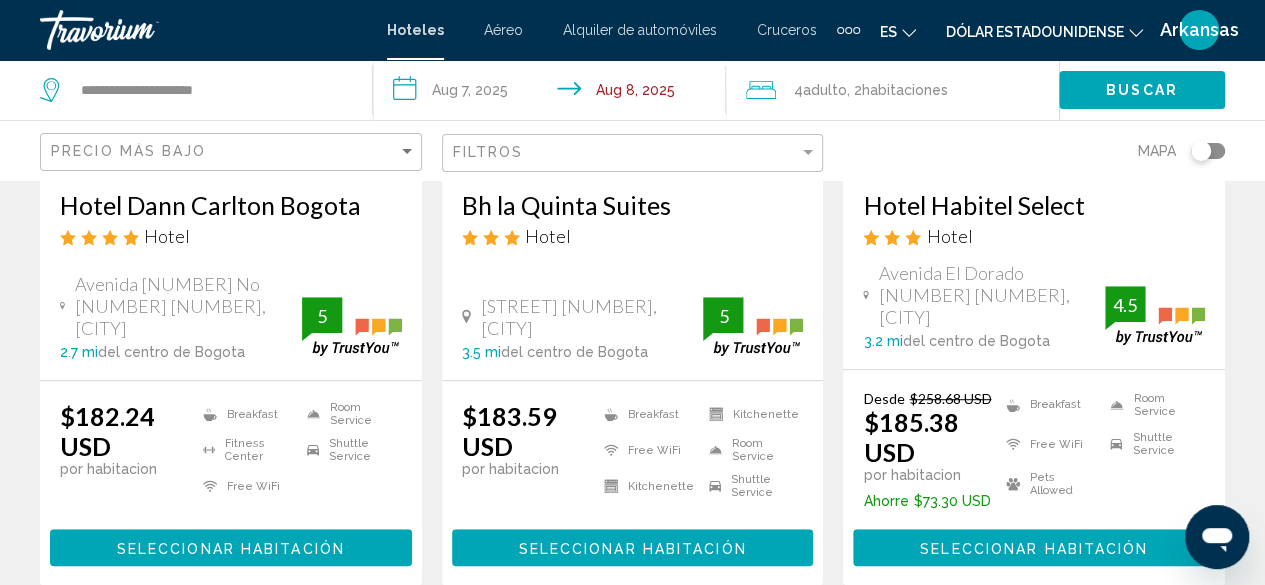 click on "Buscar" 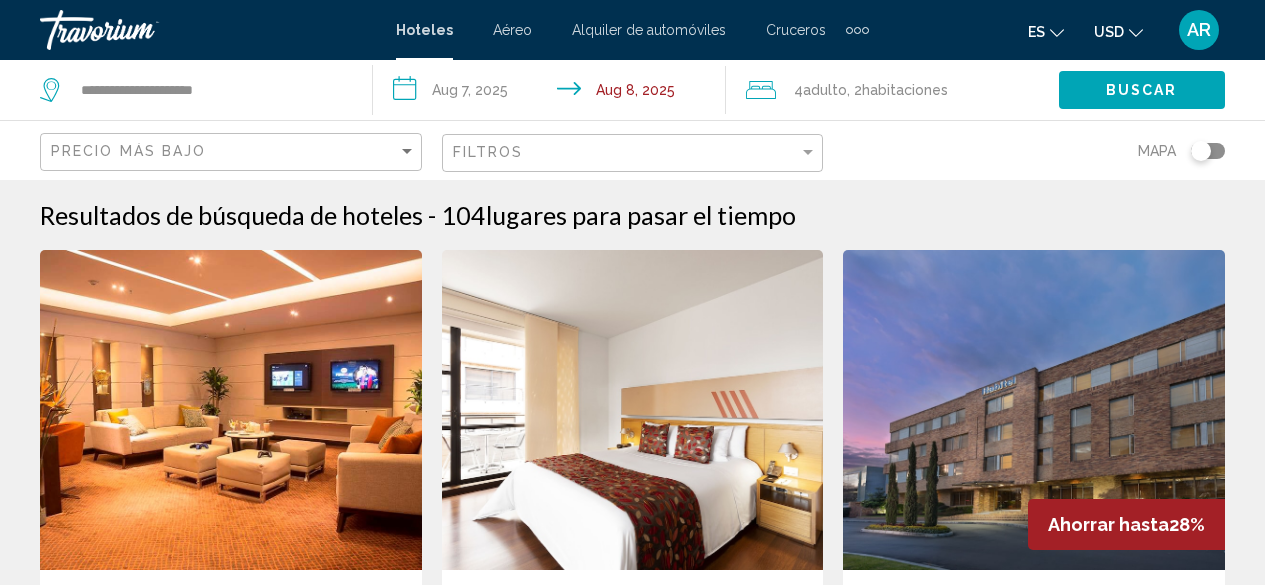scroll, scrollTop: 0, scrollLeft: 0, axis: both 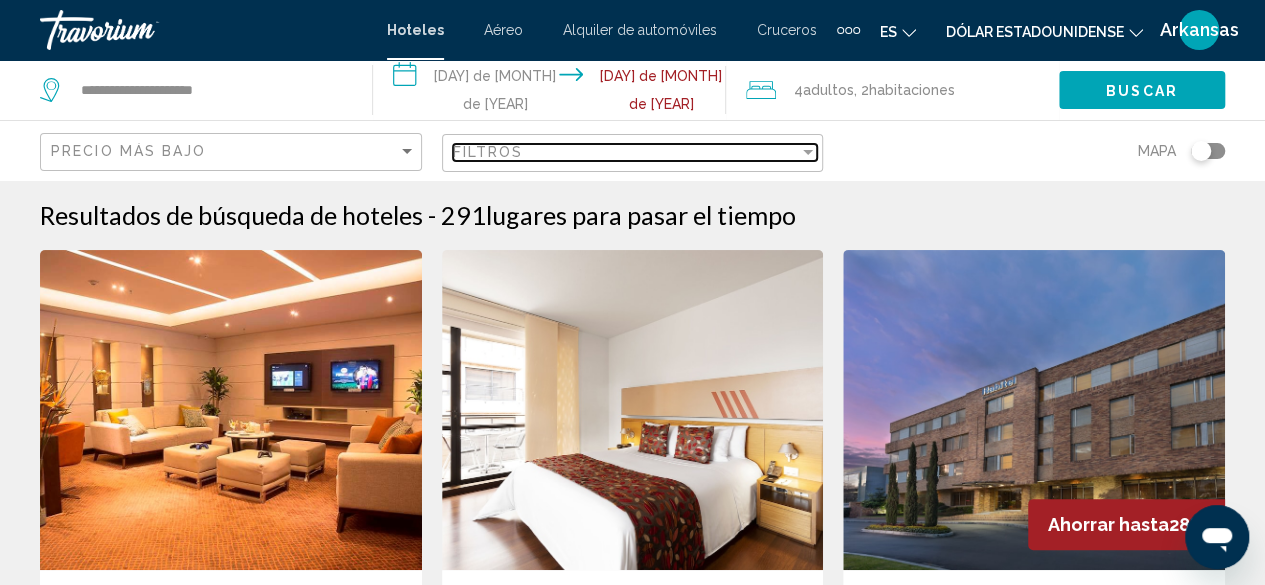 click on "Filtros" at bounding box center [626, 152] 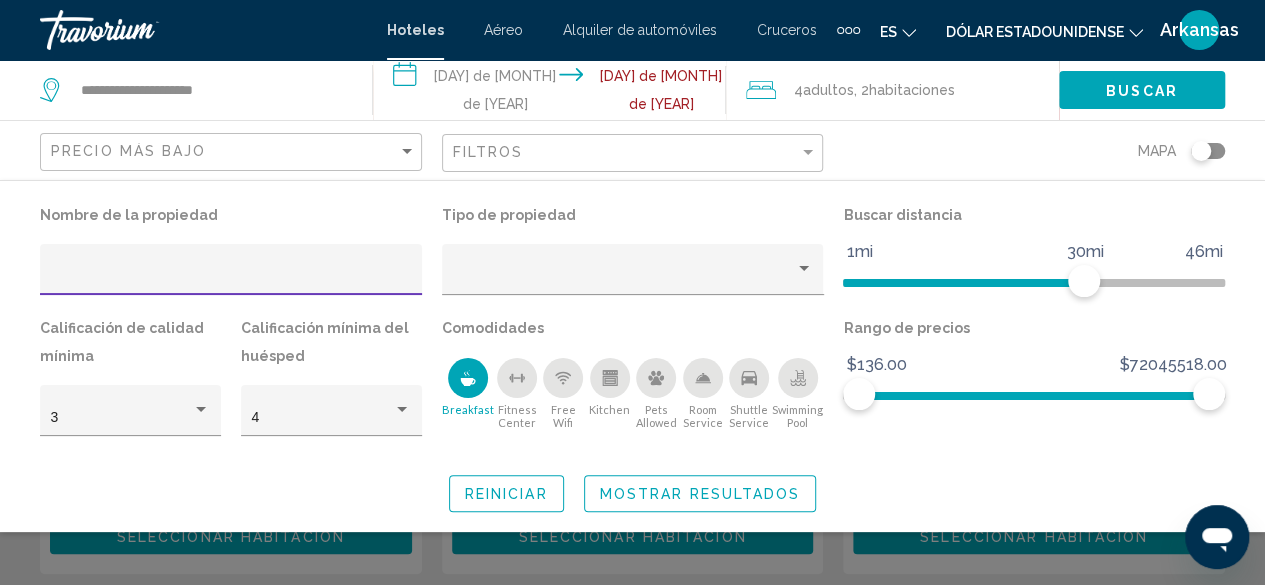 scroll, scrollTop: 500, scrollLeft: 0, axis: vertical 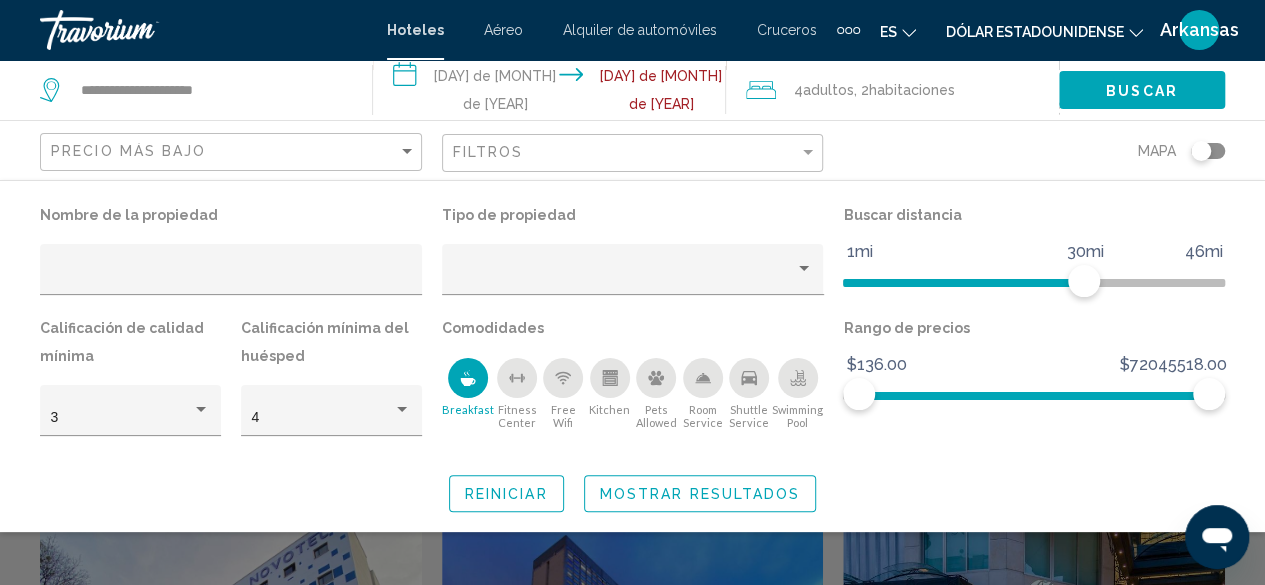 click 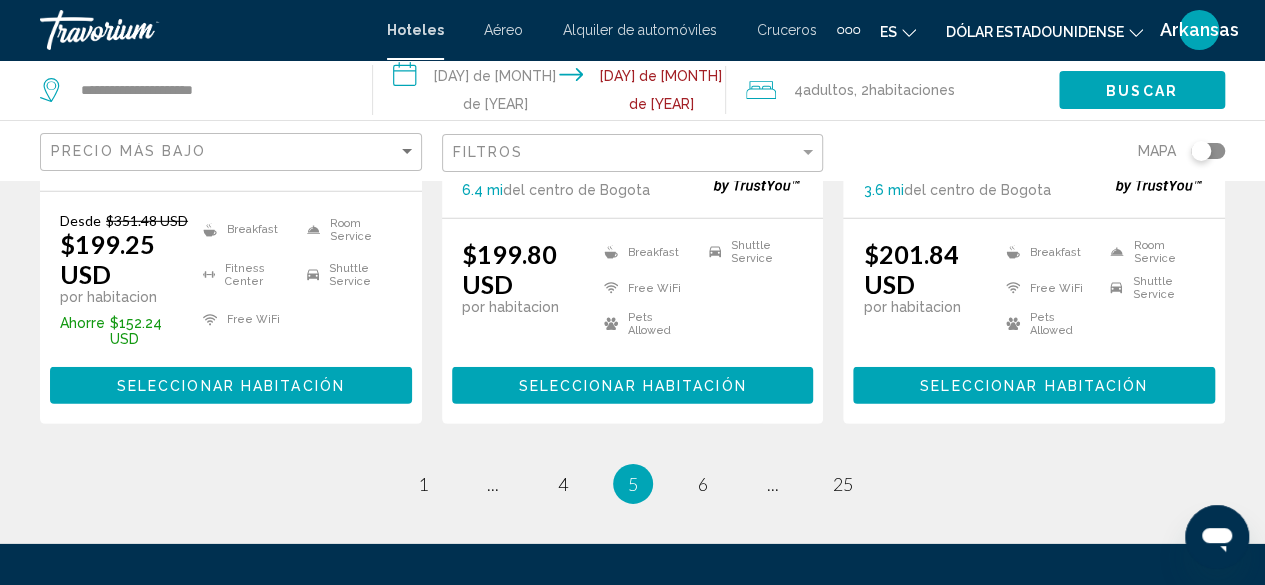 scroll, scrollTop: 2700, scrollLeft: 0, axis: vertical 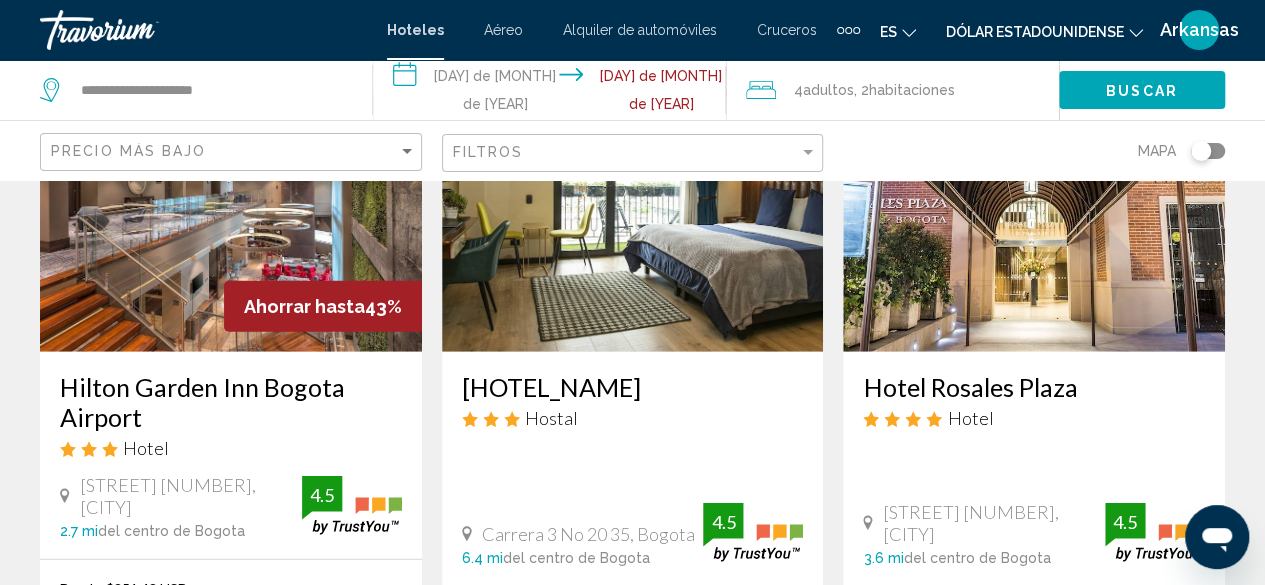 click at bounding box center [231, 192] 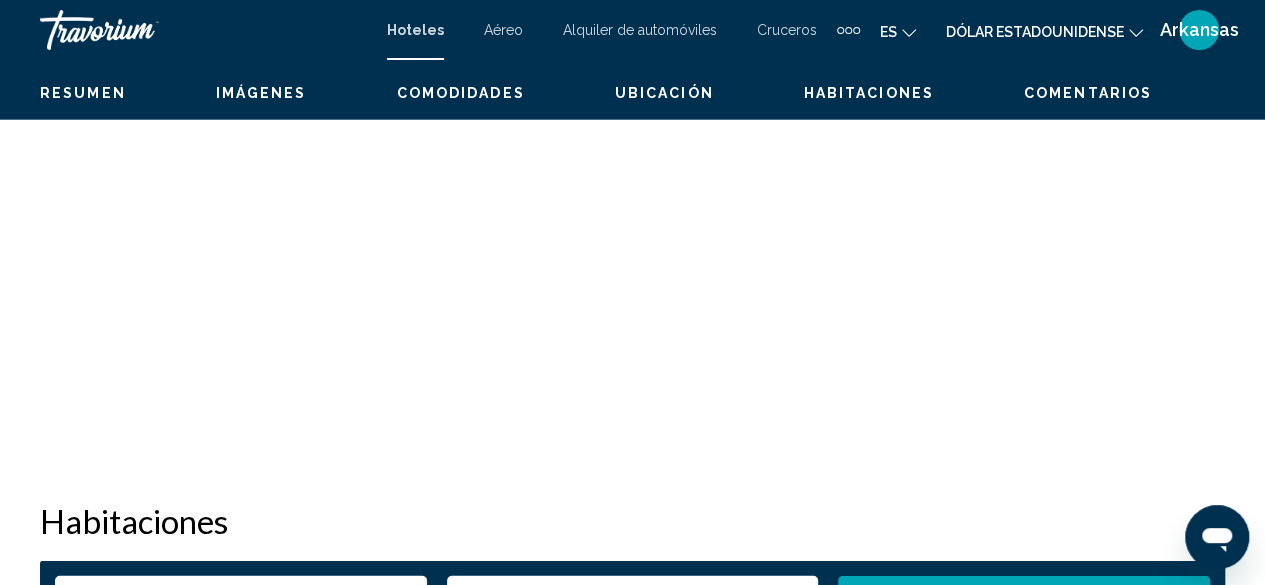 scroll, scrollTop: 242, scrollLeft: 0, axis: vertical 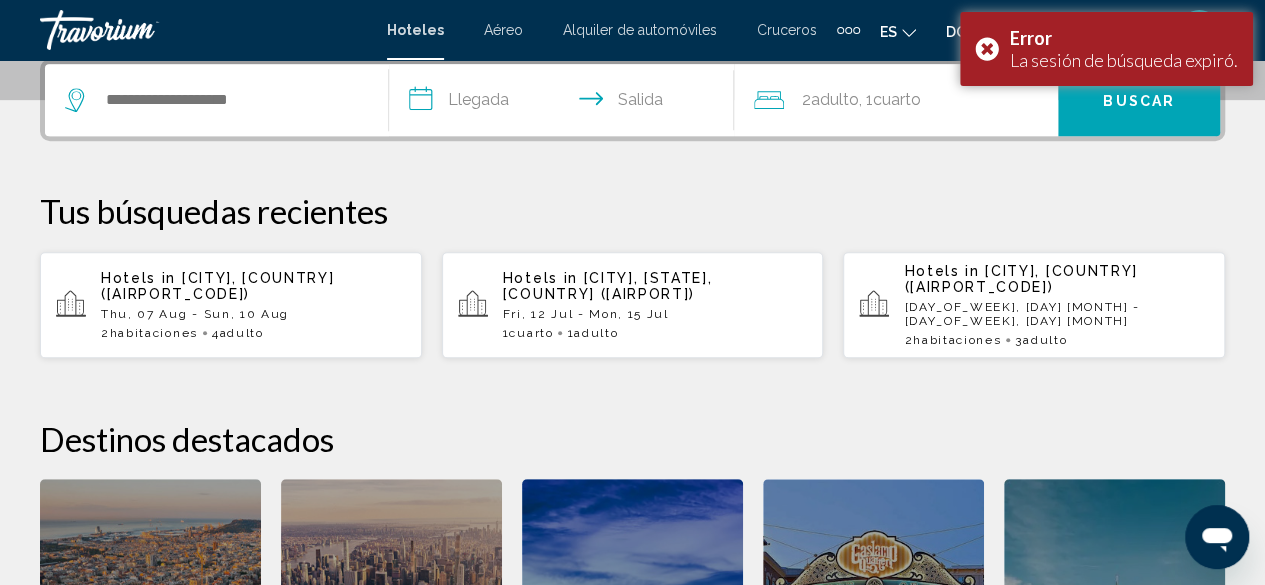 click on "**********" at bounding box center [632, 100] 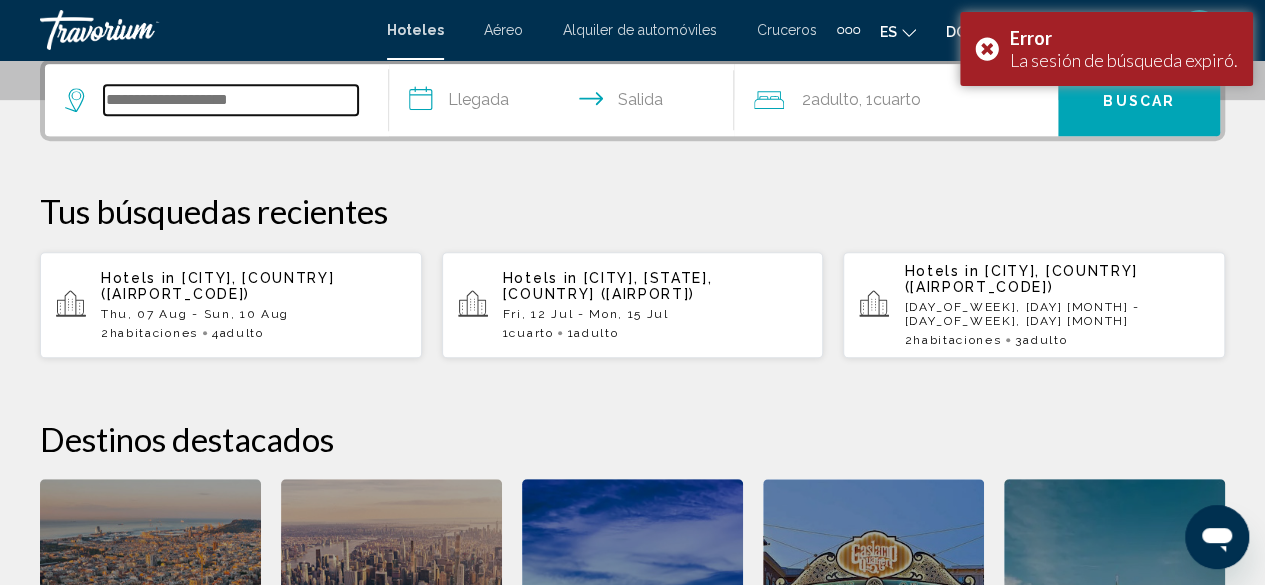click at bounding box center (231, 100) 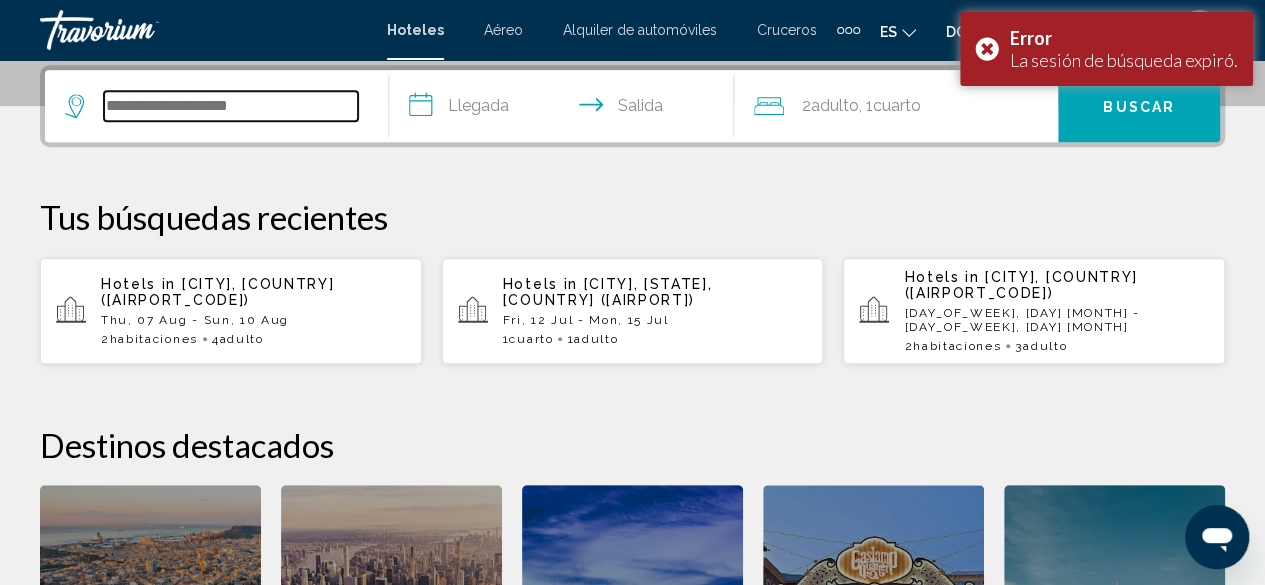 click at bounding box center (231, 106) 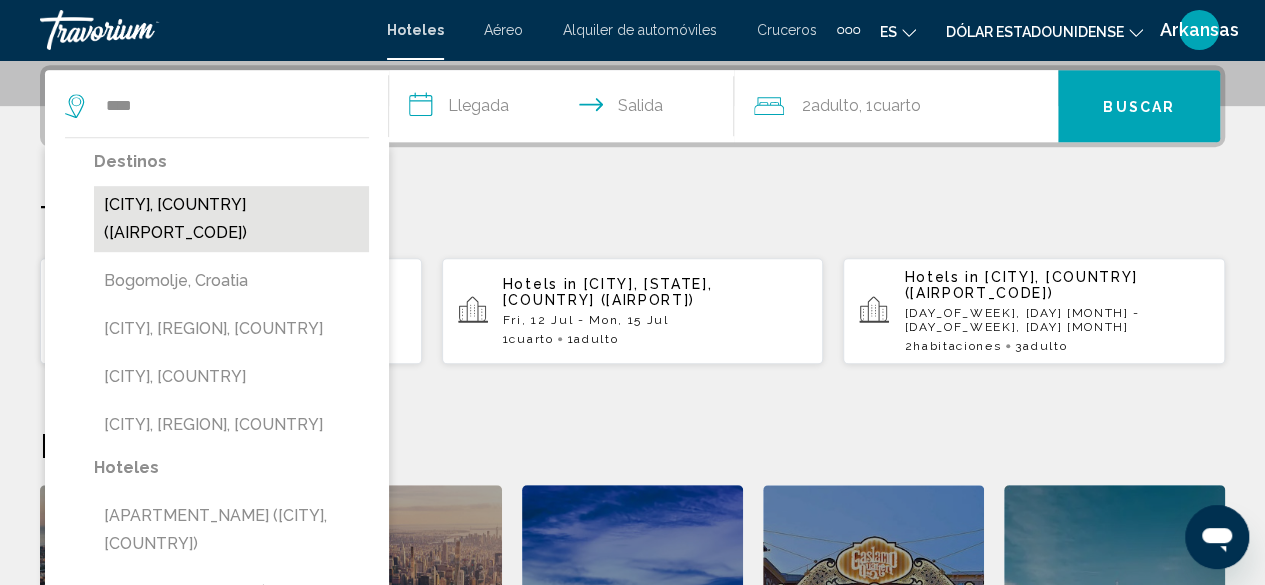click on "[CITY], [COUNTRY] ([IATA])" at bounding box center [231, 219] 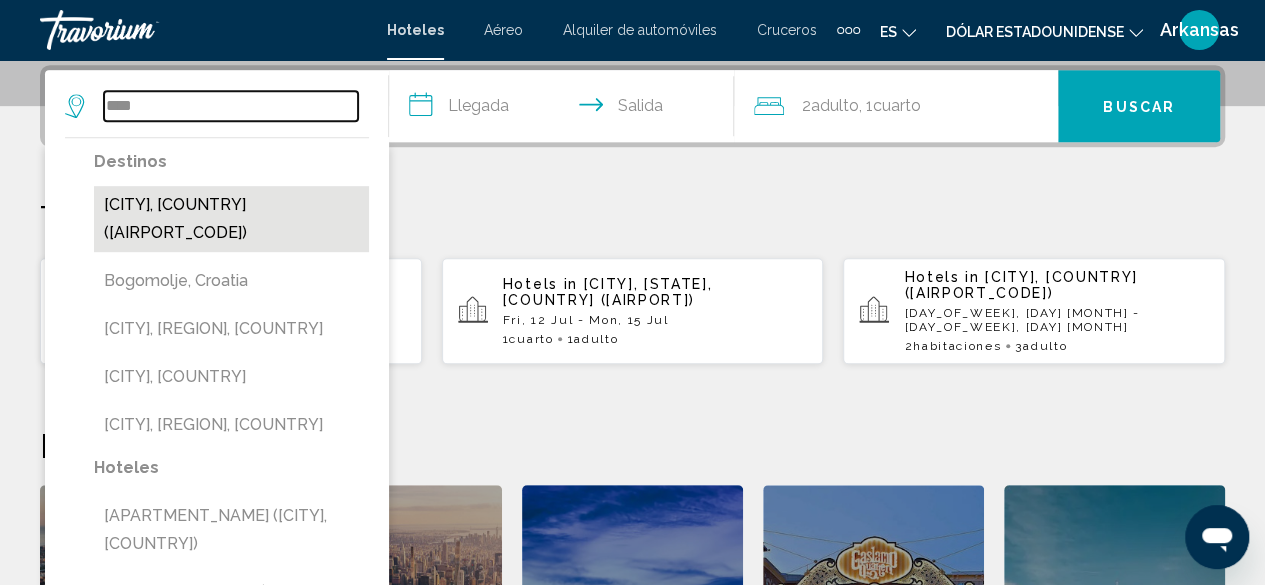 type on "**********" 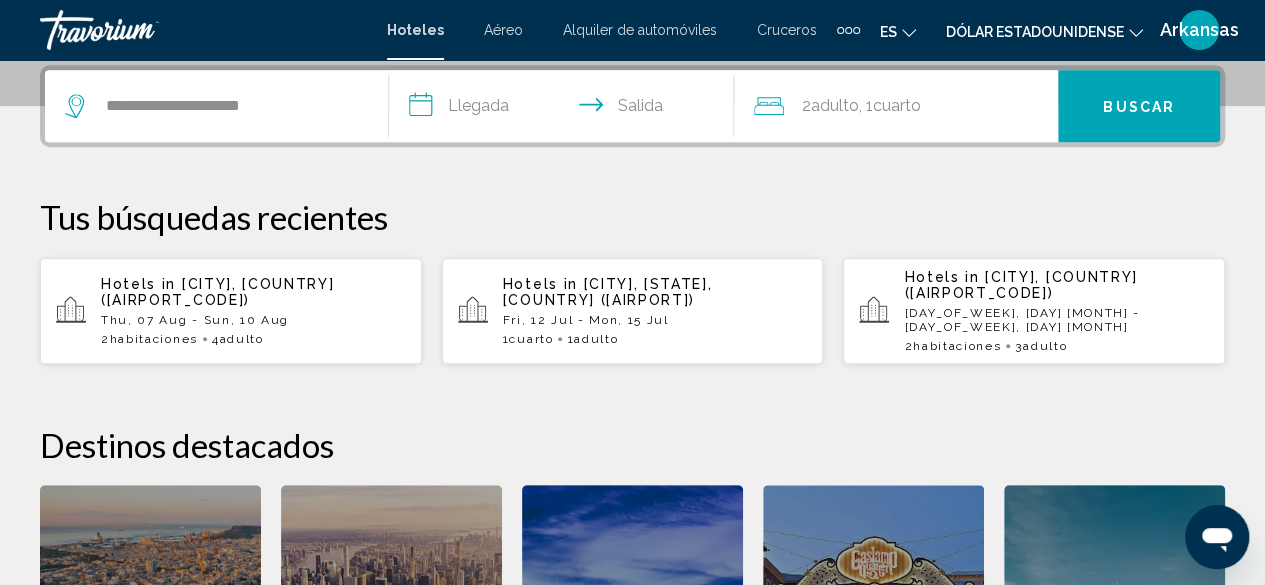 click on "**********" at bounding box center [565, 109] 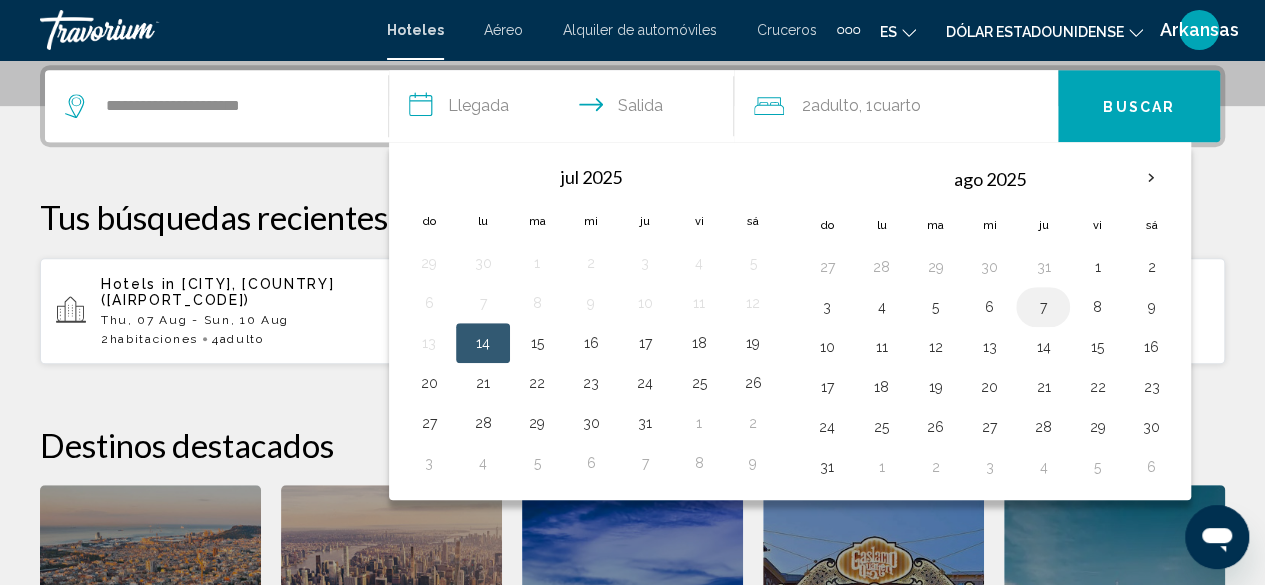 click on "7" at bounding box center (1043, 307) 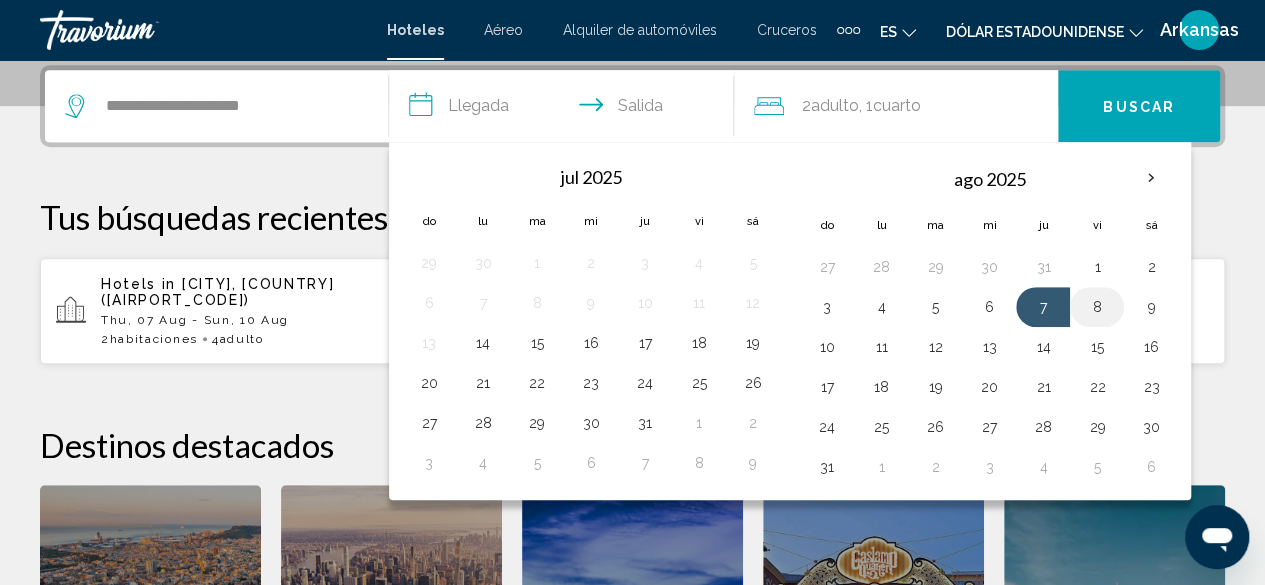 click on "8" at bounding box center [1097, 307] 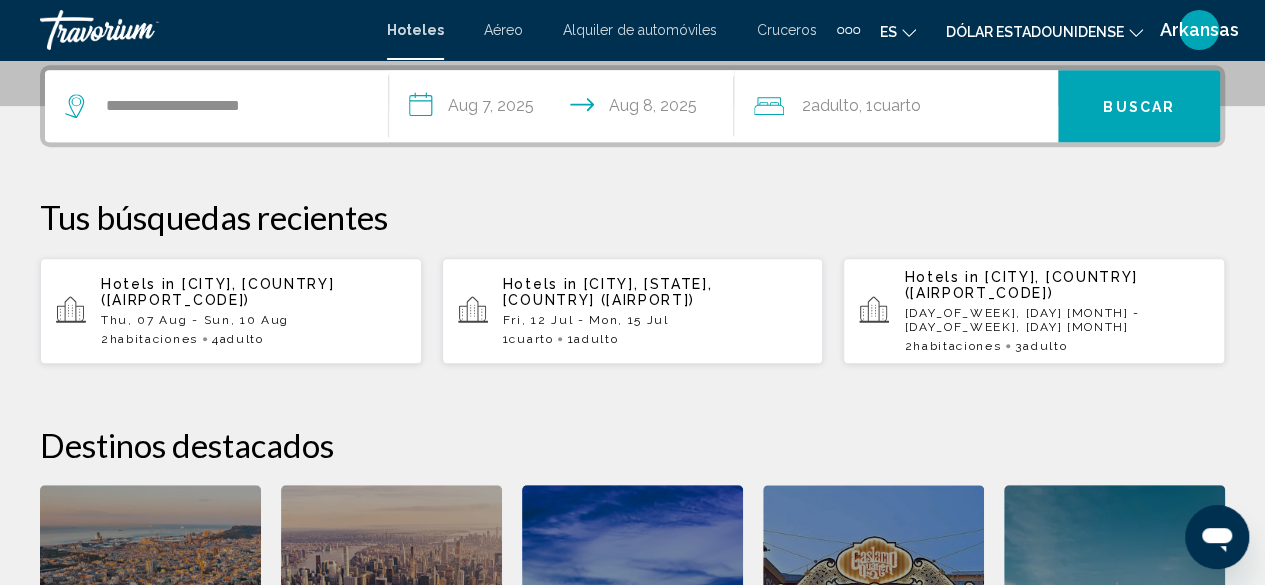 click on "Cuarto" 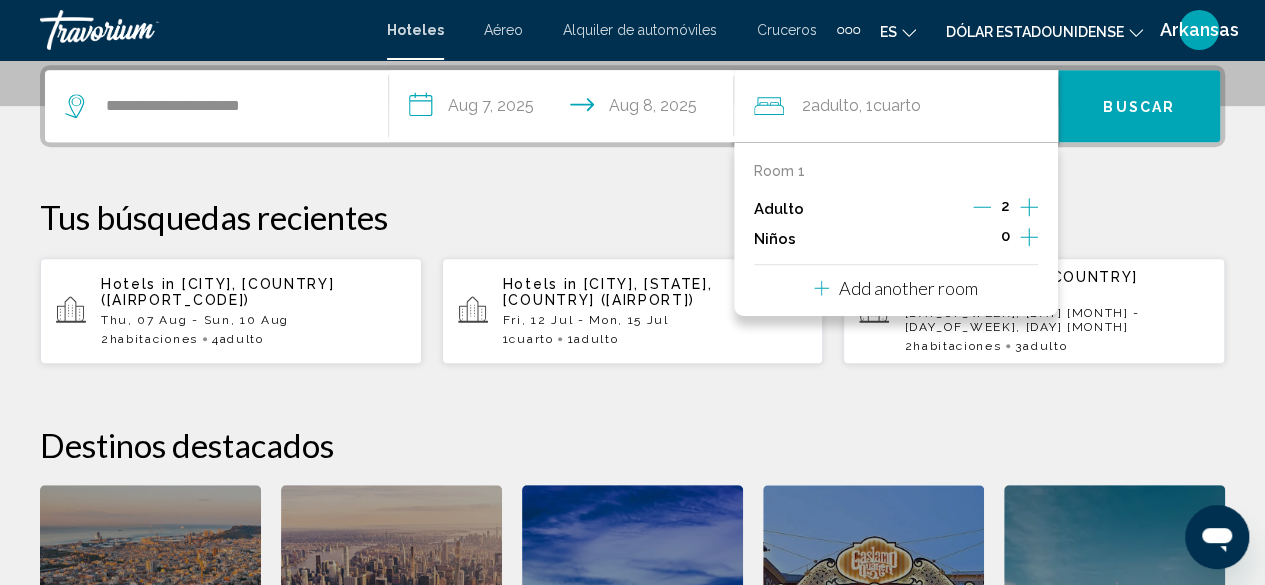 click on "Add another room" at bounding box center [908, 288] 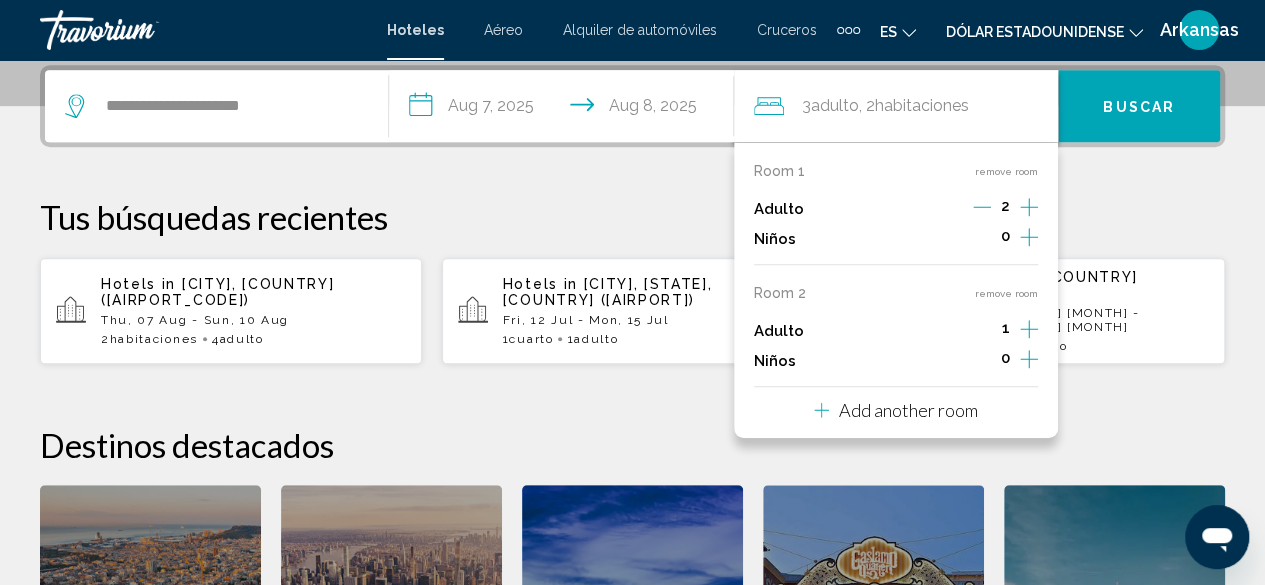 click 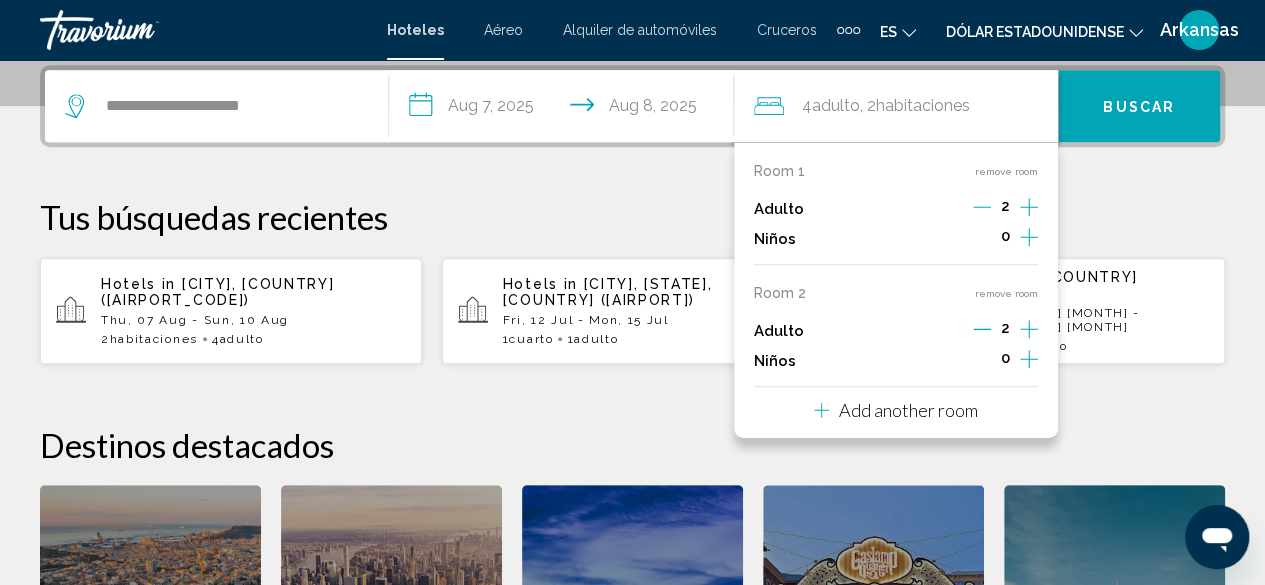 click on "Buscar" at bounding box center (1139, 107) 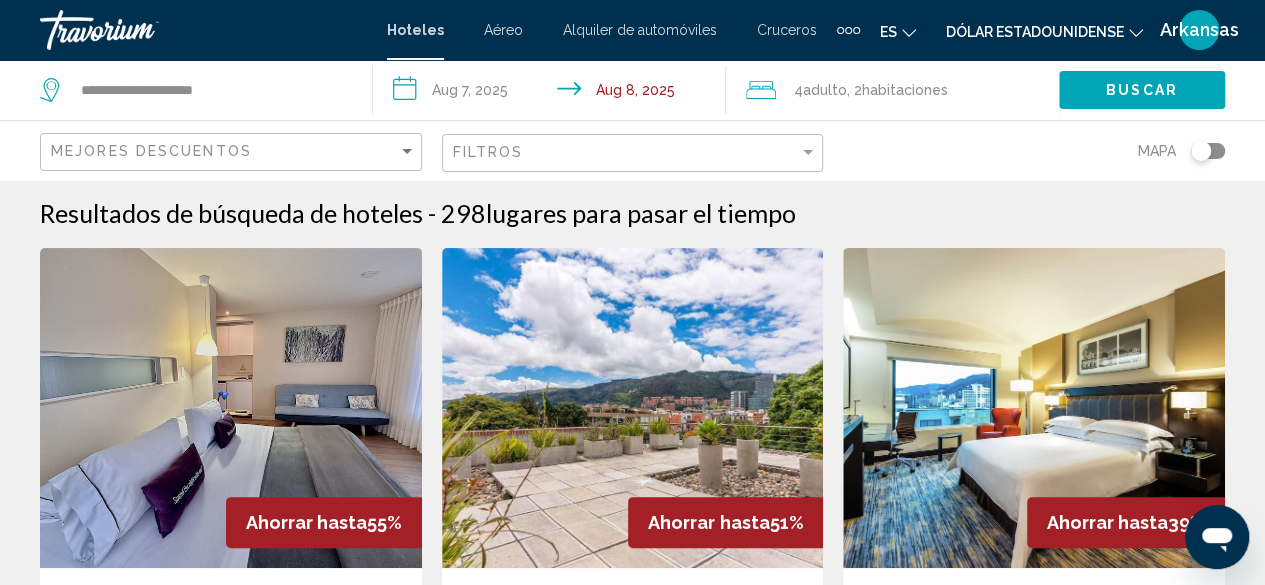 scroll, scrollTop: 0, scrollLeft: 0, axis: both 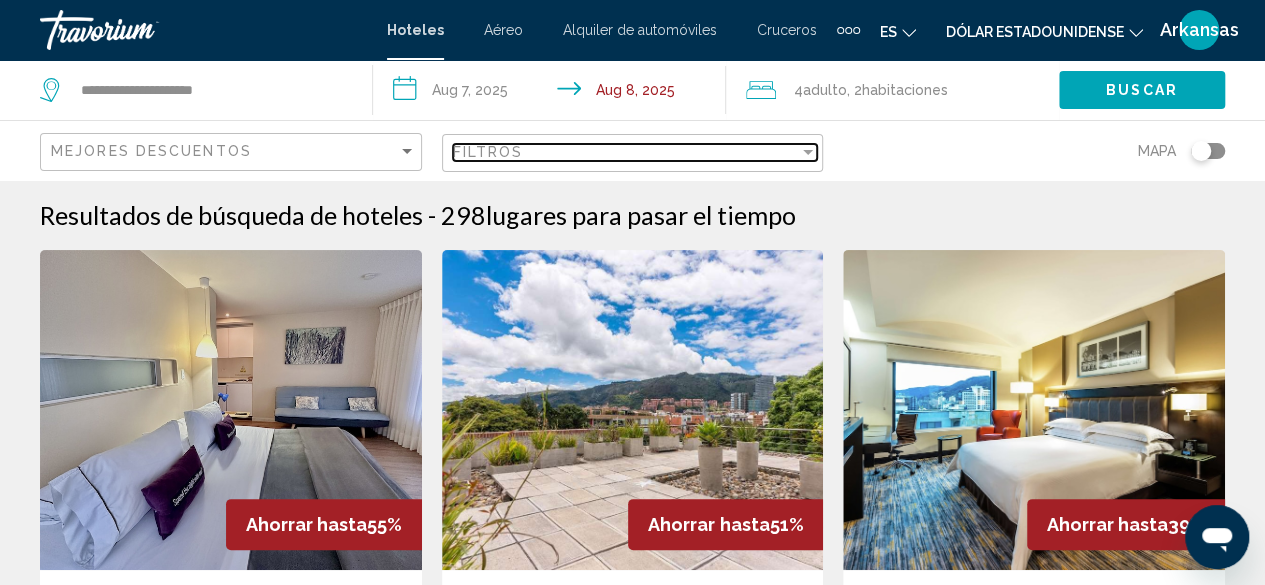 click on "Filtros" at bounding box center (626, 152) 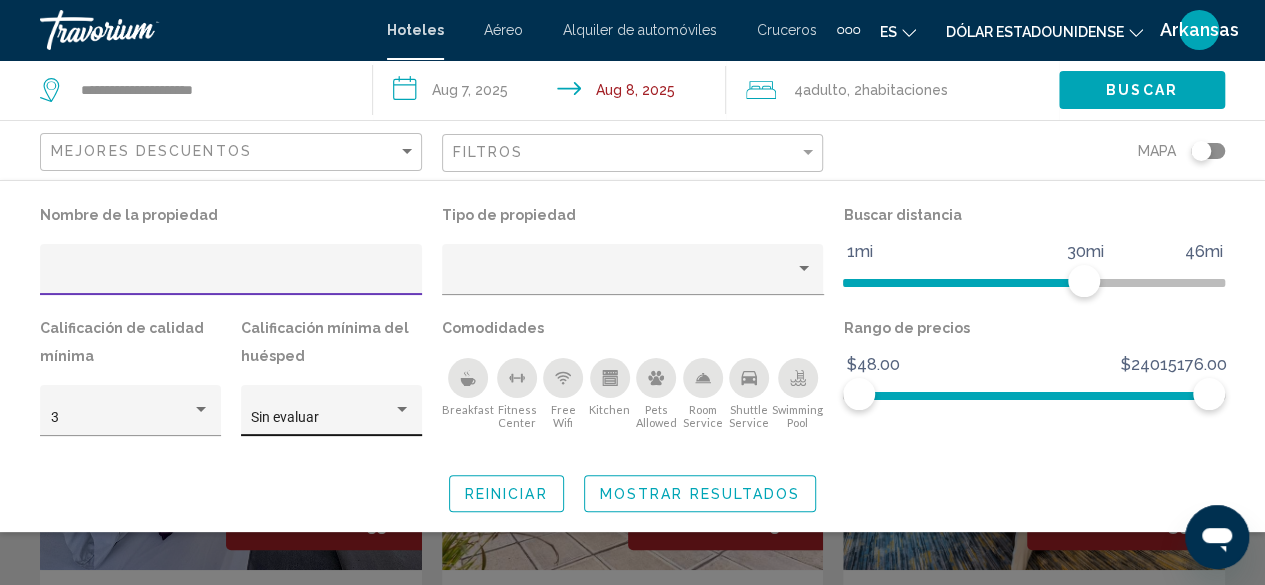 click at bounding box center (402, 410) 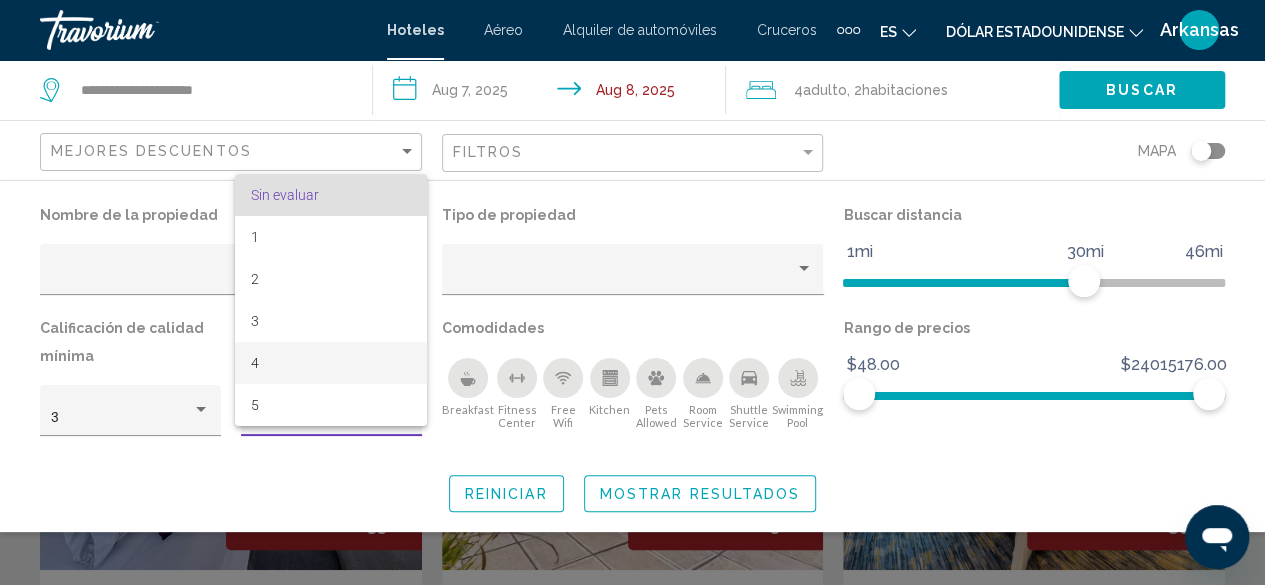 click on "4" at bounding box center [331, 363] 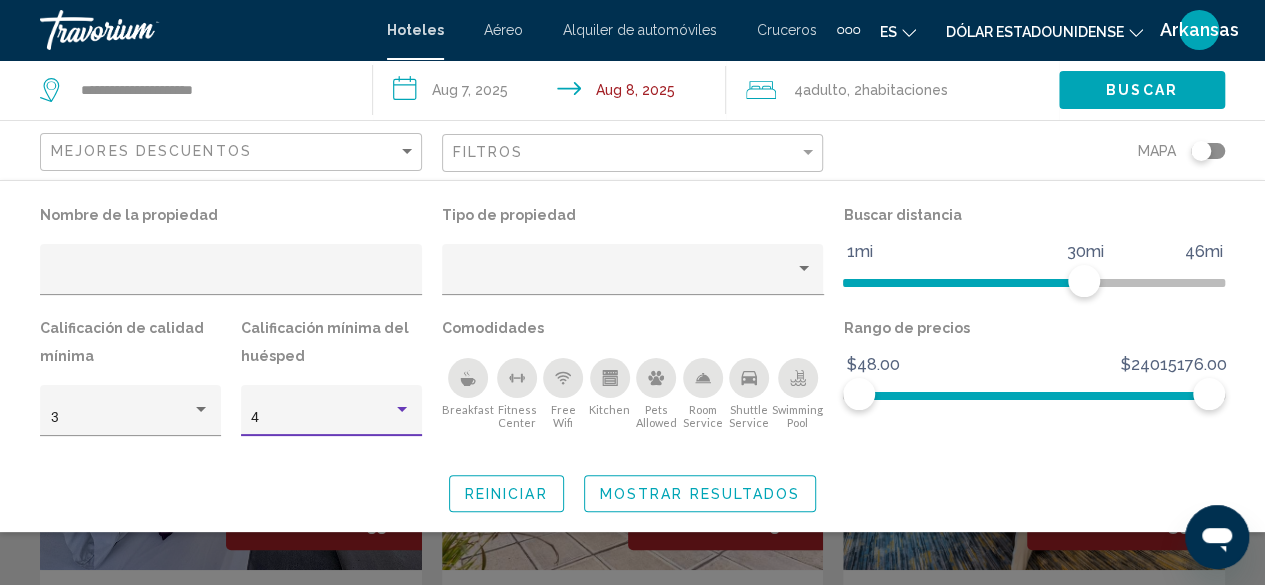 click 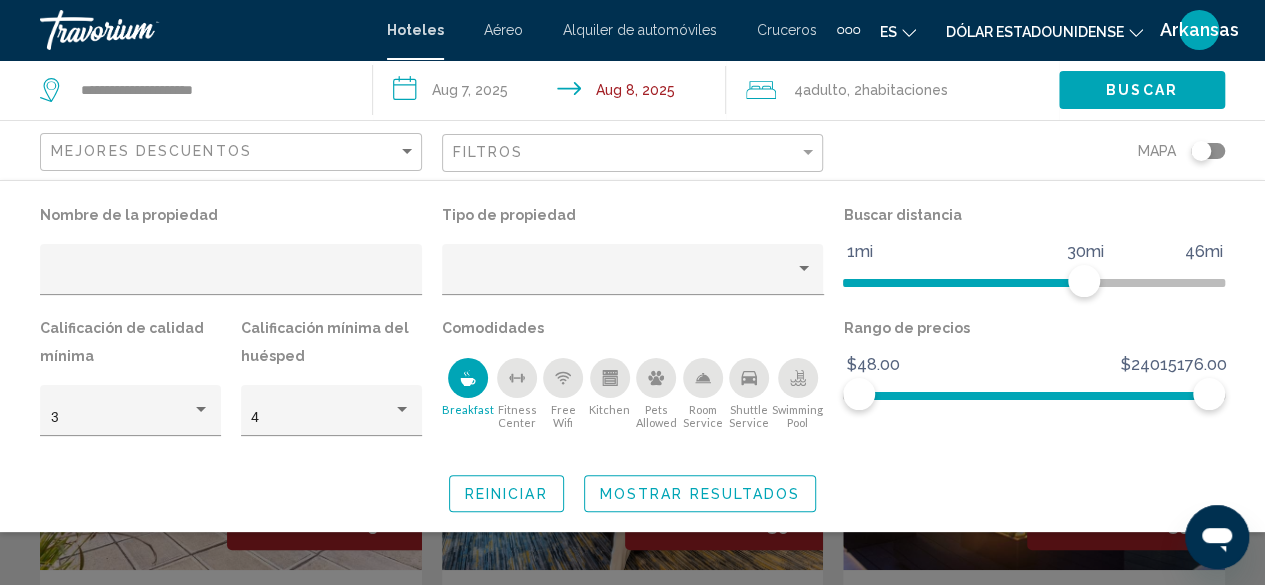 click on "Mejores descuentos" 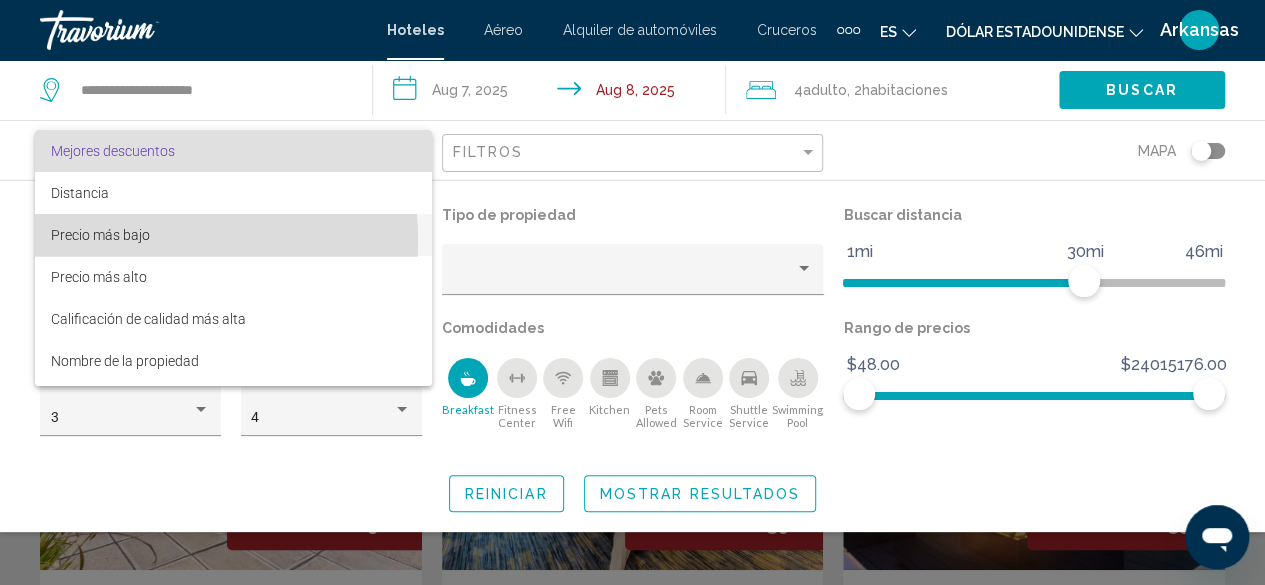 click on "Precio más bajo" at bounding box center (100, 235) 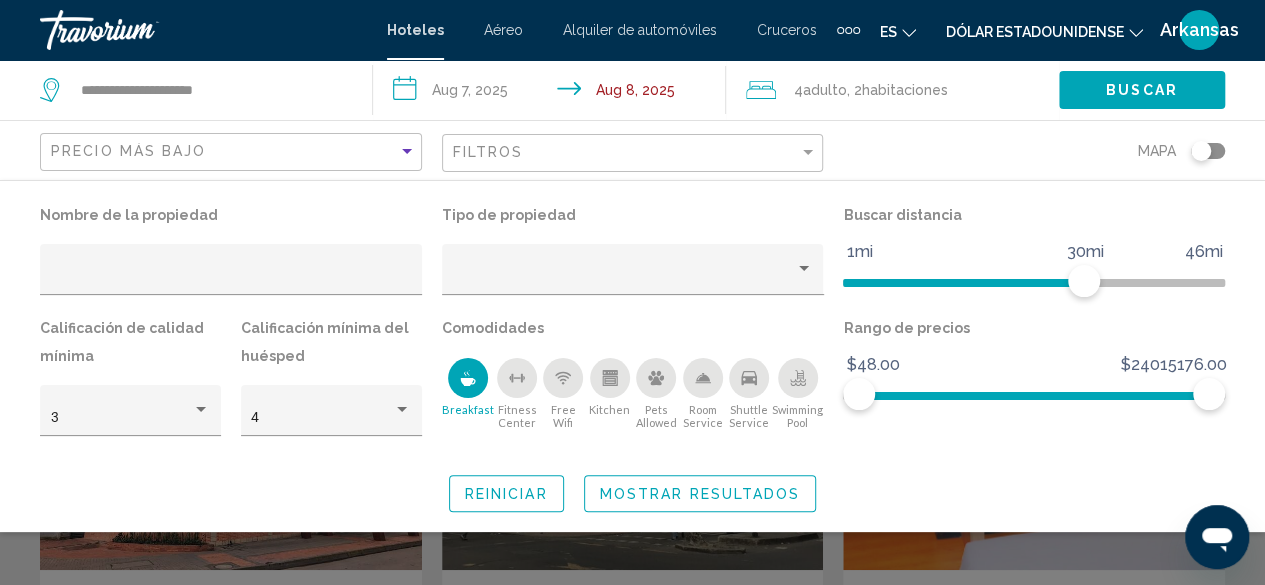 click on "Mostrar resultados" 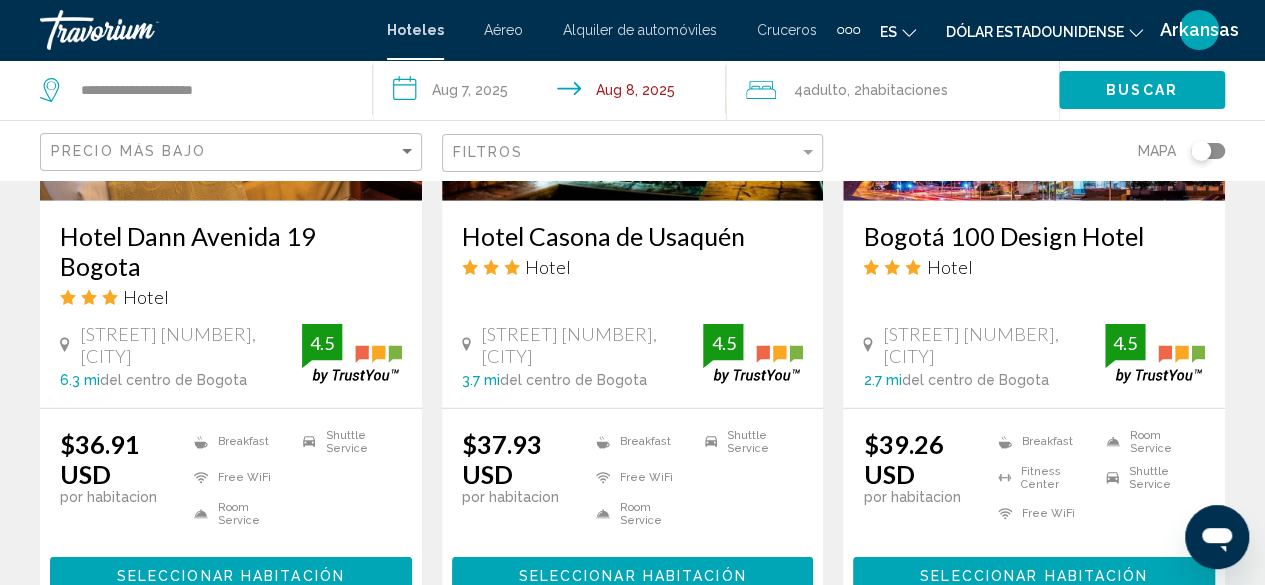 scroll, scrollTop: 2958, scrollLeft: 0, axis: vertical 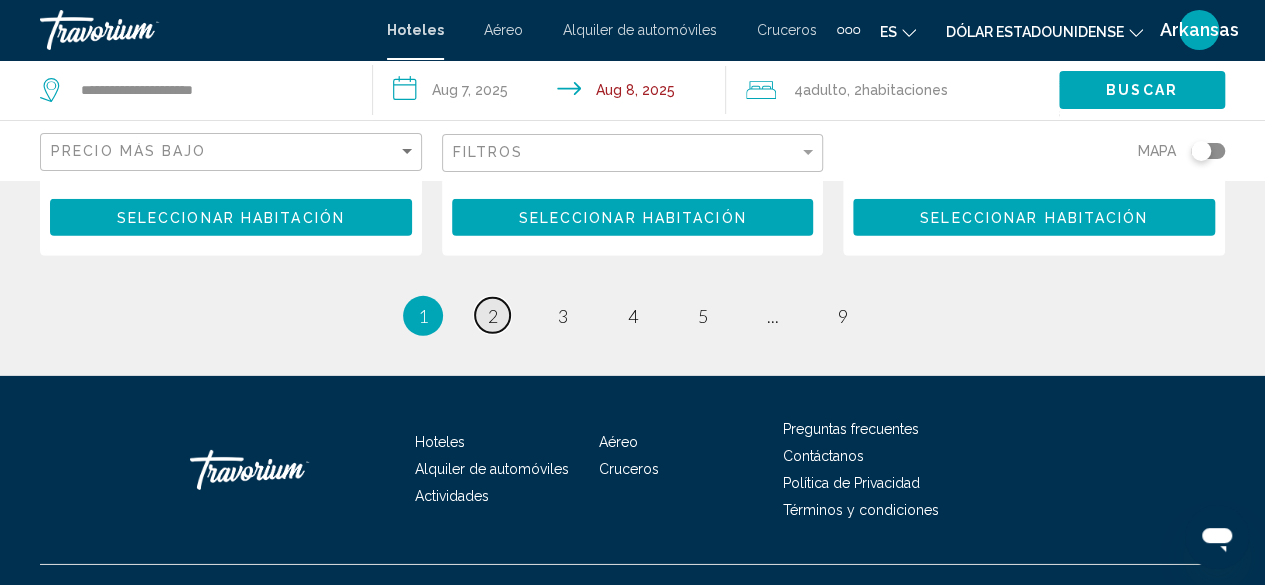 click on "2" at bounding box center (493, 316) 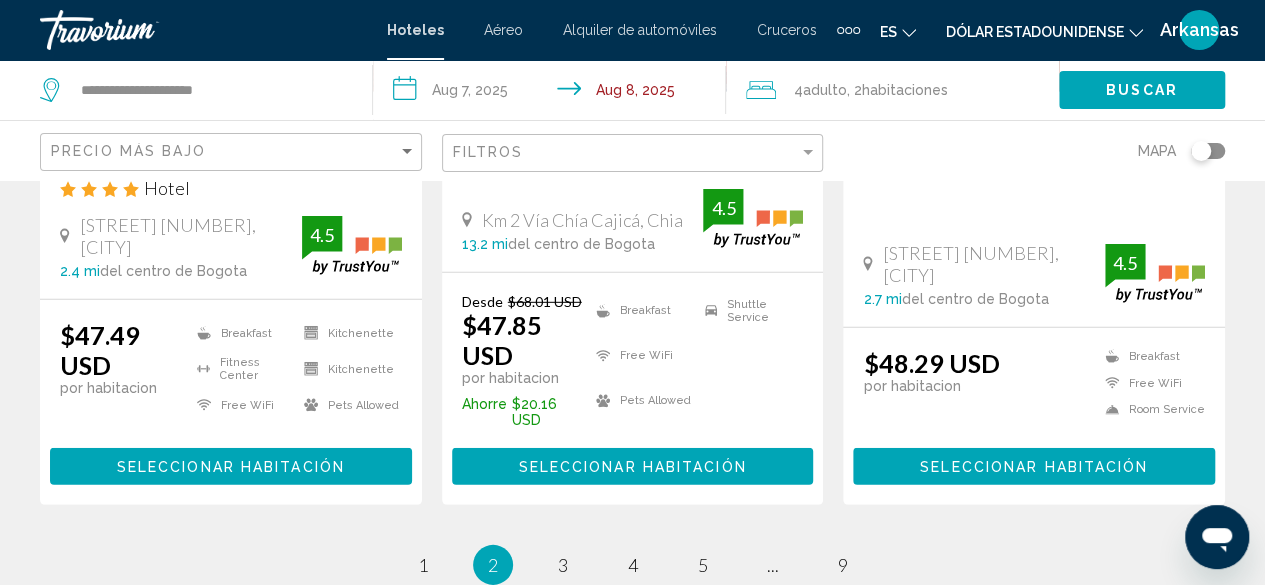 scroll, scrollTop: 3000, scrollLeft: 0, axis: vertical 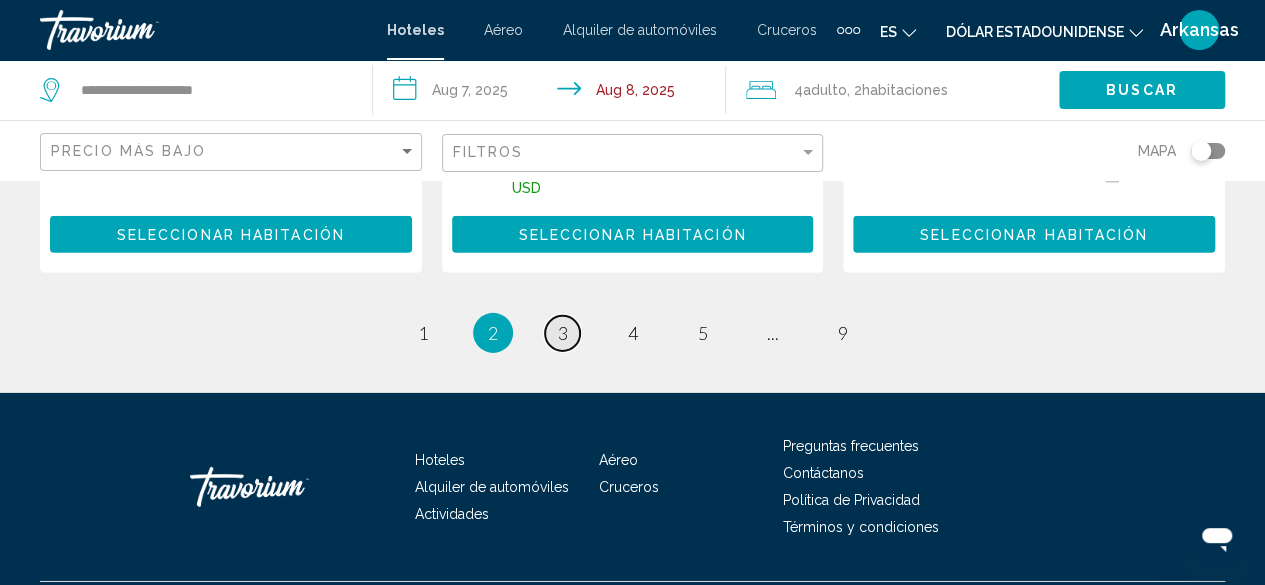 click on "3" at bounding box center [563, 333] 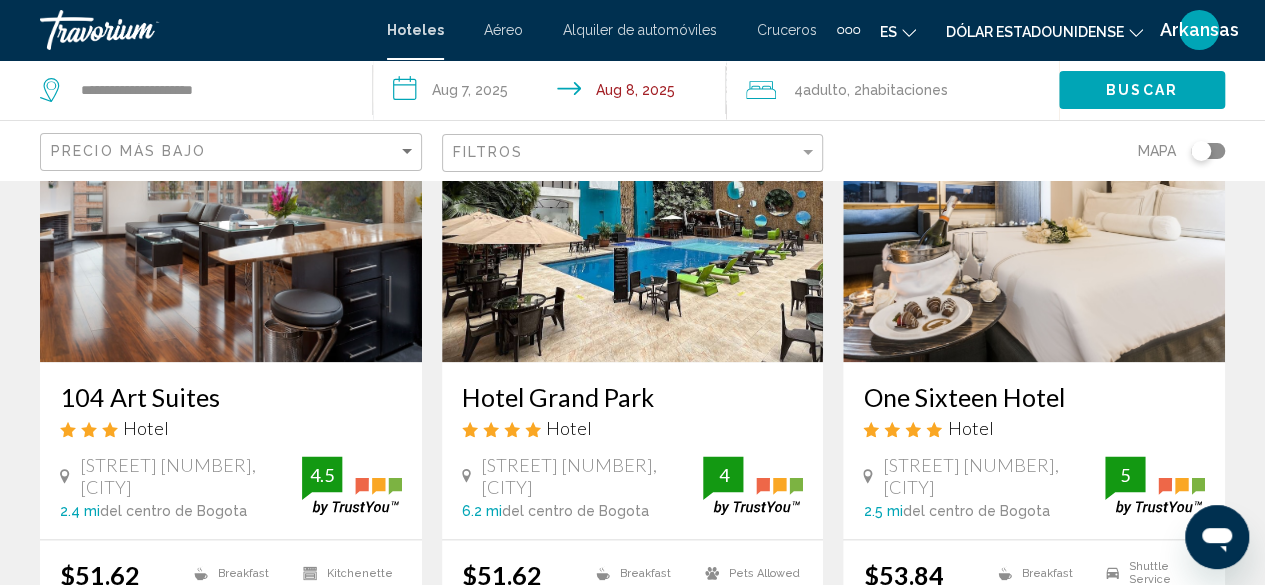 scroll, scrollTop: 1000, scrollLeft: 0, axis: vertical 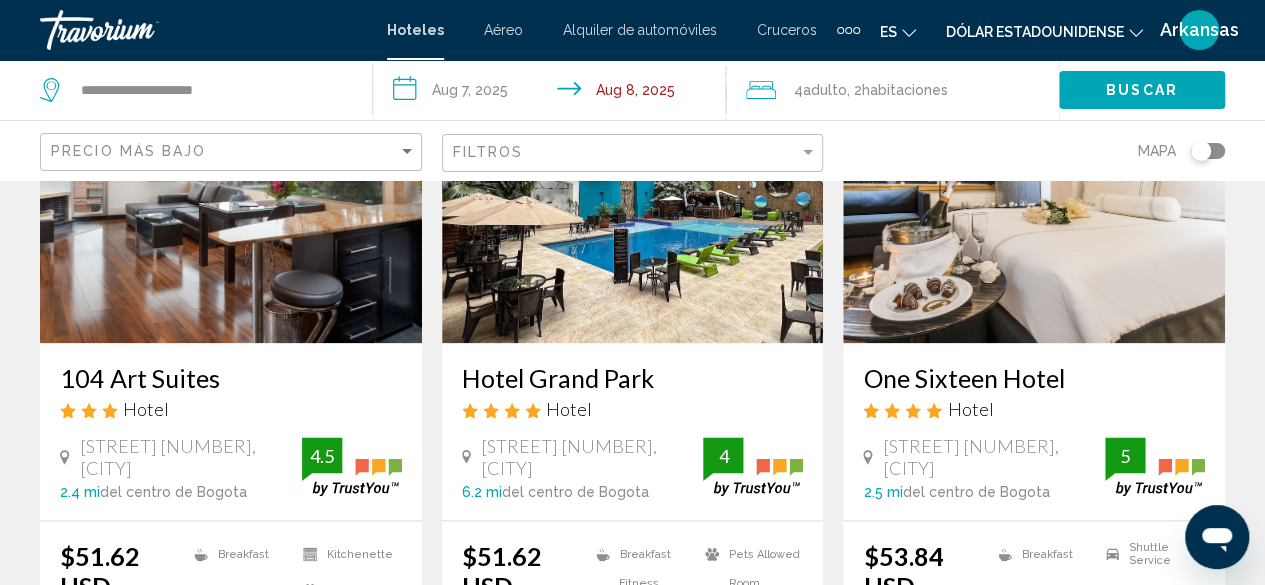 click on "104 Art Suites" at bounding box center (231, 378) 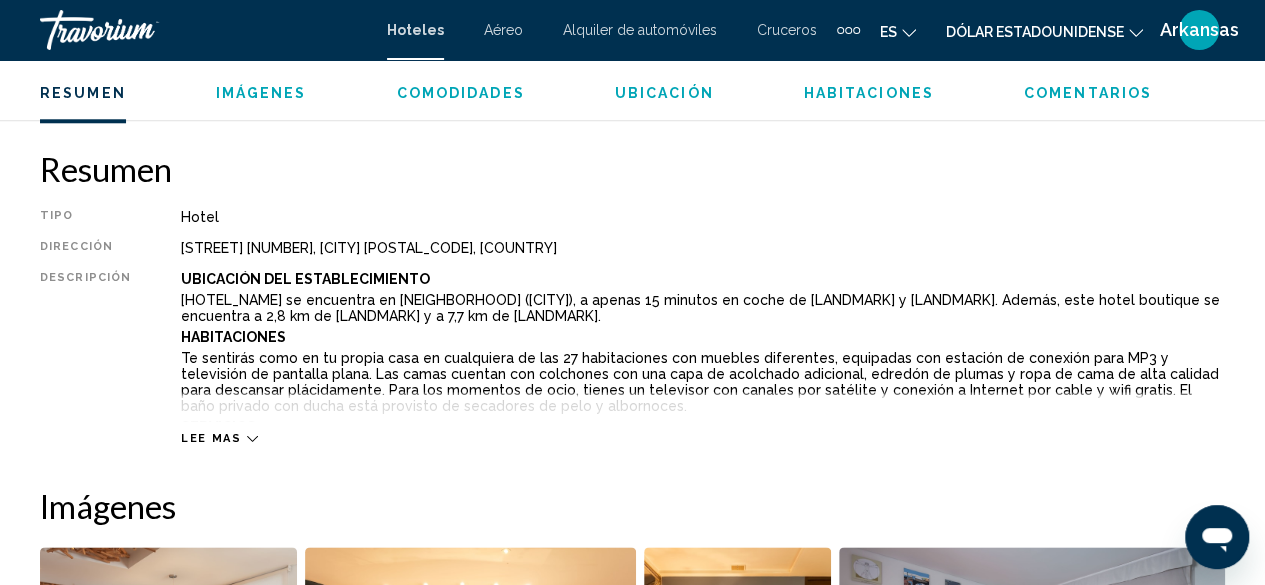 scroll, scrollTop: 1242, scrollLeft: 0, axis: vertical 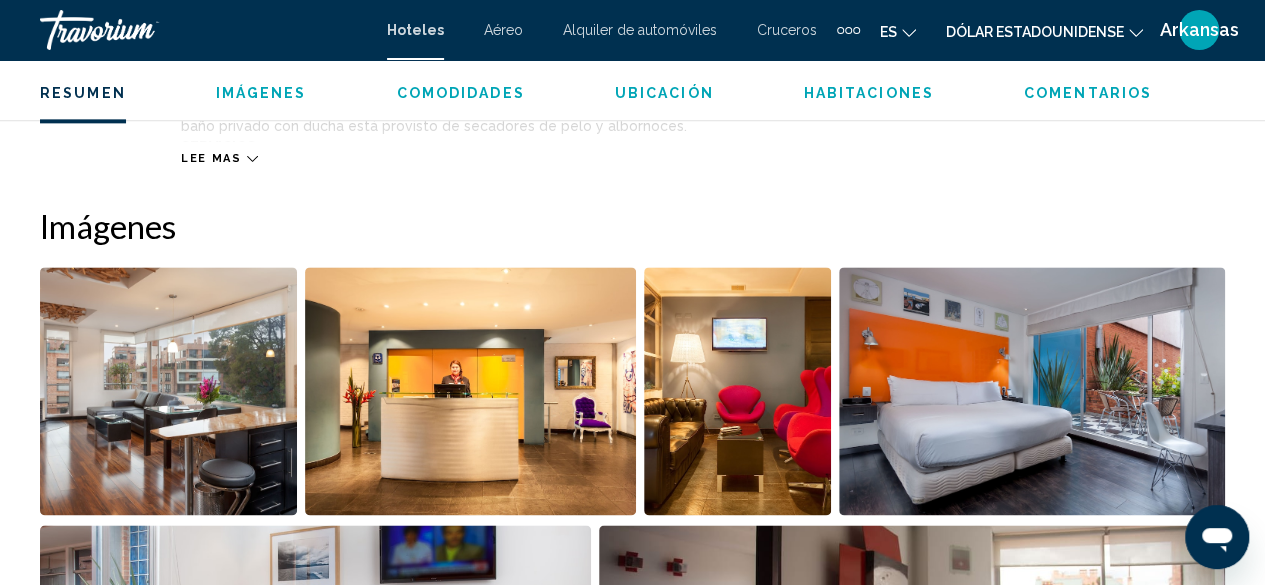 click at bounding box center [168, 391] 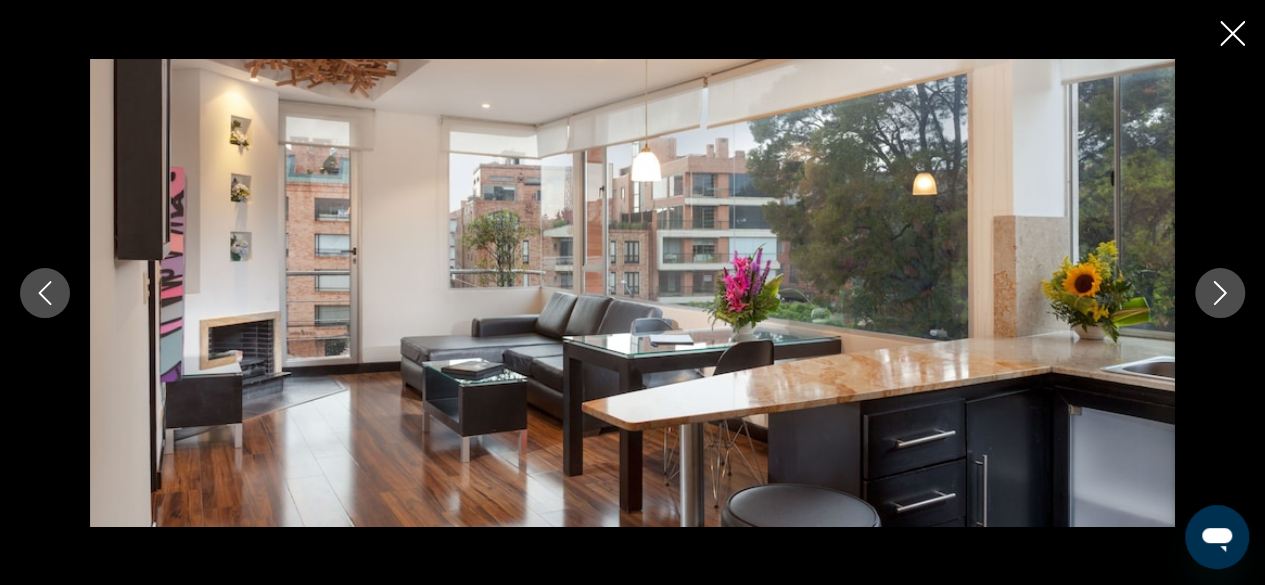 click 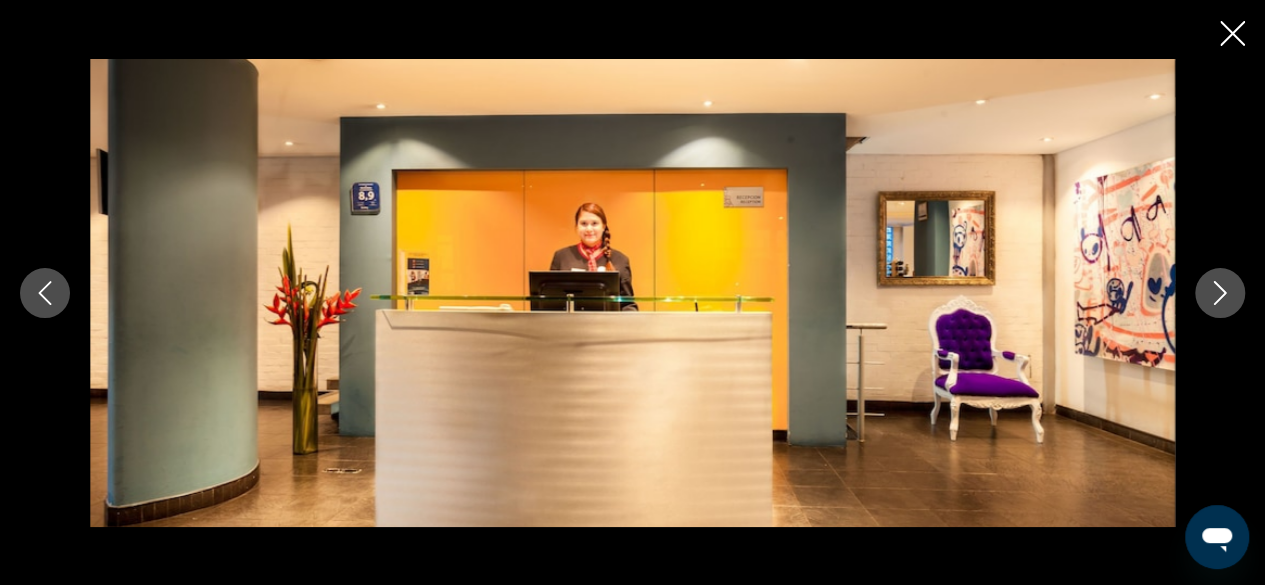 click 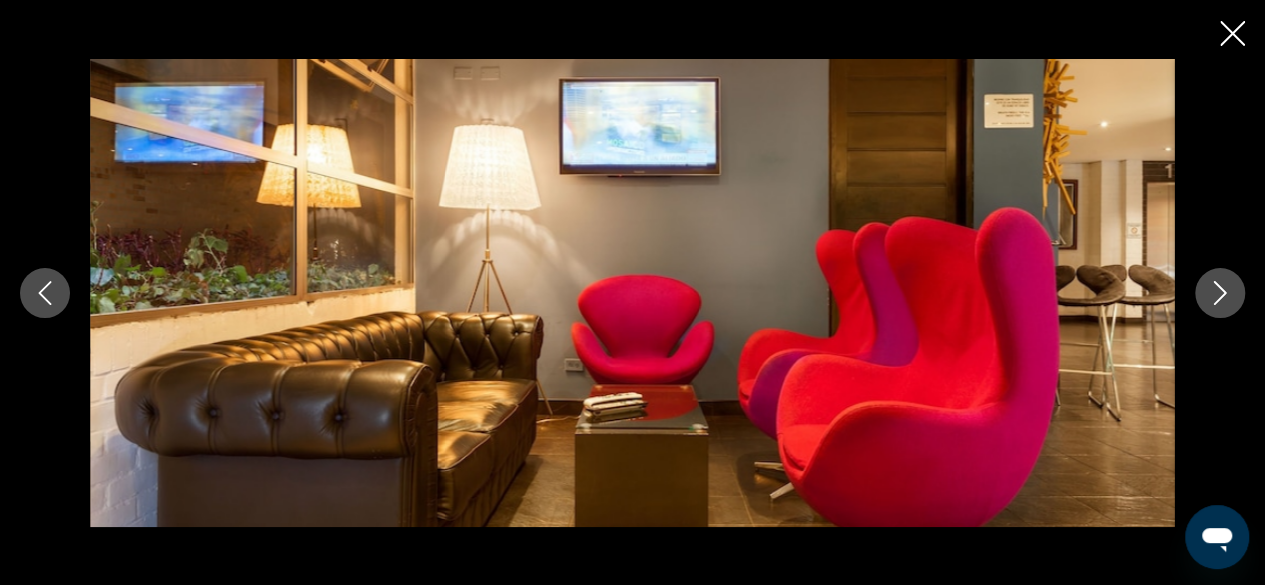 click 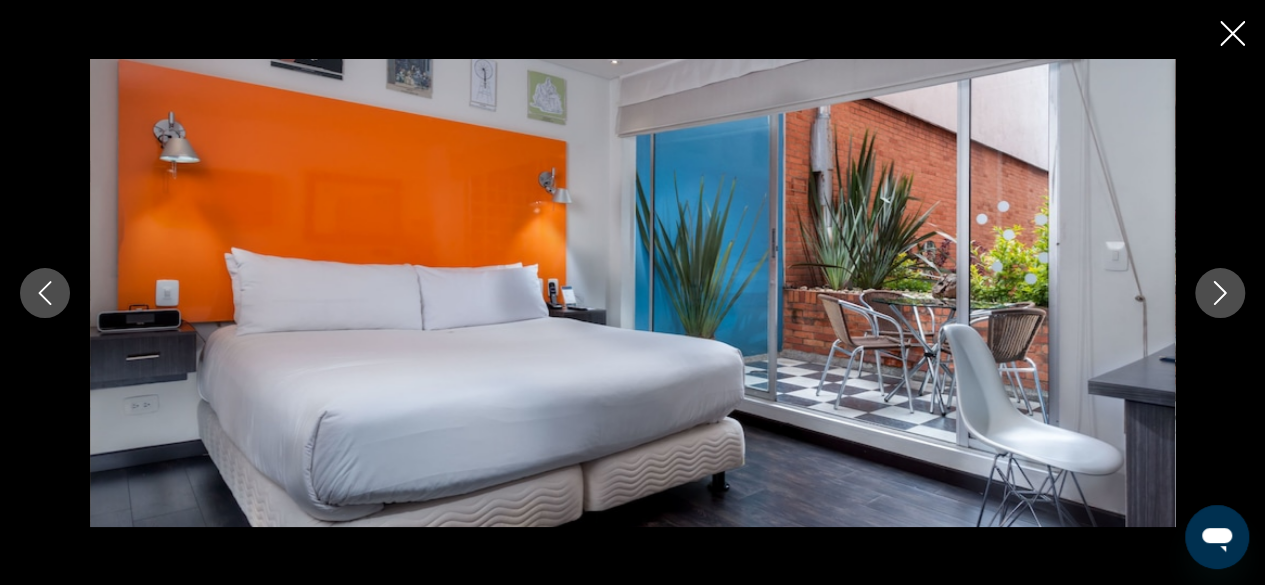 click 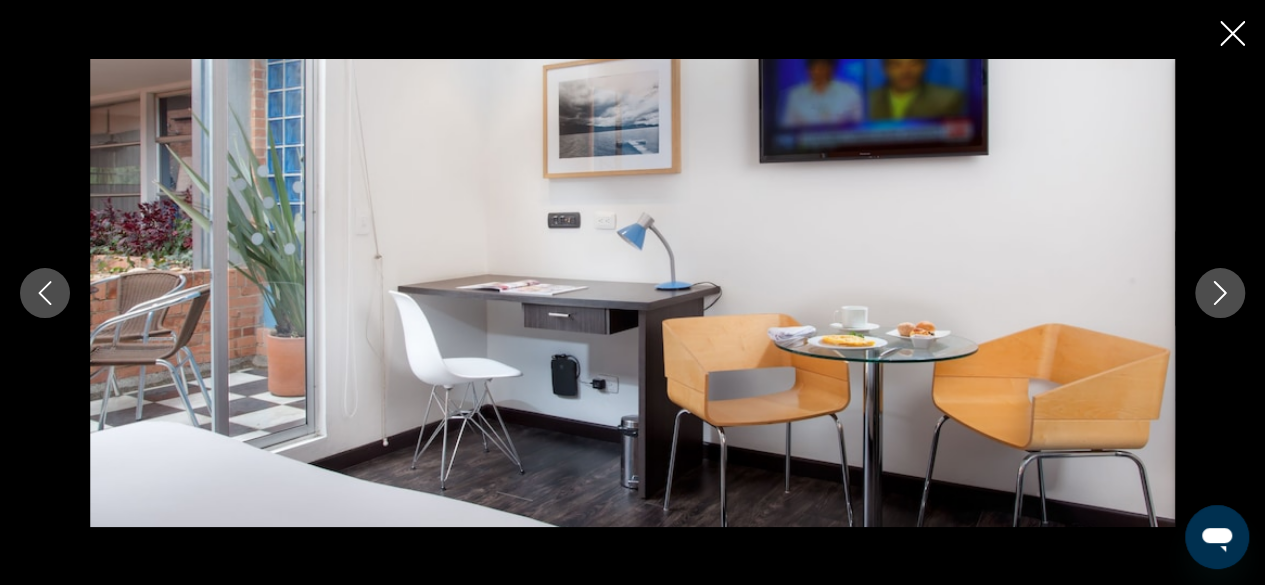 click 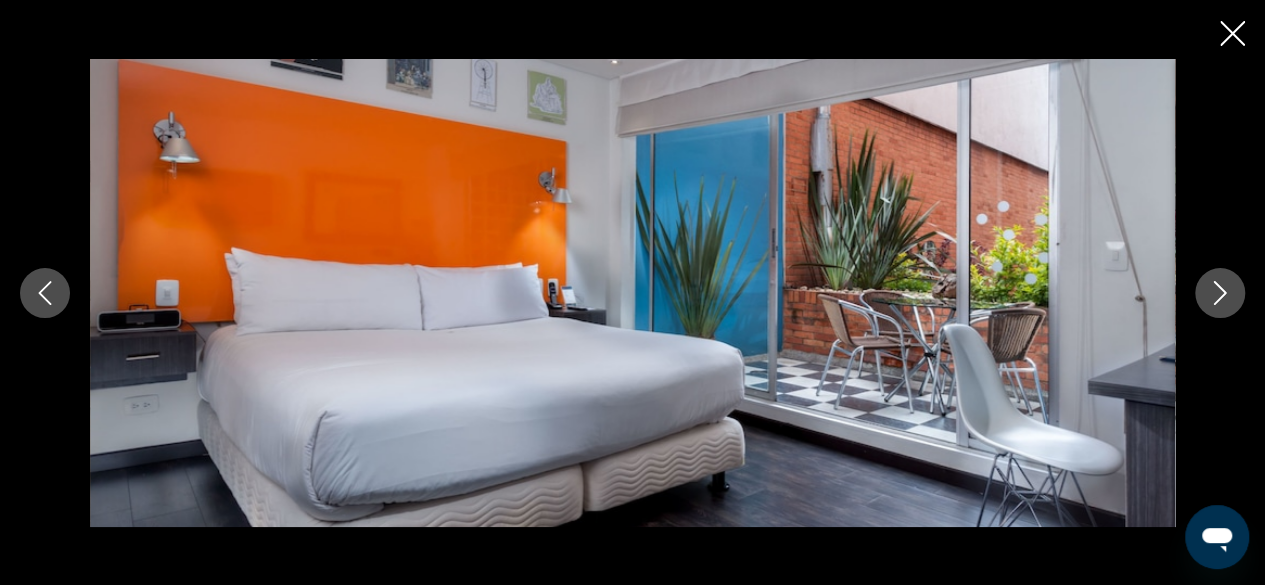 click 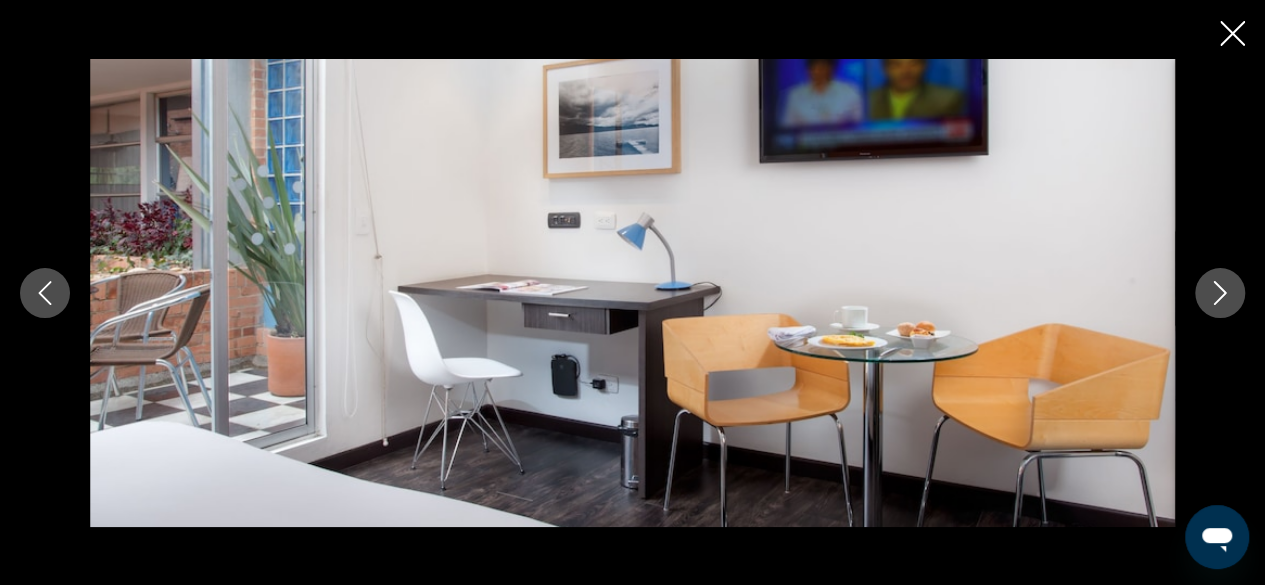 click 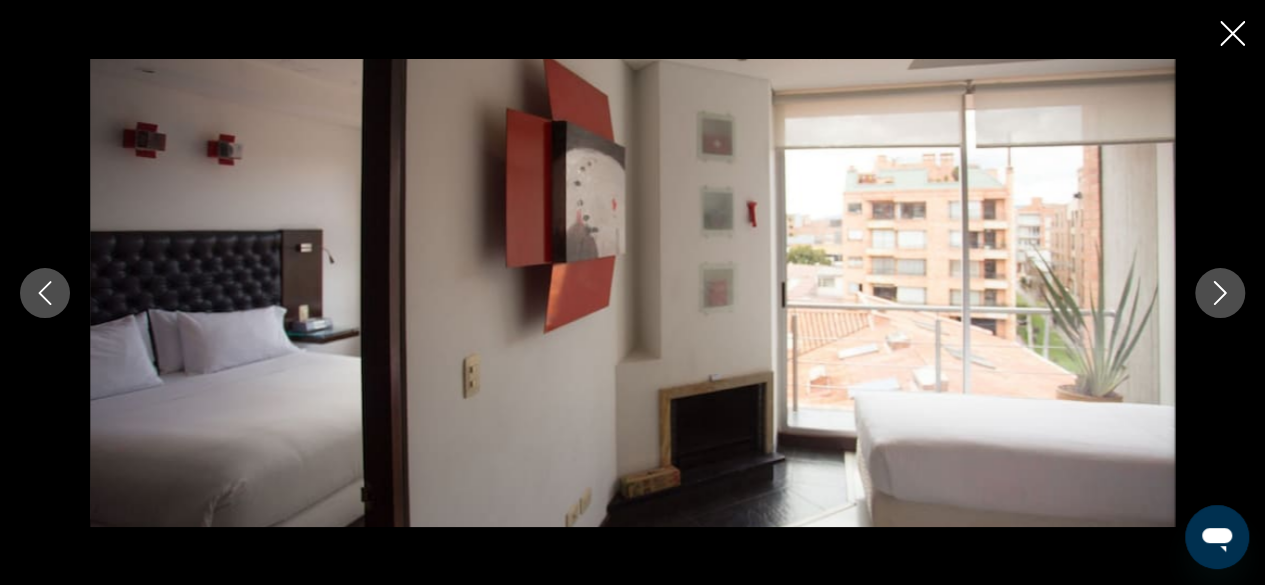 click 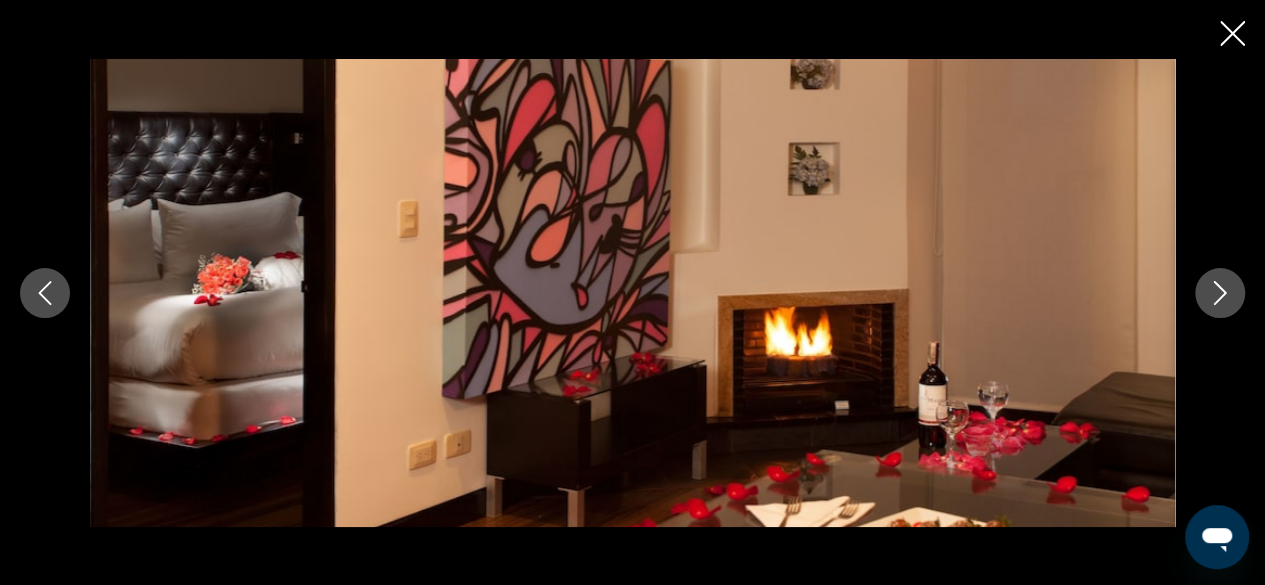 click 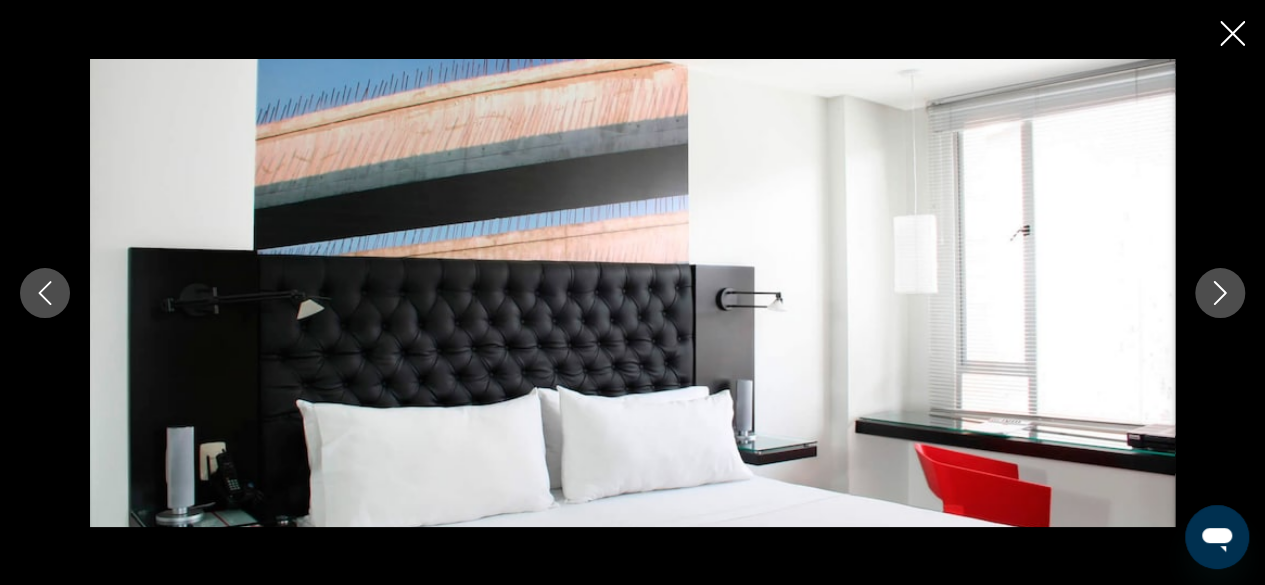 click 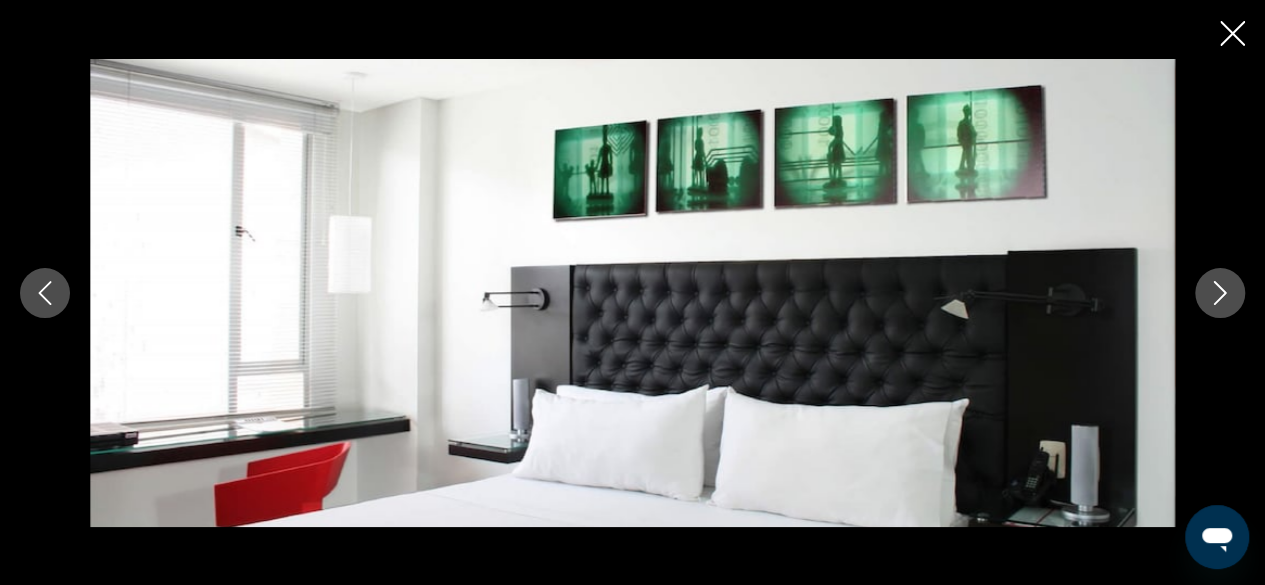 click 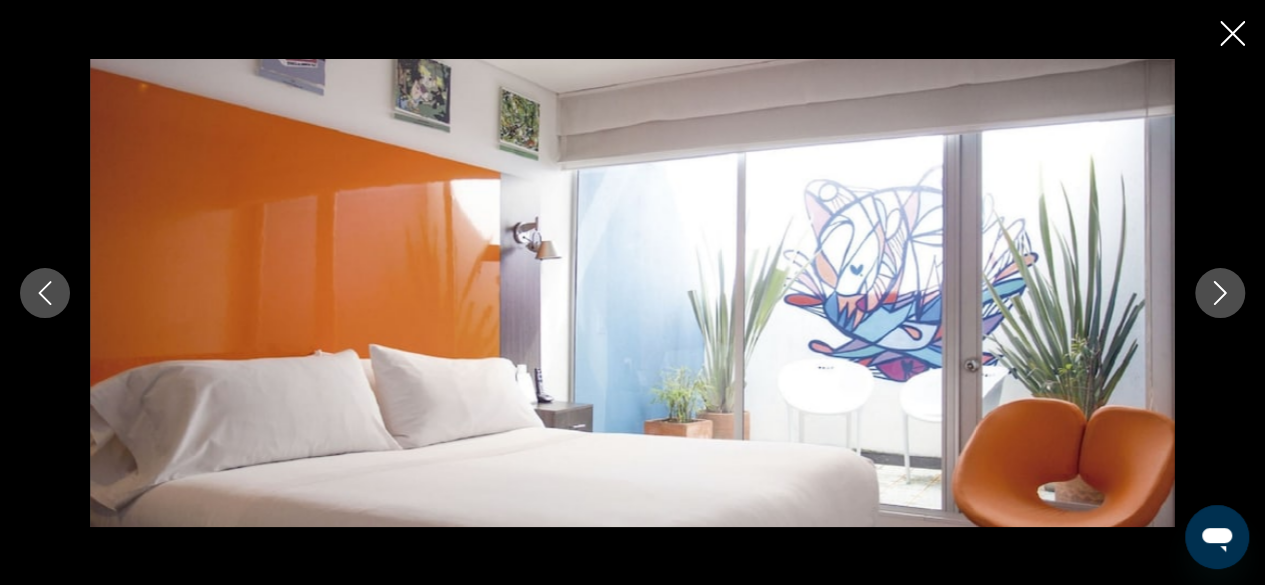 click 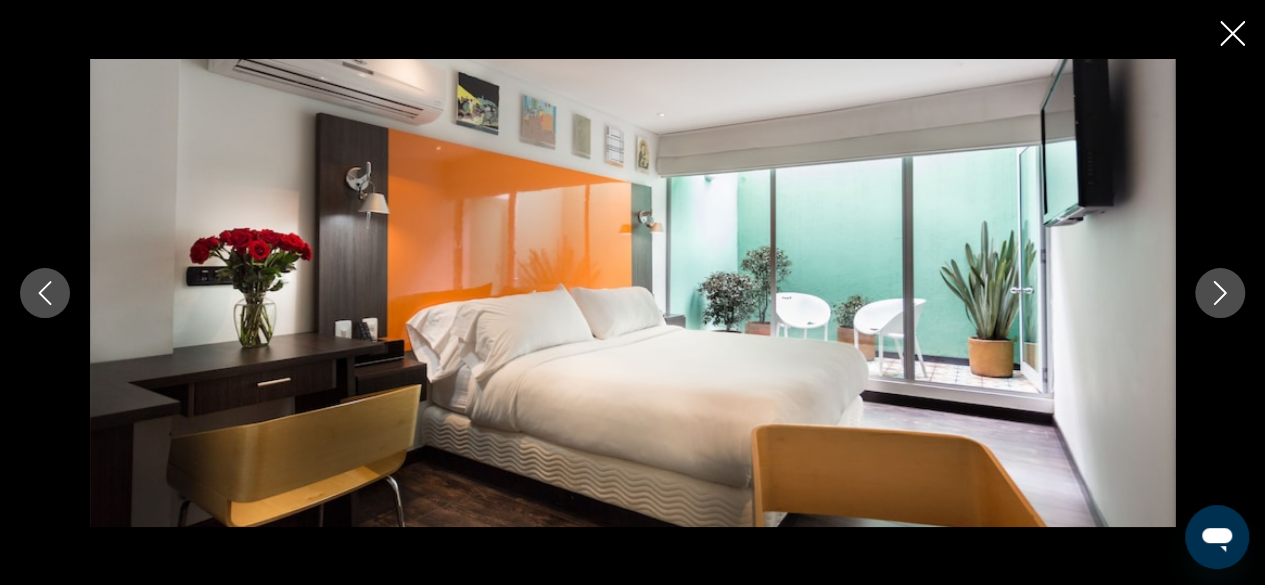 click 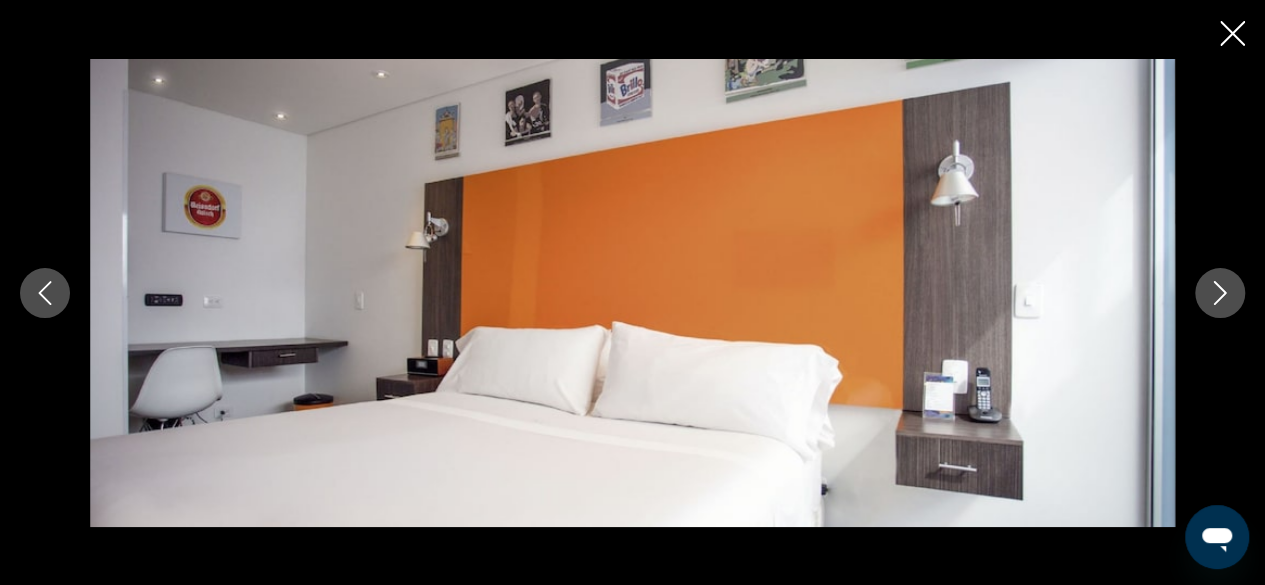 click 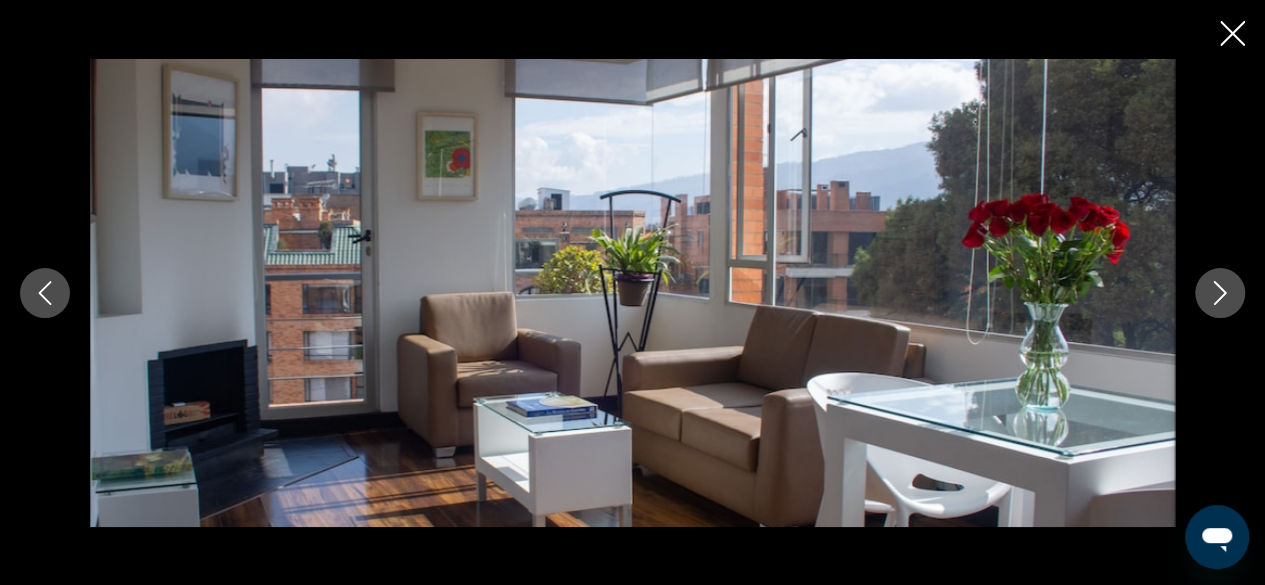 click 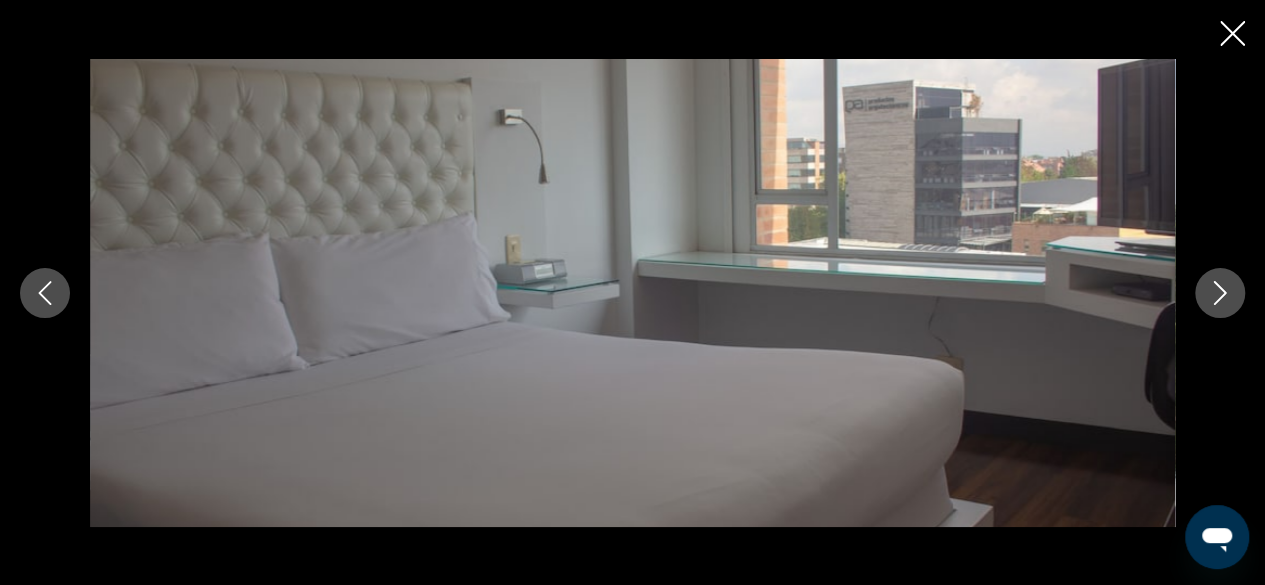 click 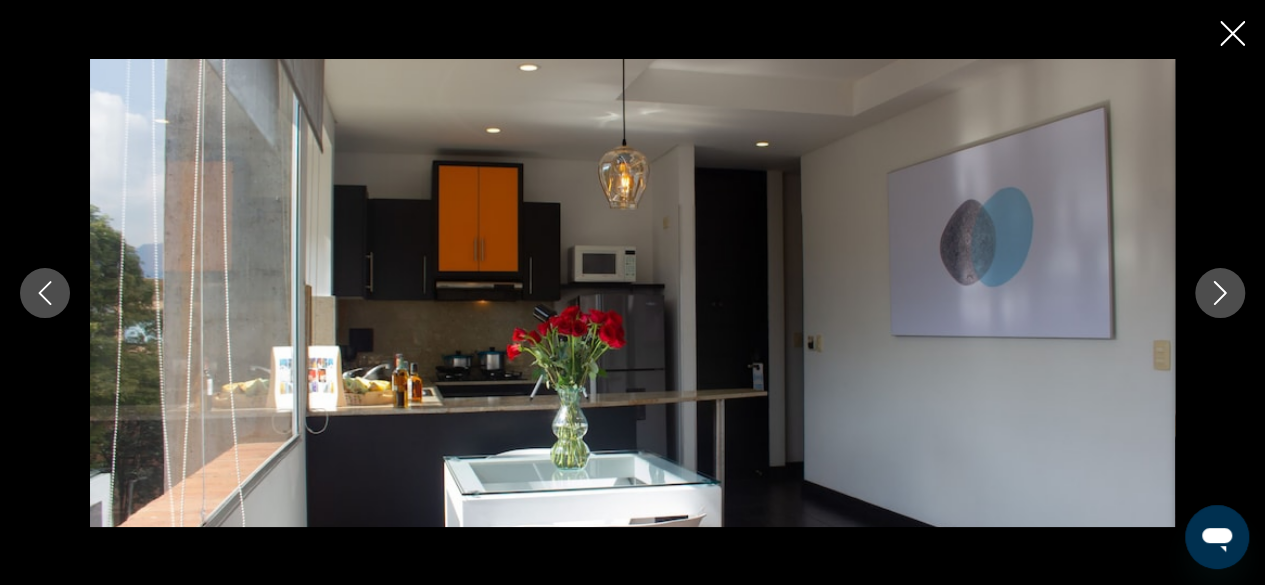 click 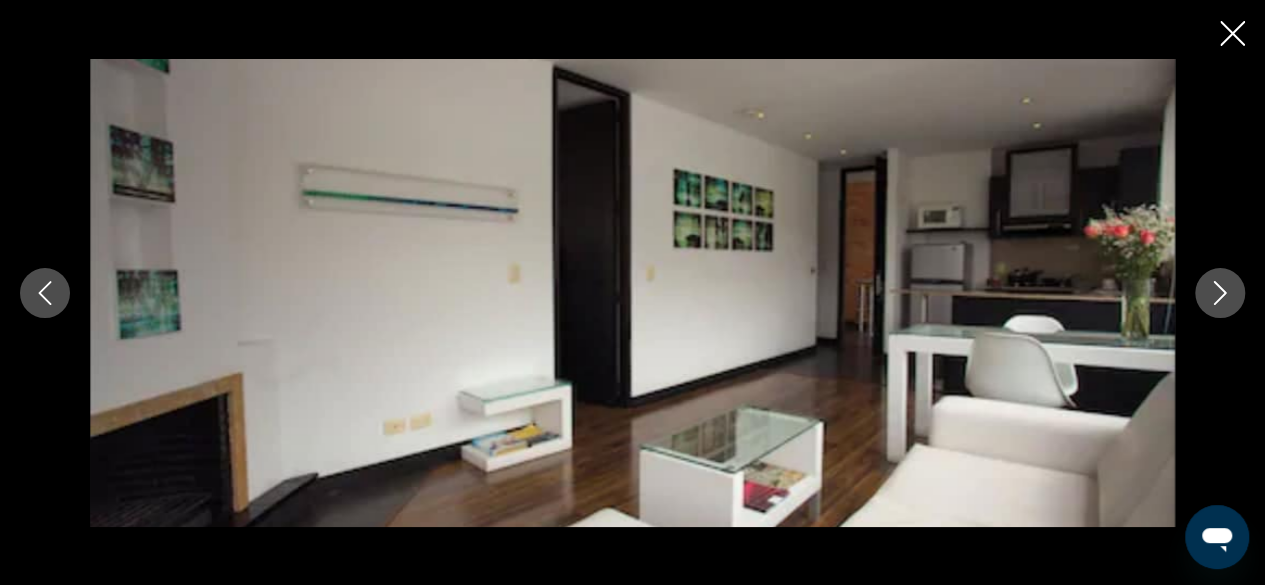 click 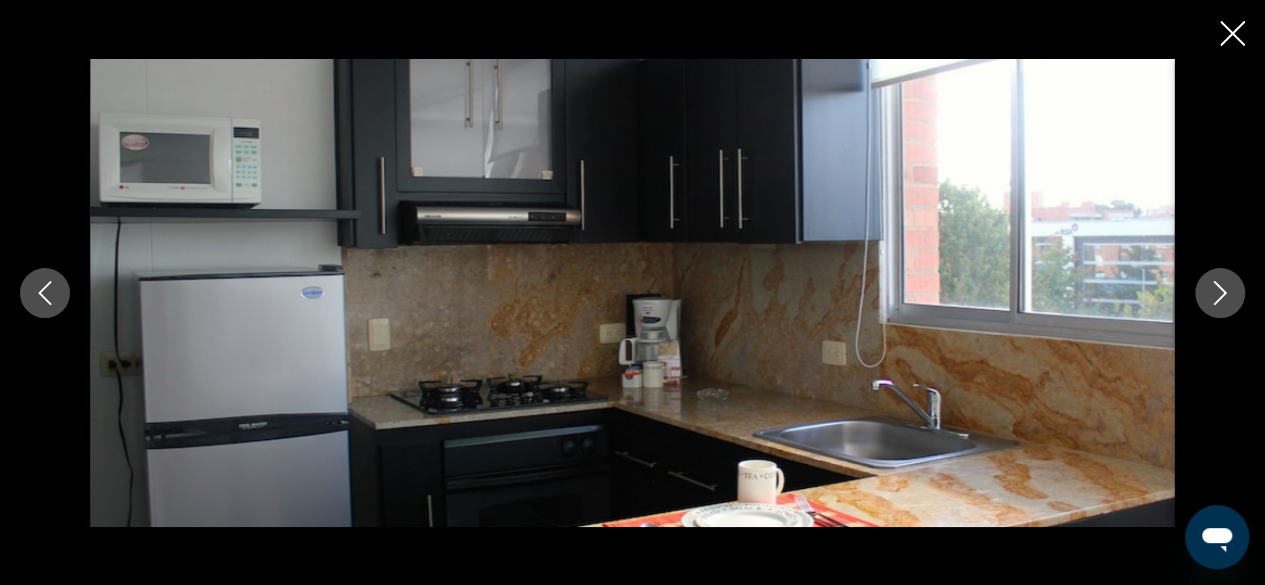 click 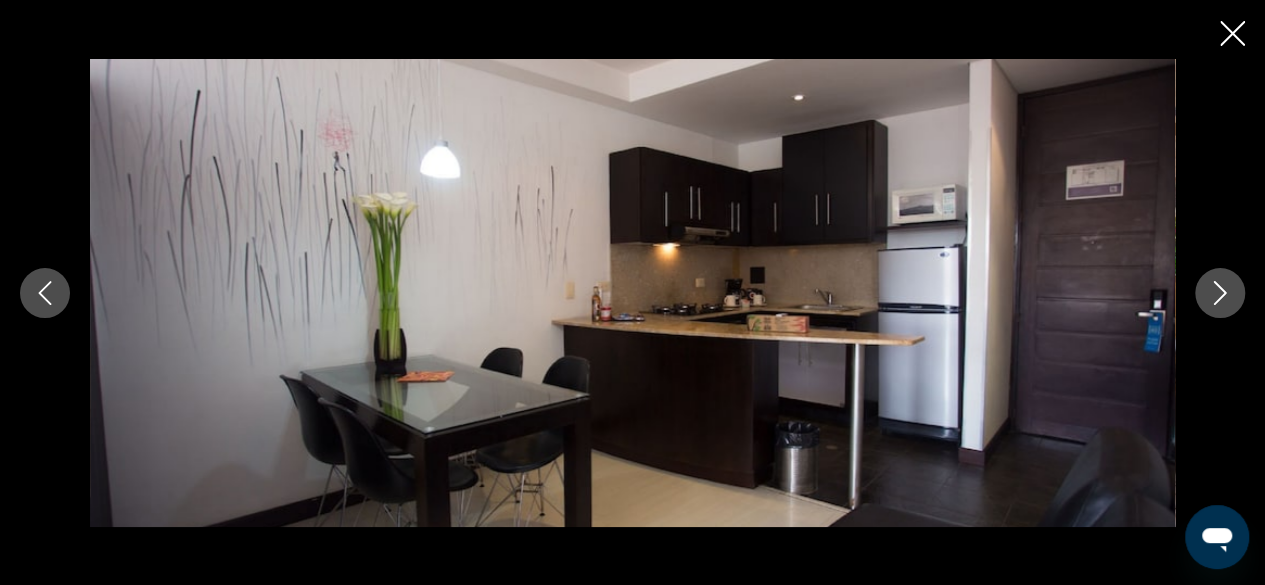 click 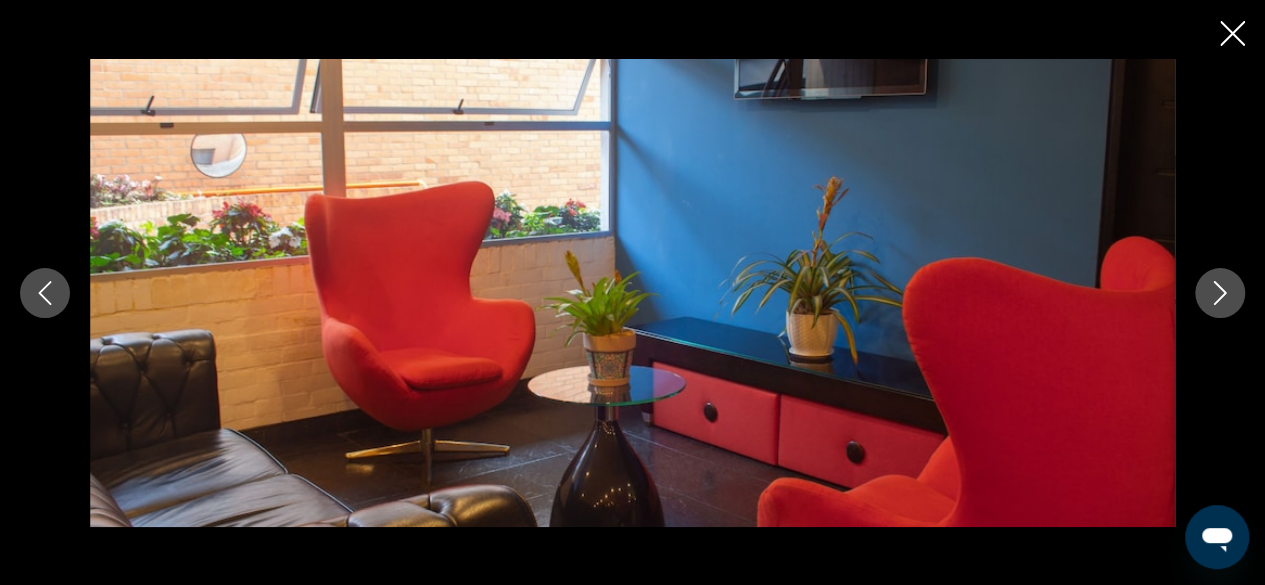 click 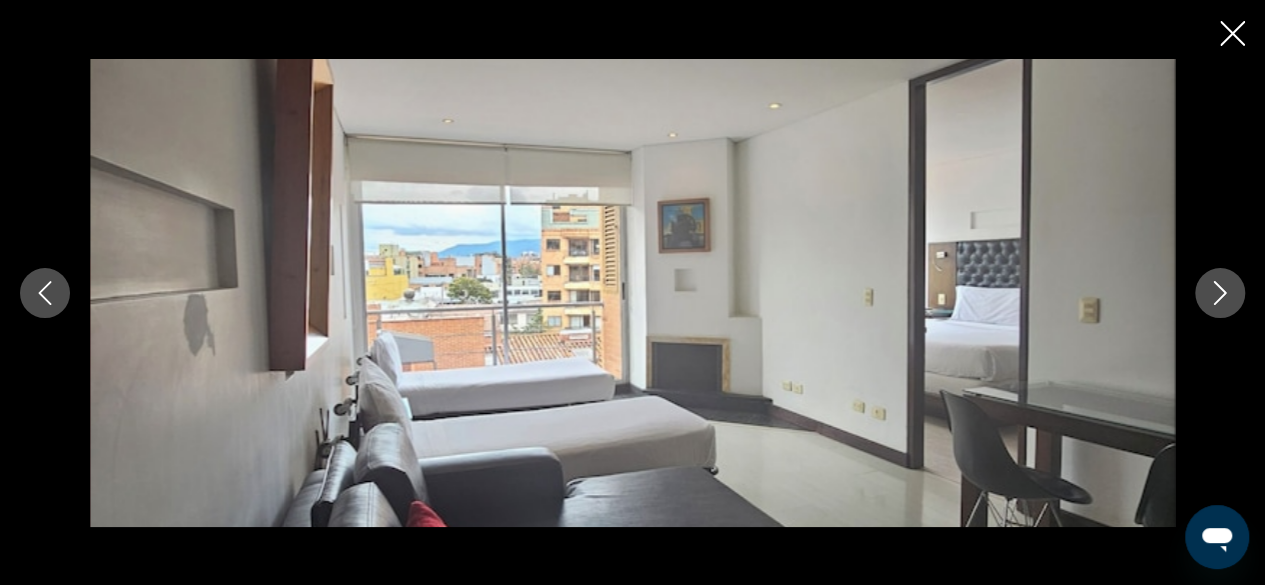 click 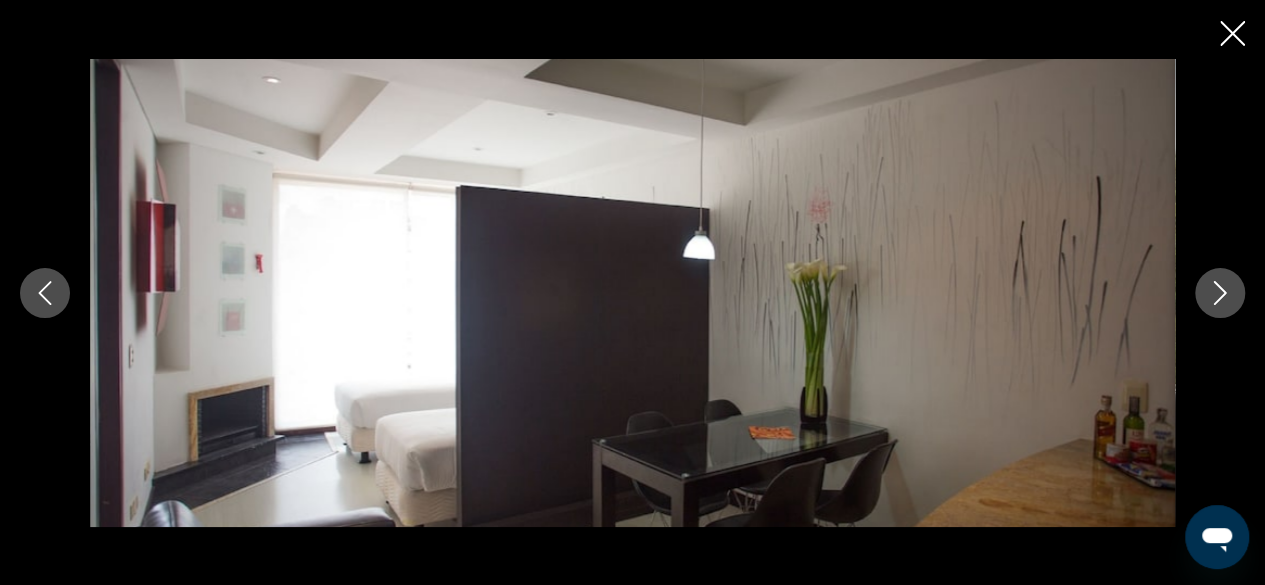 click 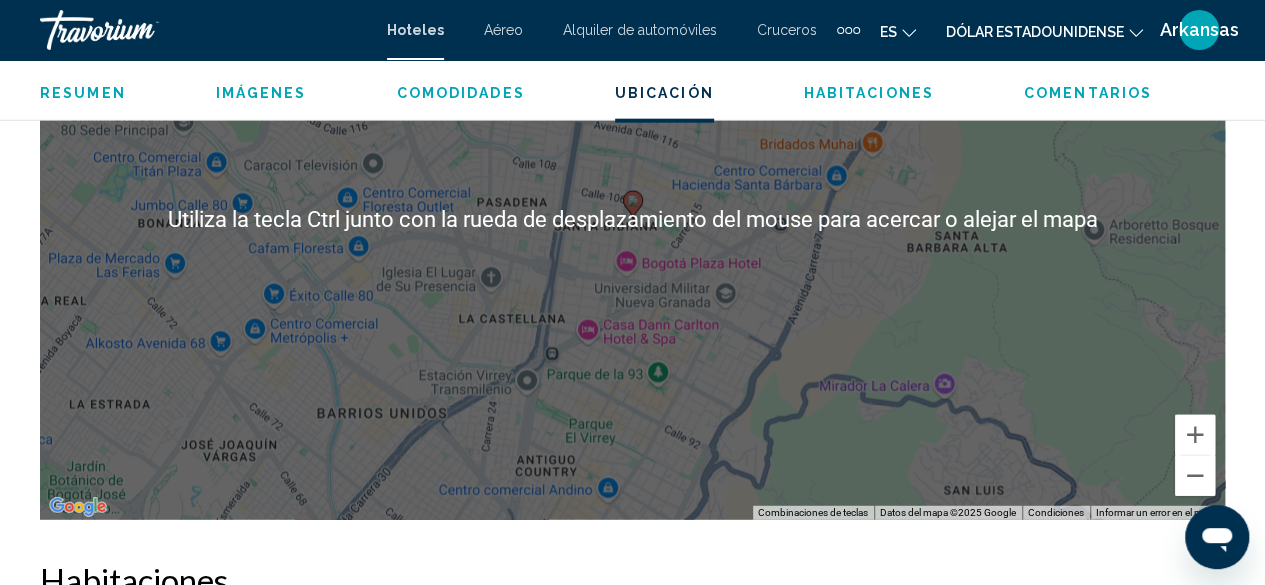 scroll, scrollTop: 2342, scrollLeft: 0, axis: vertical 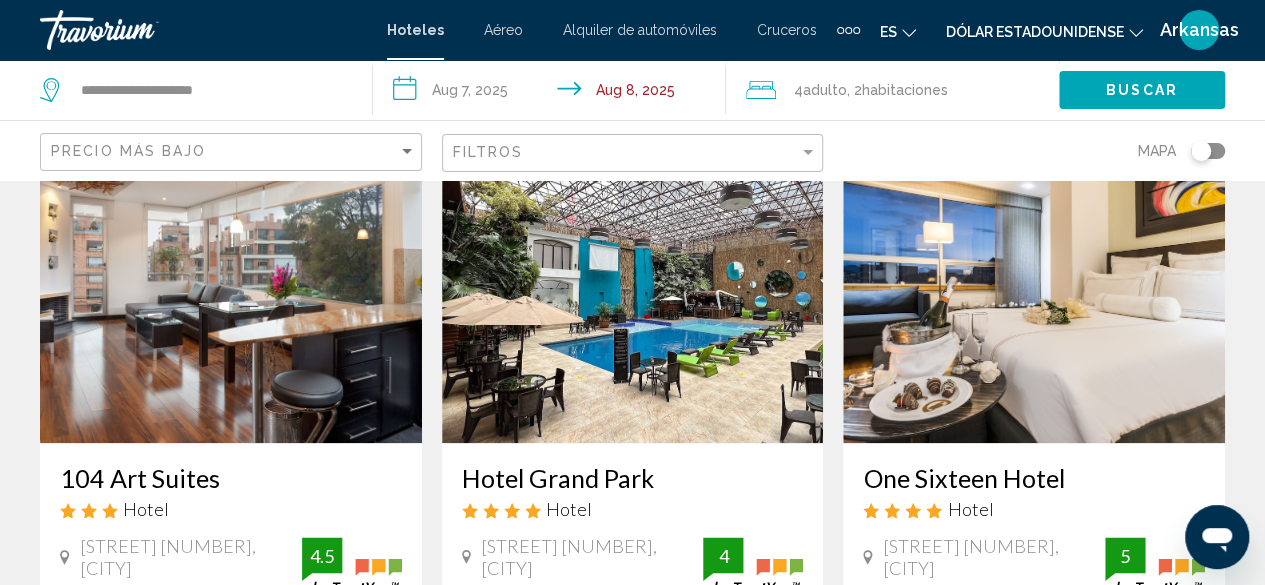 click on "One Sixteen Hotel" at bounding box center [1034, 478] 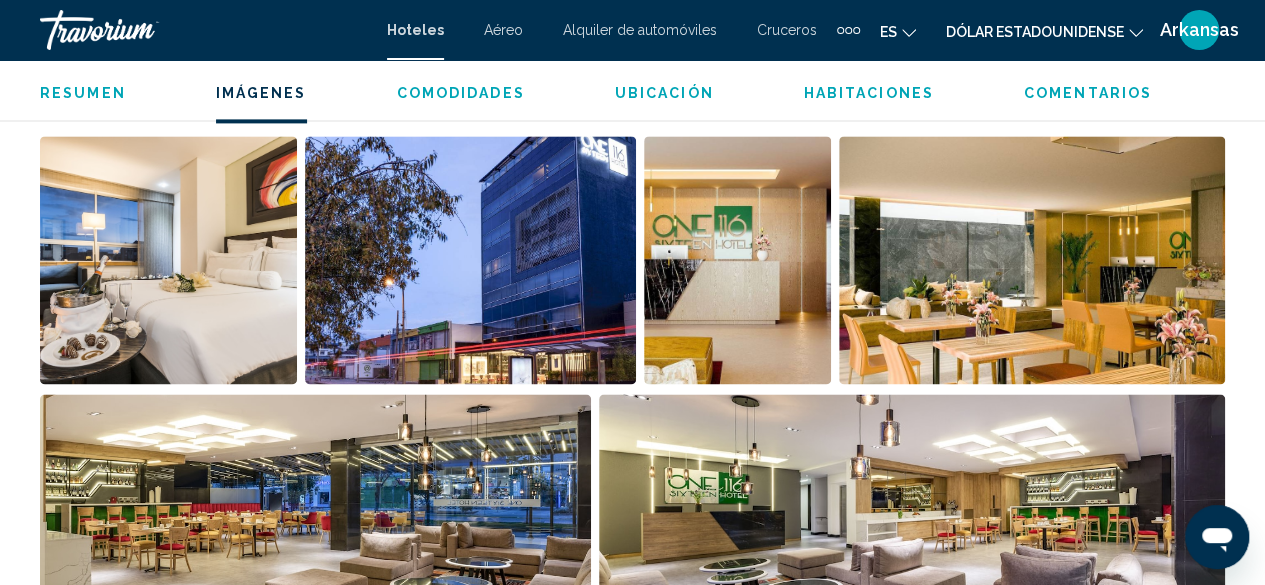 scroll, scrollTop: 1342, scrollLeft: 0, axis: vertical 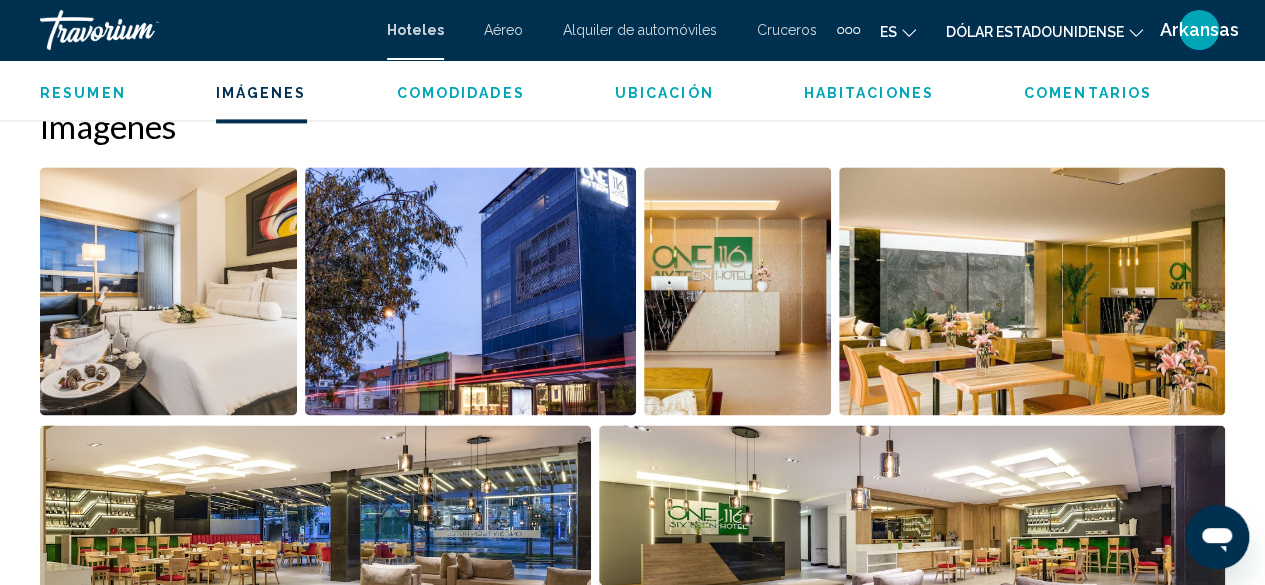 click at bounding box center [168, 291] 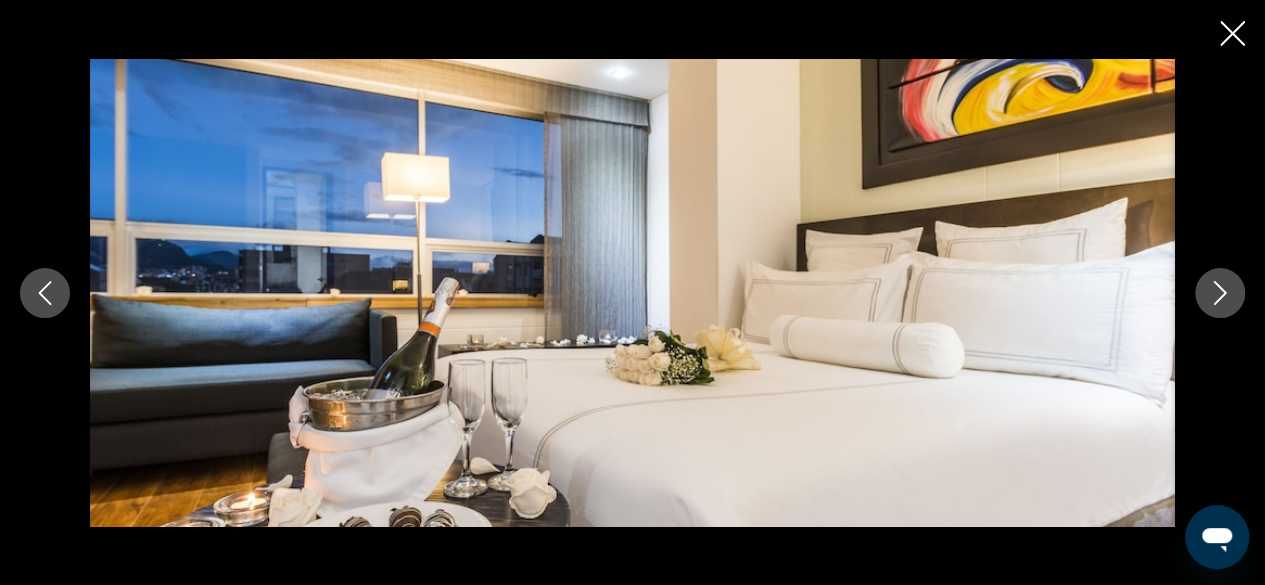 click 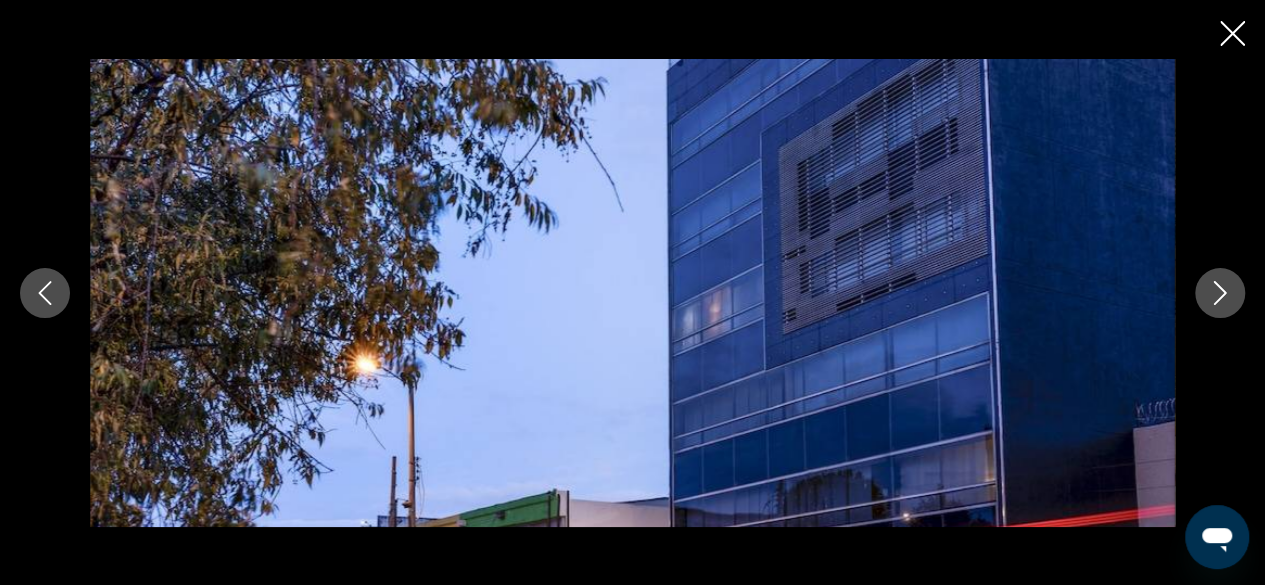 scroll, scrollTop: 1542, scrollLeft: 0, axis: vertical 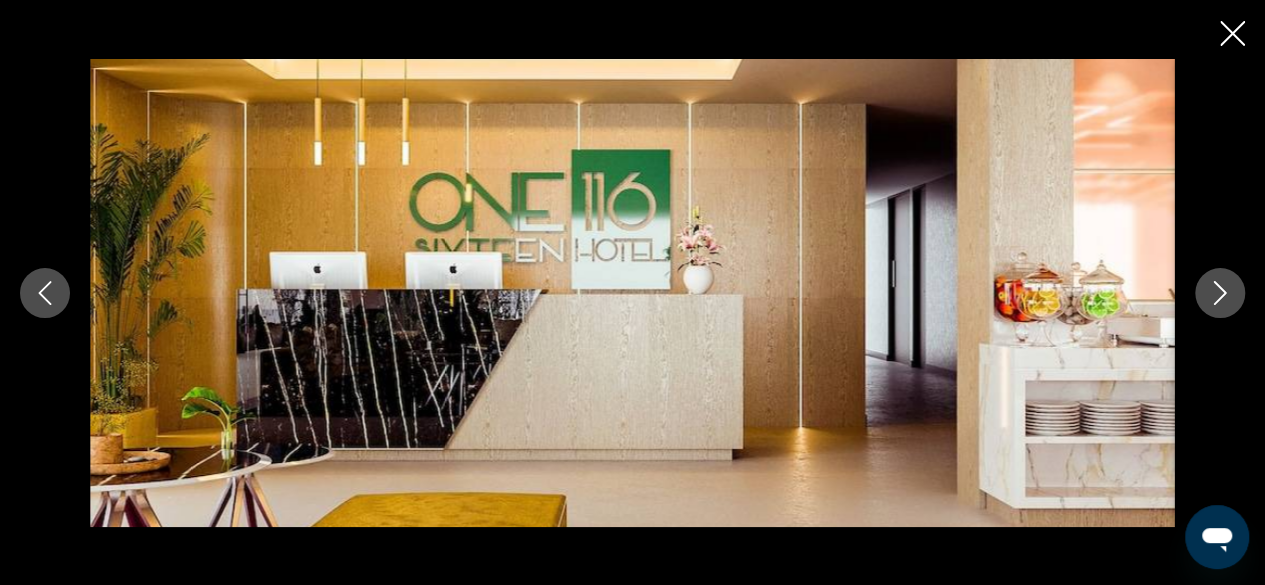 click 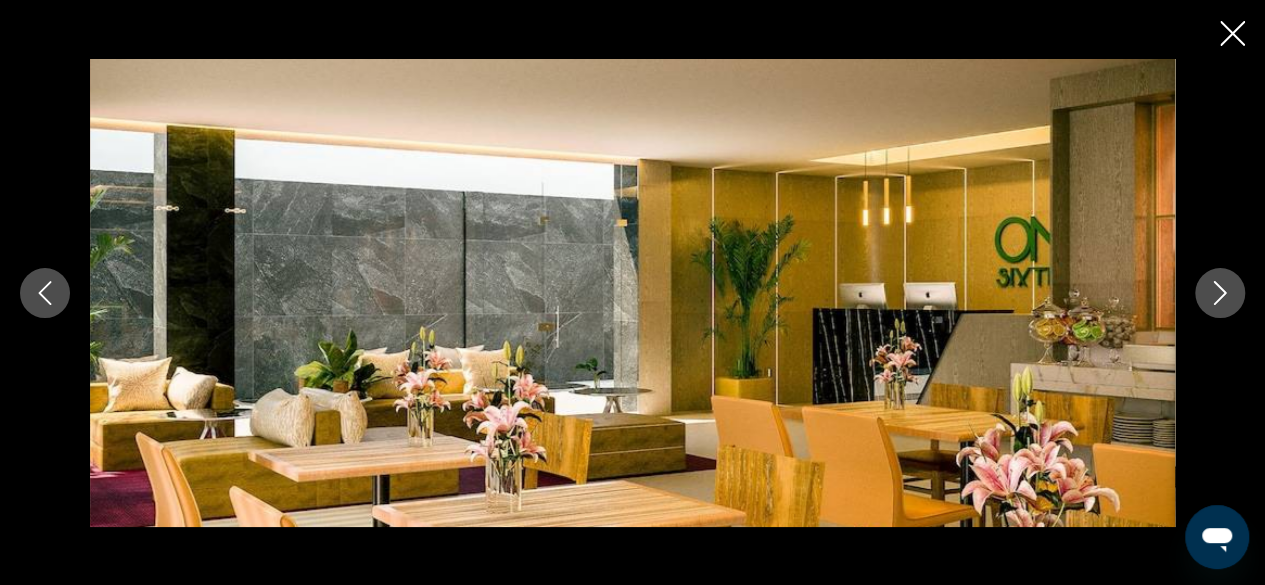 click 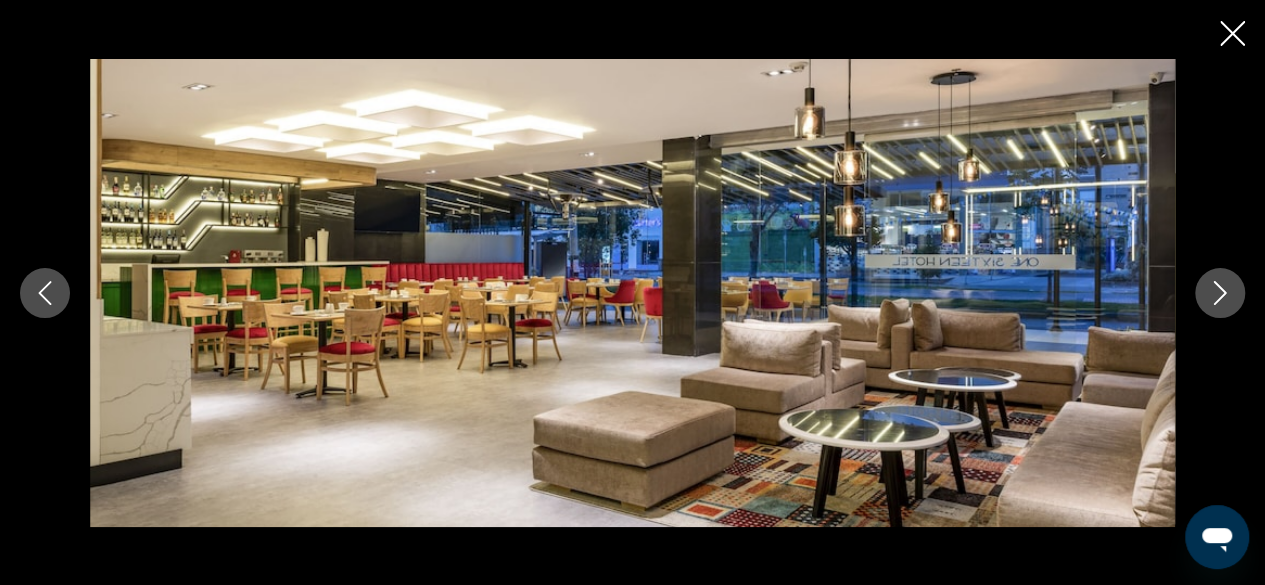 click 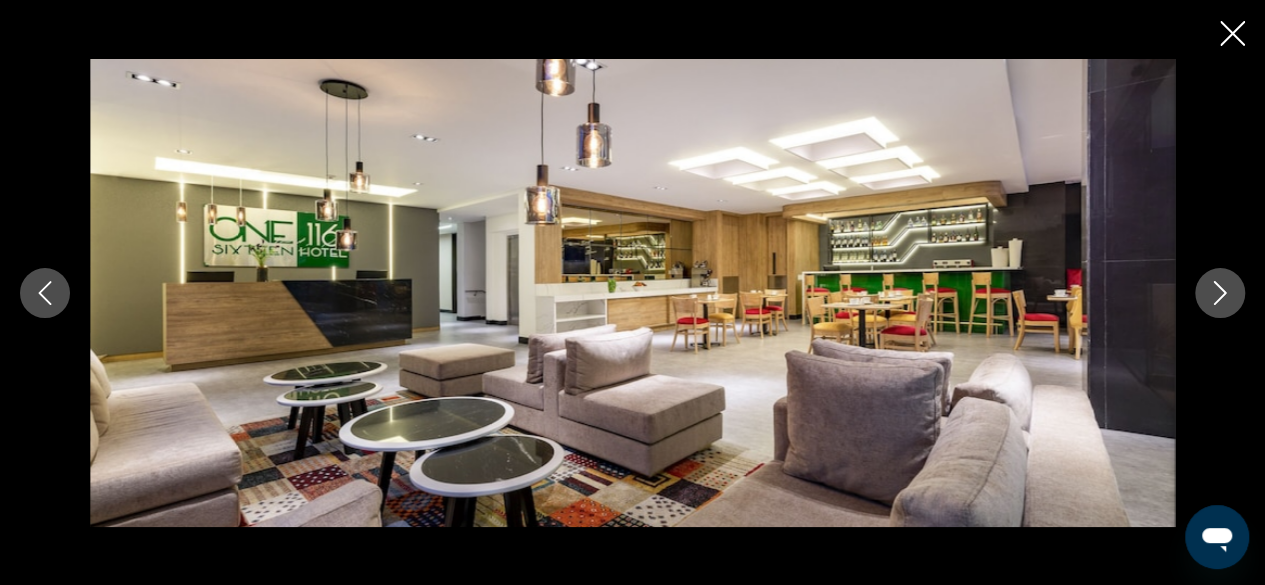 click 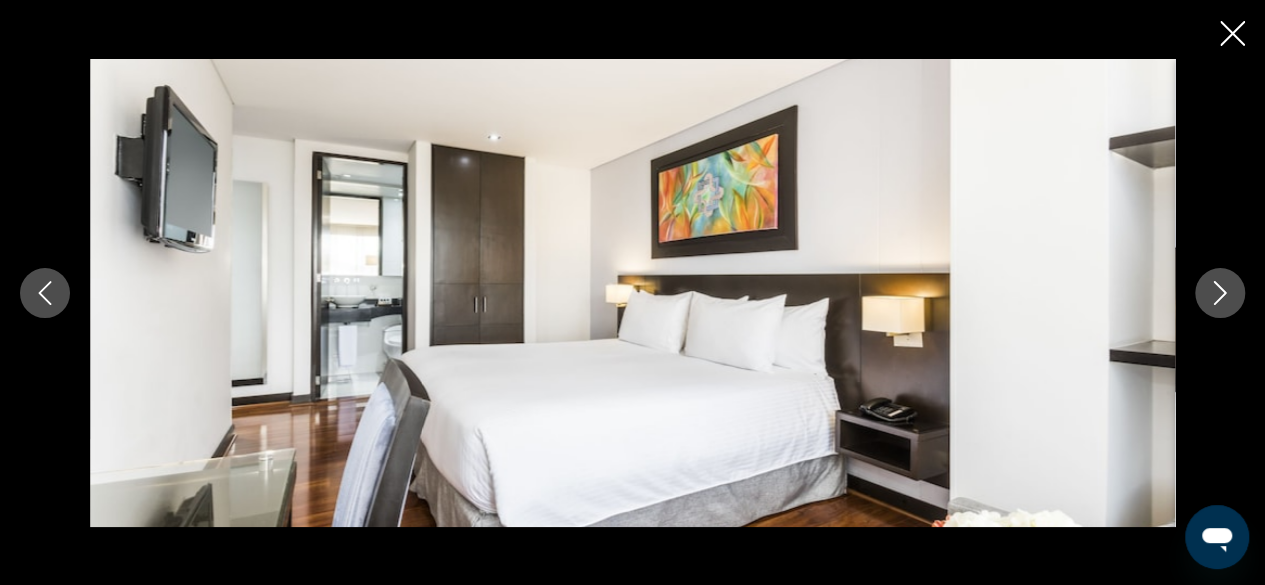 click 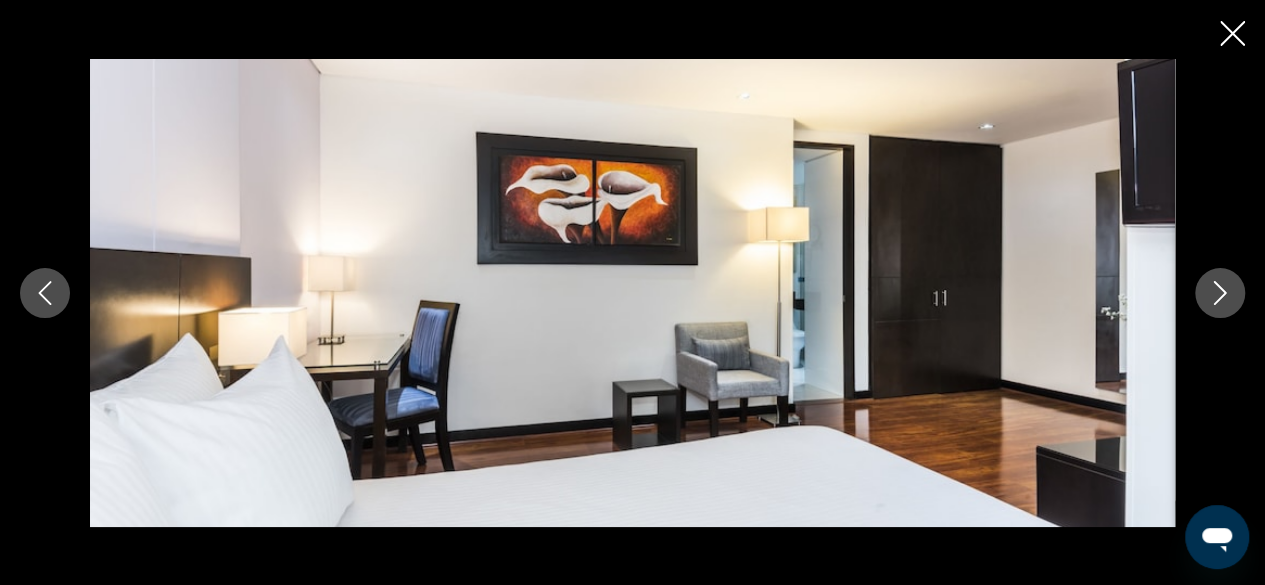 click 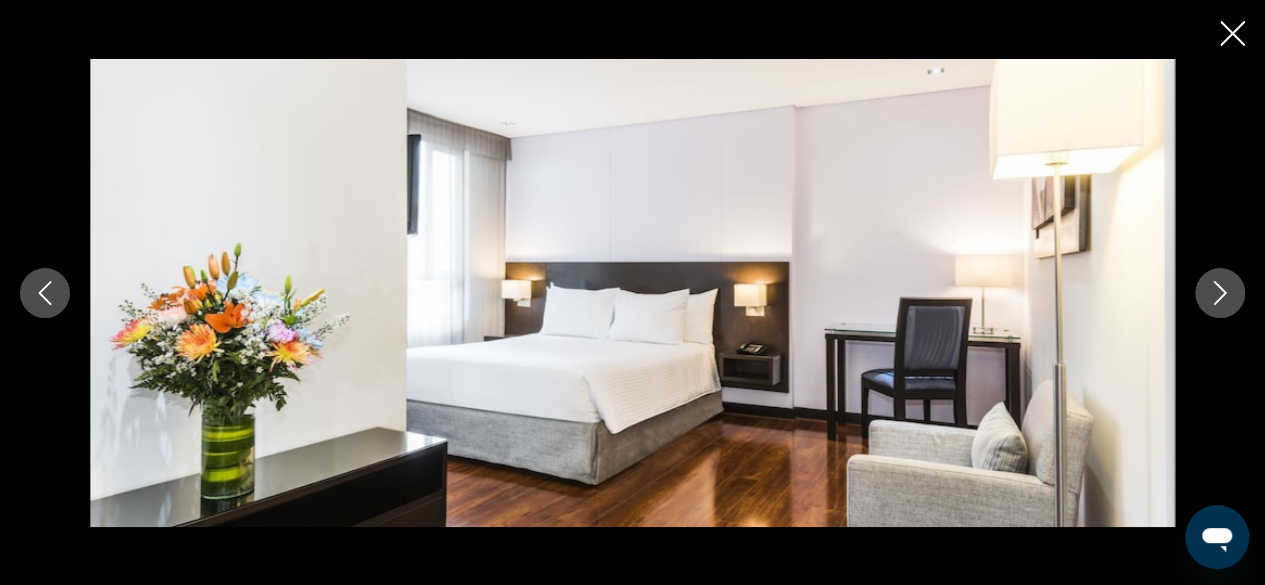 click 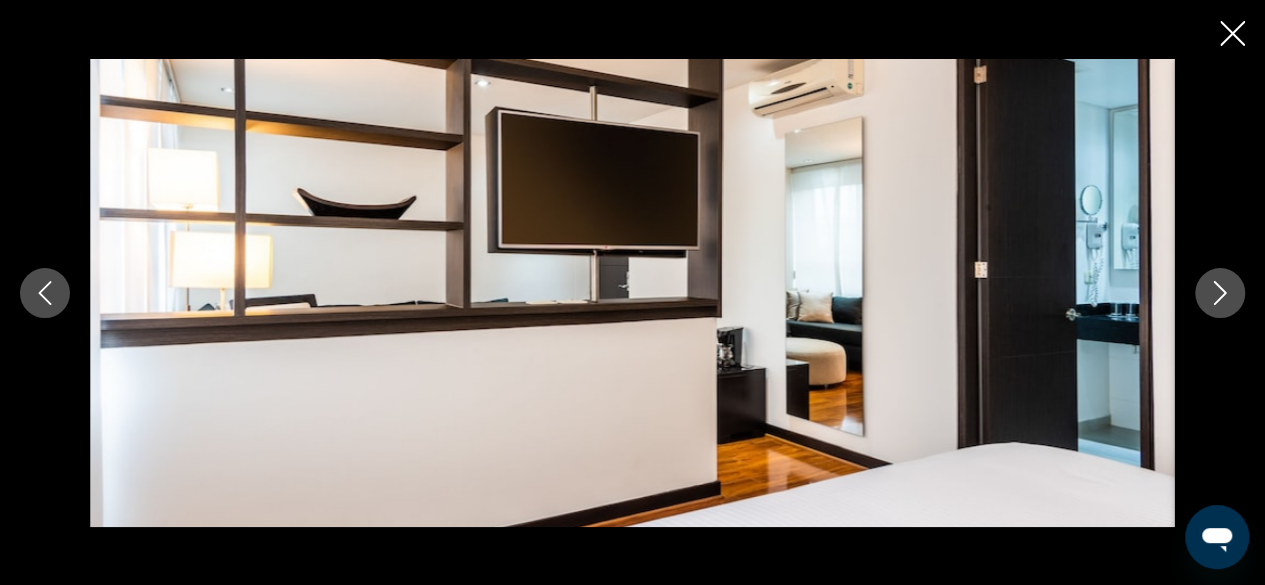 click 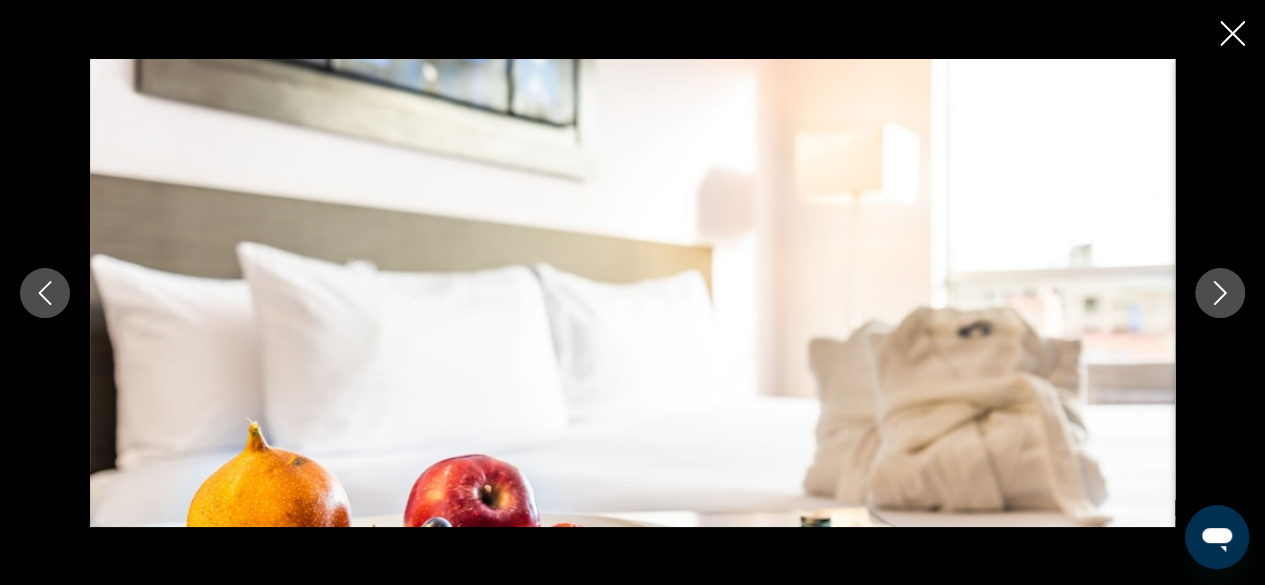 click 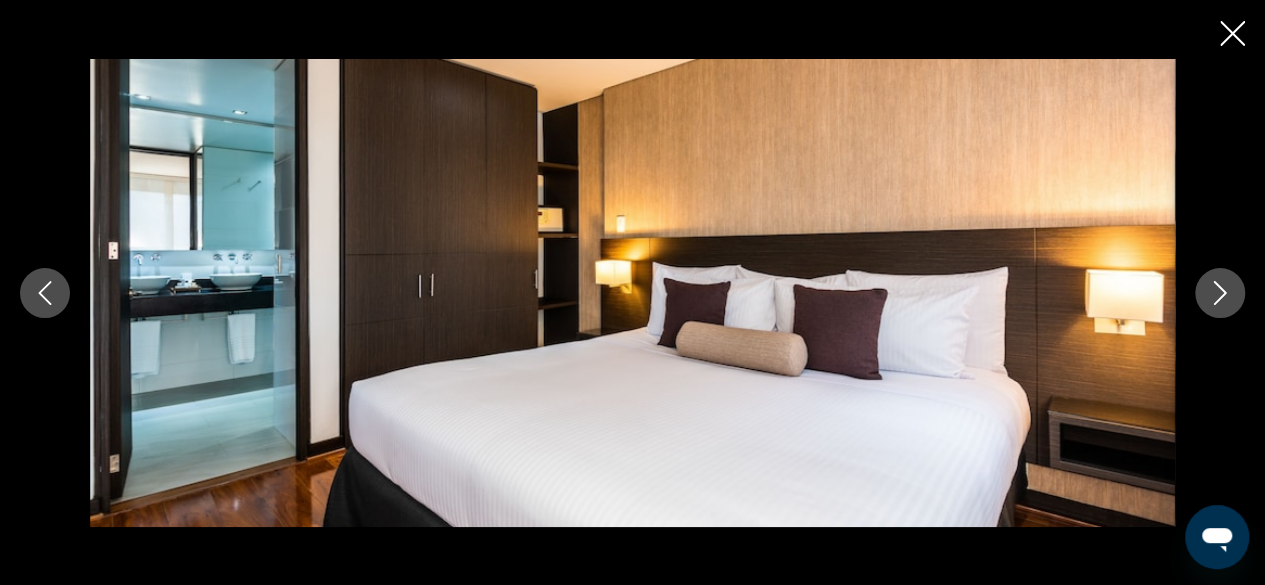 click 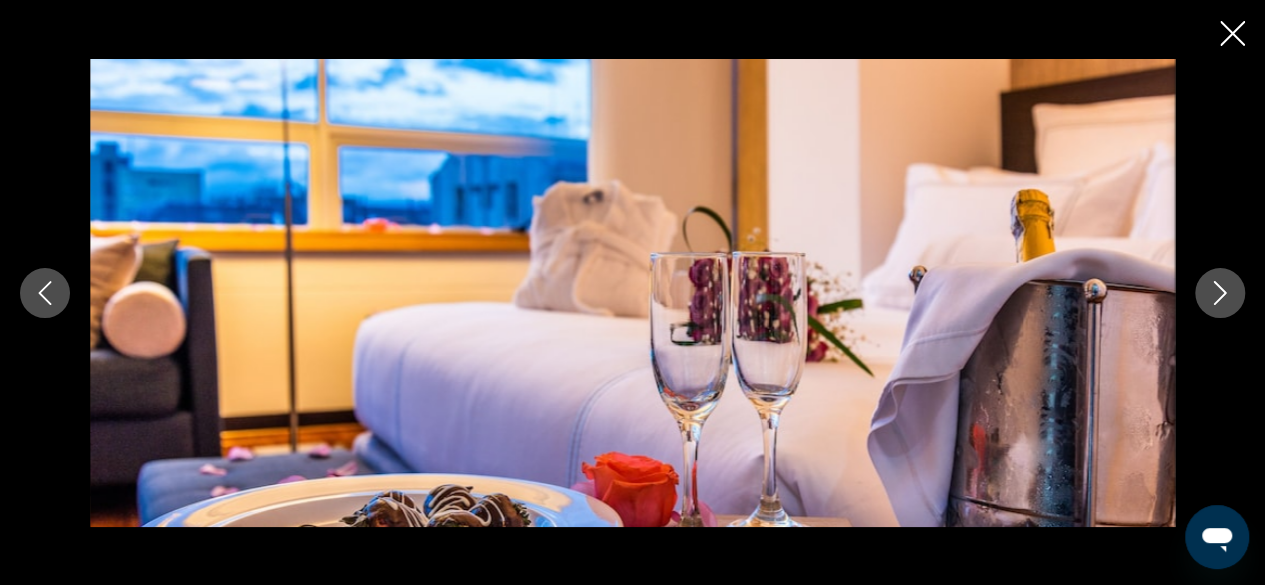 click 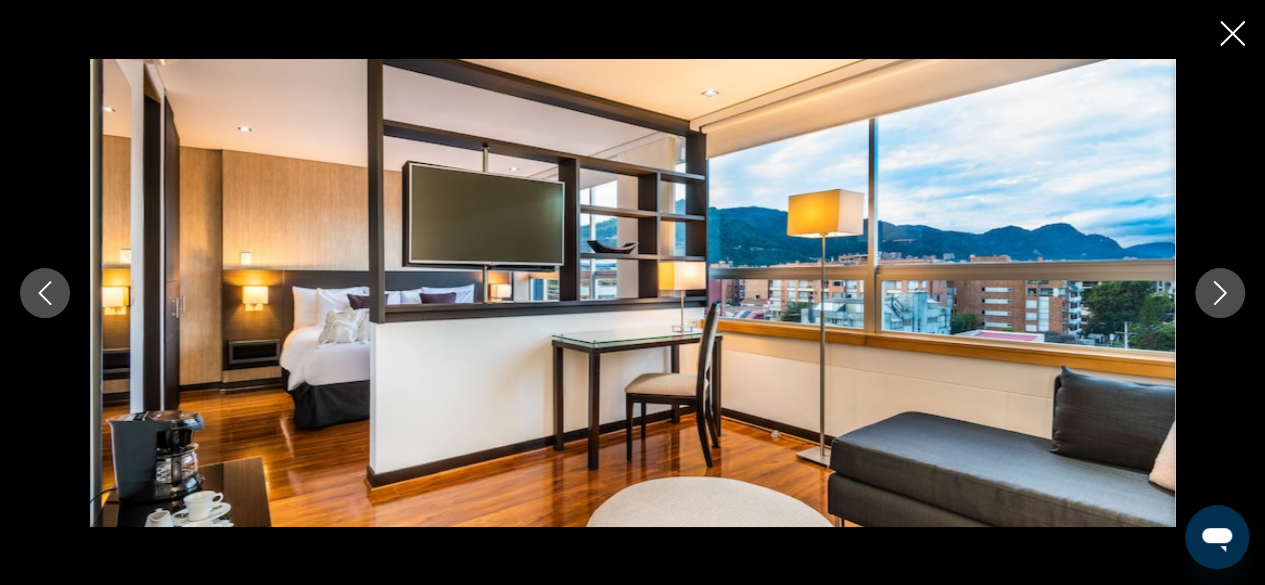 click 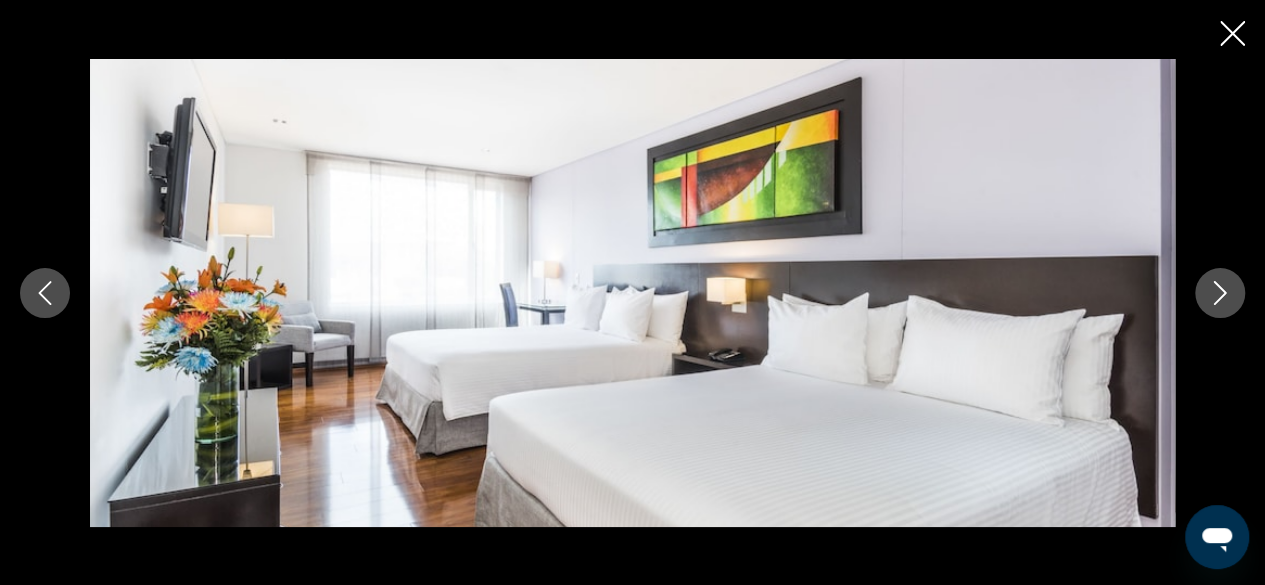 click 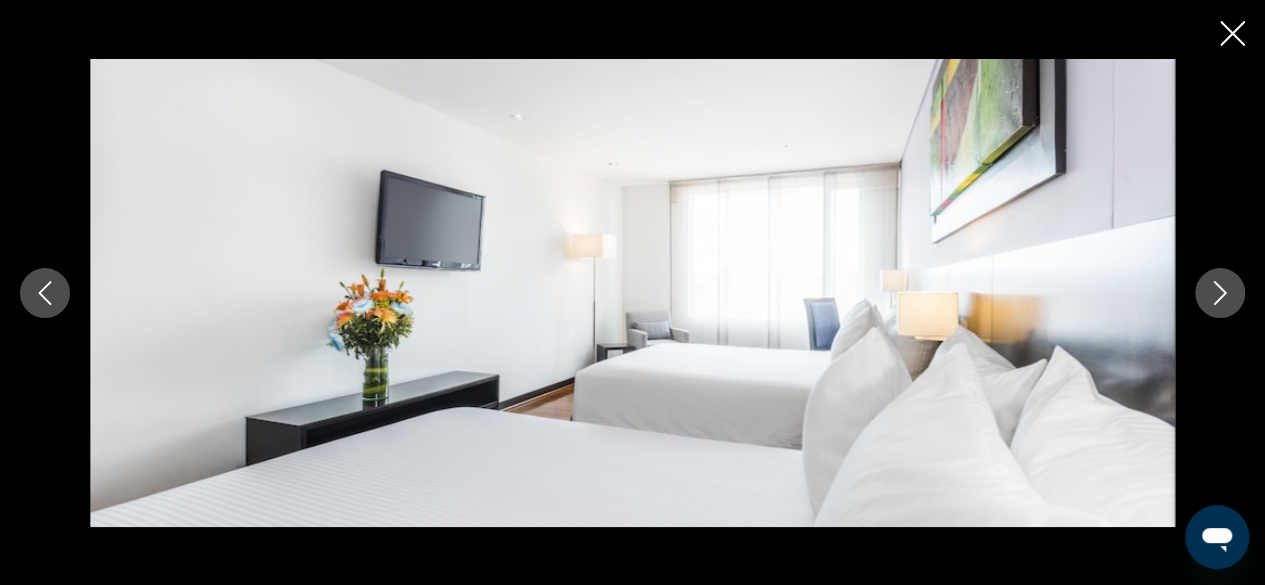 click 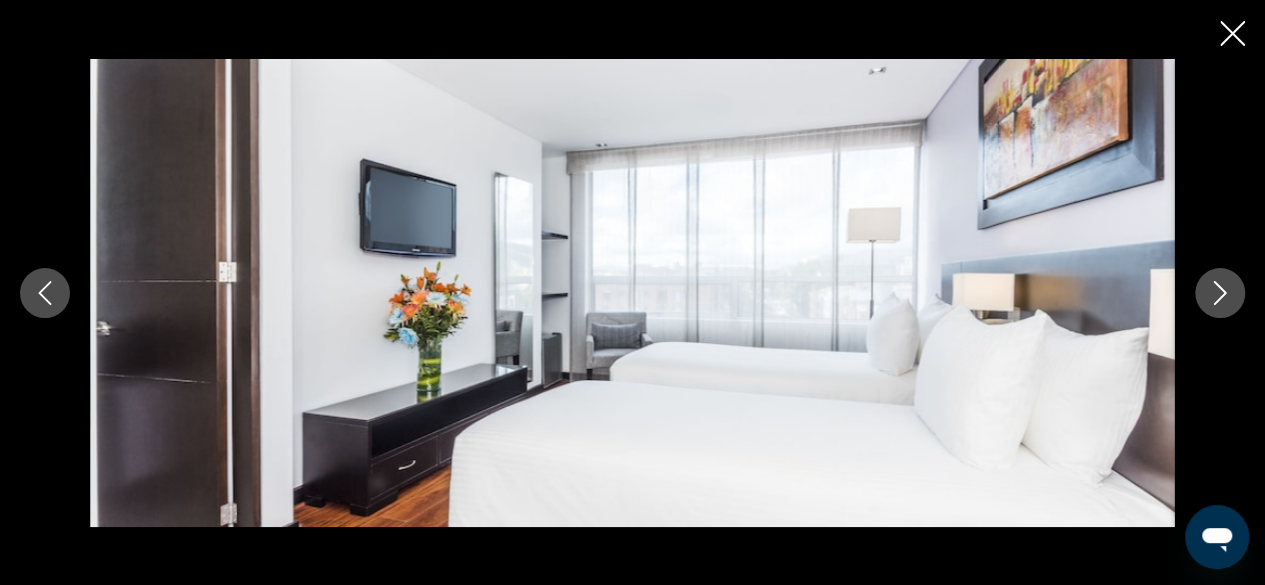click 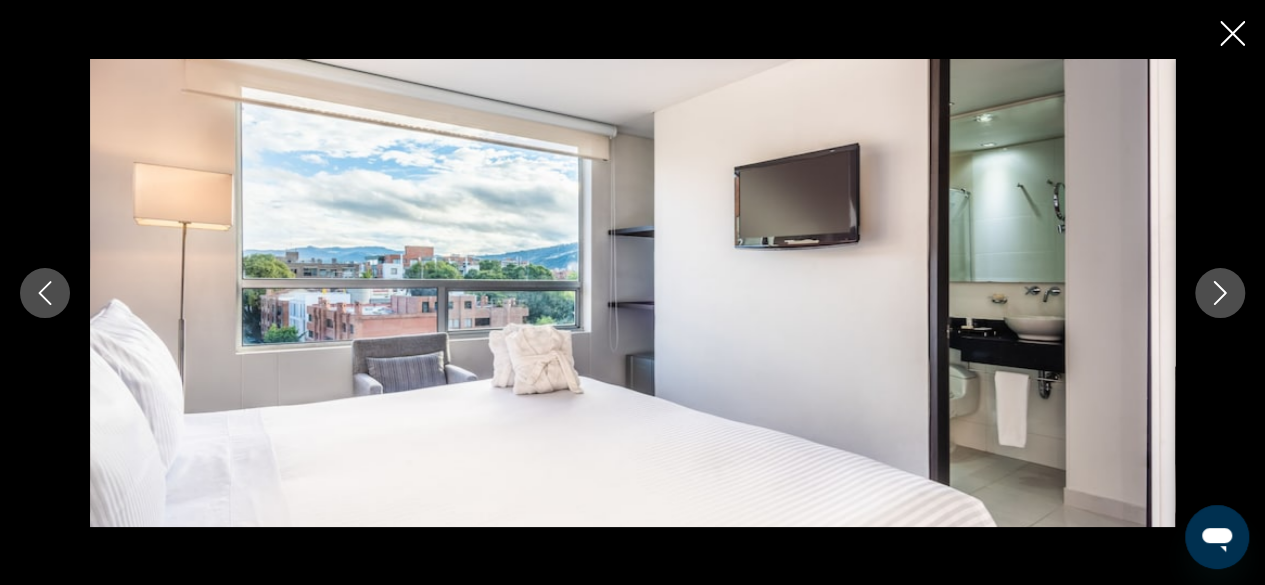 click 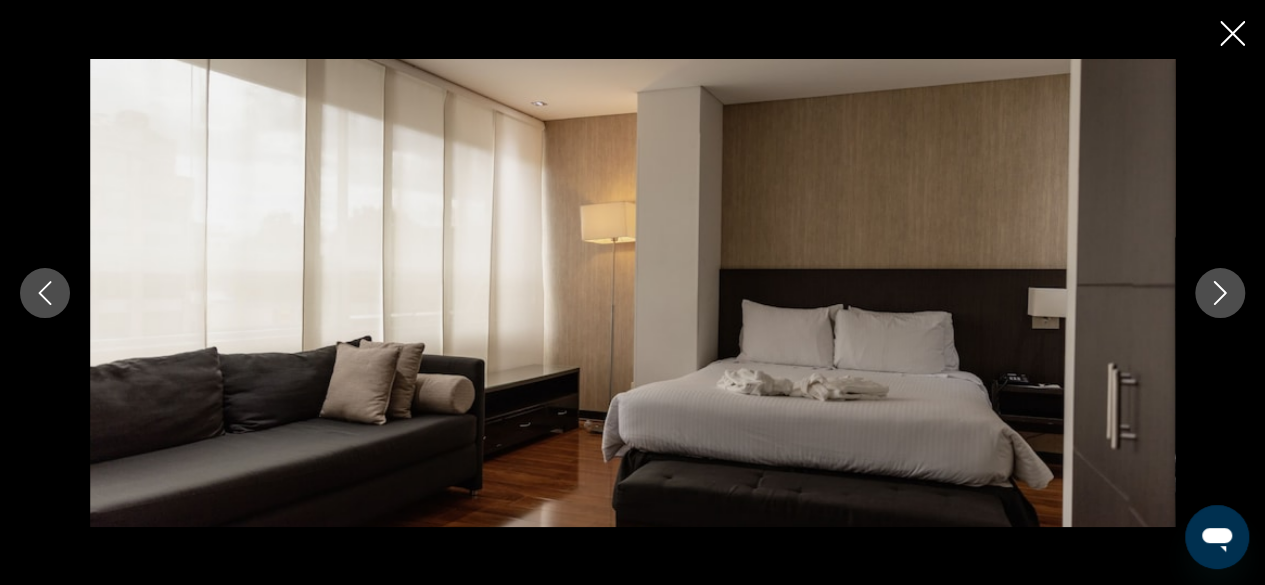 click 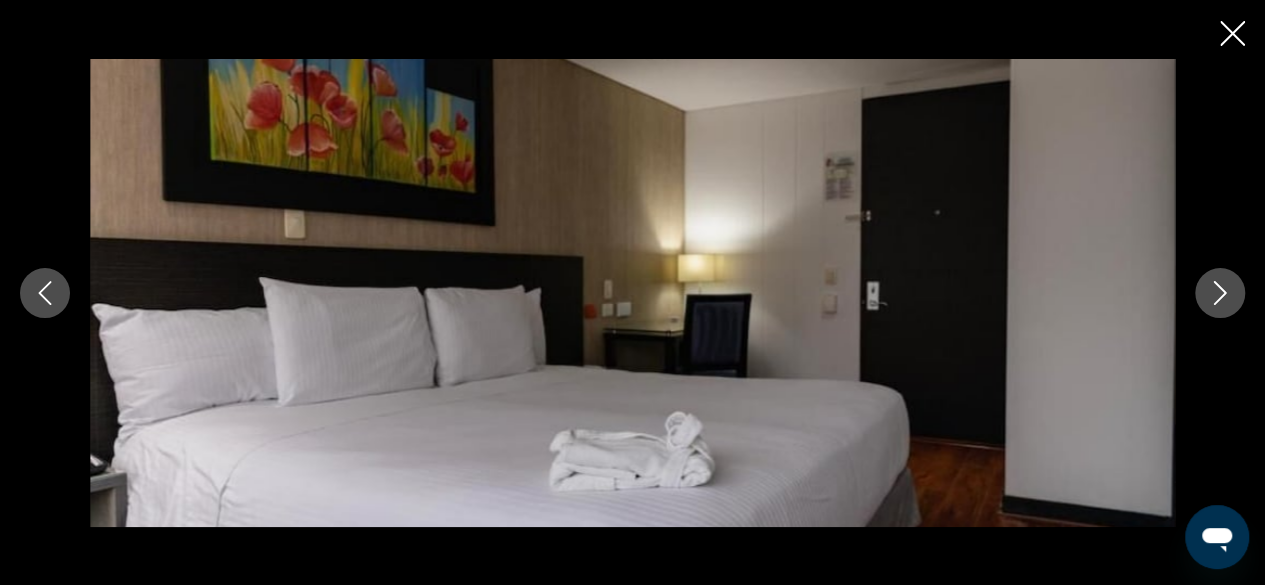 click 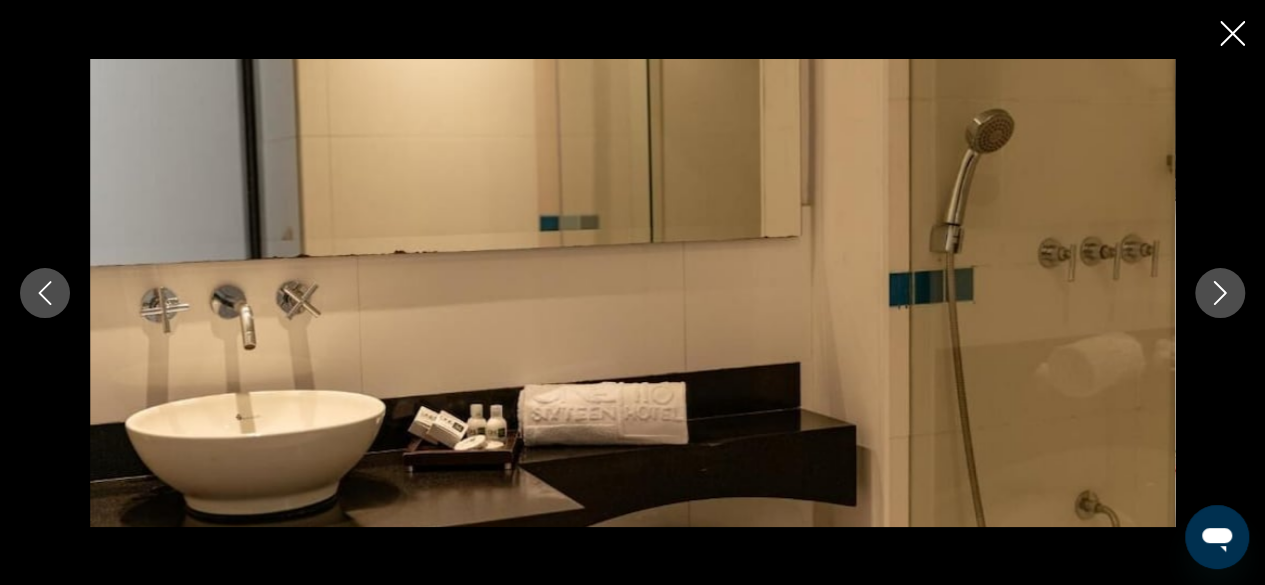 click 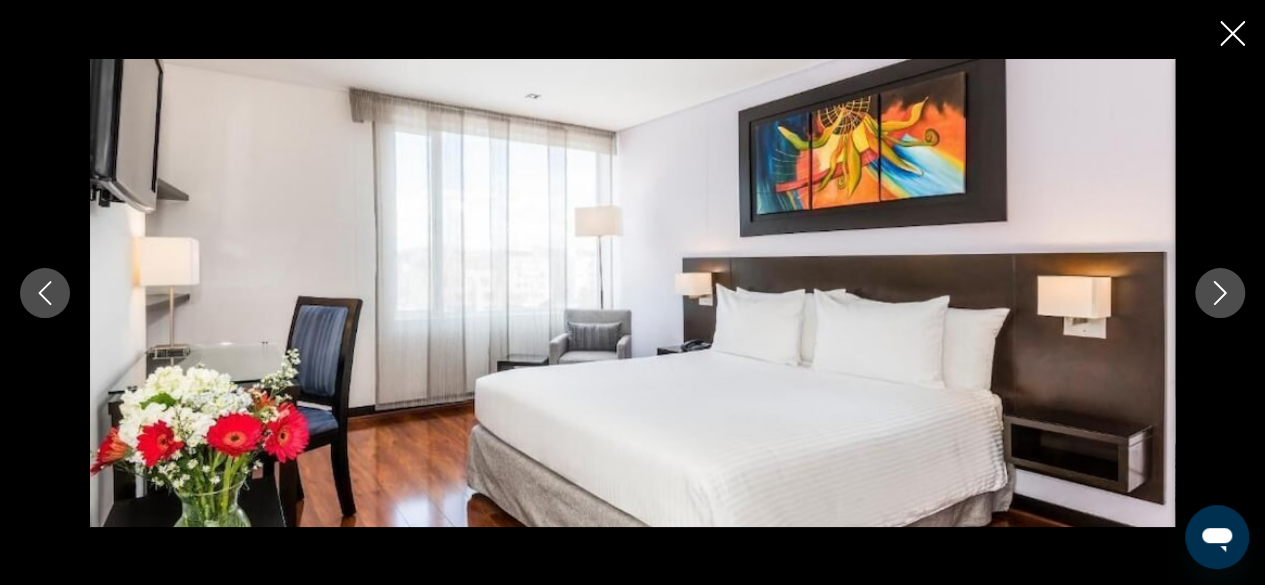 click 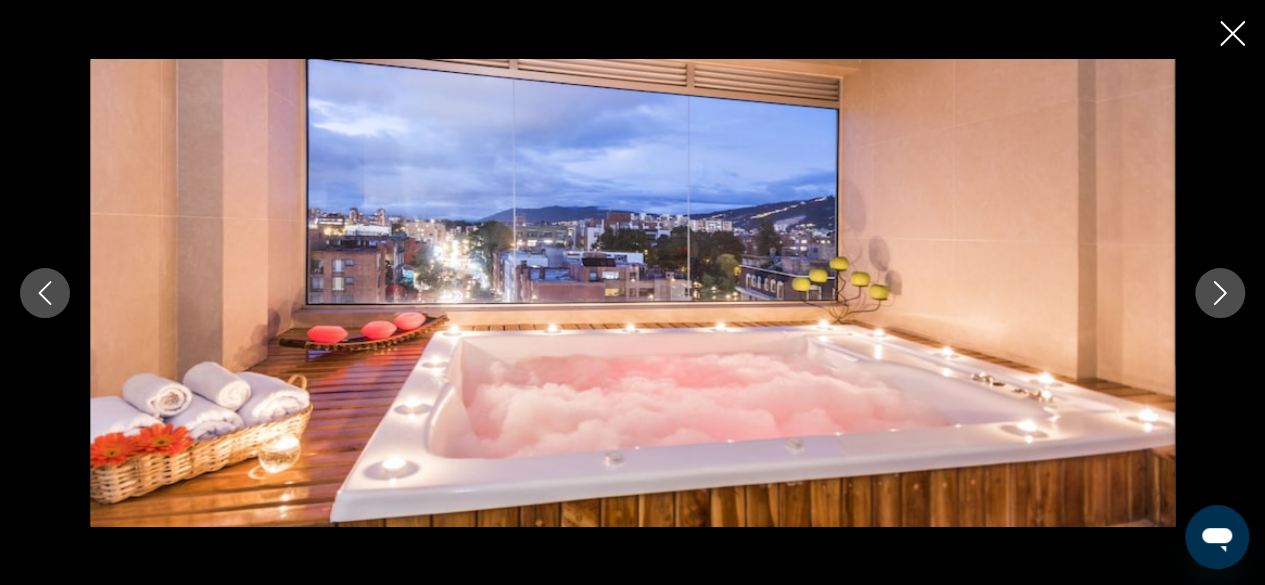 click 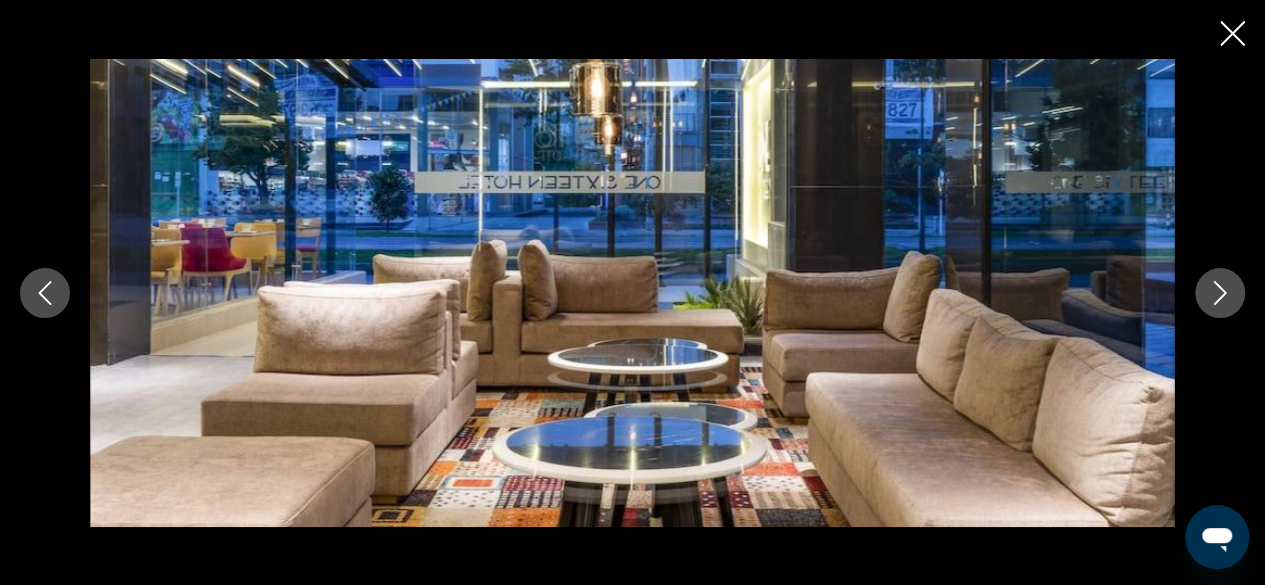 click 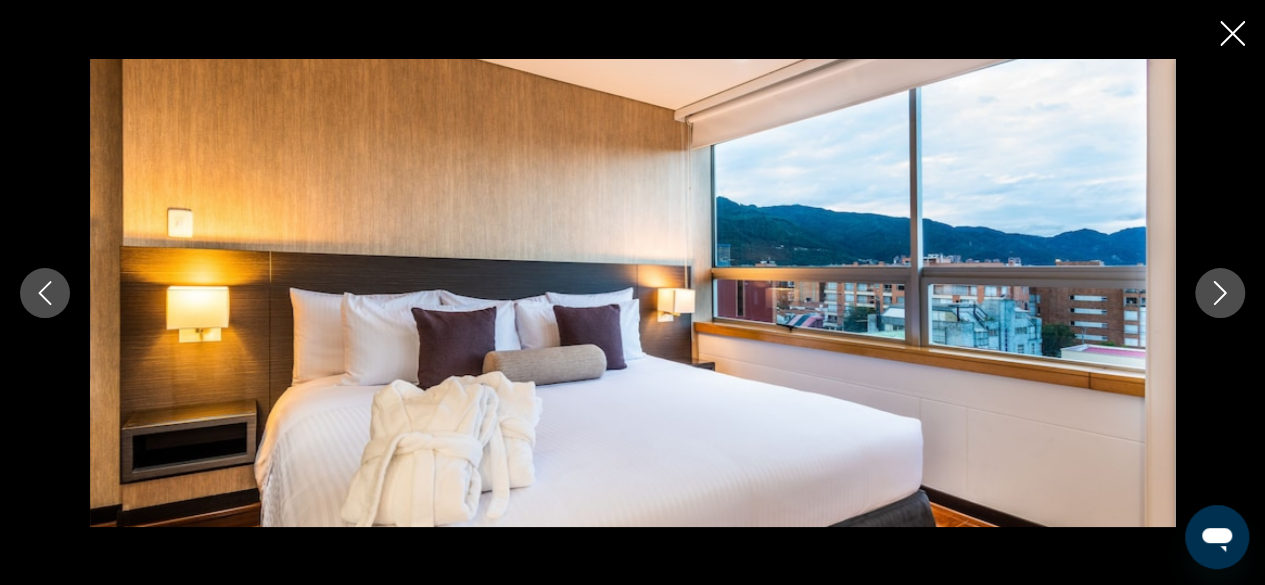 click 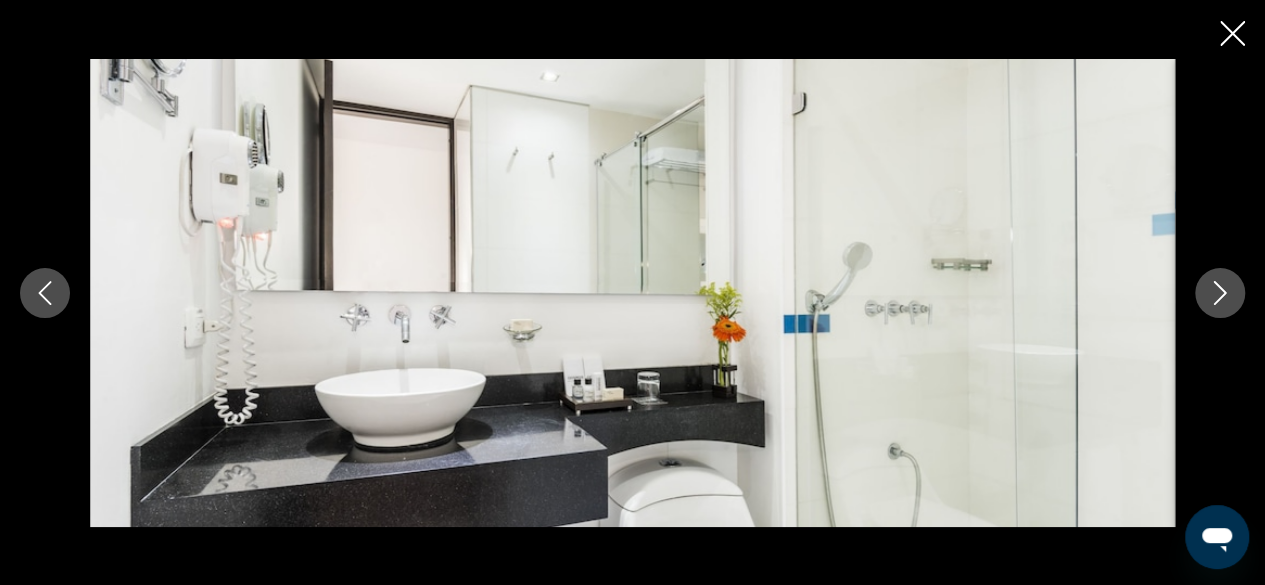 click 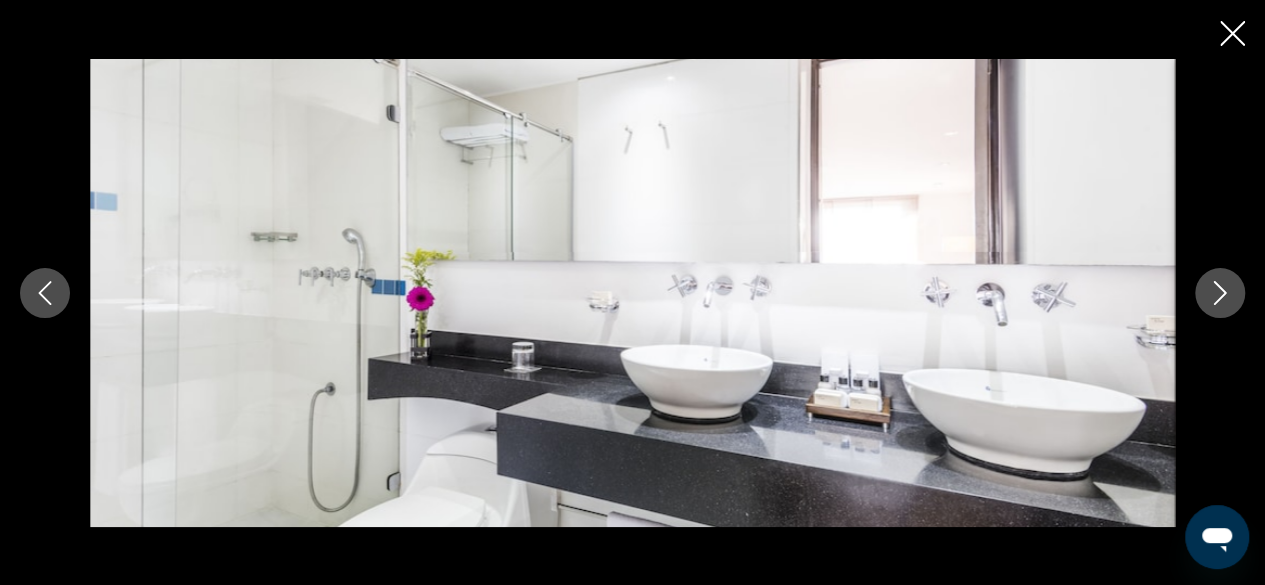 click 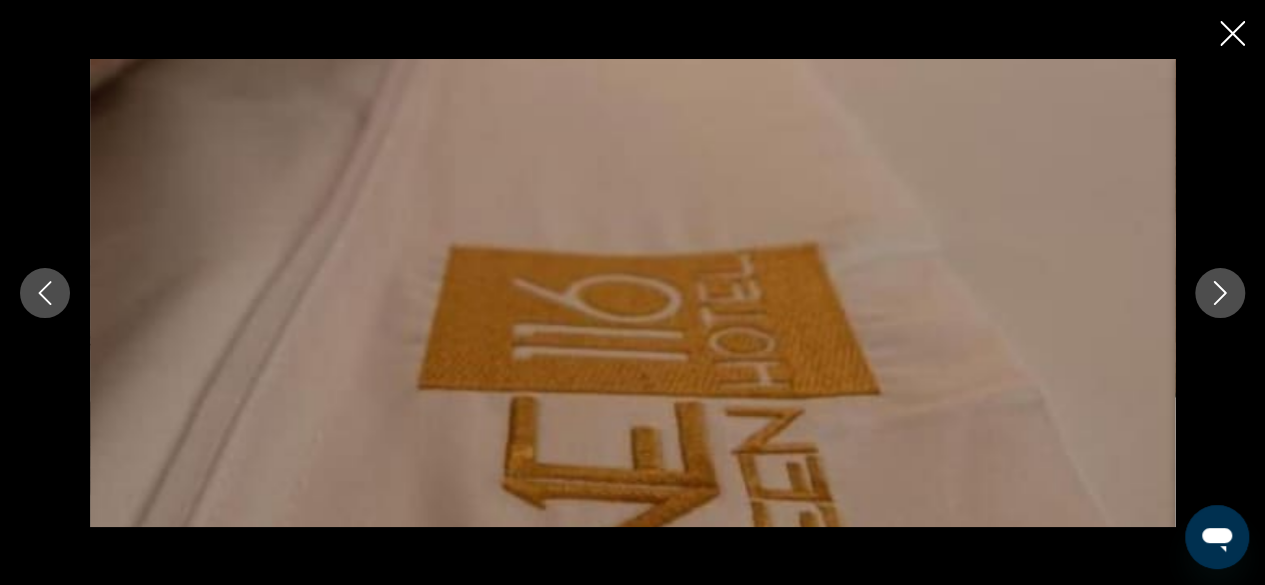 click 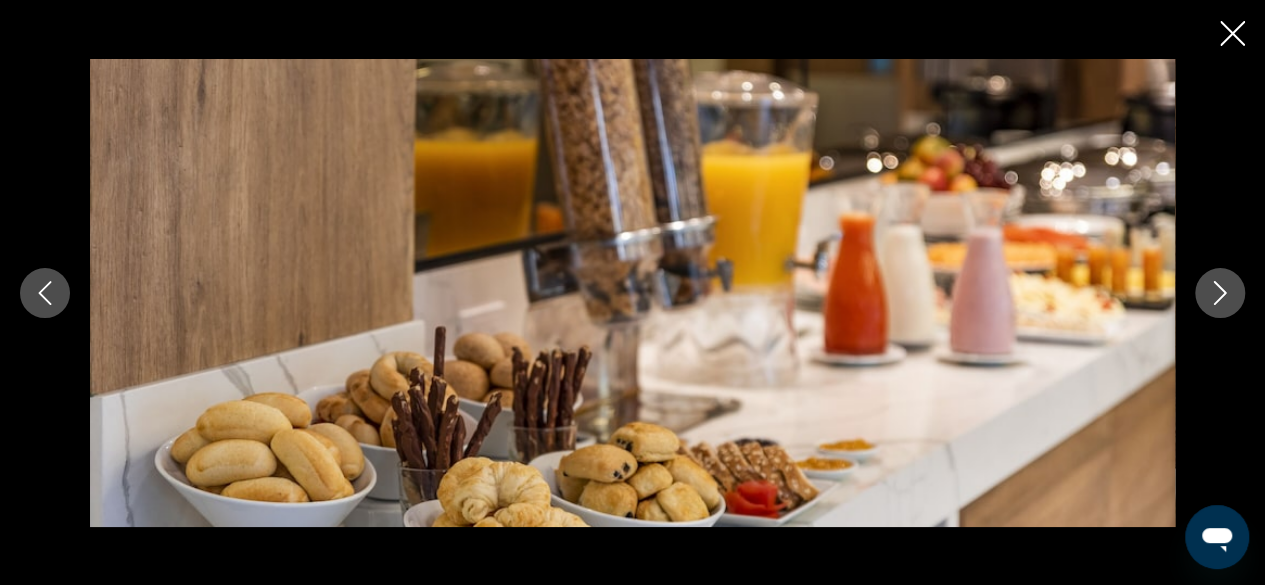 click 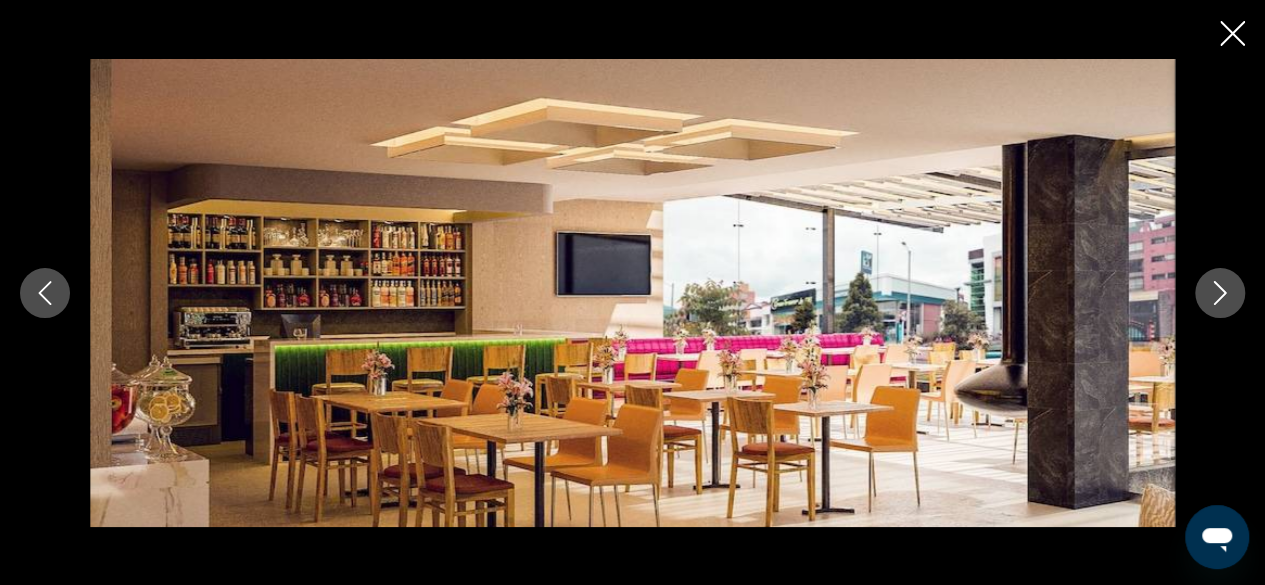 click 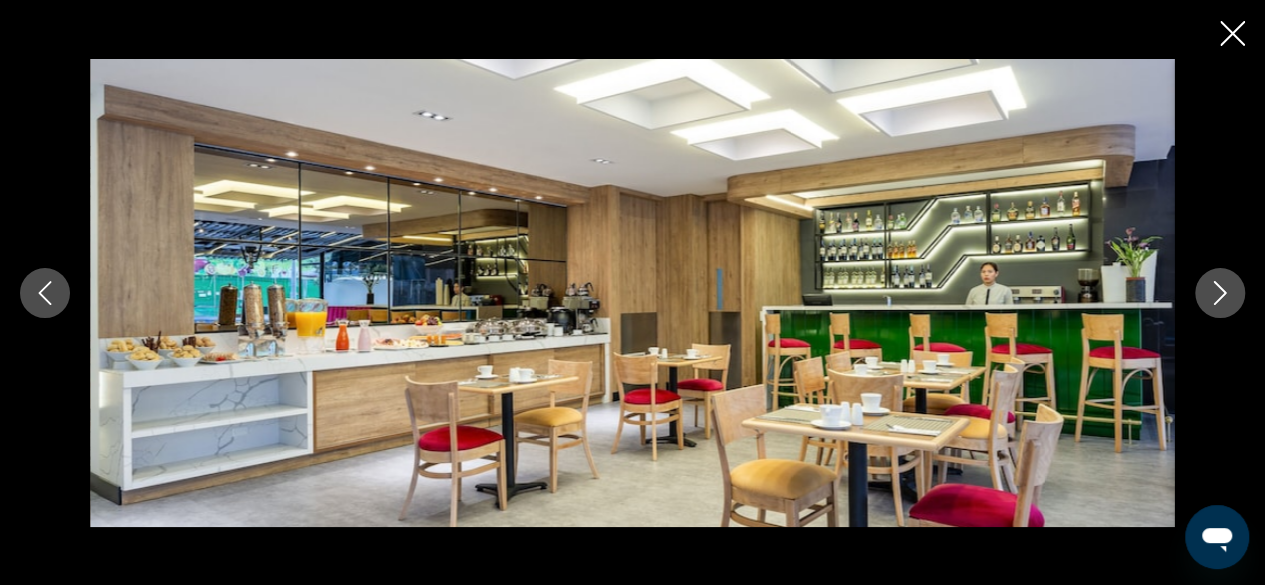 click 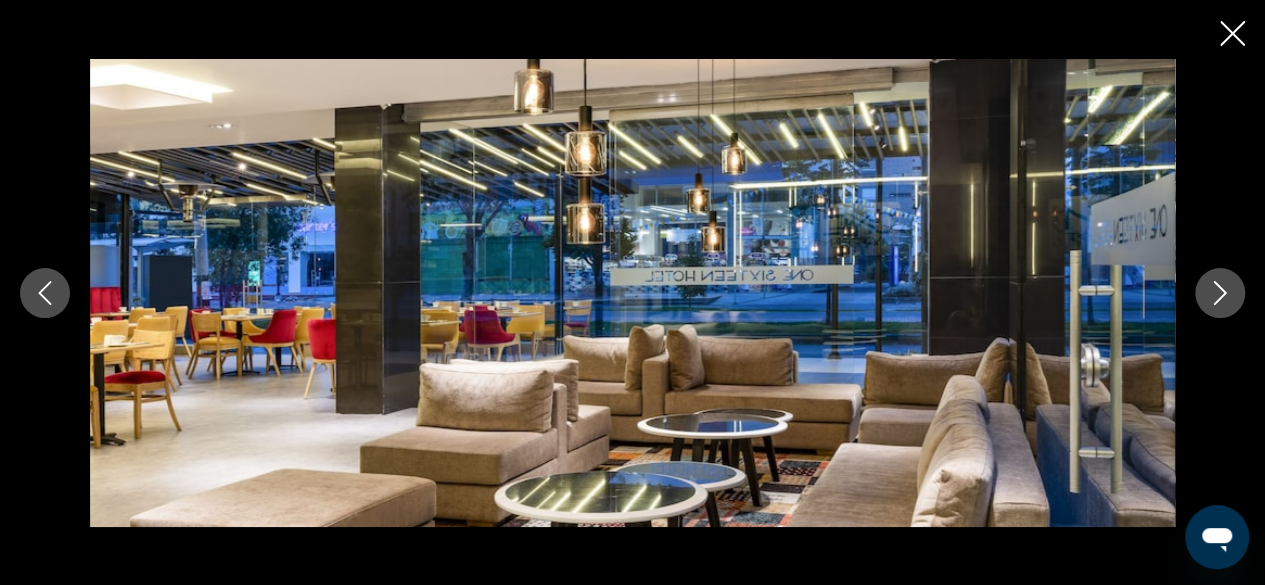 click 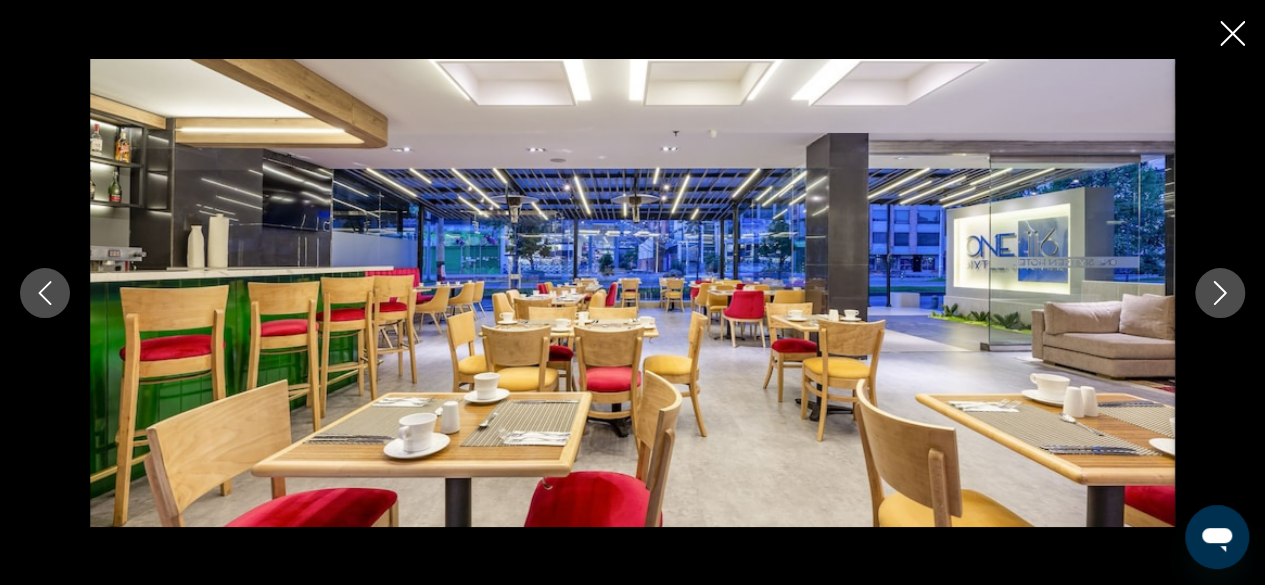 click 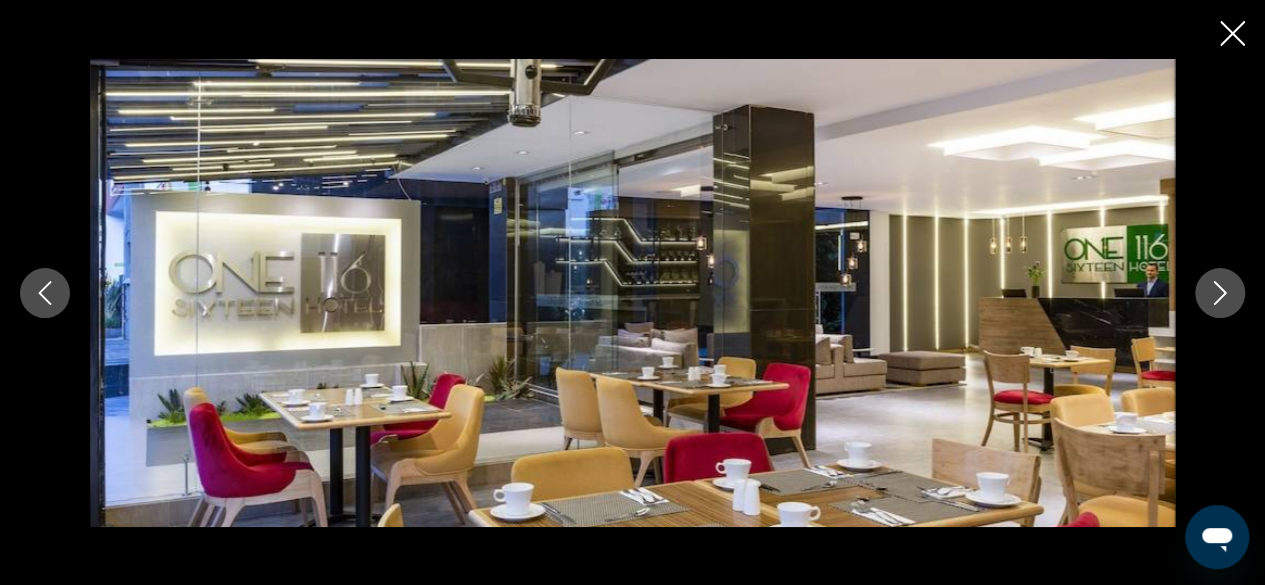 click 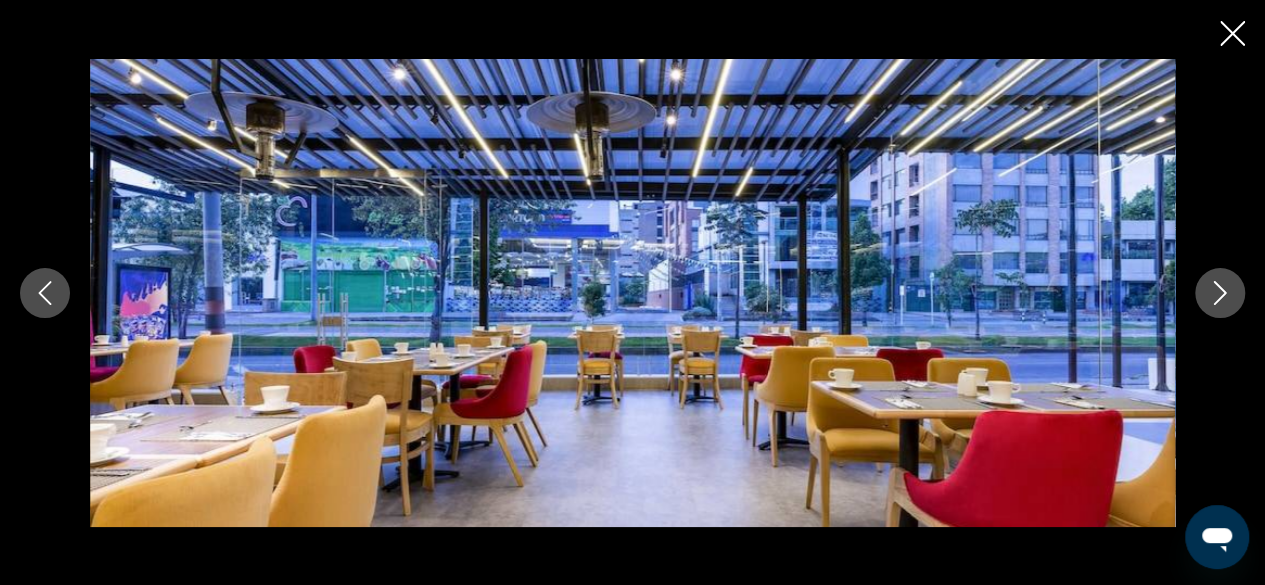 click 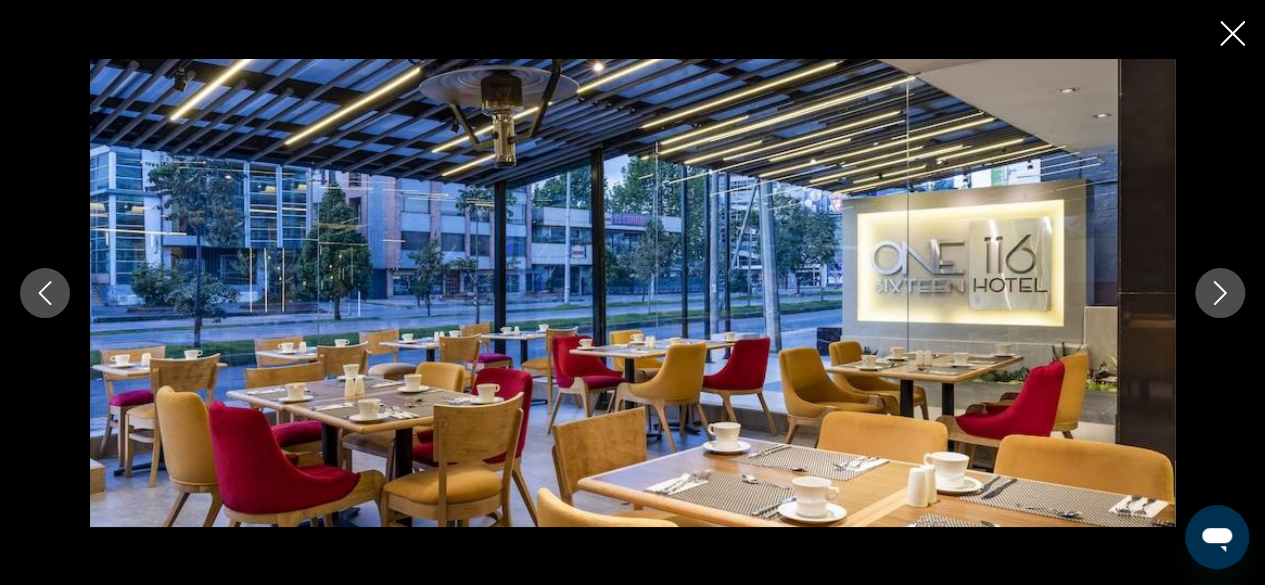 click 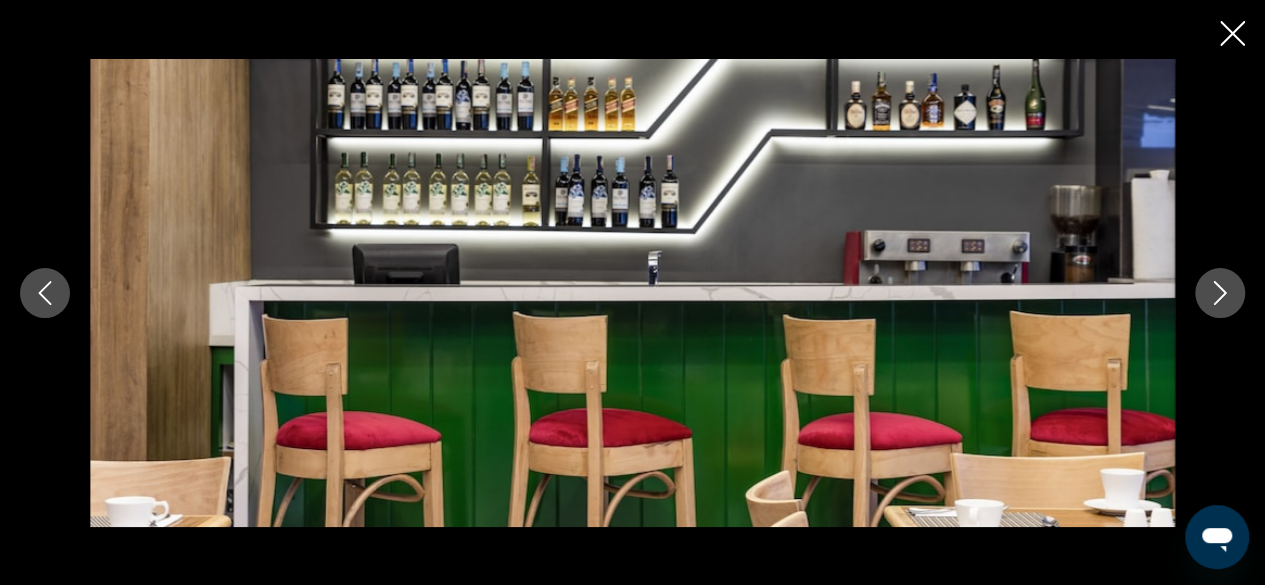 click 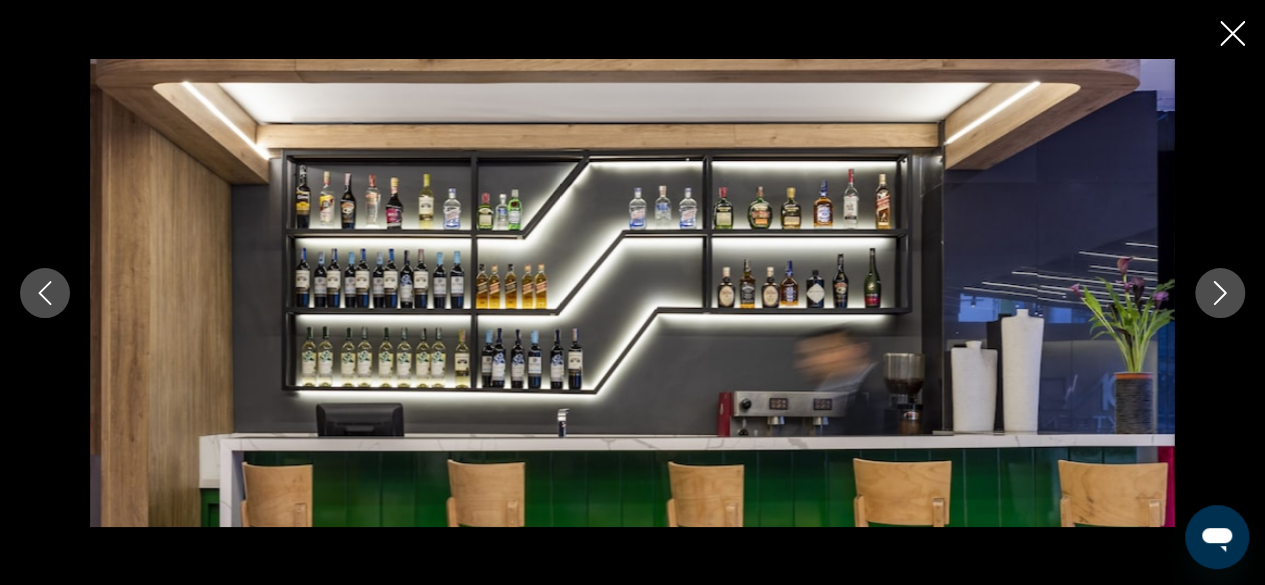 click 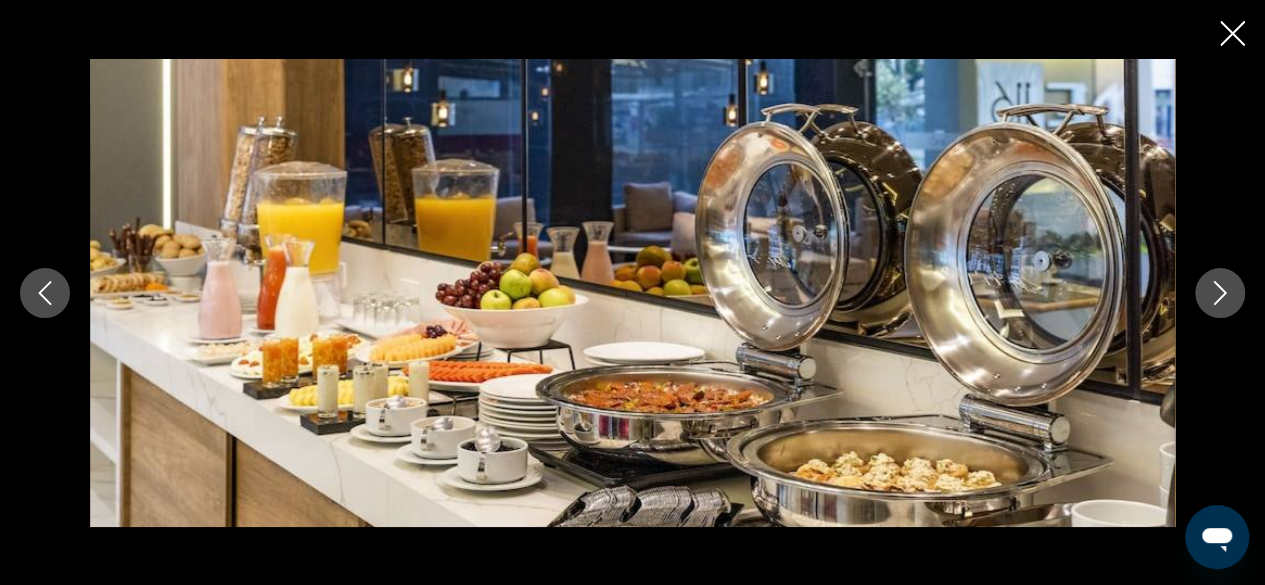 click 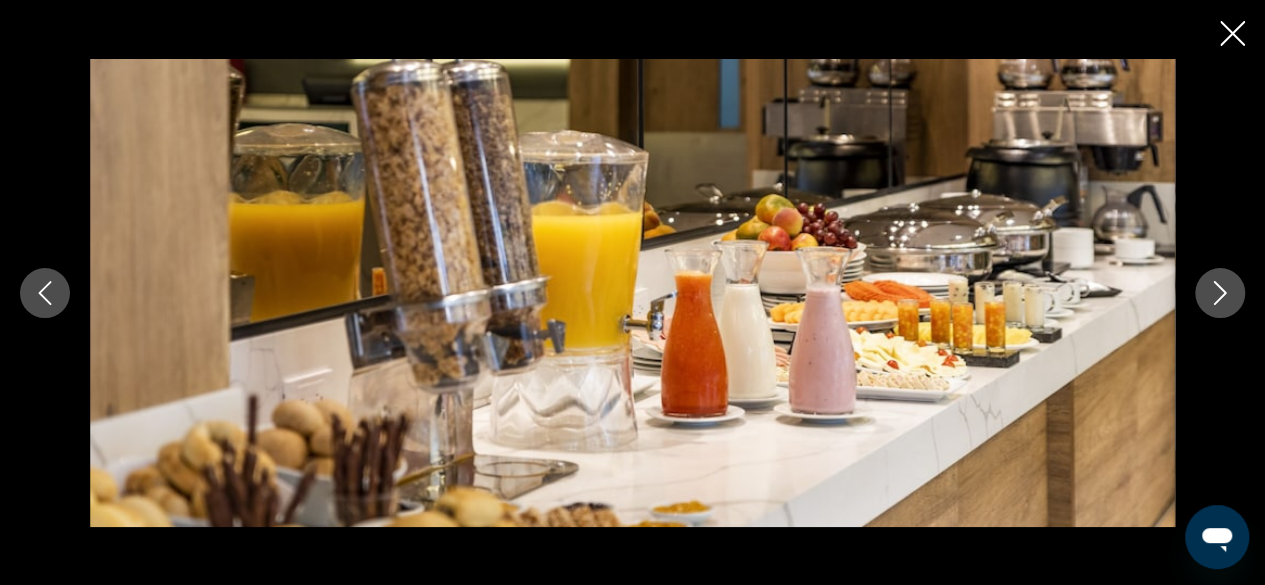 click 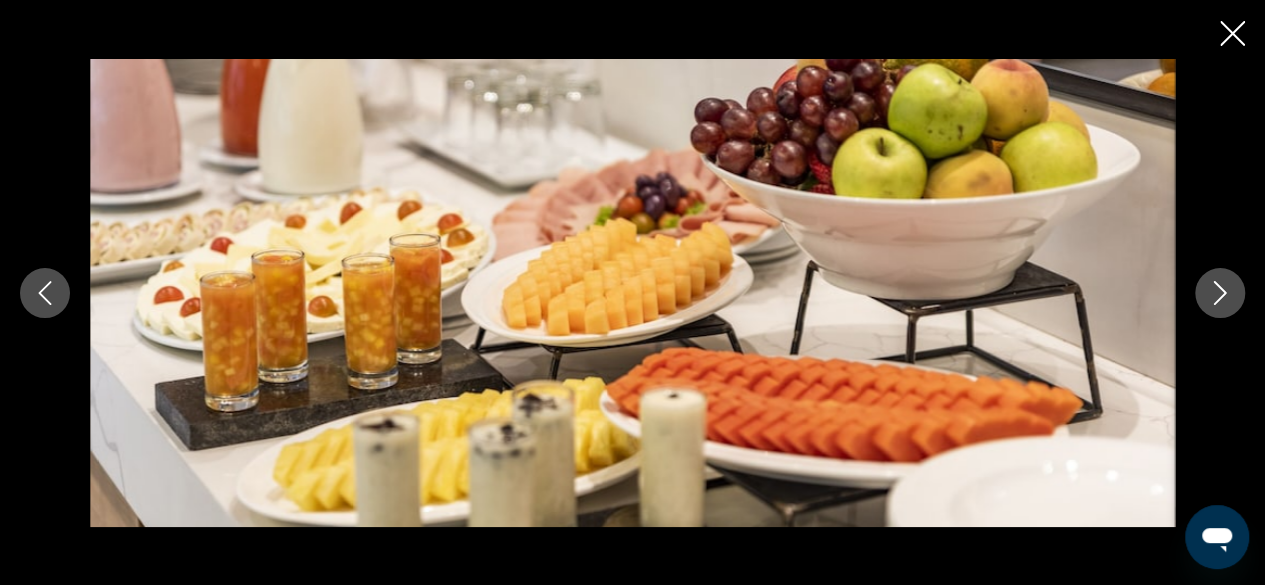 click 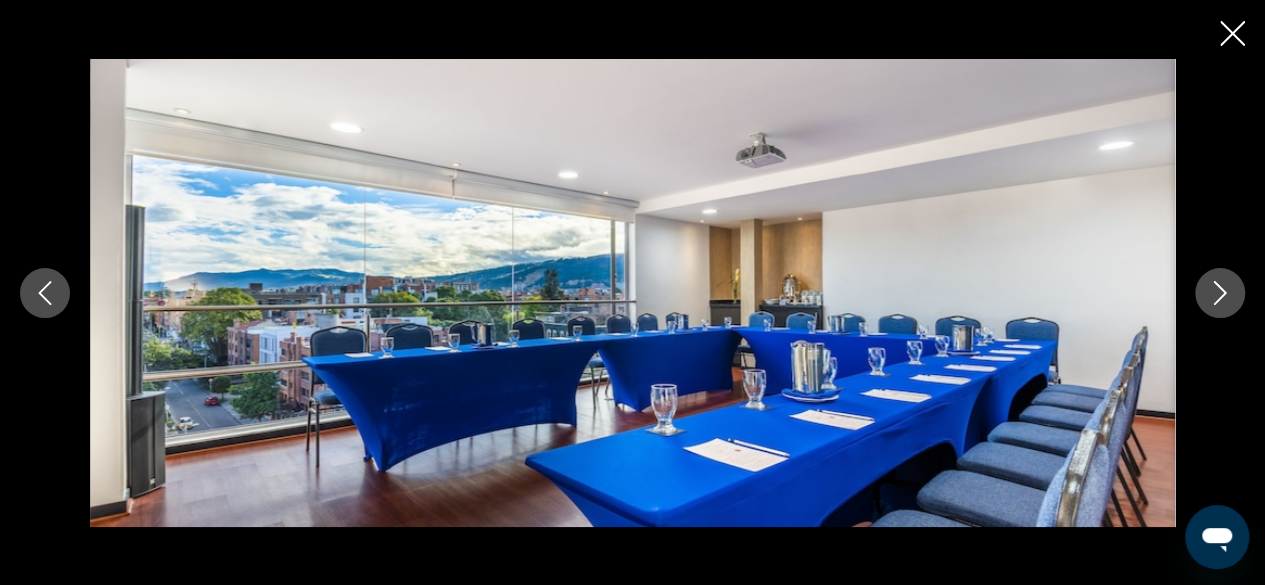 click 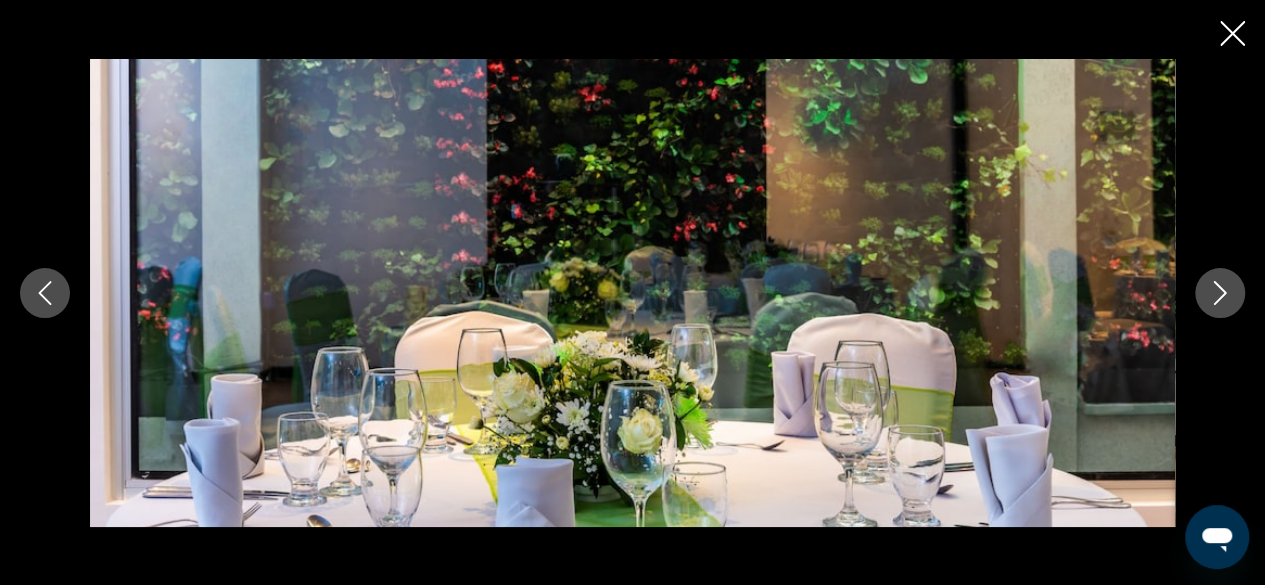 click 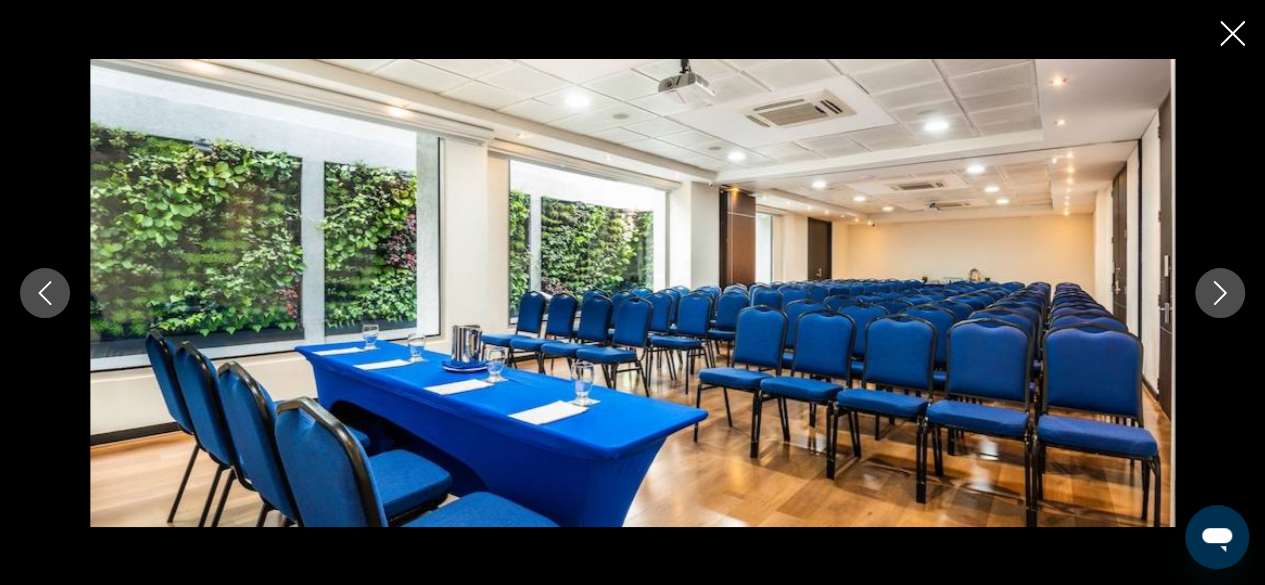 click 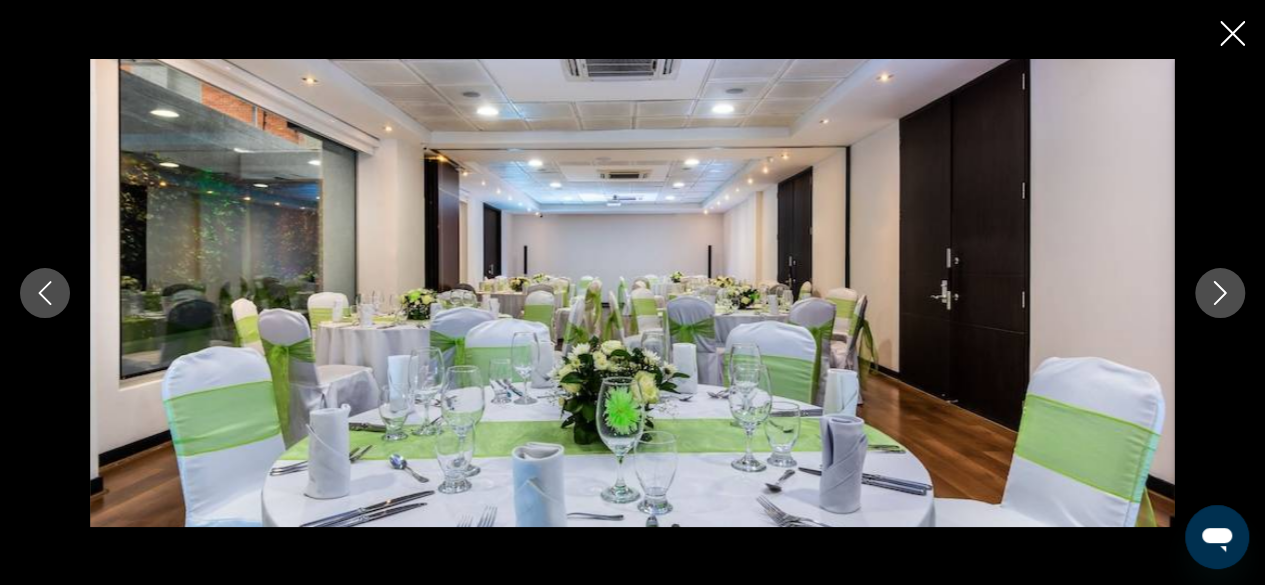 click 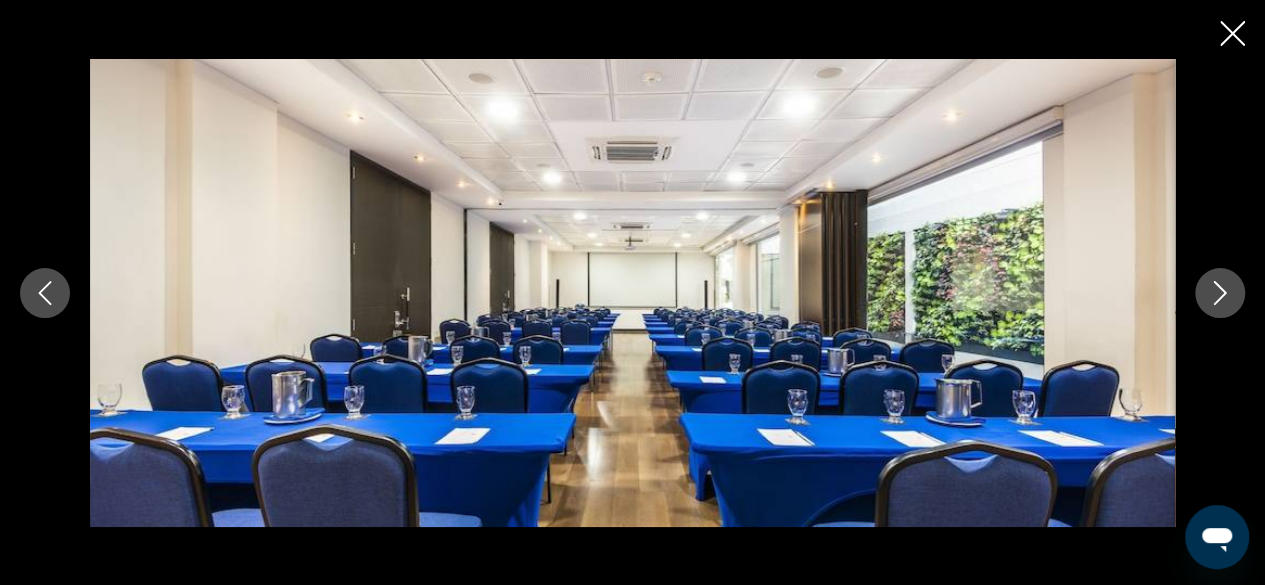 click 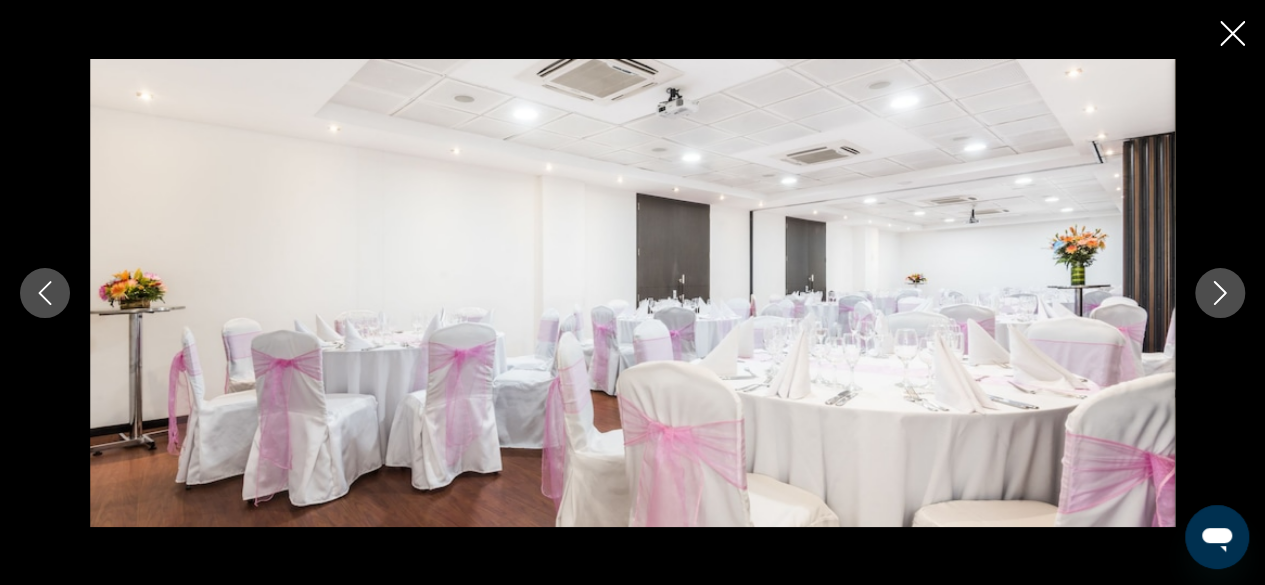 click 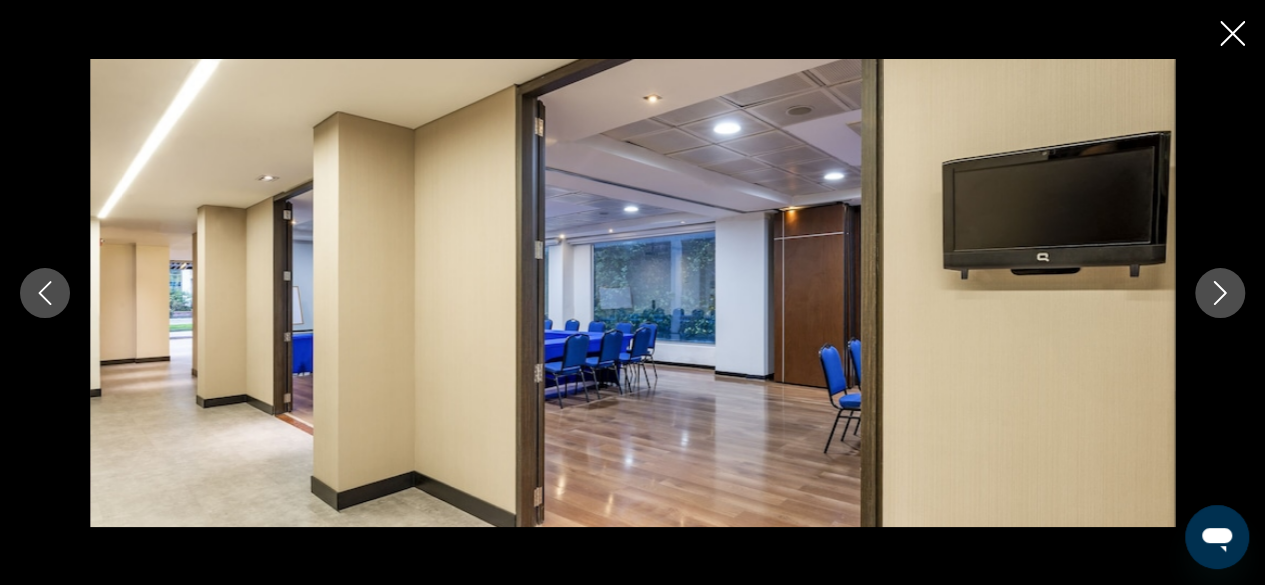 click 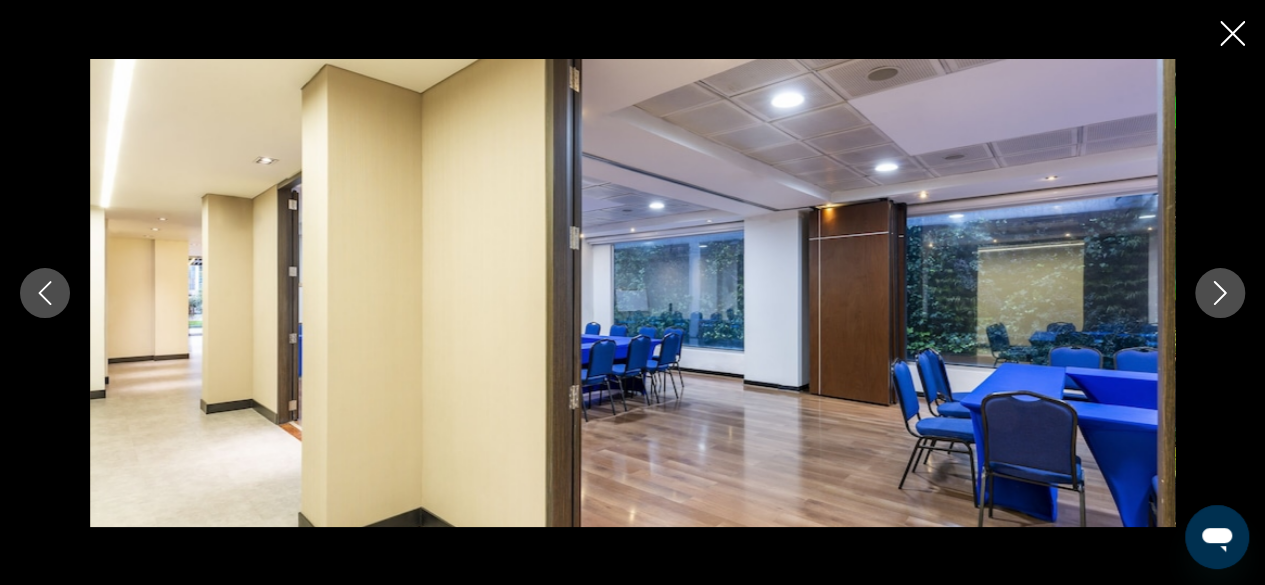 click 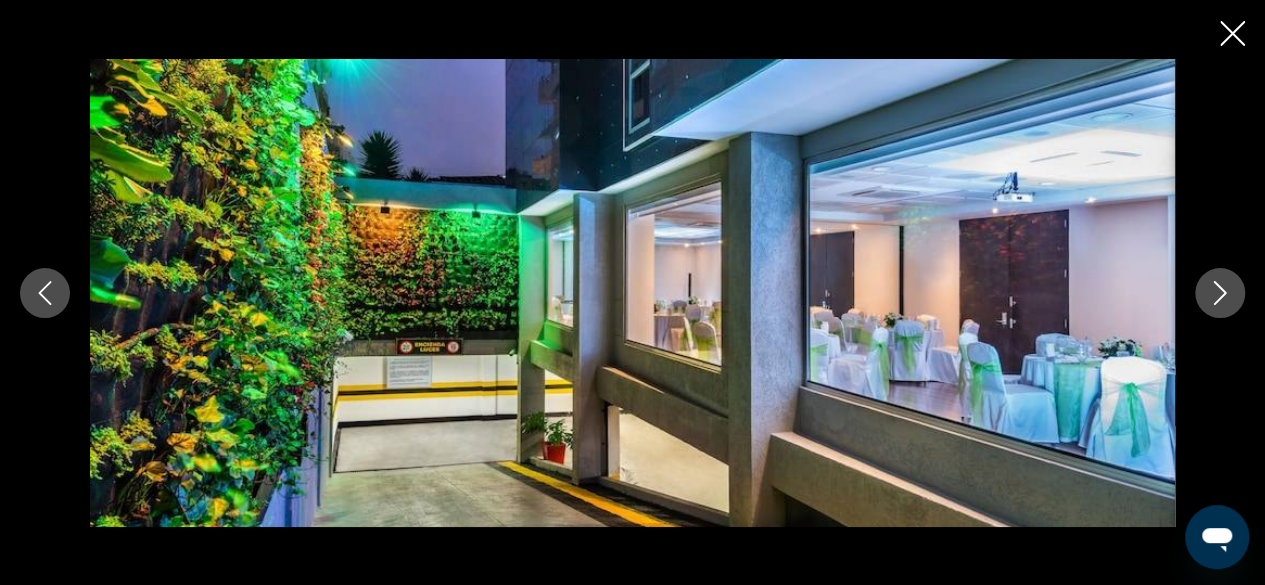 click 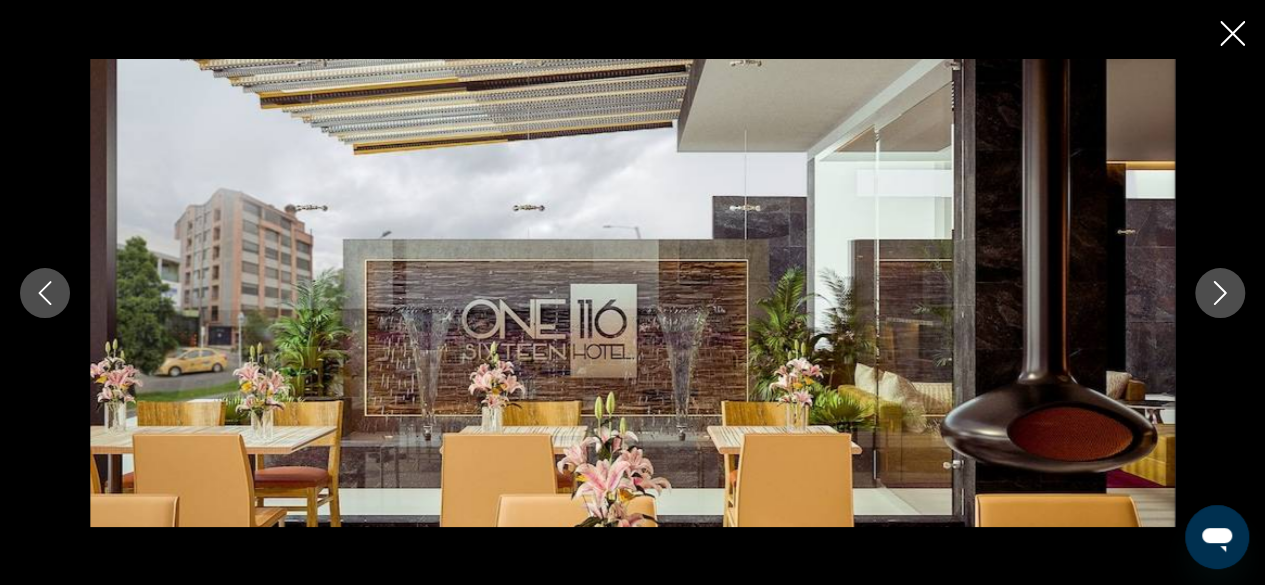 click 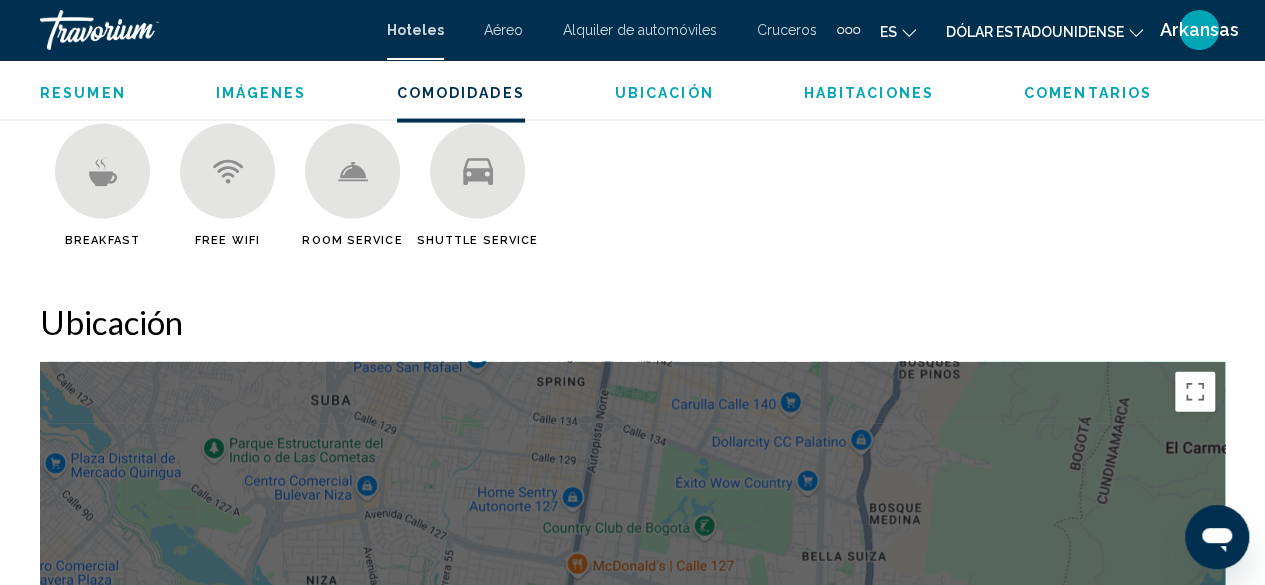scroll, scrollTop: 1700, scrollLeft: 0, axis: vertical 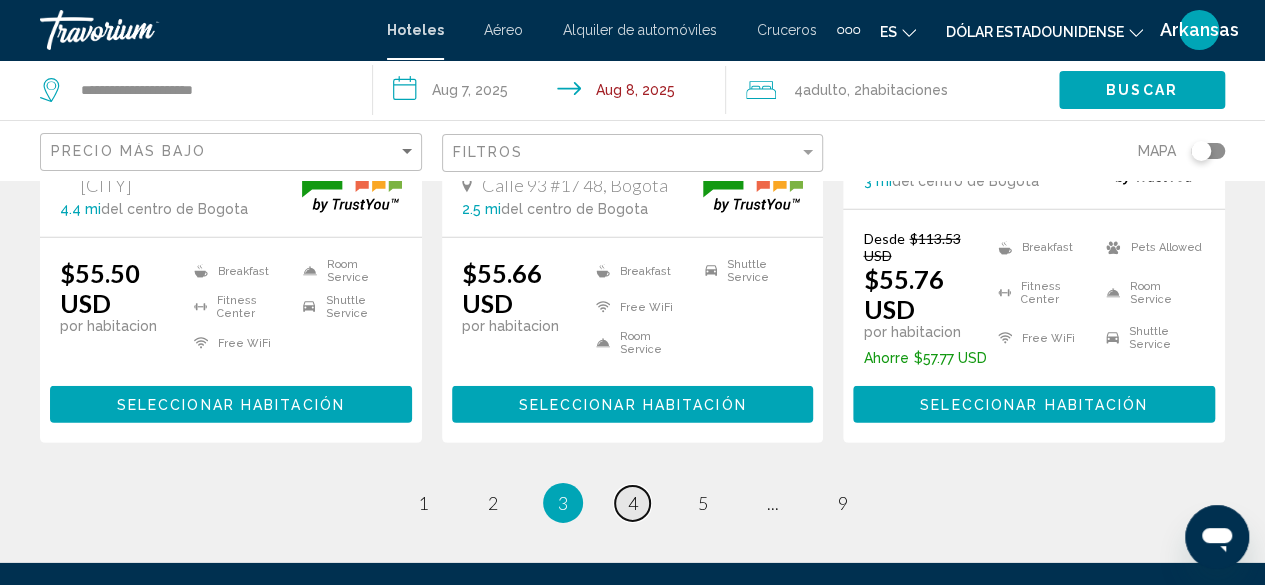 click on "page  4" at bounding box center (632, 503) 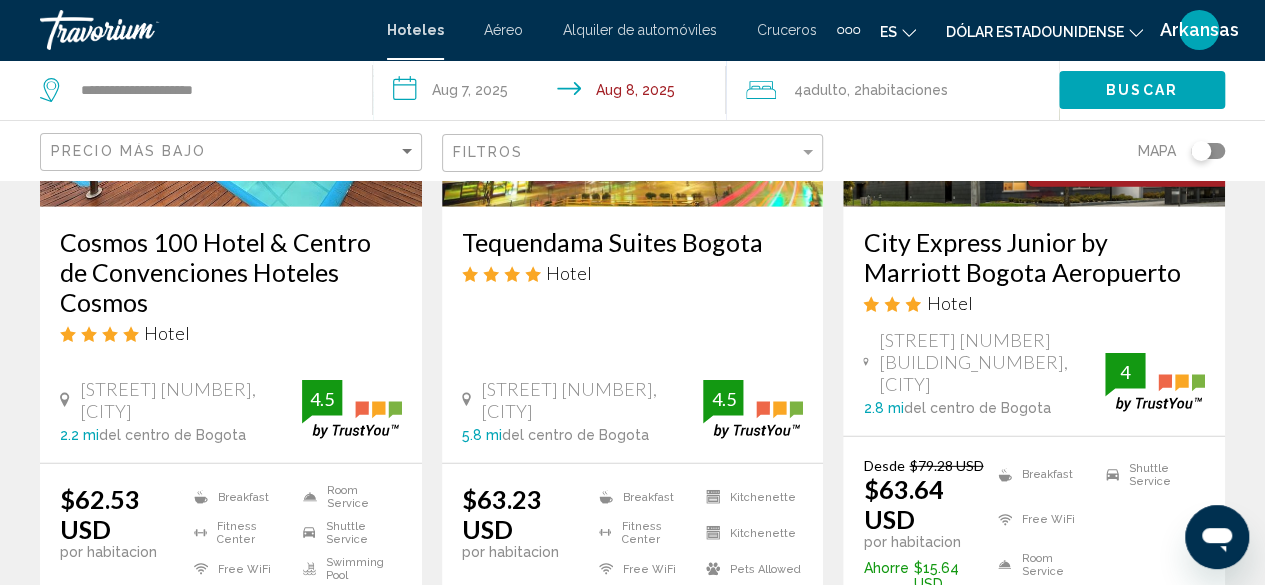 scroll, scrollTop: 2600, scrollLeft: 0, axis: vertical 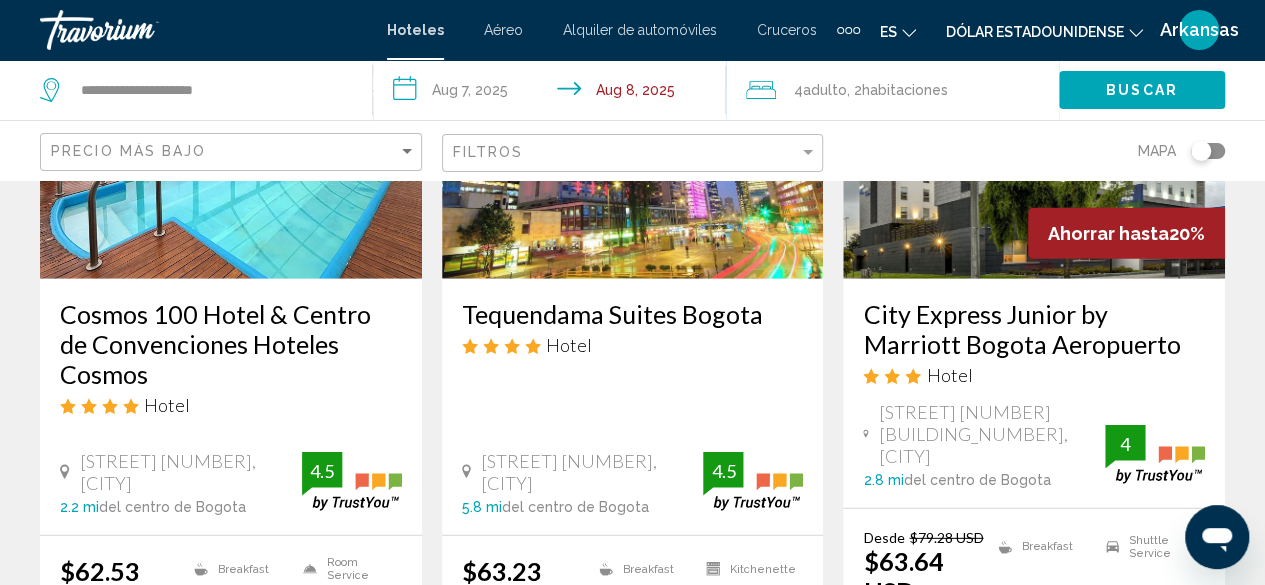 click on "Tequendama Suites Bogota
Hotel" at bounding box center (633, 335) 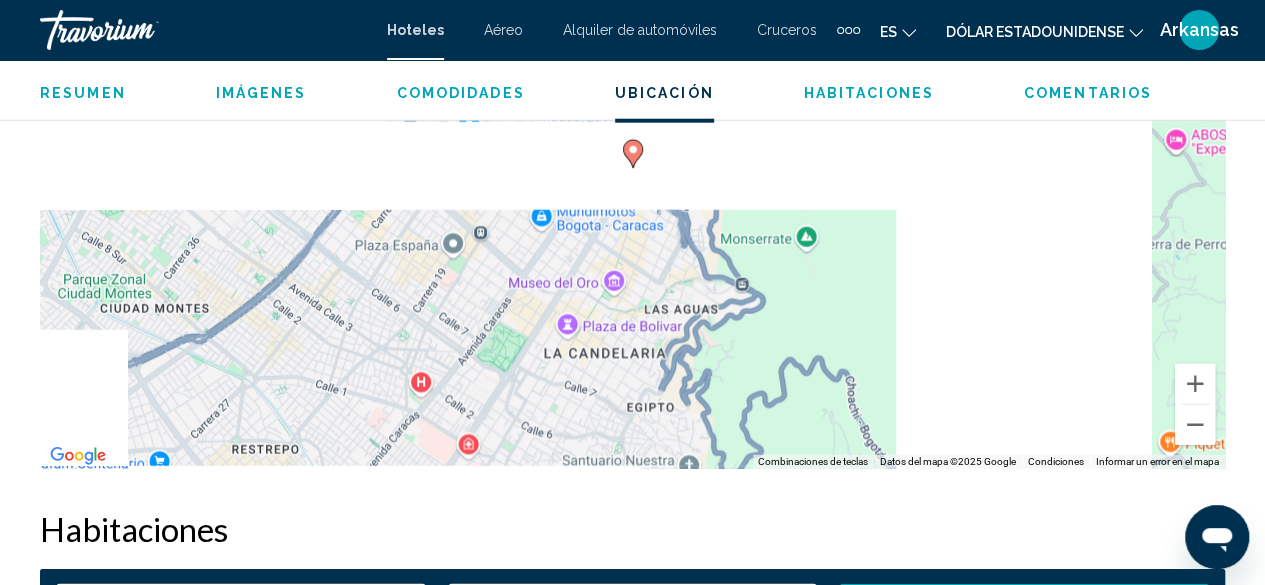 scroll, scrollTop: 2242, scrollLeft: 0, axis: vertical 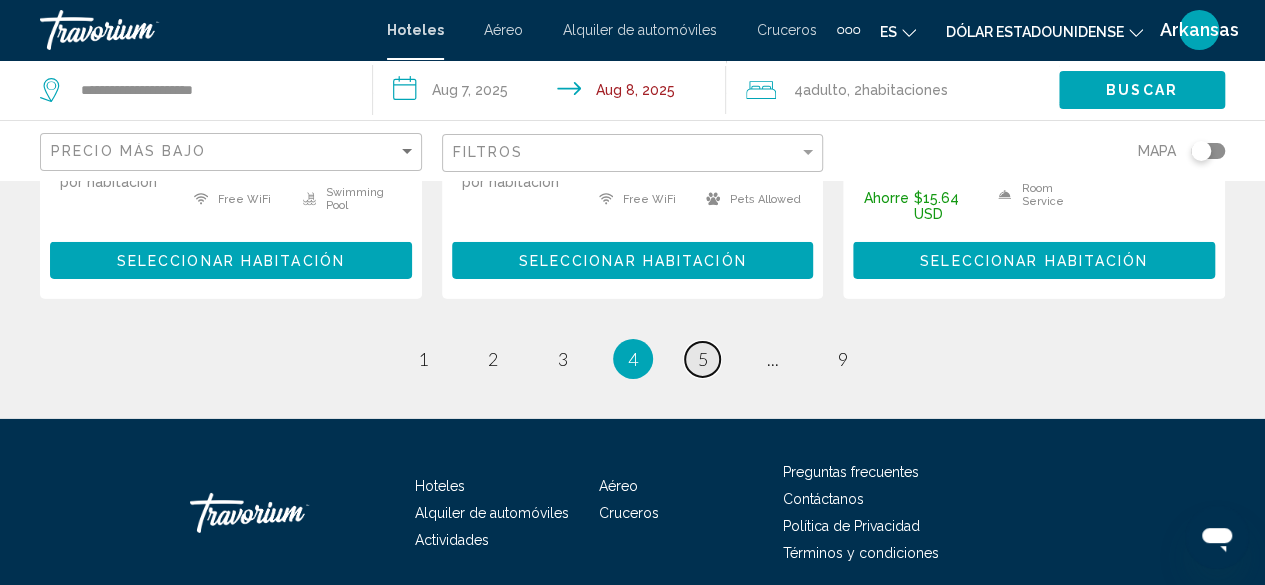click on "page  5" at bounding box center (702, 359) 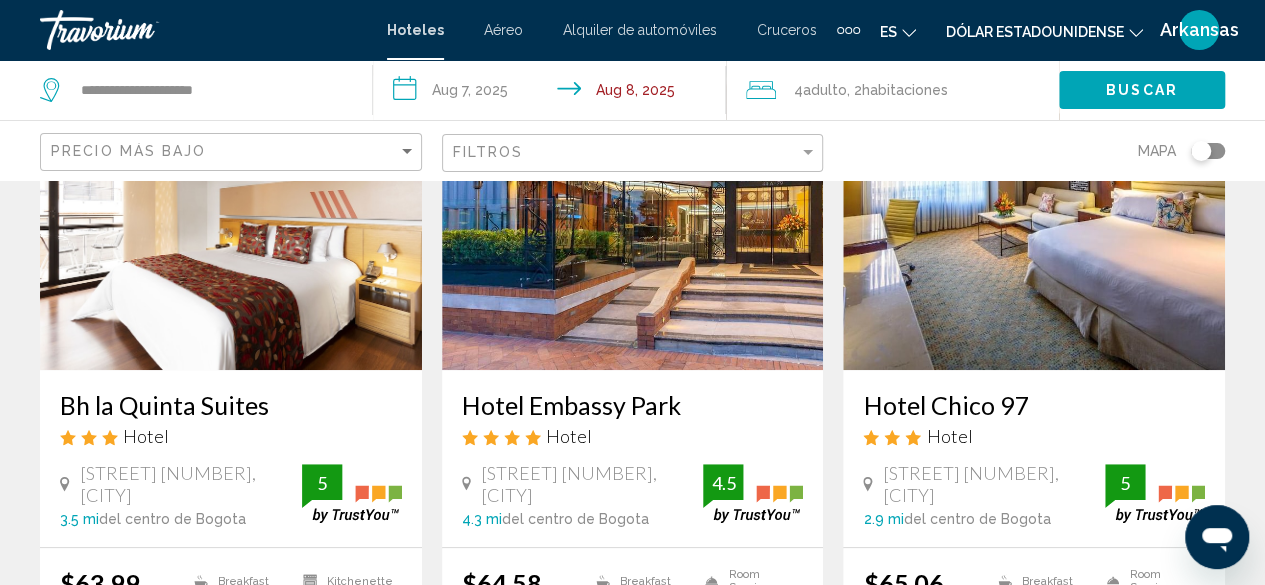 scroll, scrollTop: 100, scrollLeft: 0, axis: vertical 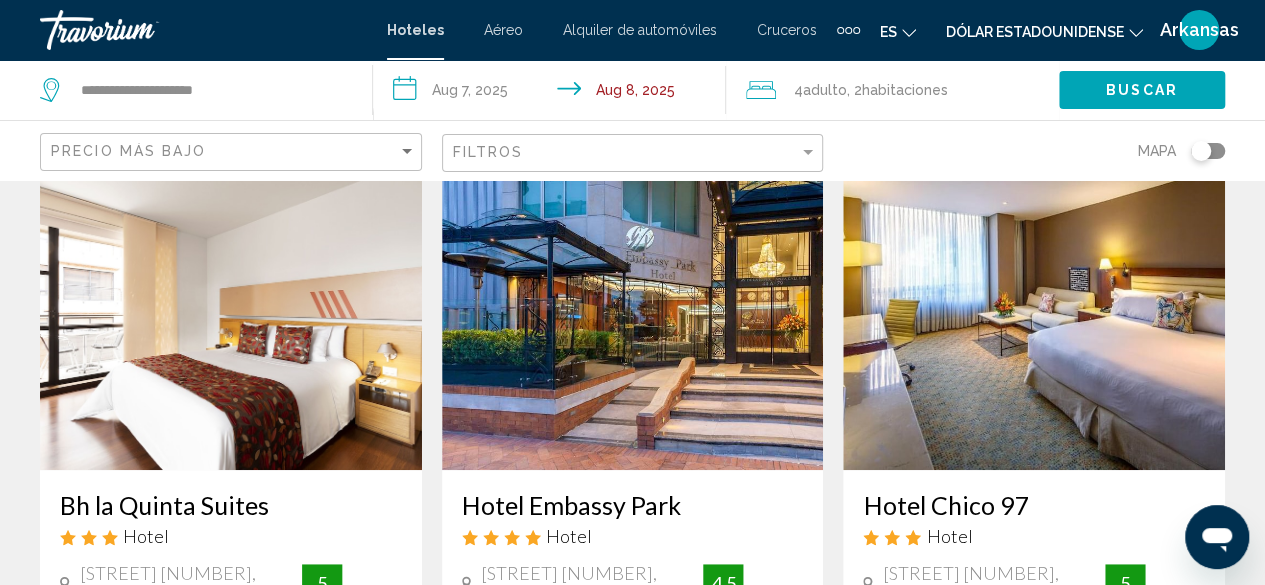 click on "Hotel Chico 97" at bounding box center [1034, 505] 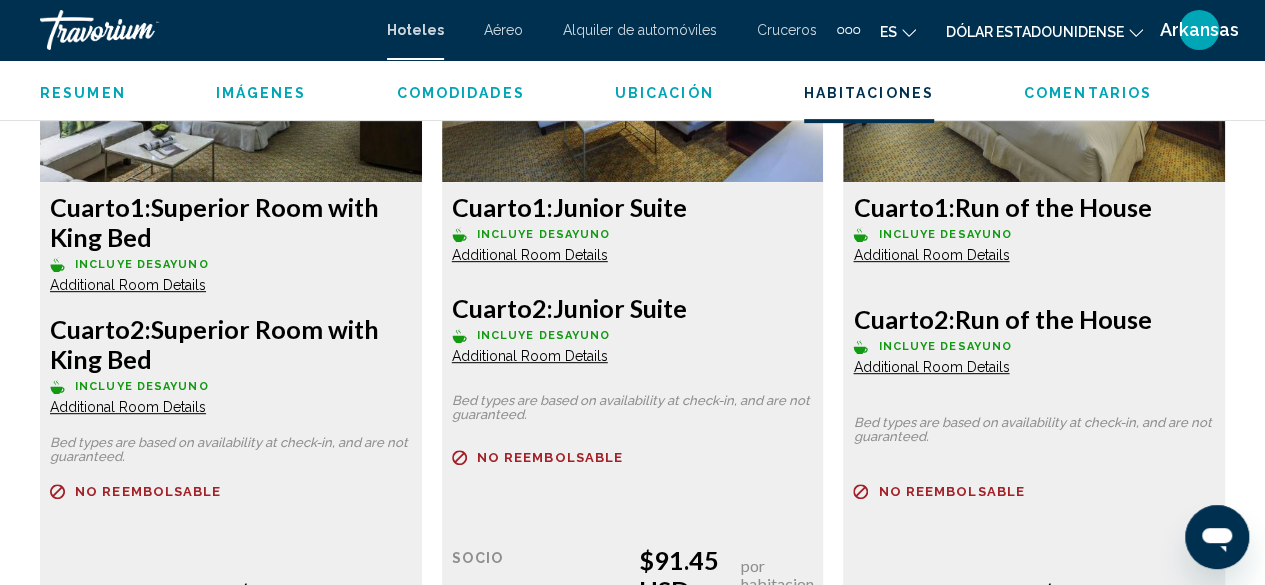 scroll, scrollTop: 3742, scrollLeft: 0, axis: vertical 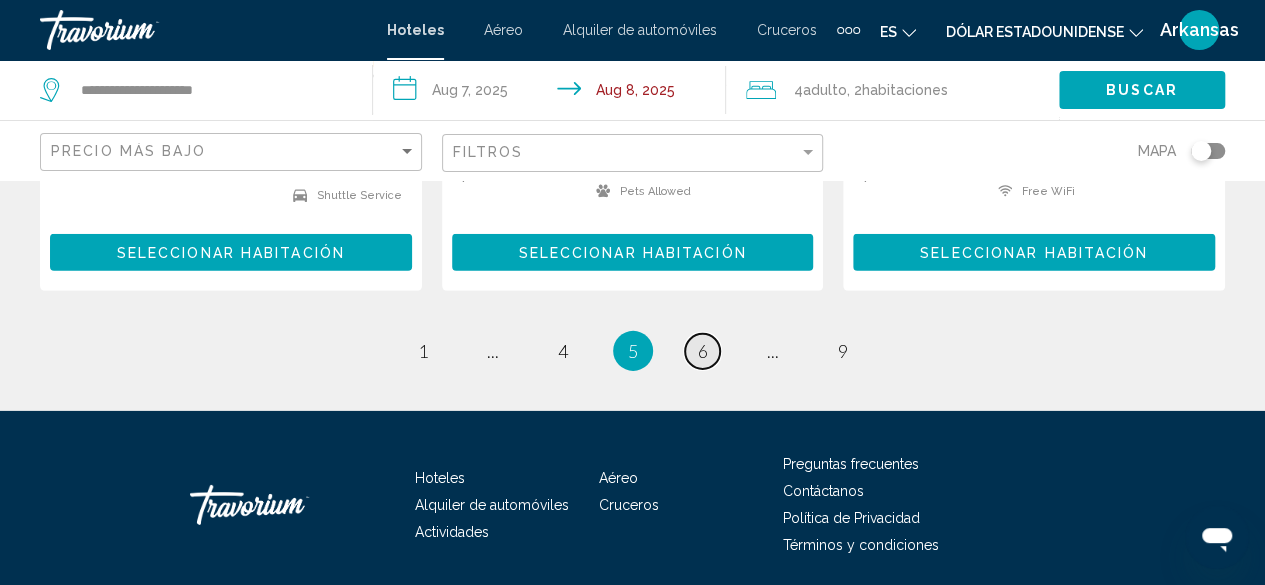 click on "6" at bounding box center (703, 351) 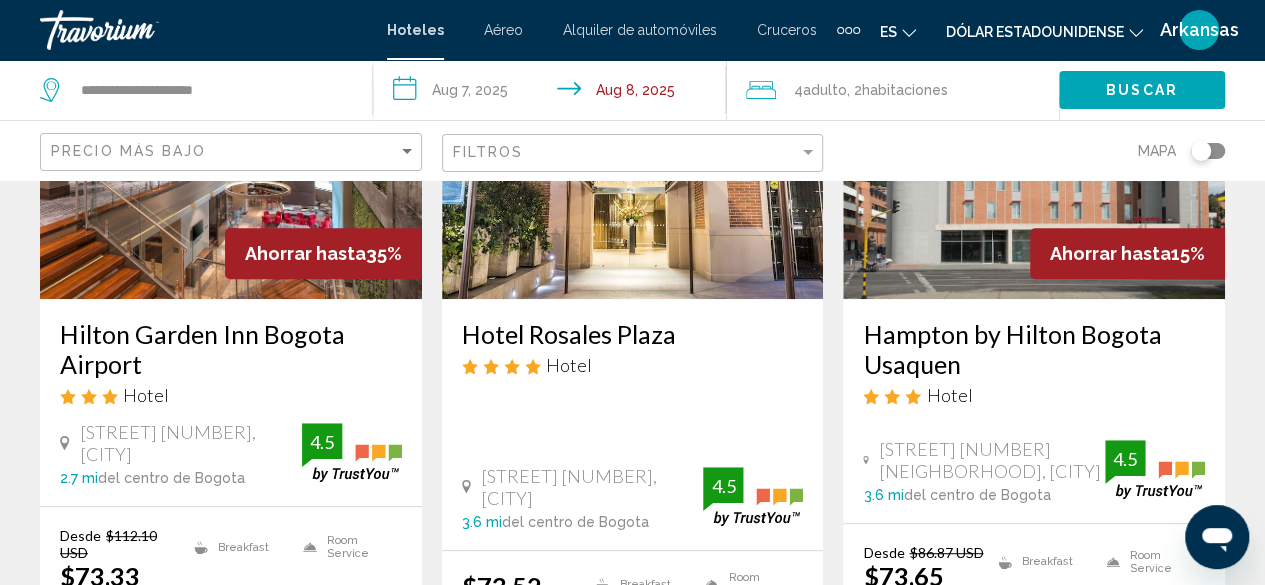 scroll, scrollTop: 200, scrollLeft: 0, axis: vertical 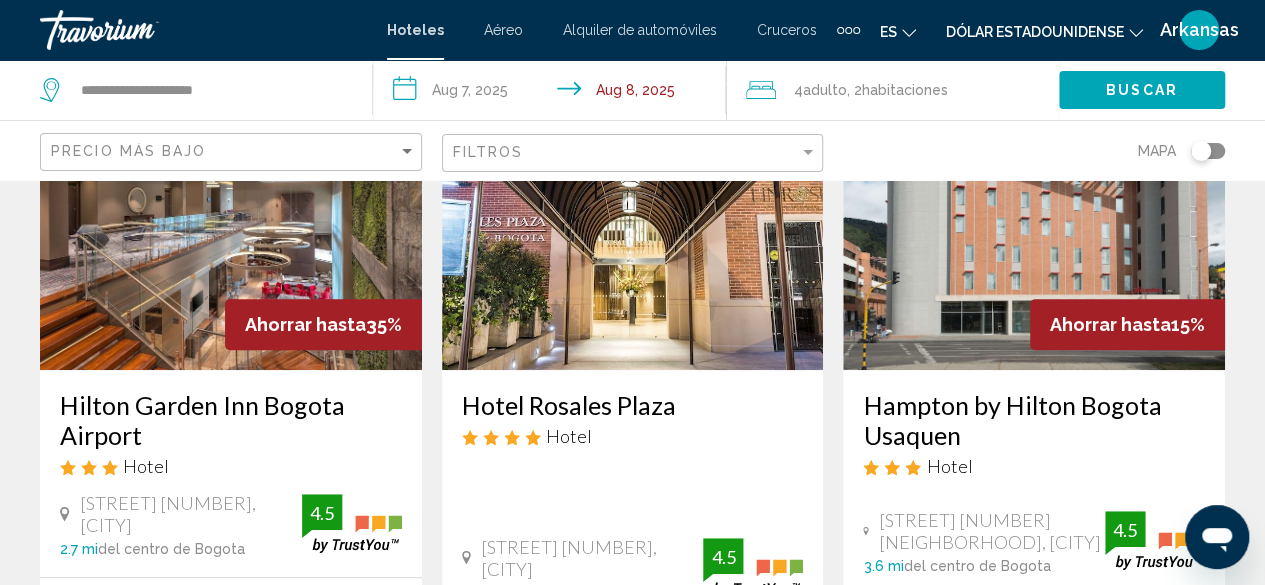 click at bounding box center (231, 210) 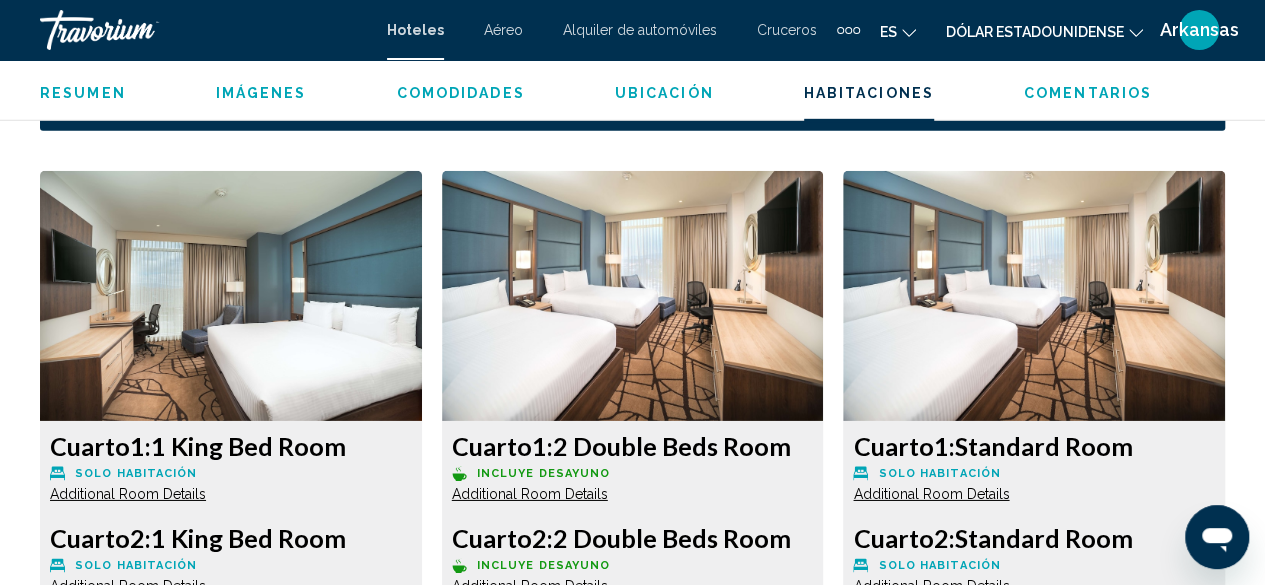 scroll, scrollTop: 3042, scrollLeft: 0, axis: vertical 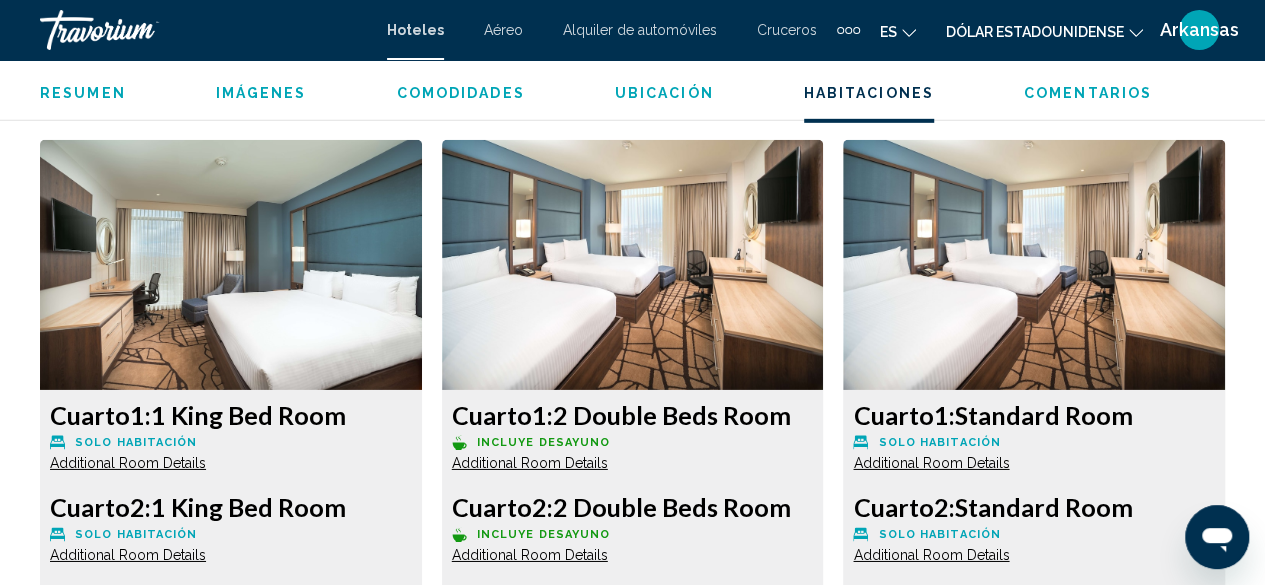 click on "Additional Room Details" at bounding box center [128, 463] 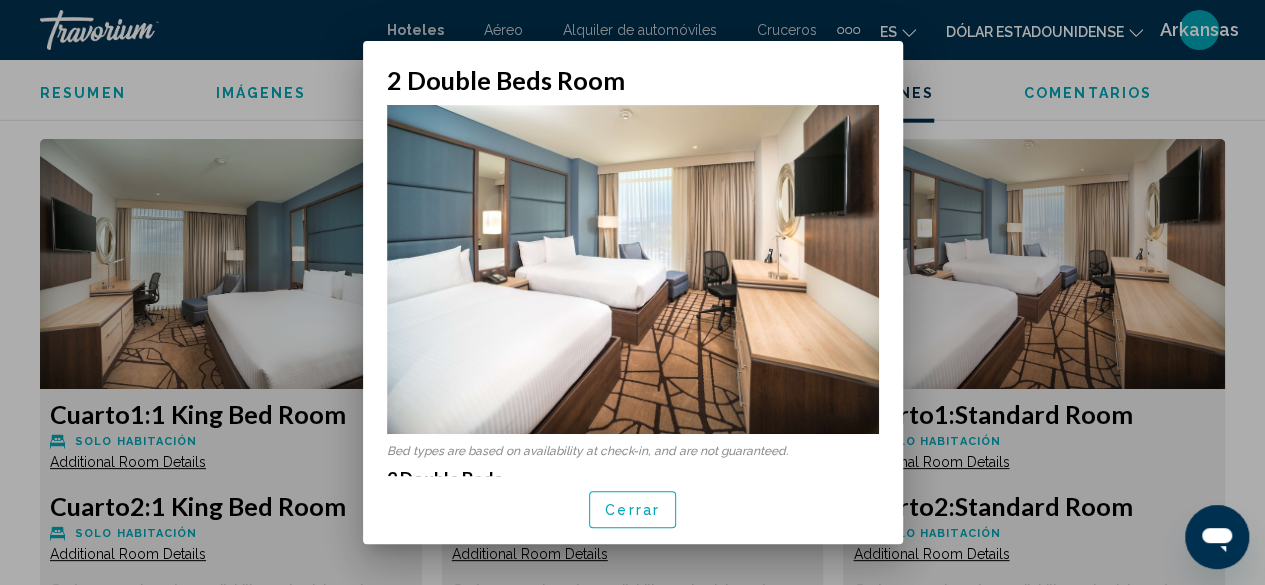 scroll, scrollTop: 0, scrollLeft: 0, axis: both 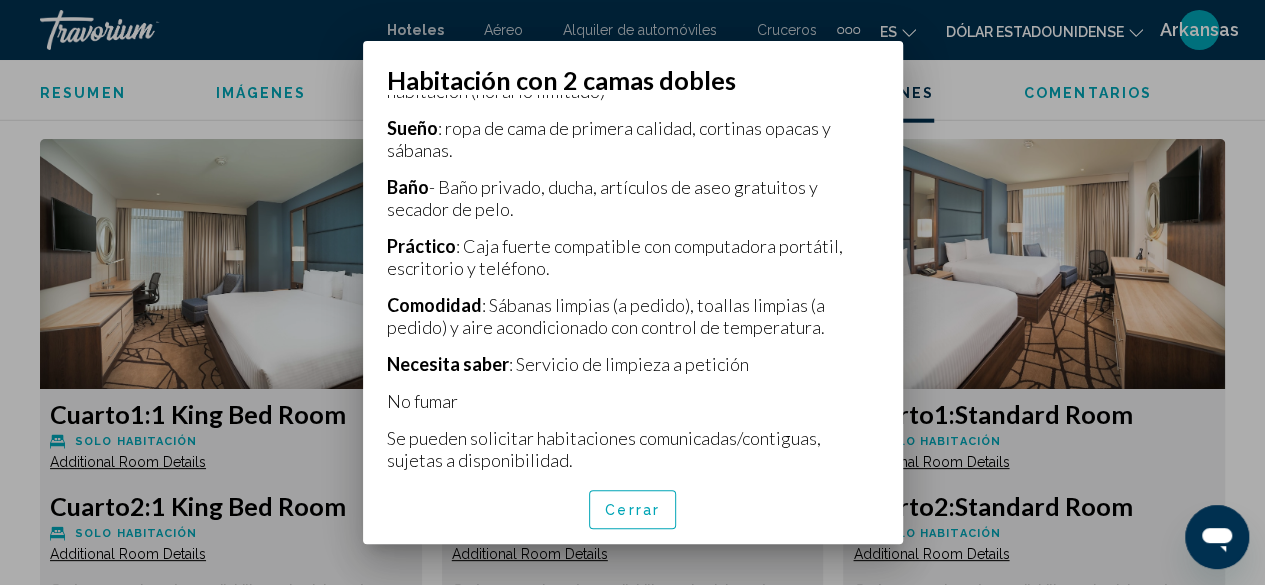 click at bounding box center [632, 292] 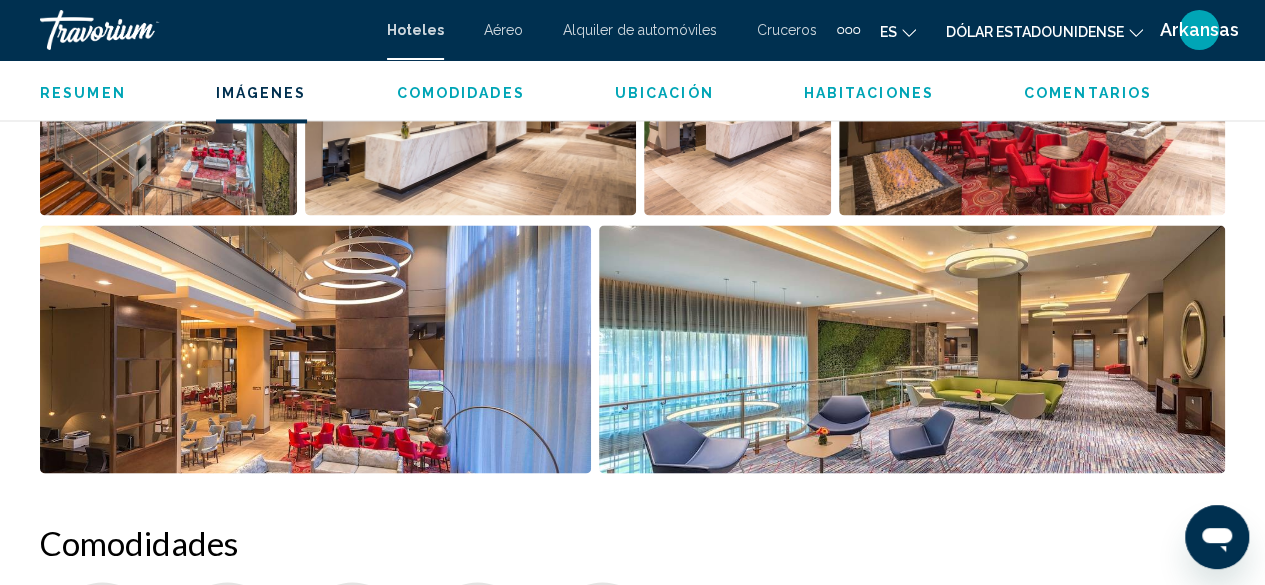 scroll, scrollTop: 1242, scrollLeft: 0, axis: vertical 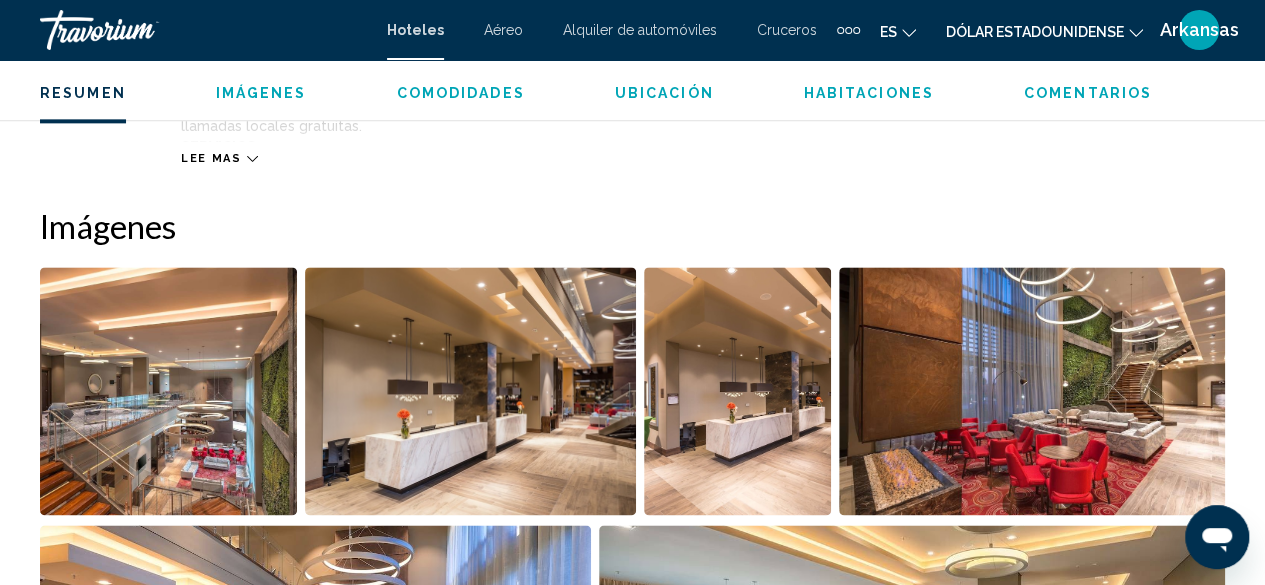 click at bounding box center [1032, 391] 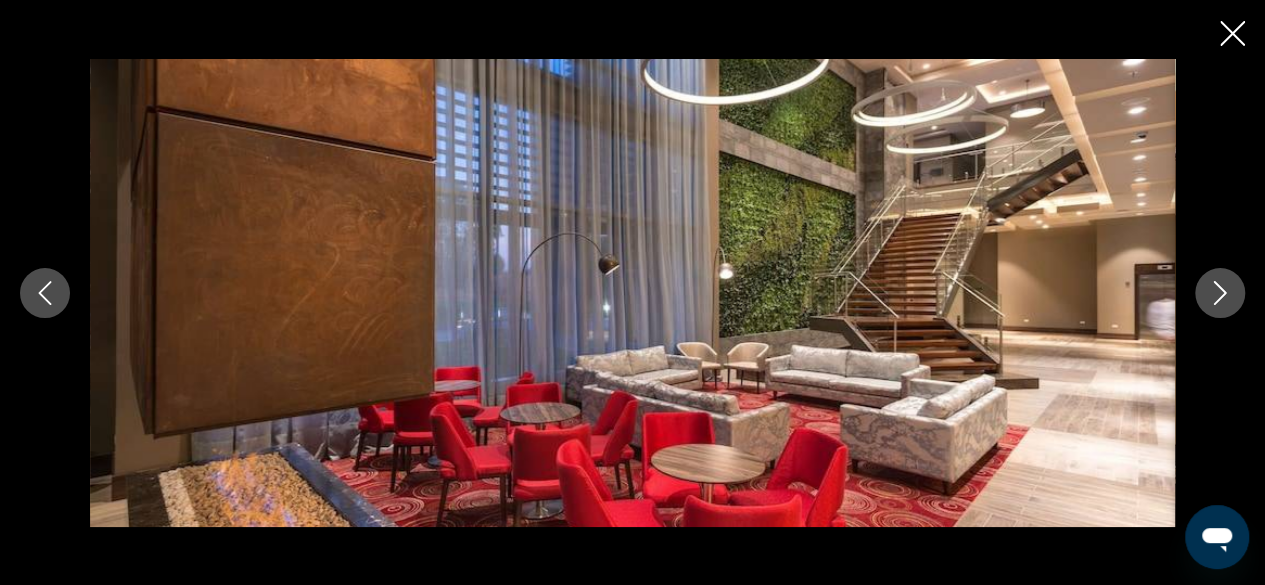 type 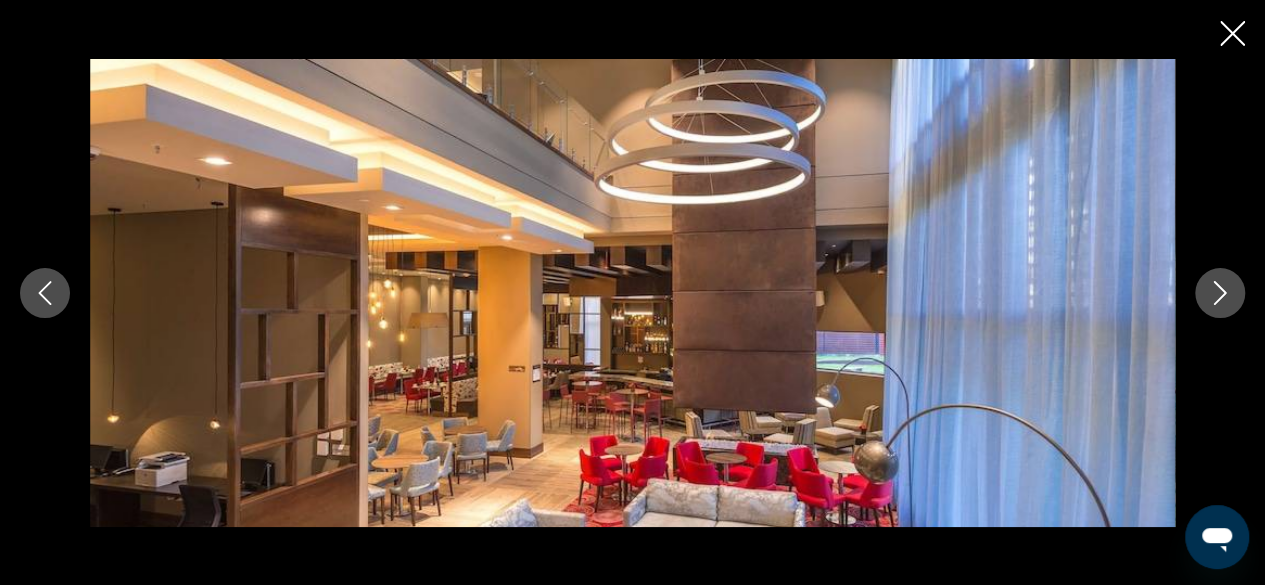 click at bounding box center [1220, 293] 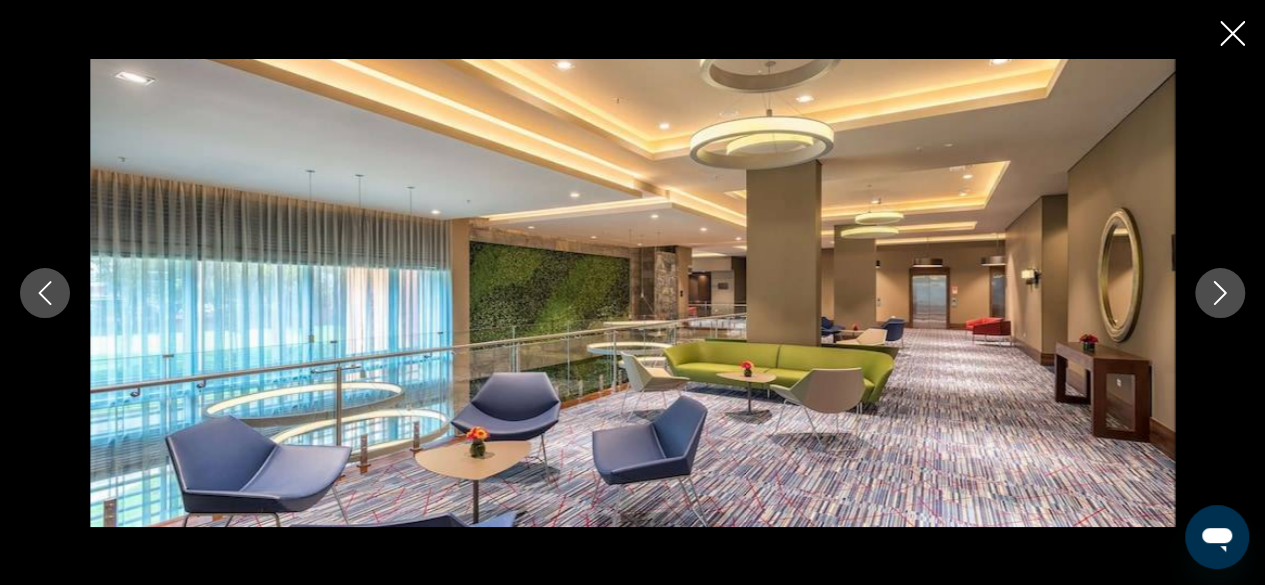 click at bounding box center [1220, 293] 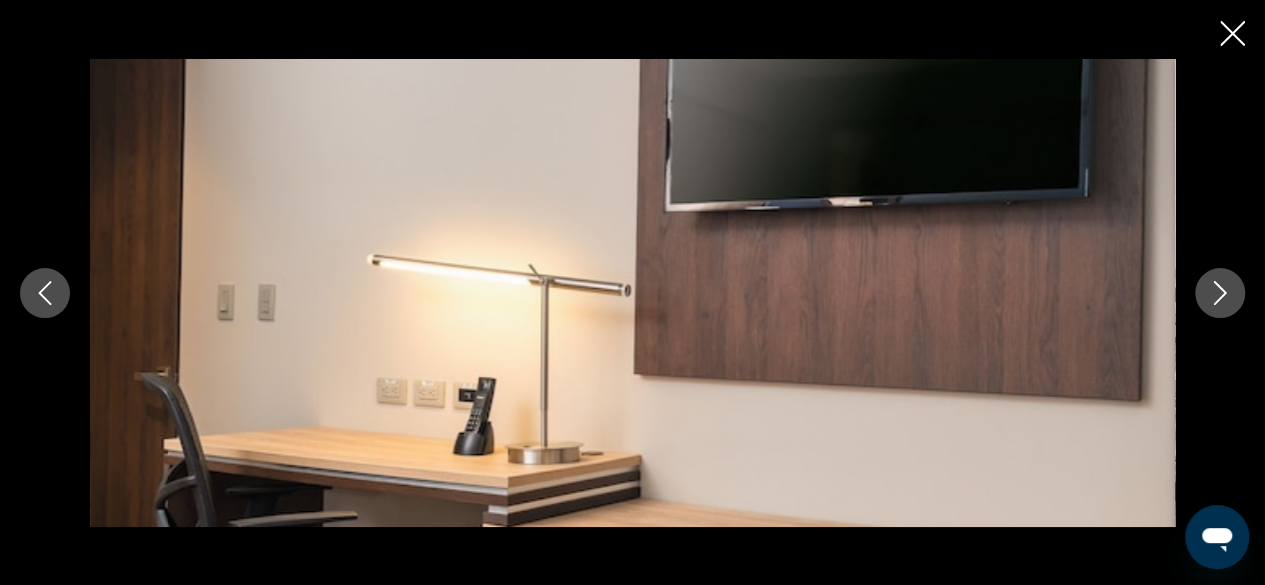 click at bounding box center (1220, 293) 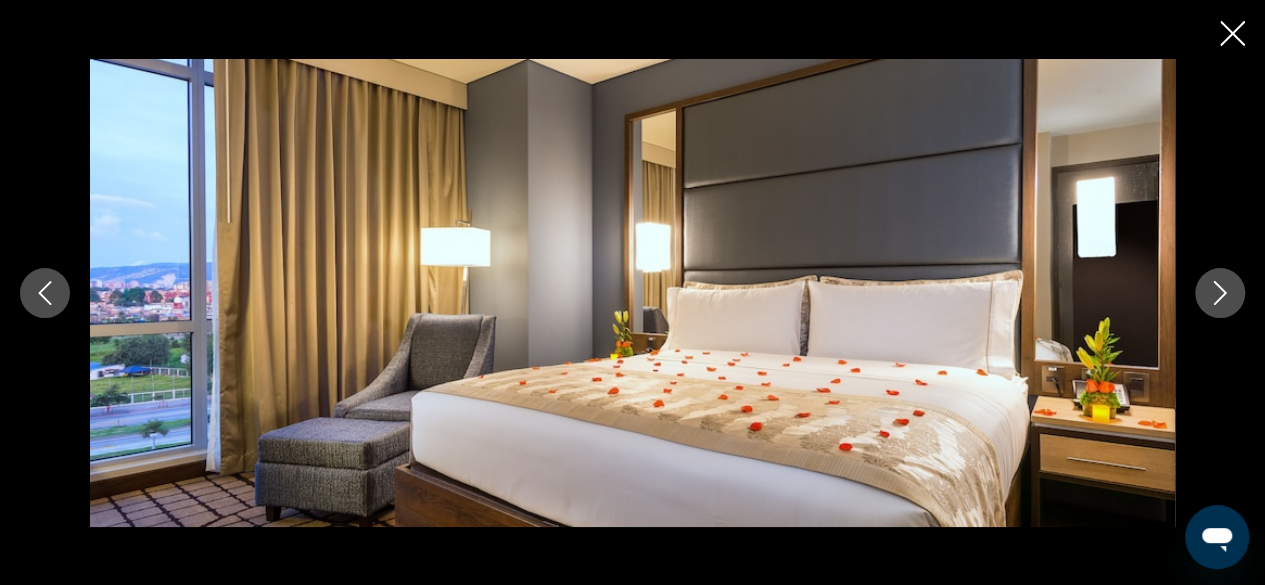 click at bounding box center [1220, 293] 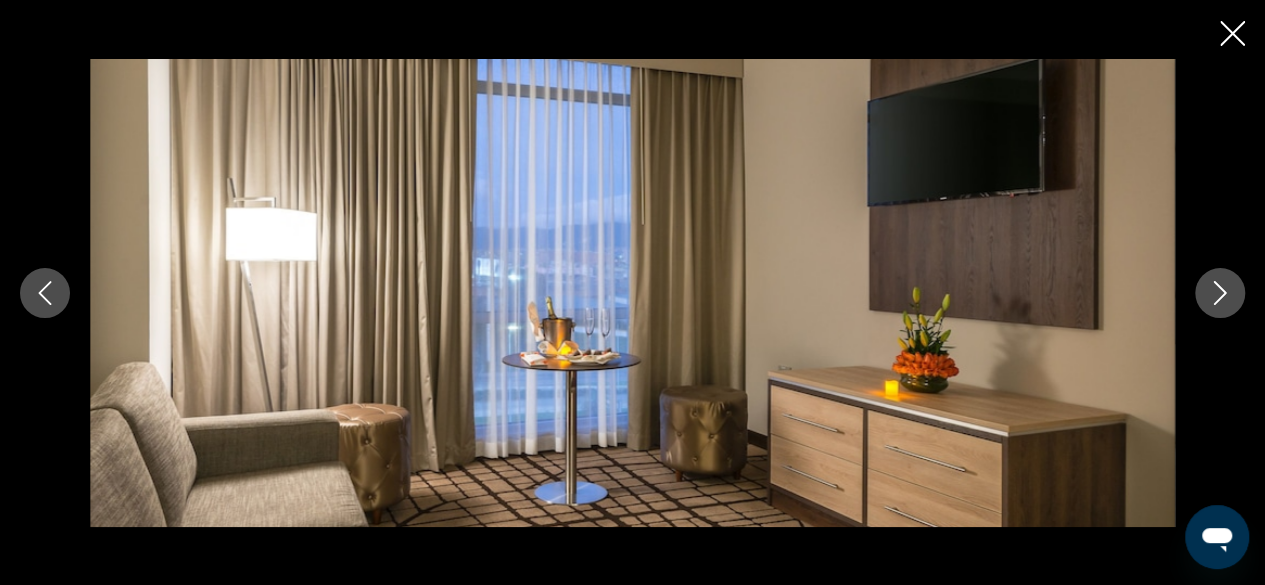 click at bounding box center (1220, 293) 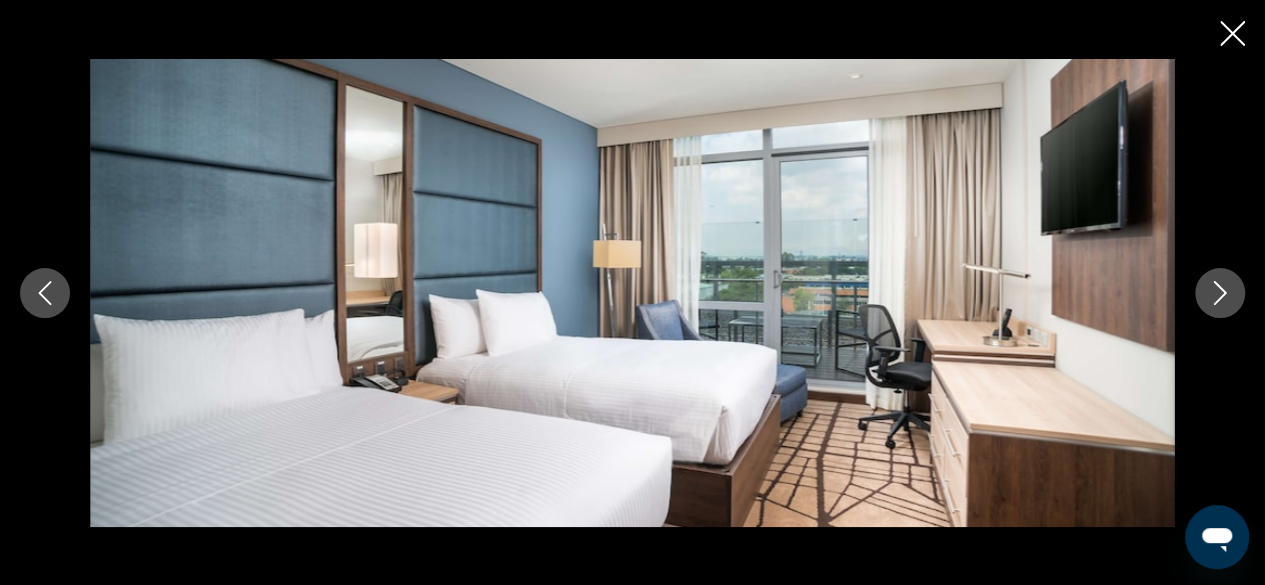 click at bounding box center [1220, 293] 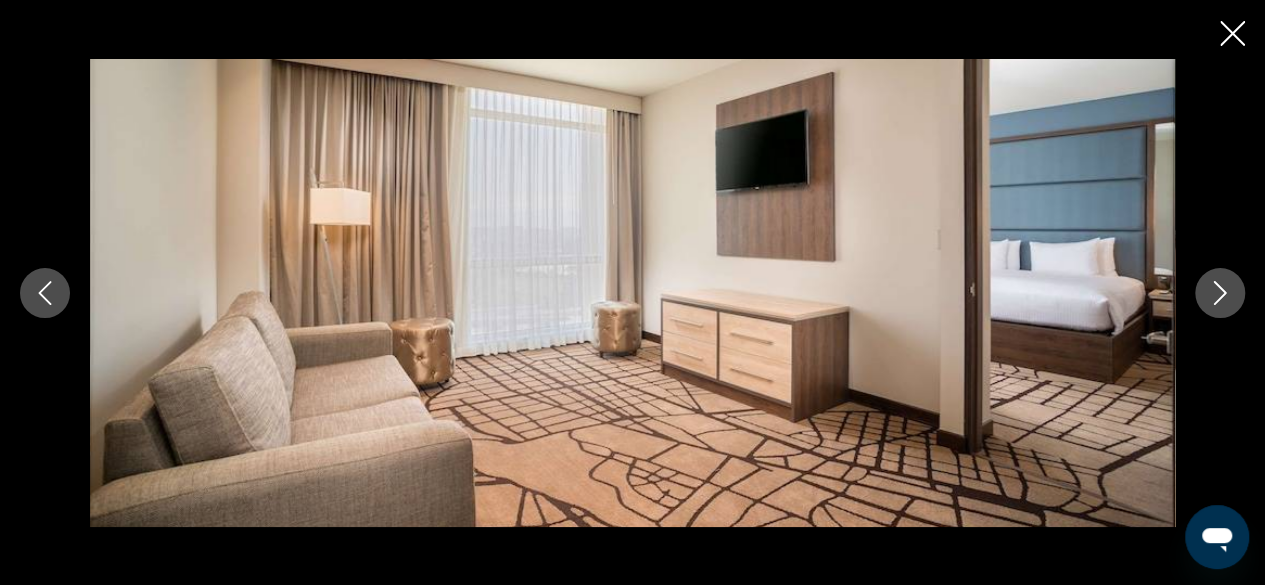 click at bounding box center [1220, 293] 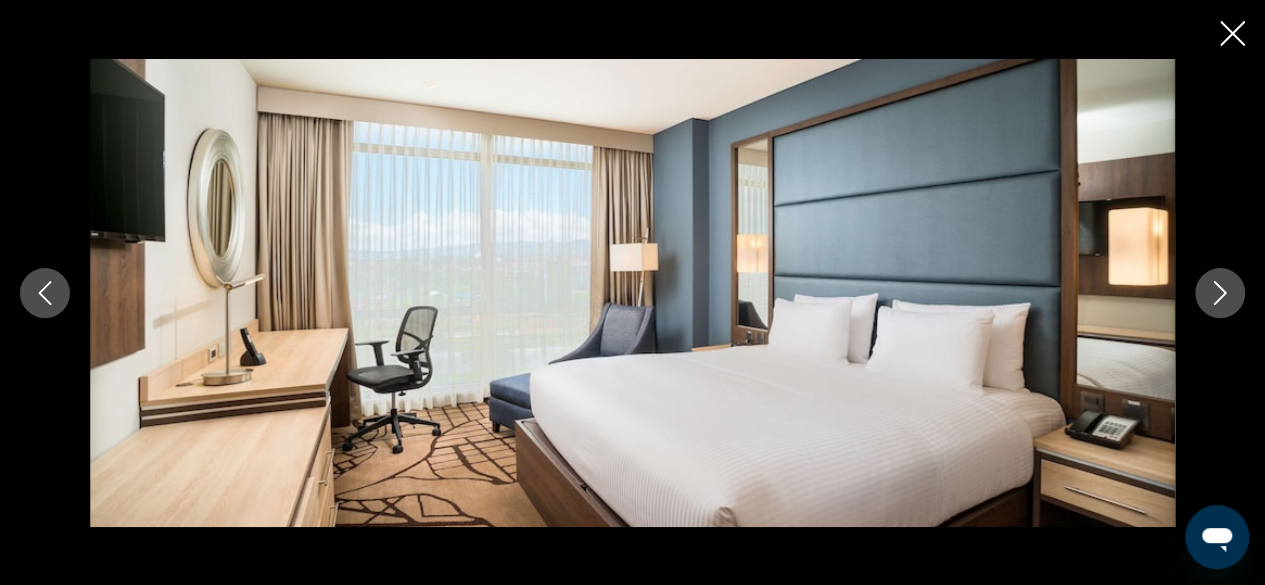 click at bounding box center (1220, 293) 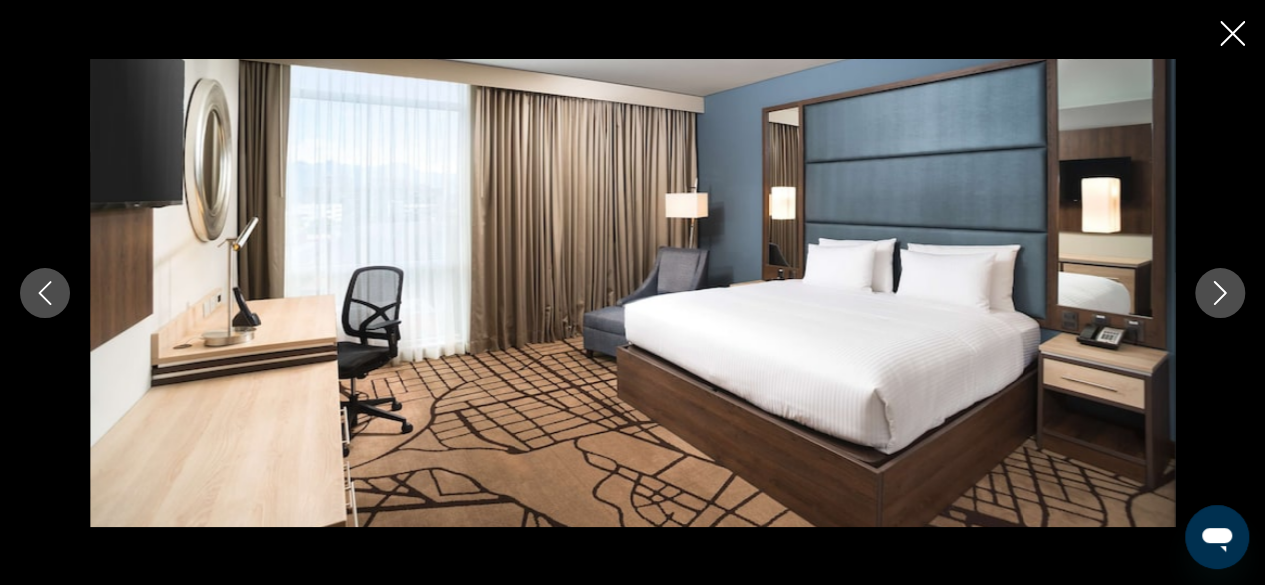 click at bounding box center [1220, 293] 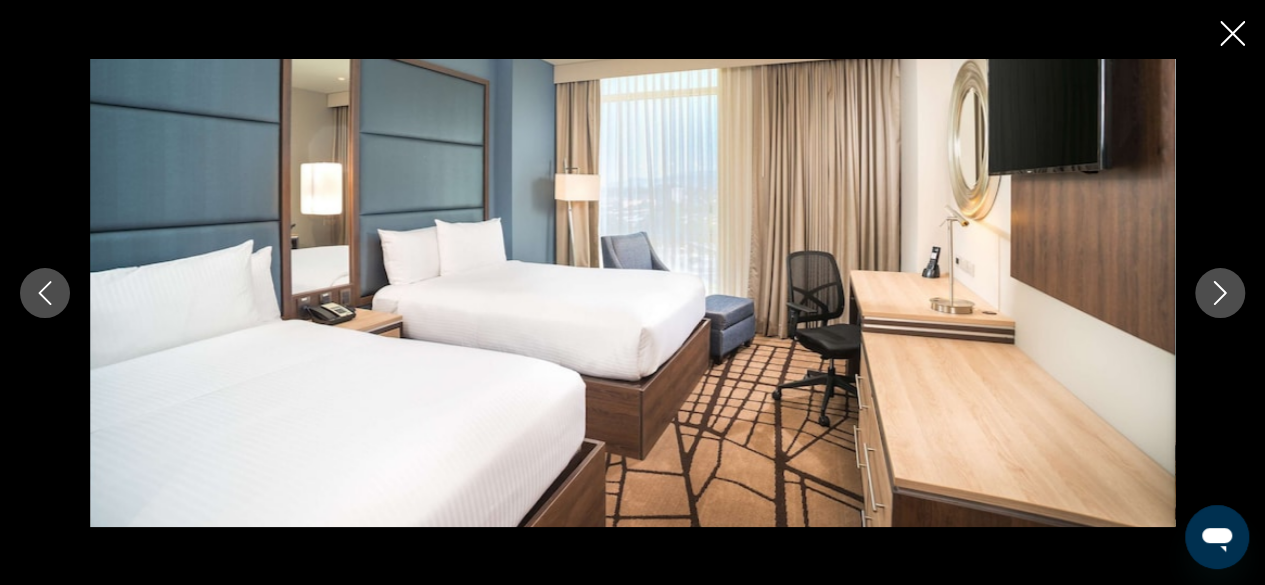click at bounding box center [1220, 293] 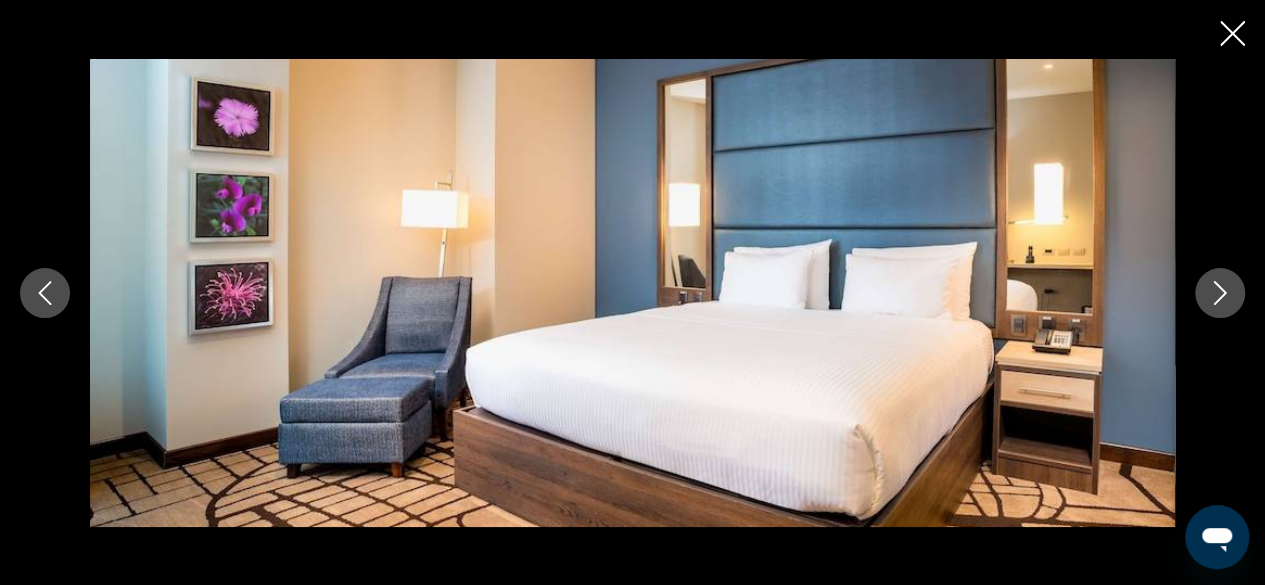 click at bounding box center (1220, 293) 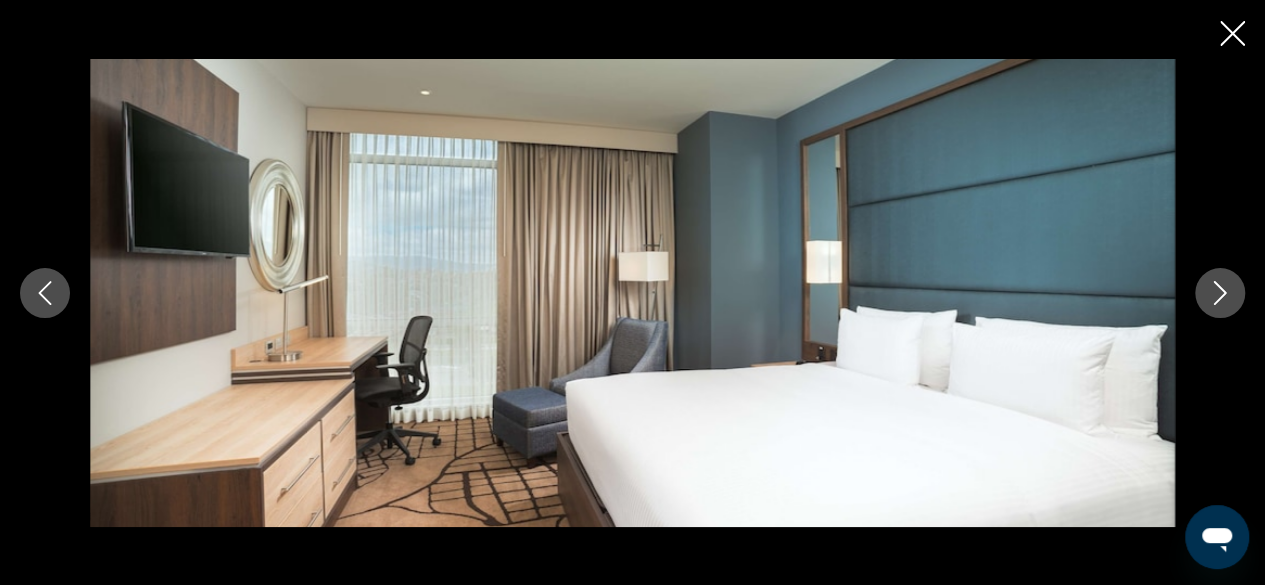 click at bounding box center [1220, 293] 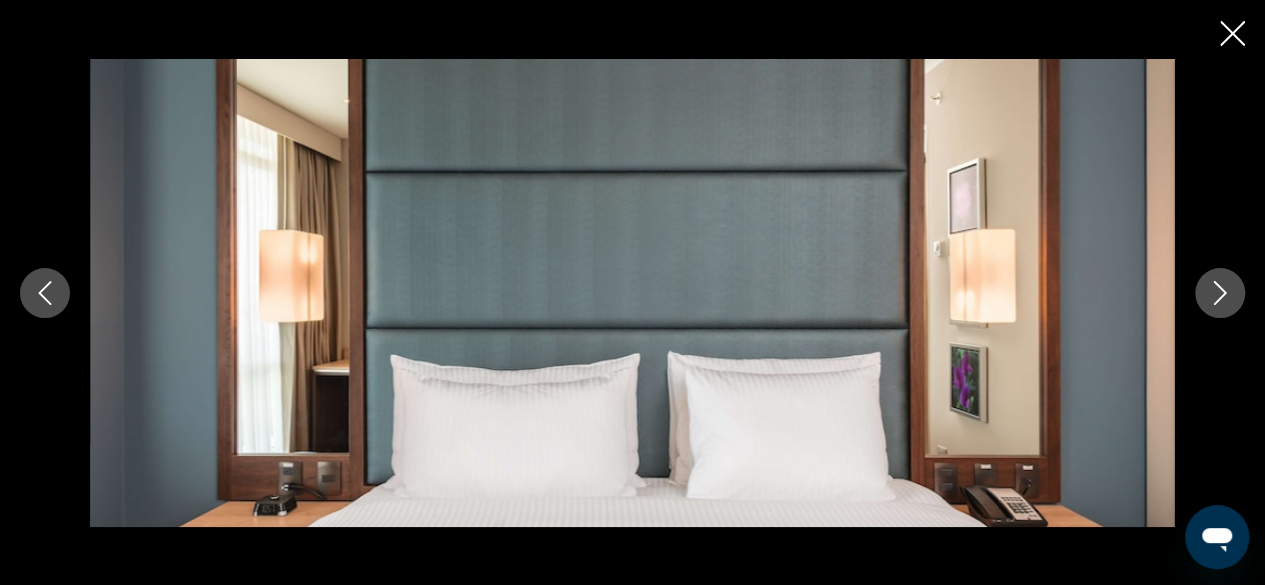 click at bounding box center (1220, 293) 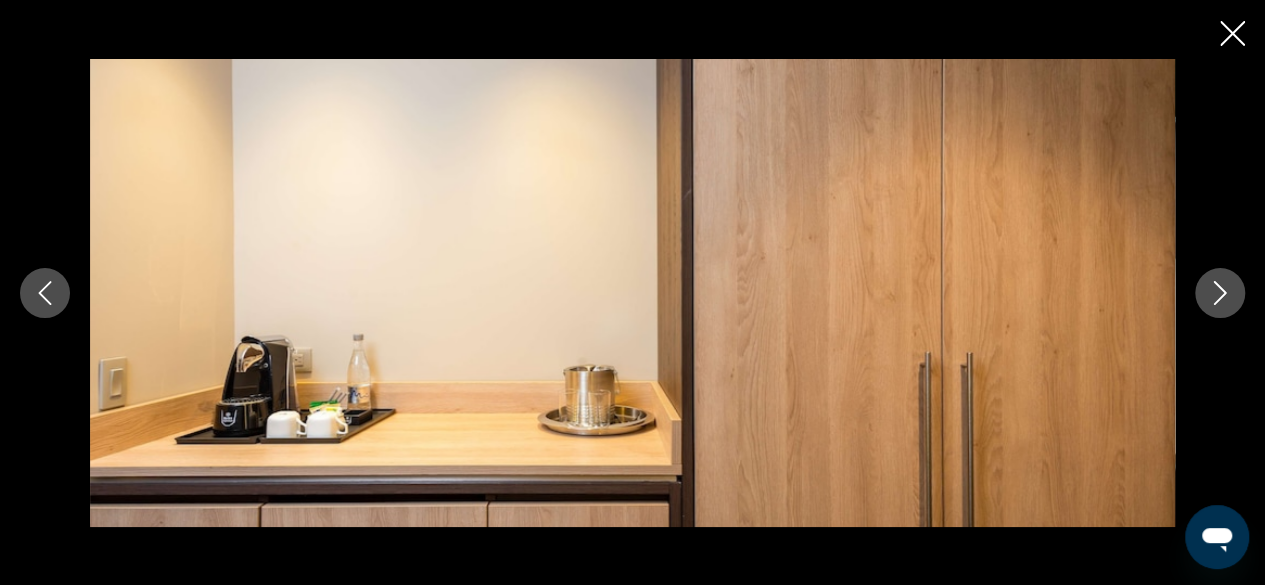click at bounding box center (1220, 293) 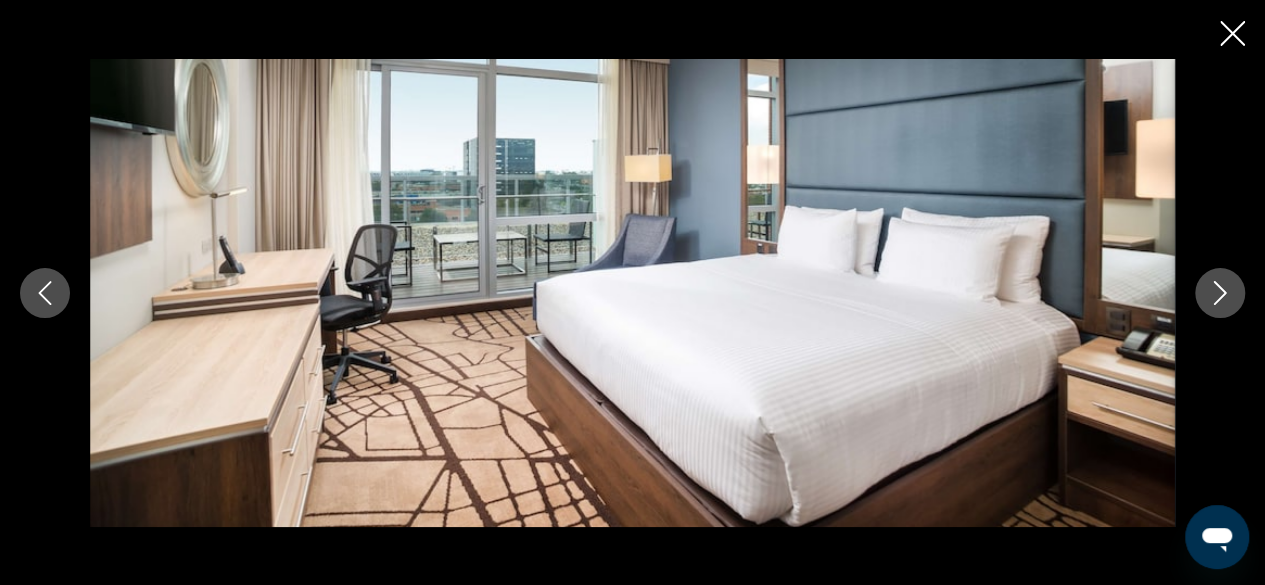 click at bounding box center [1220, 293] 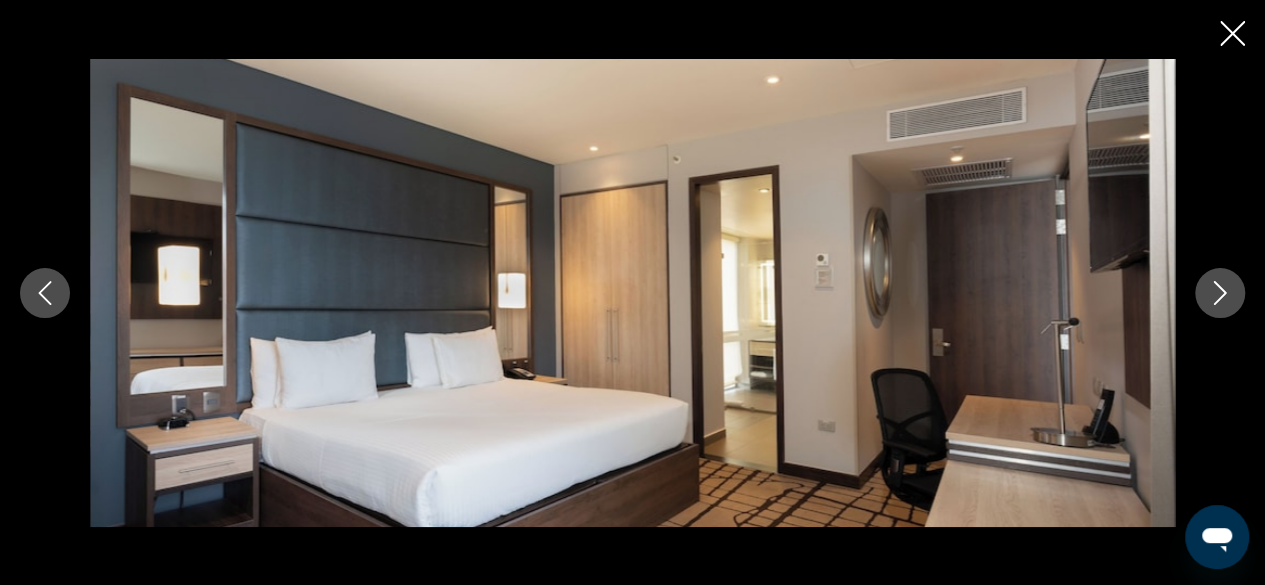 click at bounding box center [1220, 293] 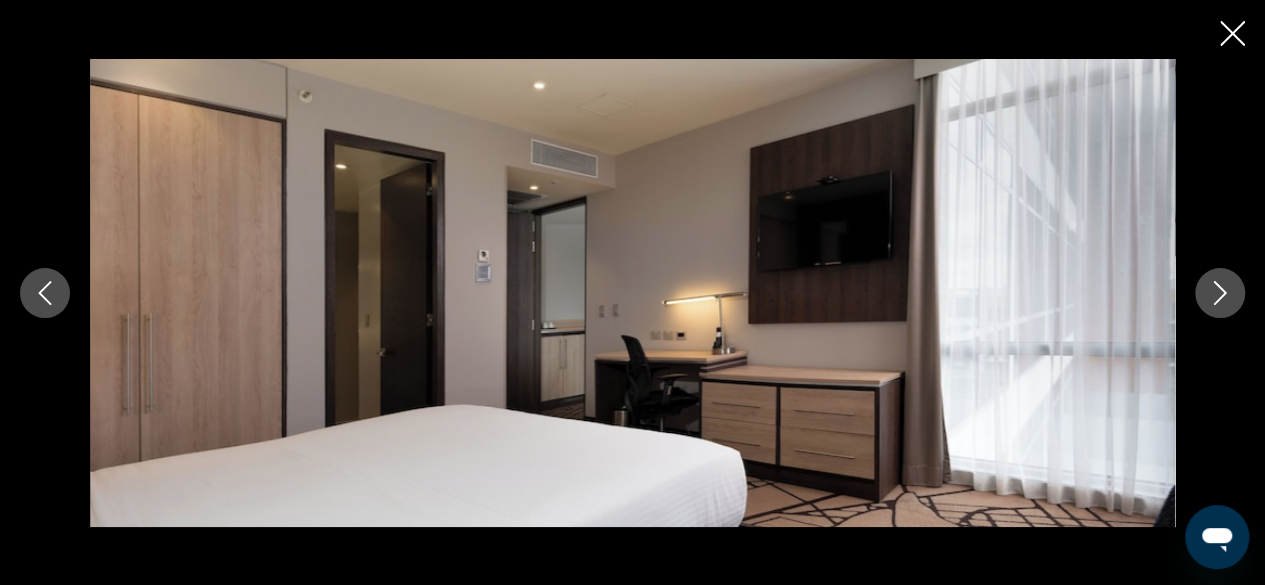 click at bounding box center (1220, 293) 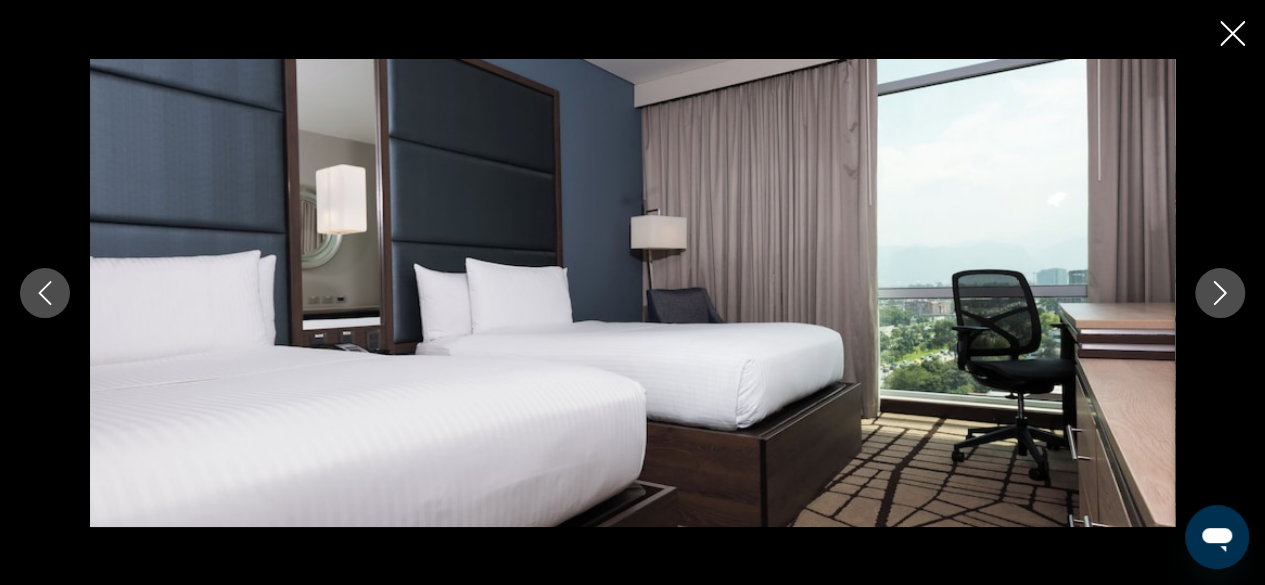 click at bounding box center (1220, 293) 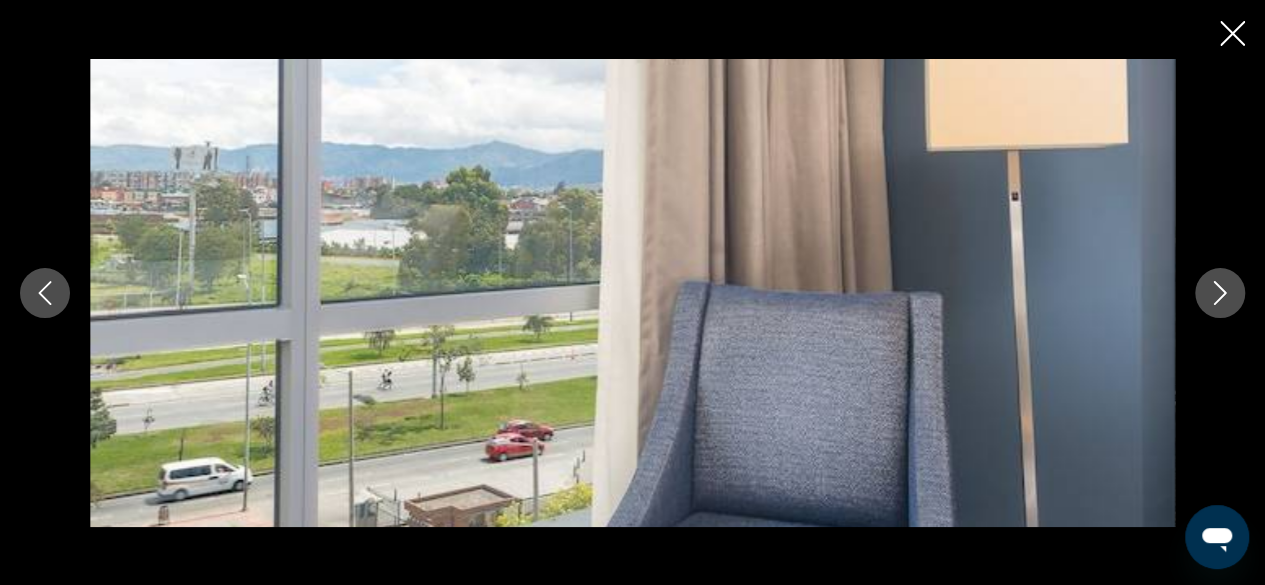 click at bounding box center [45, 293] 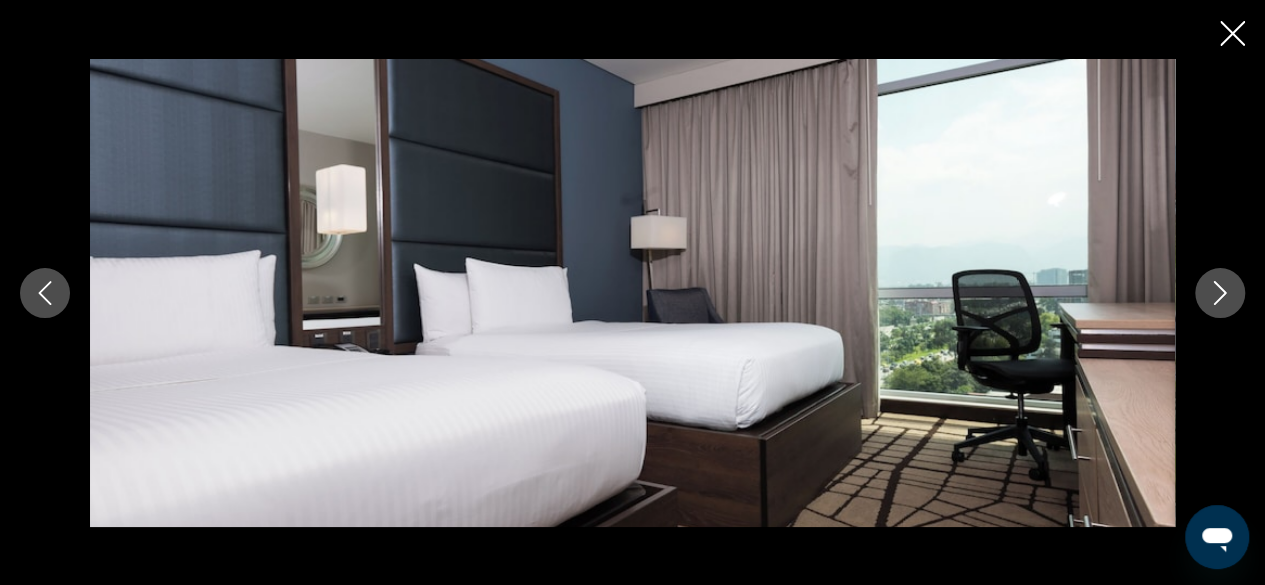 click 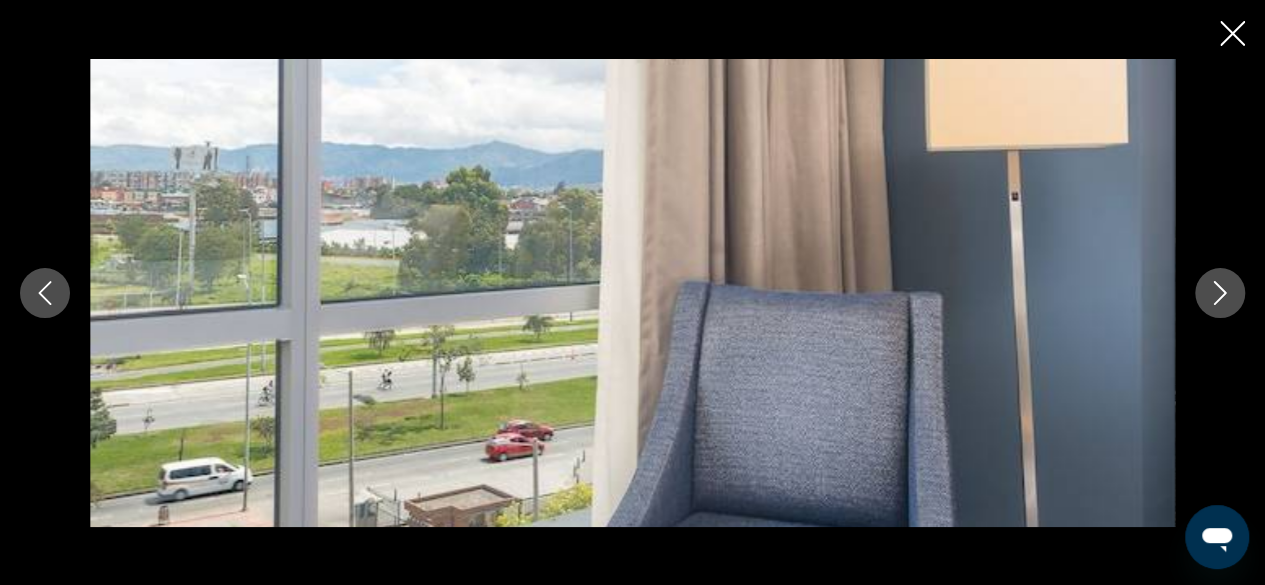 click 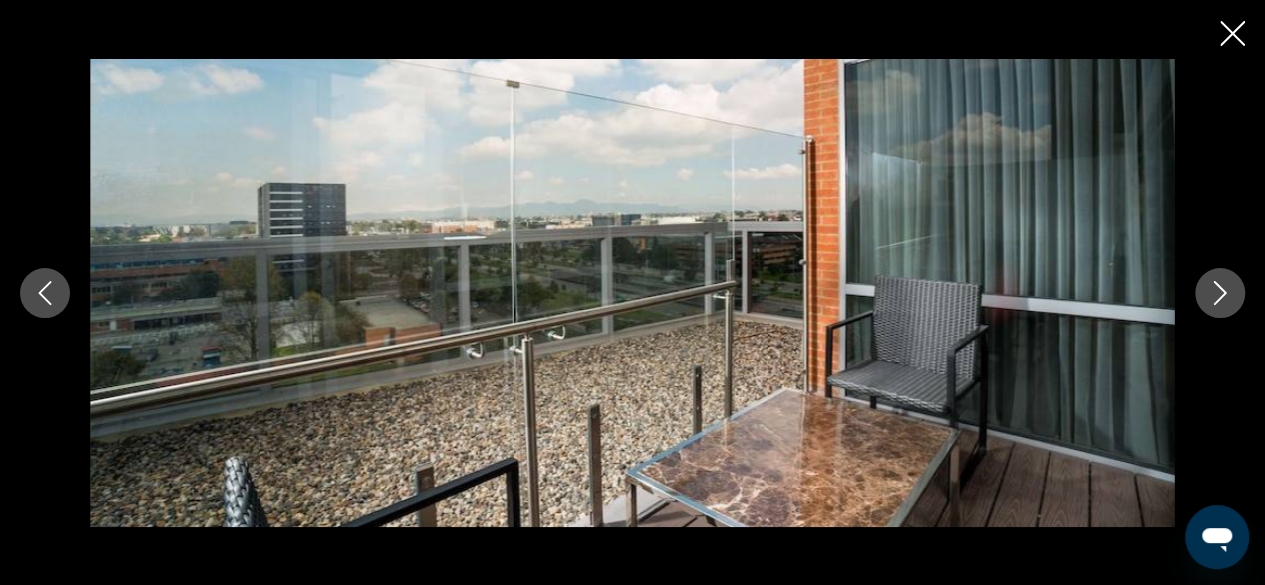 click 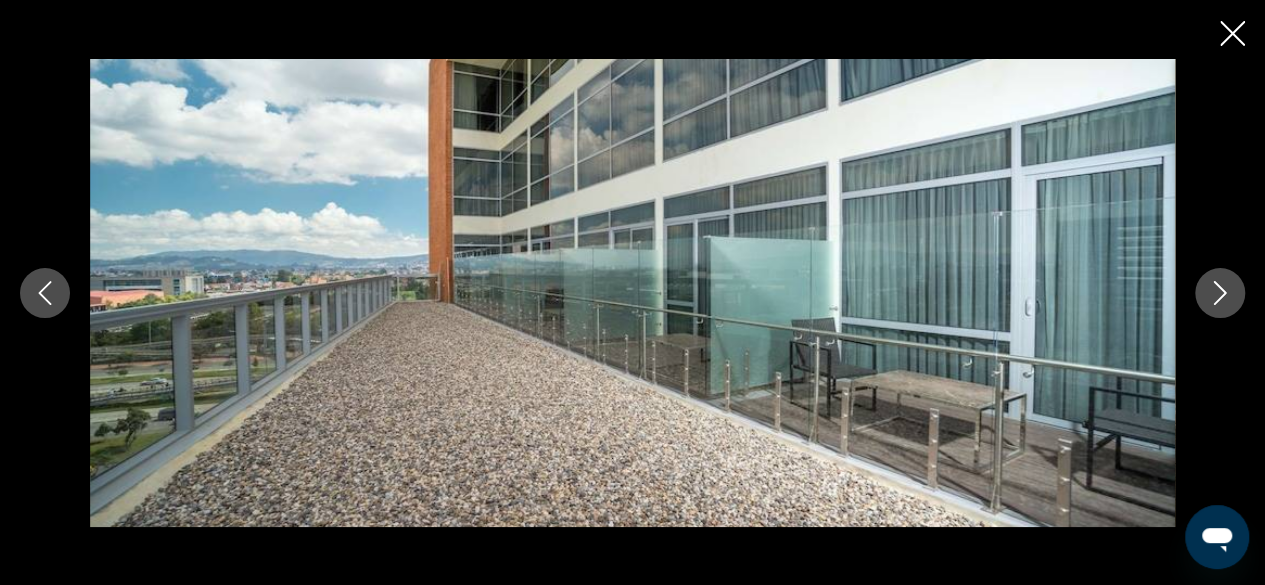 click 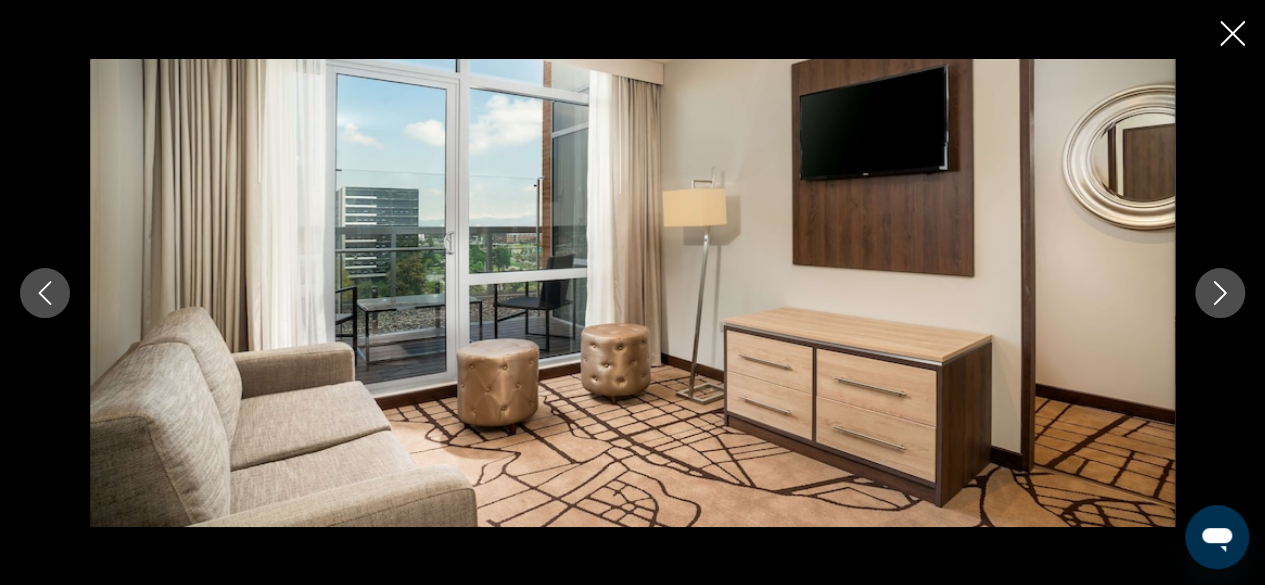 click 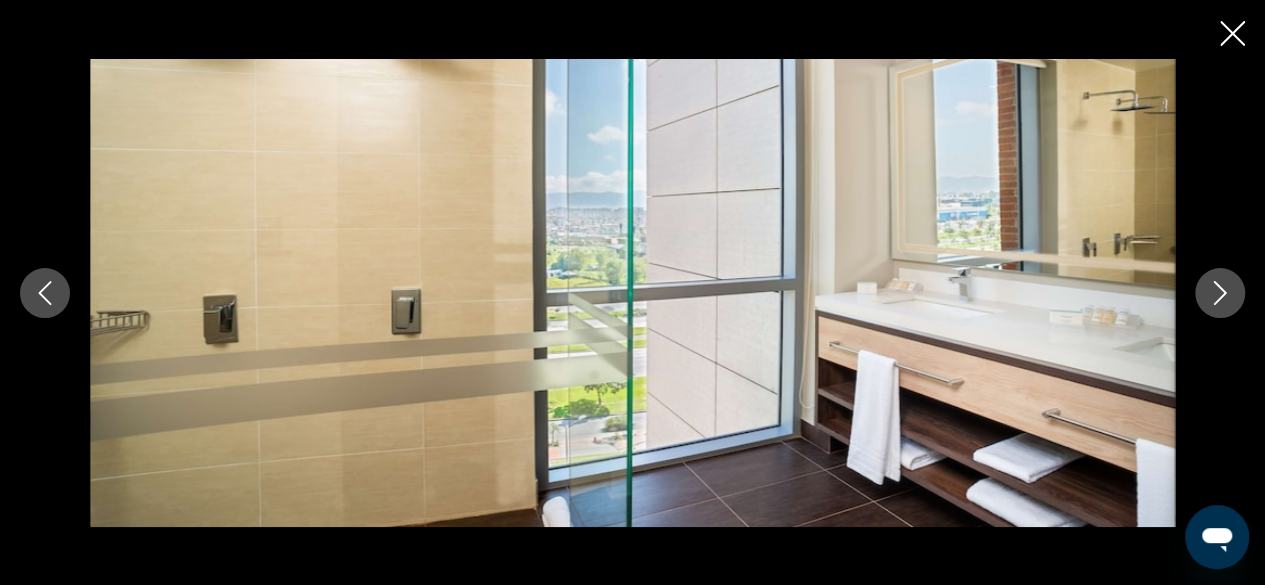 click 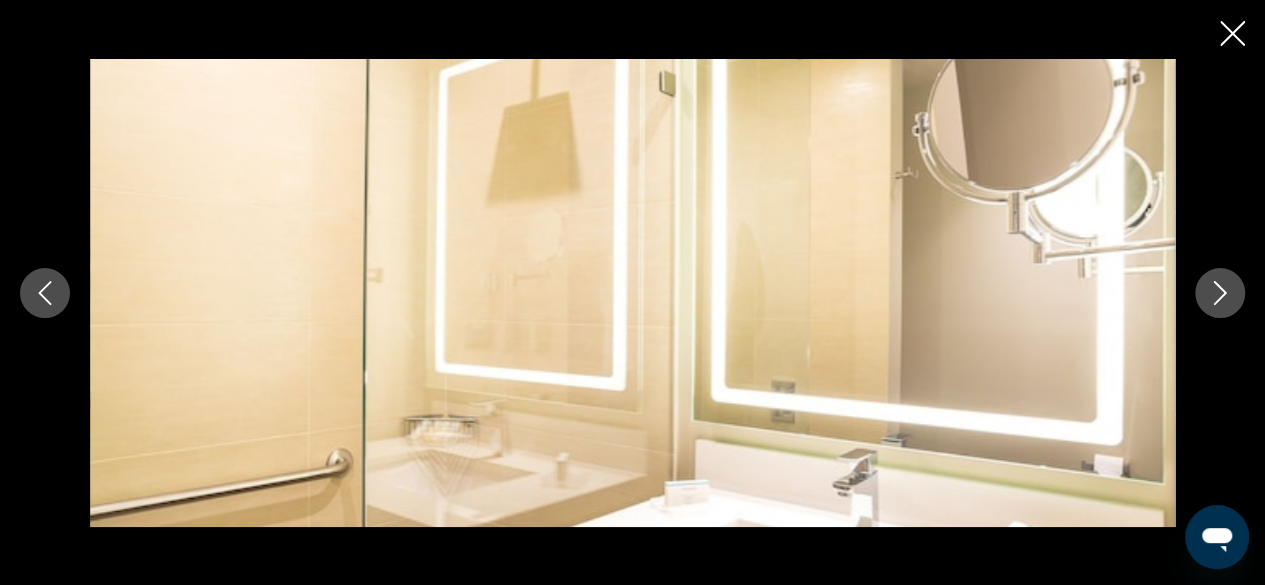 click 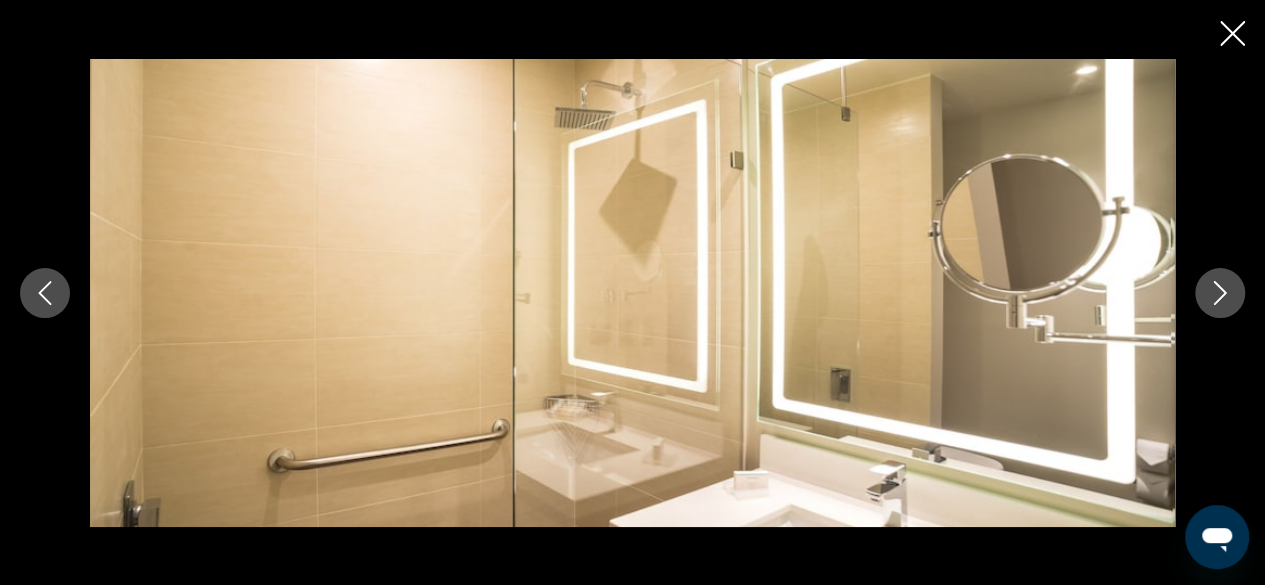 click 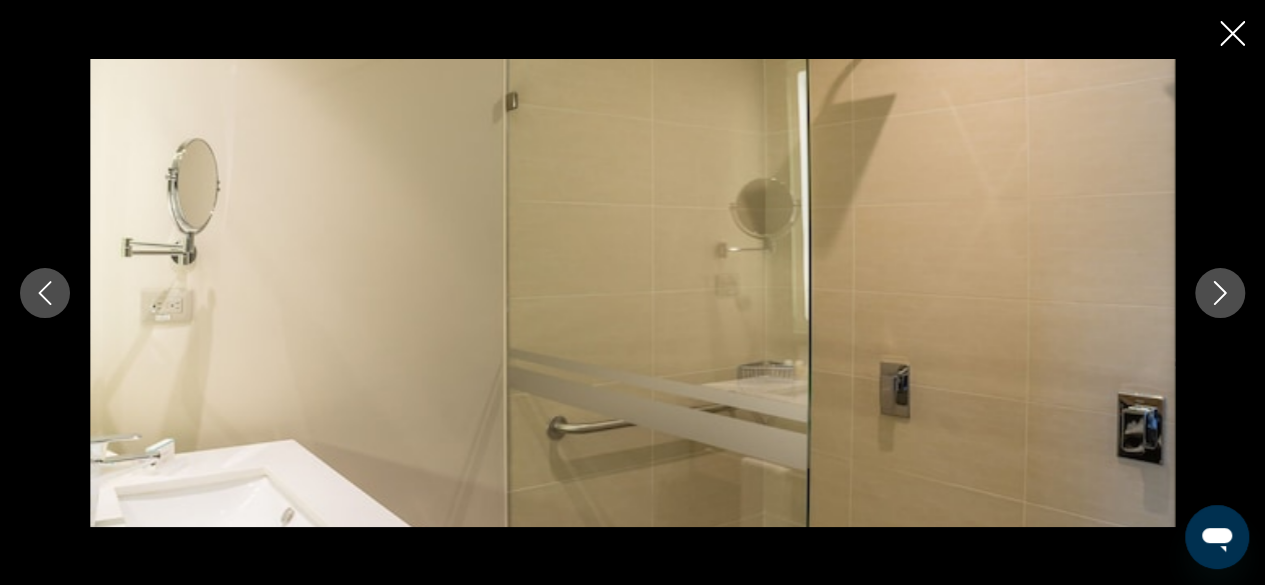 click 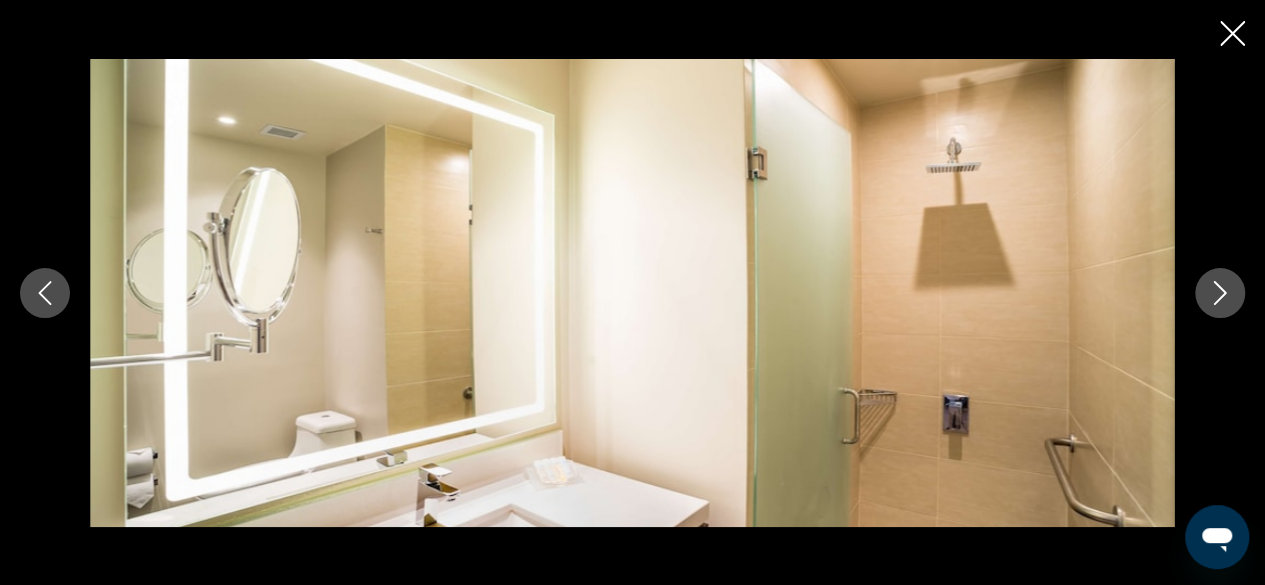click 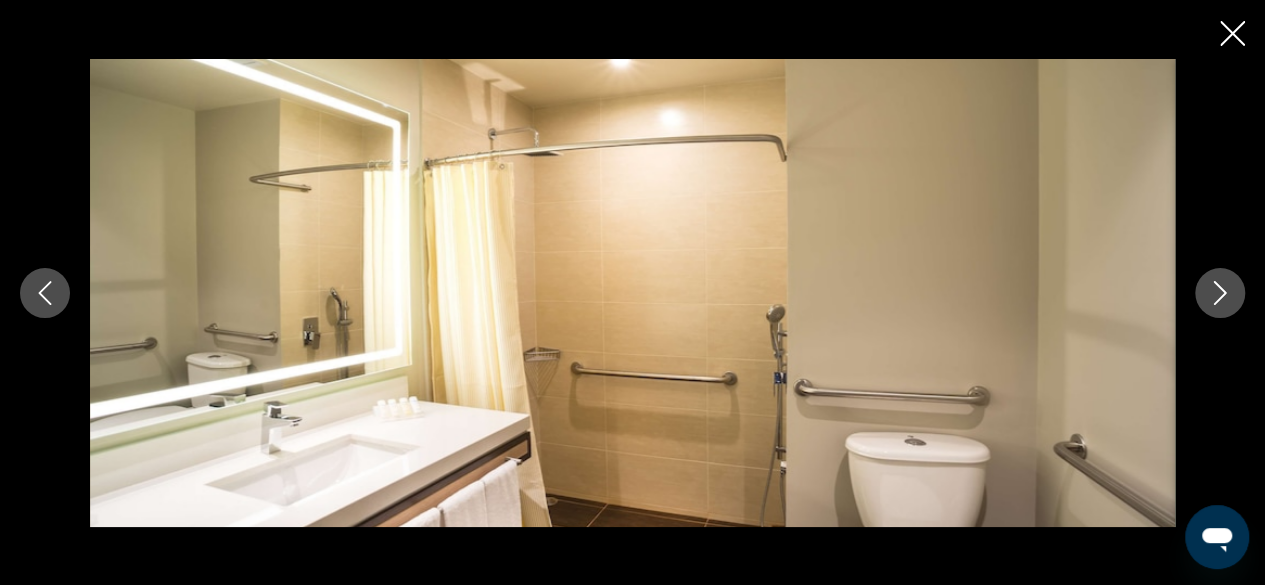click 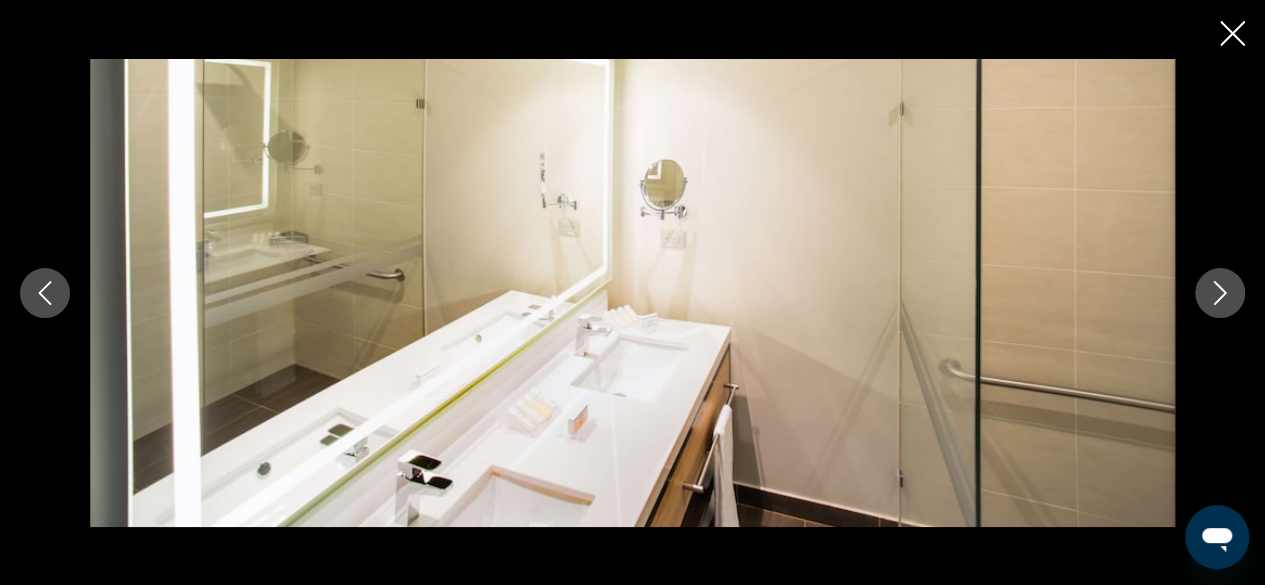 click 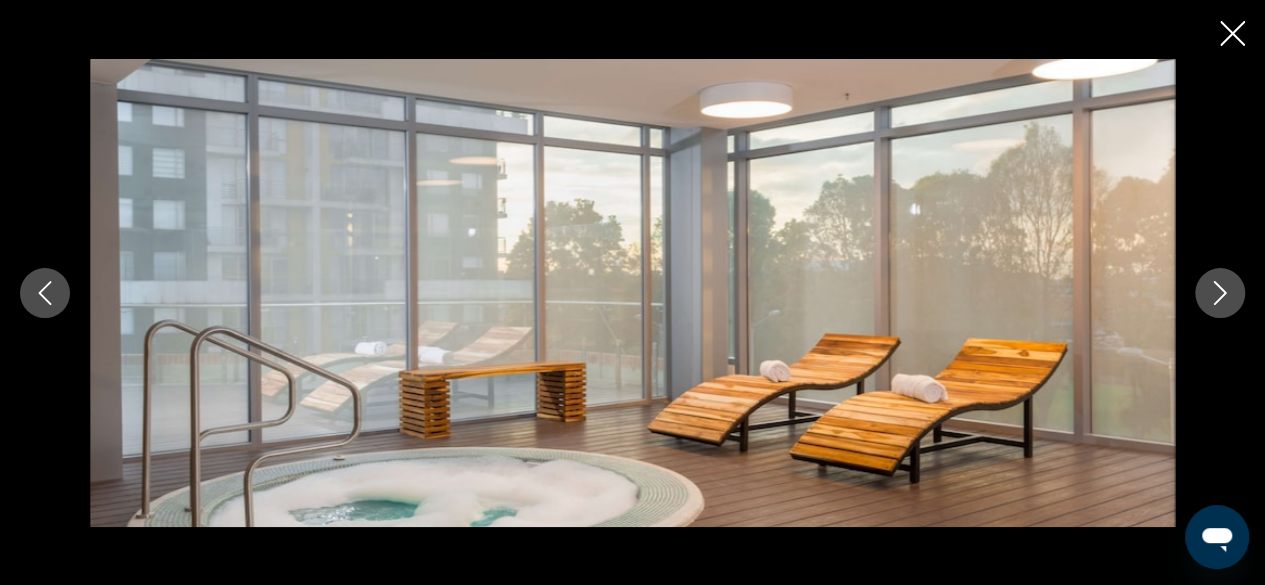 click 